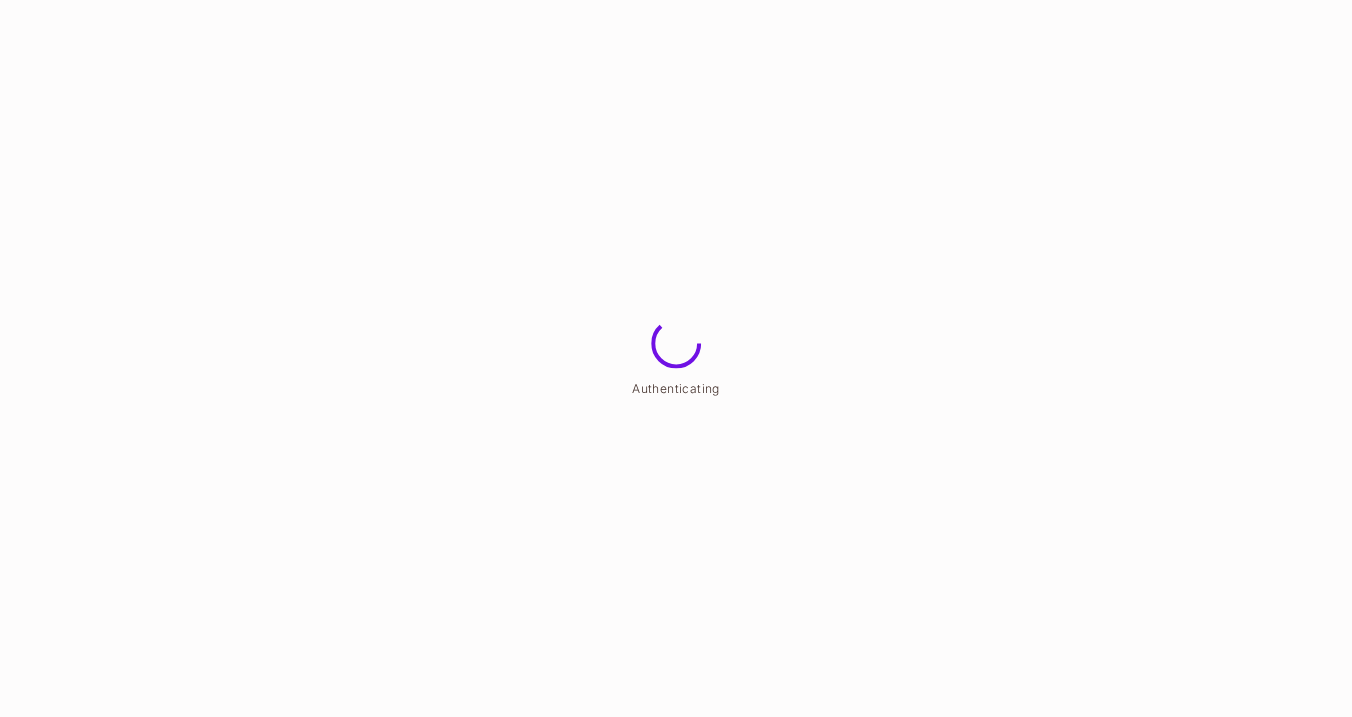 scroll, scrollTop: 0, scrollLeft: 0, axis: both 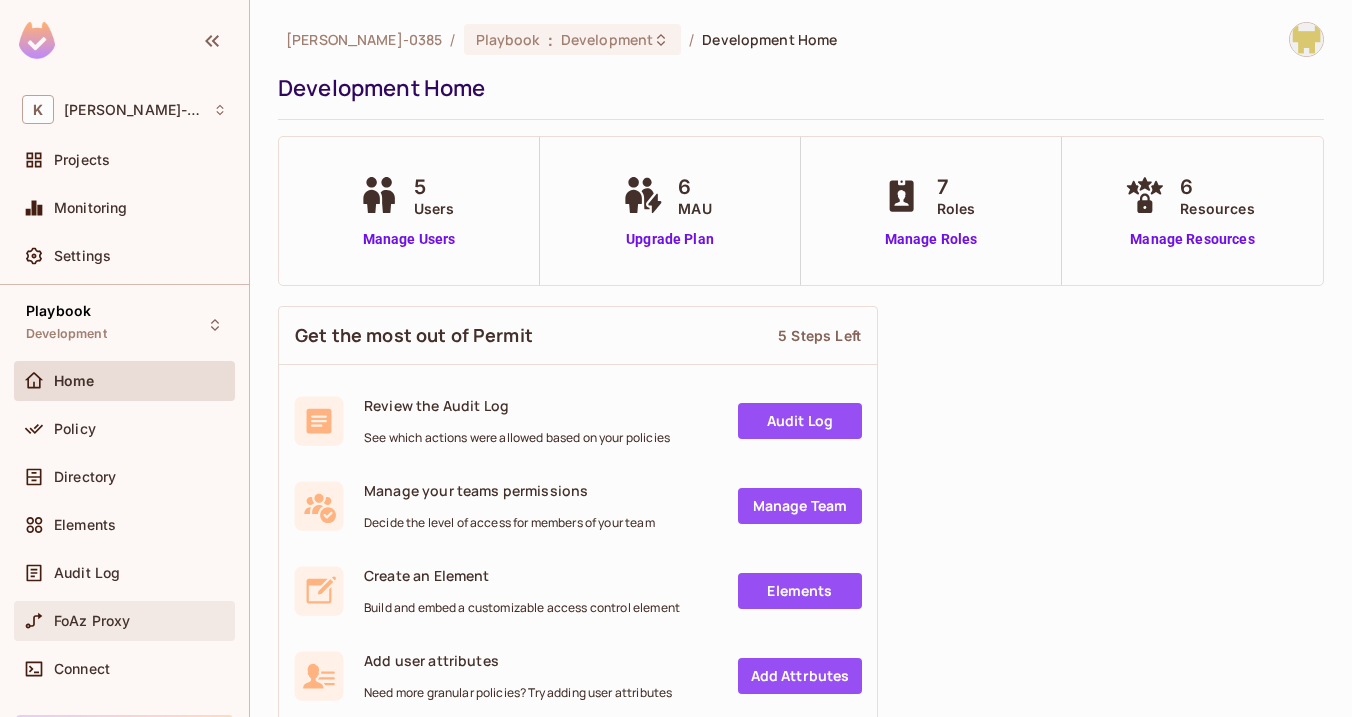 click on "FoAz Proxy" at bounding box center (92, 621) 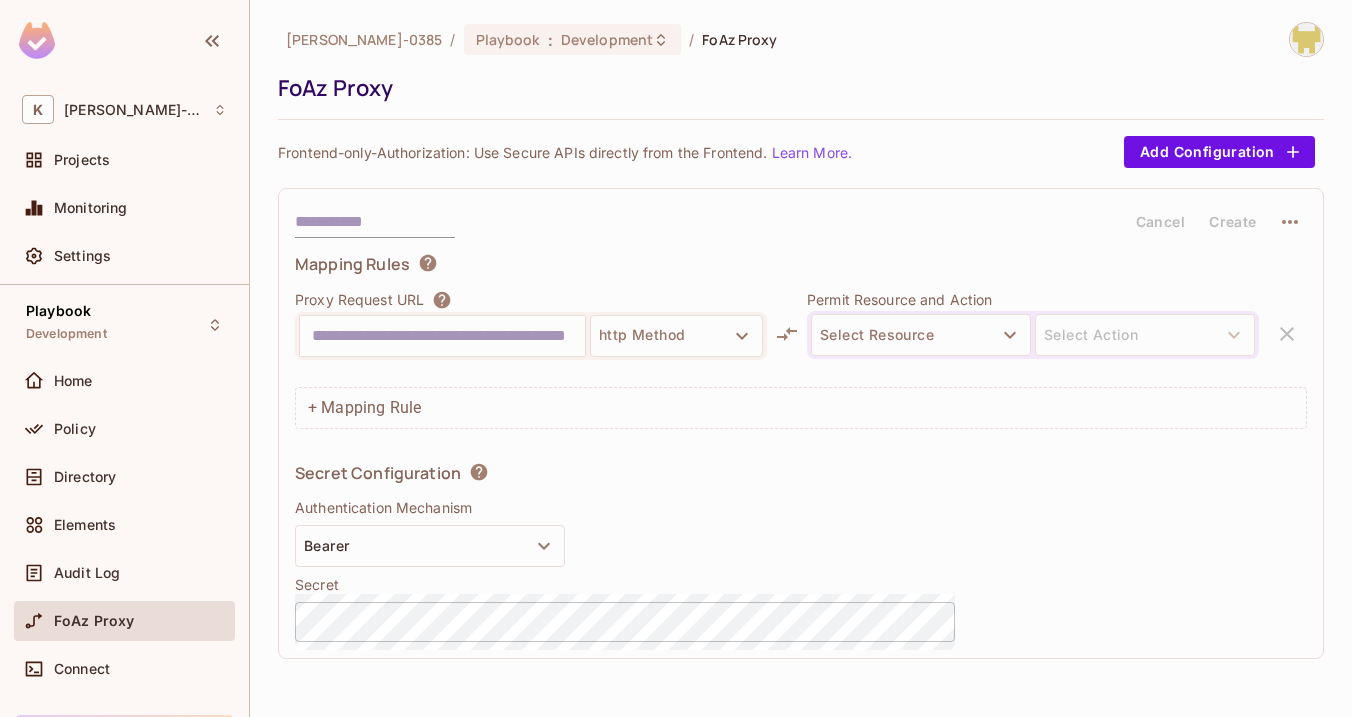 click on "Cancel Create Mapping Rules Proxy Request URL http Method Permit Resource and Action Select Resource Select Action + Mapping Rule Secret Configuration Authentication Mechanism Bearer Secret ​" at bounding box center [801, 423] 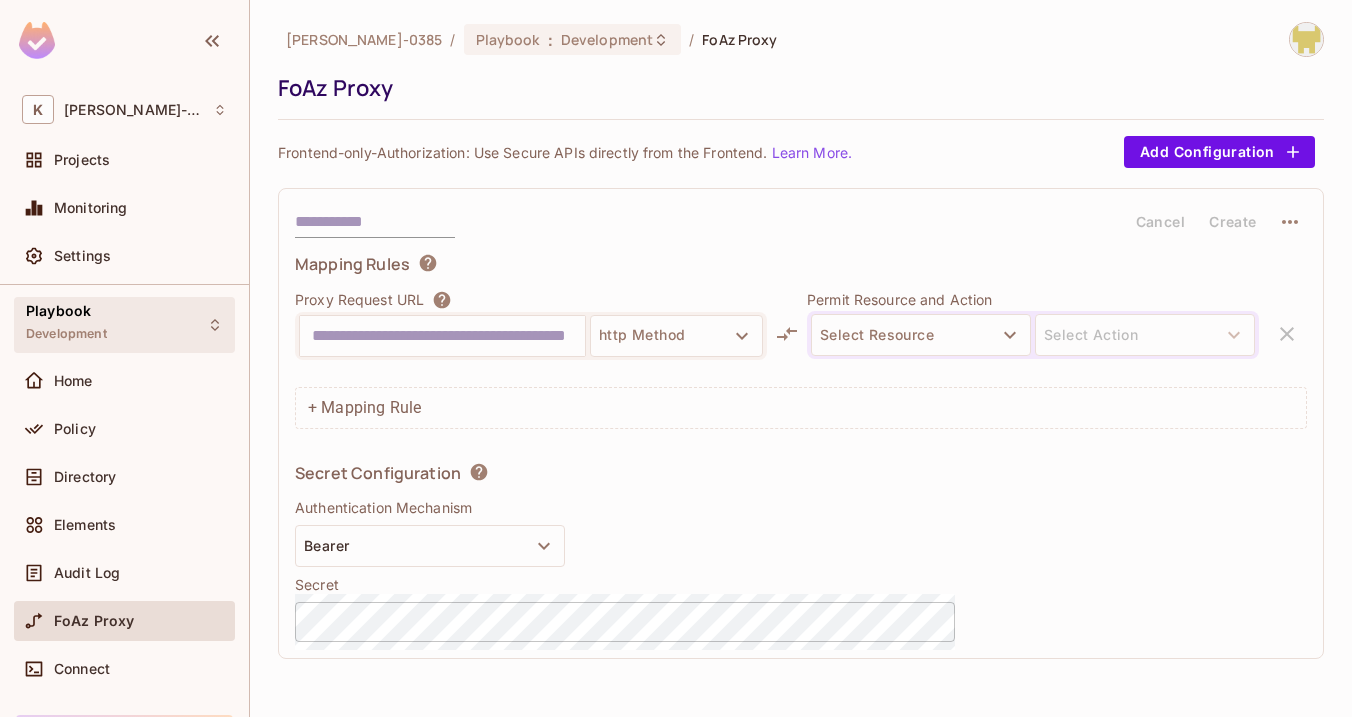 click on "Playbook Development" at bounding box center [124, 324] 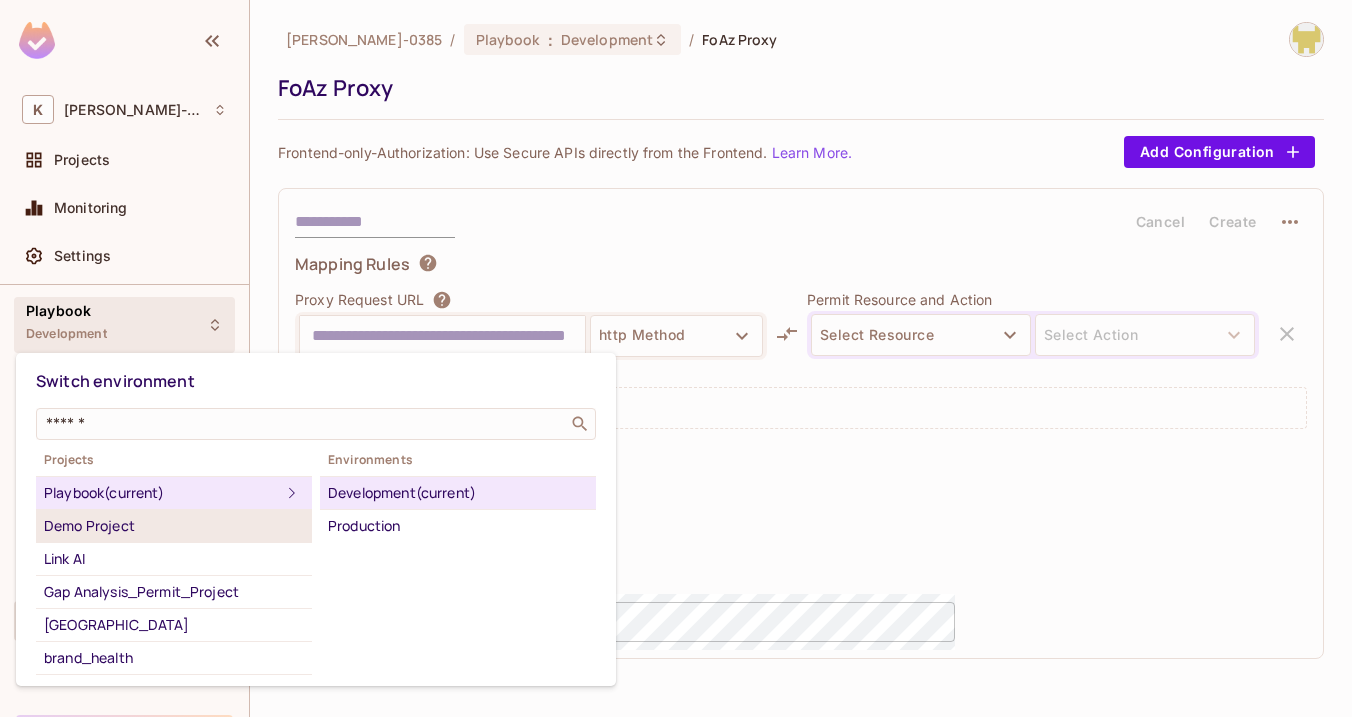 click on "Demo Project" at bounding box center (174, 526) 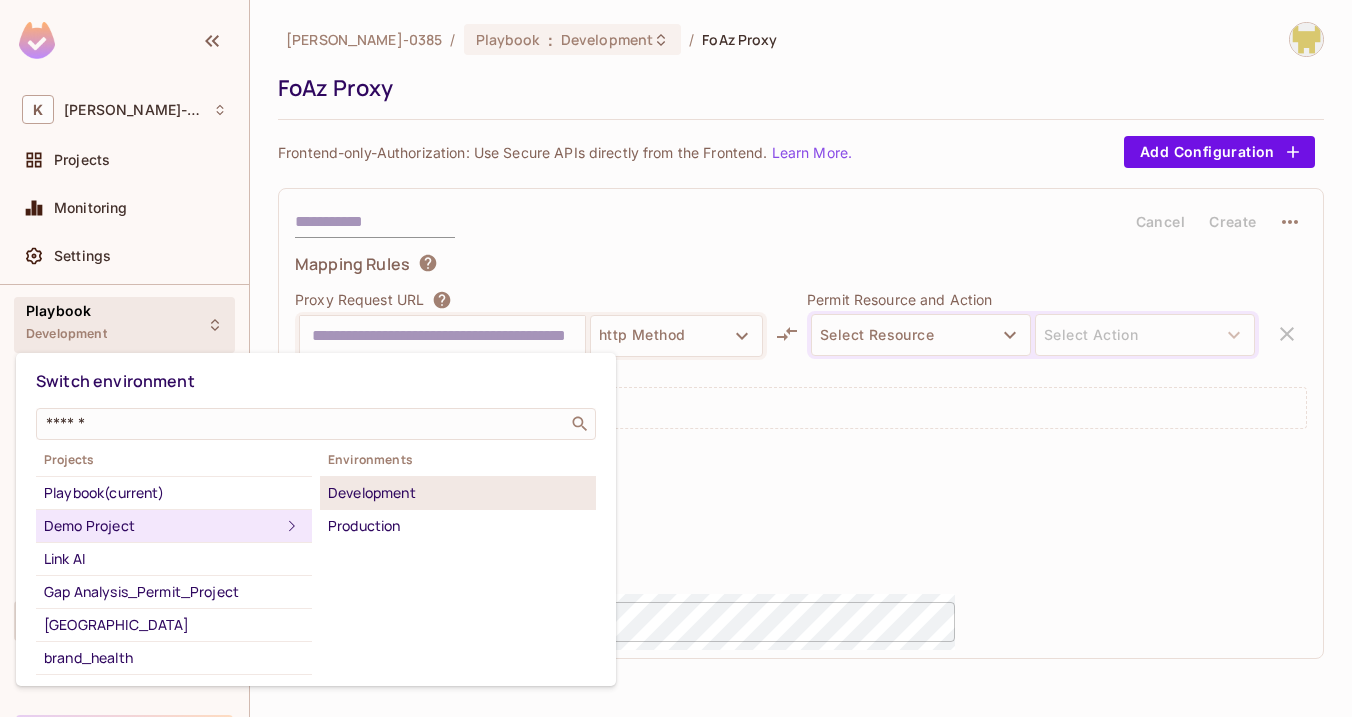 click on "Development" at bounding box center [458, 493] 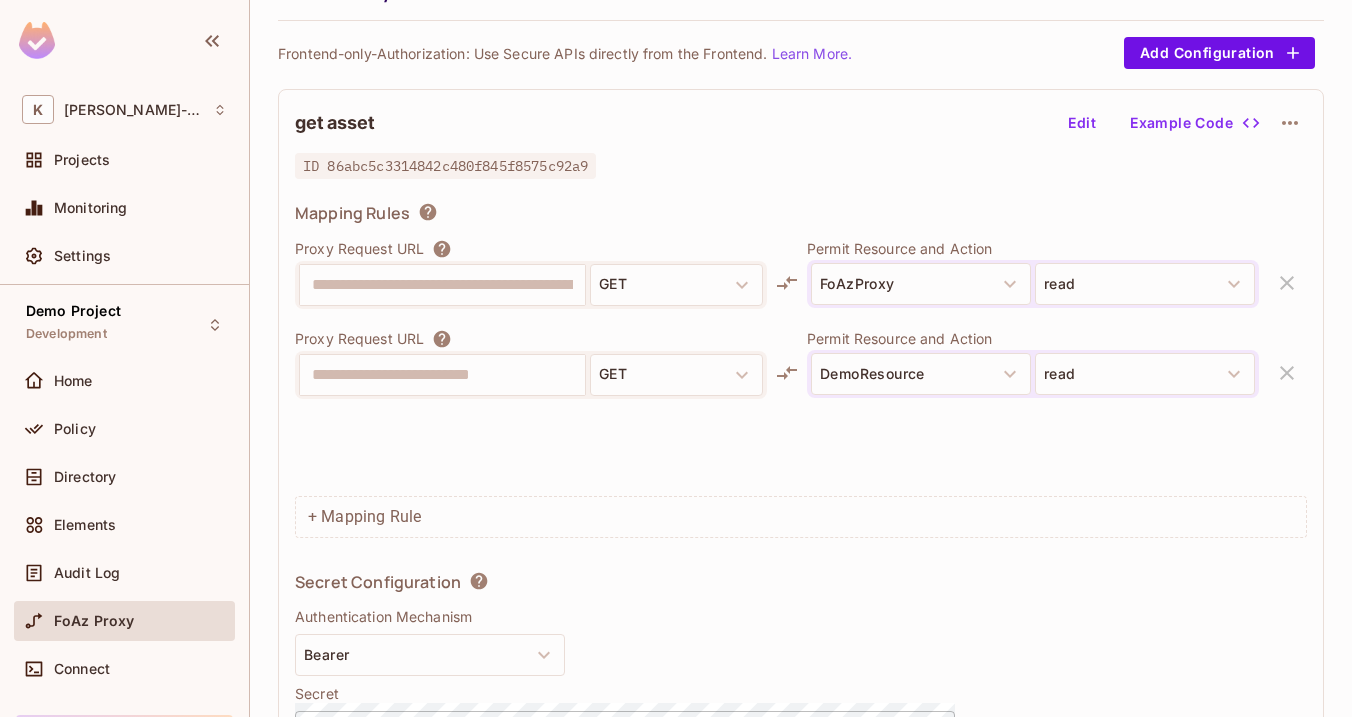 scroll, scrollTop: 0, scrollLeft: 0, axis: both 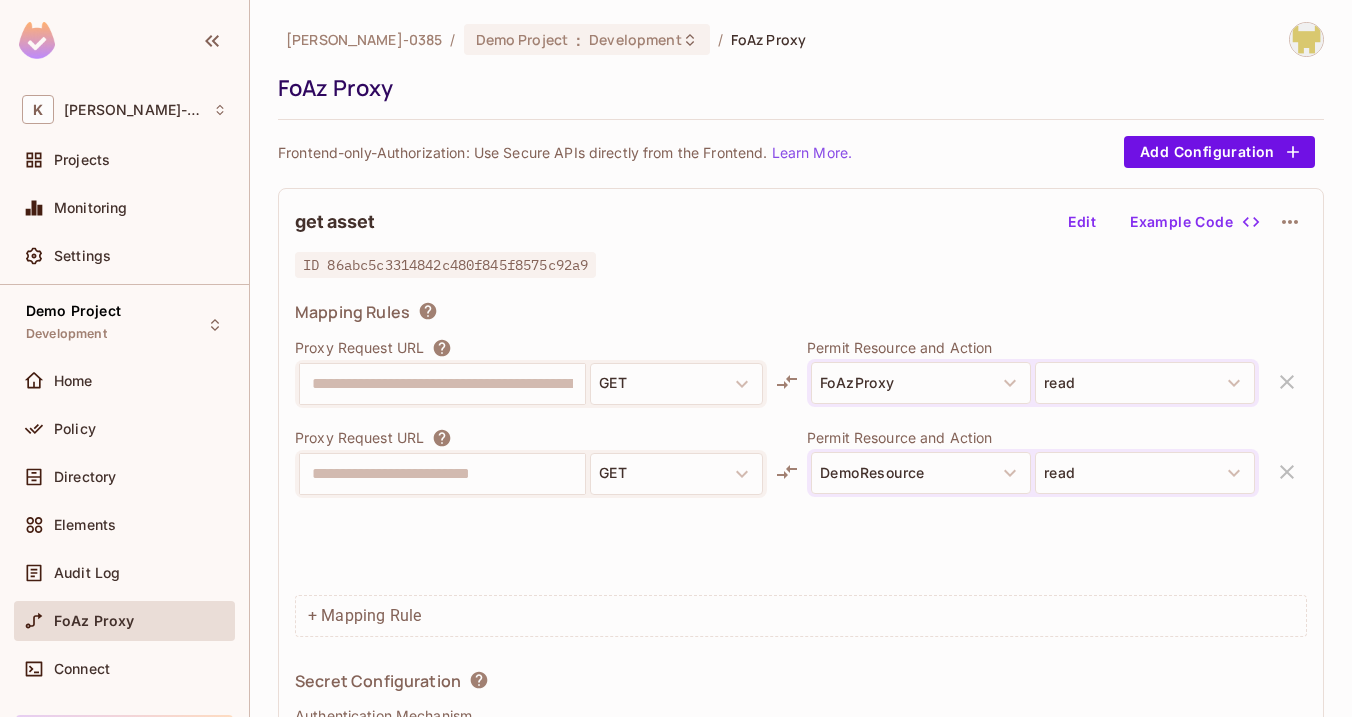 click on "Example Code" at bounding box center (1193, 222) 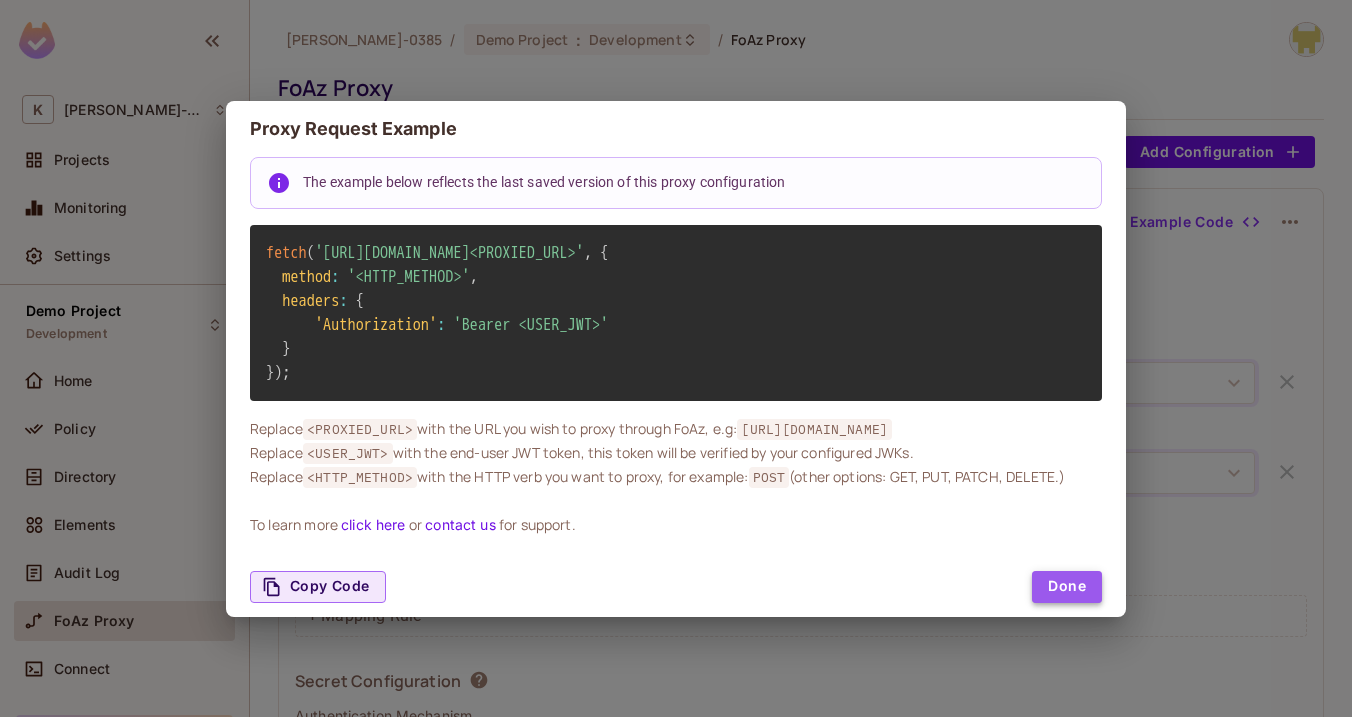 click on "Done" at bounding box center [1067, 587] 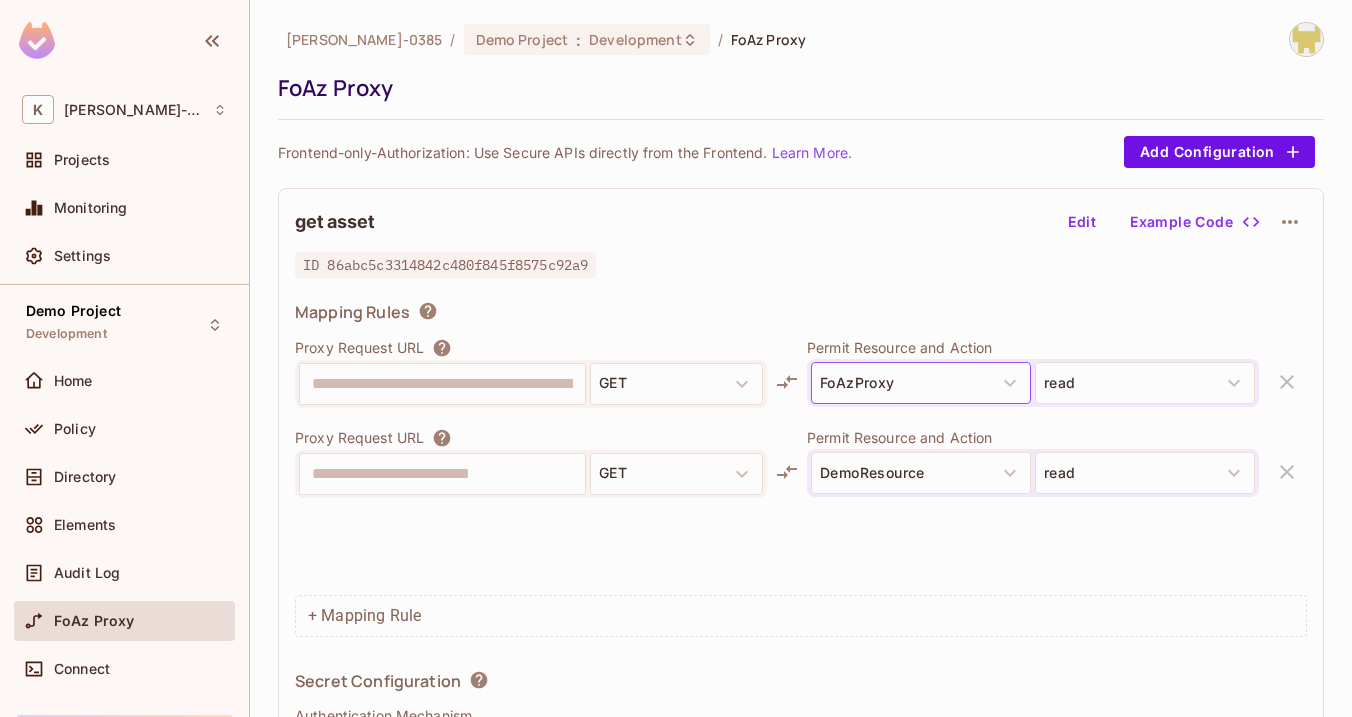 click on "FoAzProxy" at bounding box center (921, 383) 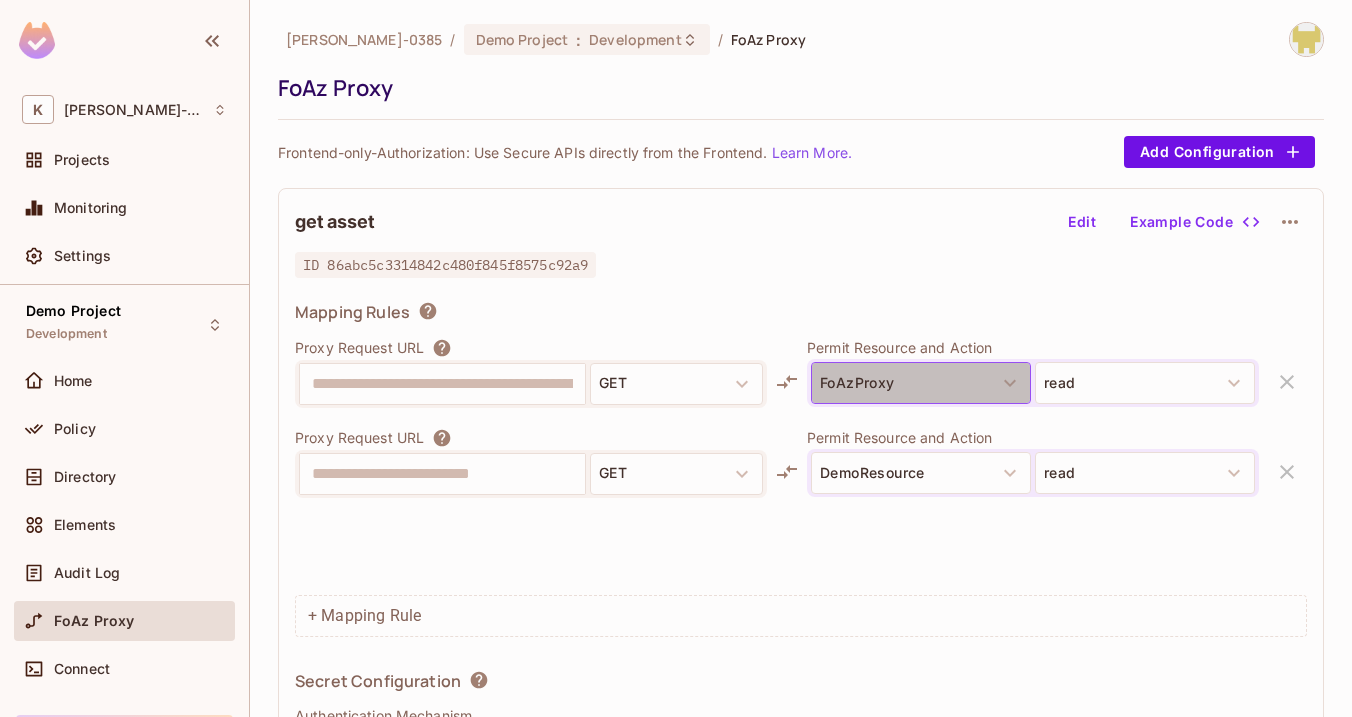 click 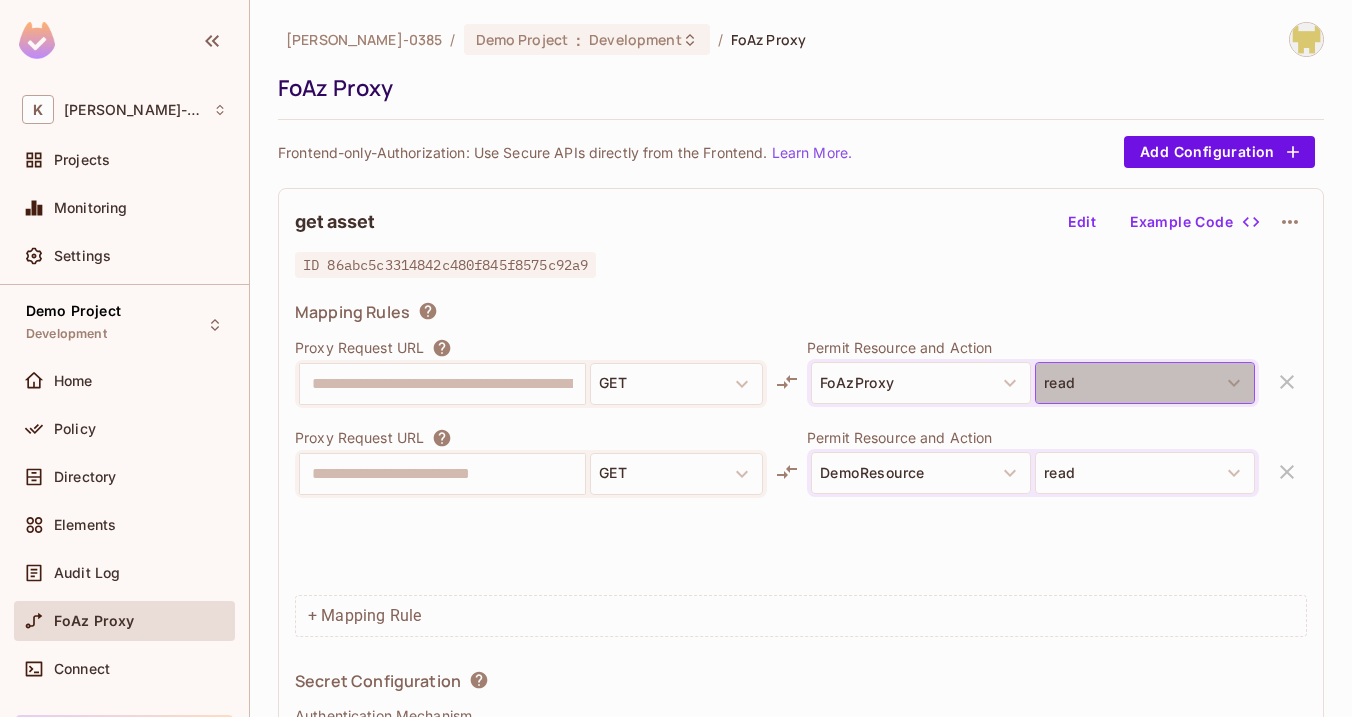 click on "read" at bounding box center (1145, 383) 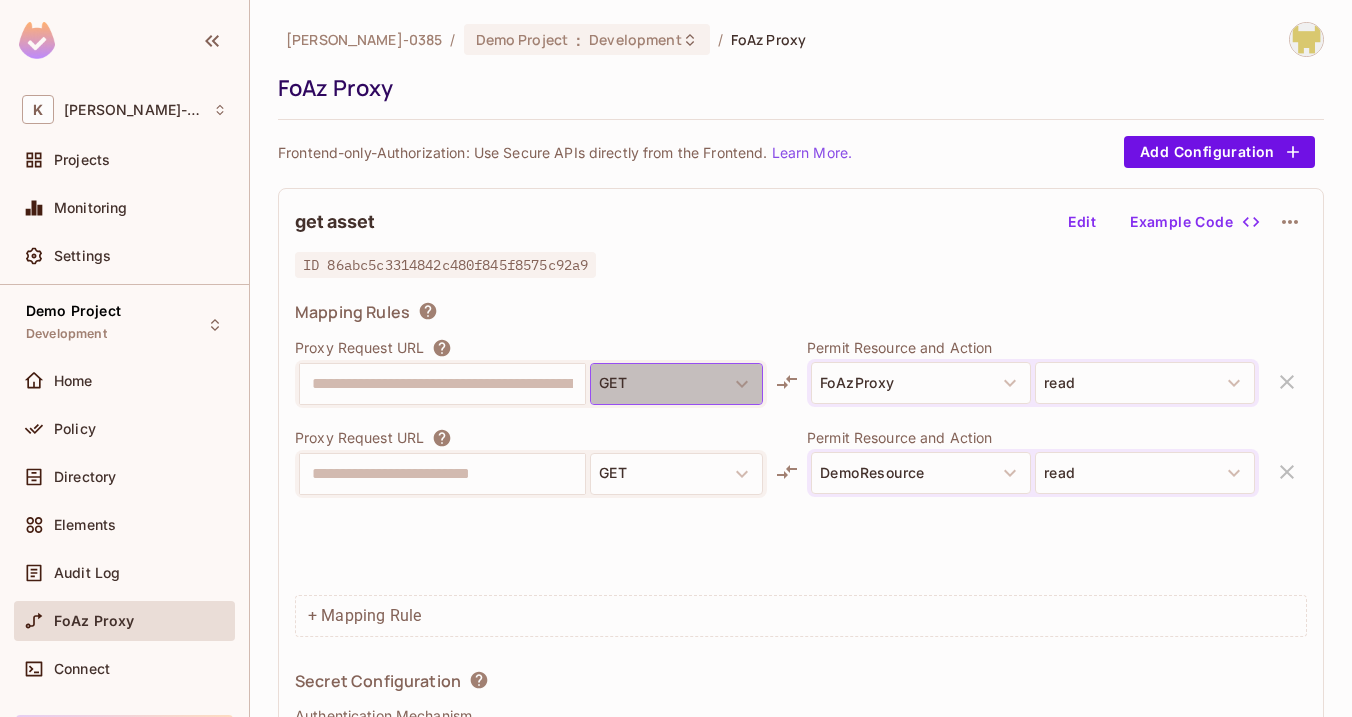 click on "GET" at bounding box center (676, 384) 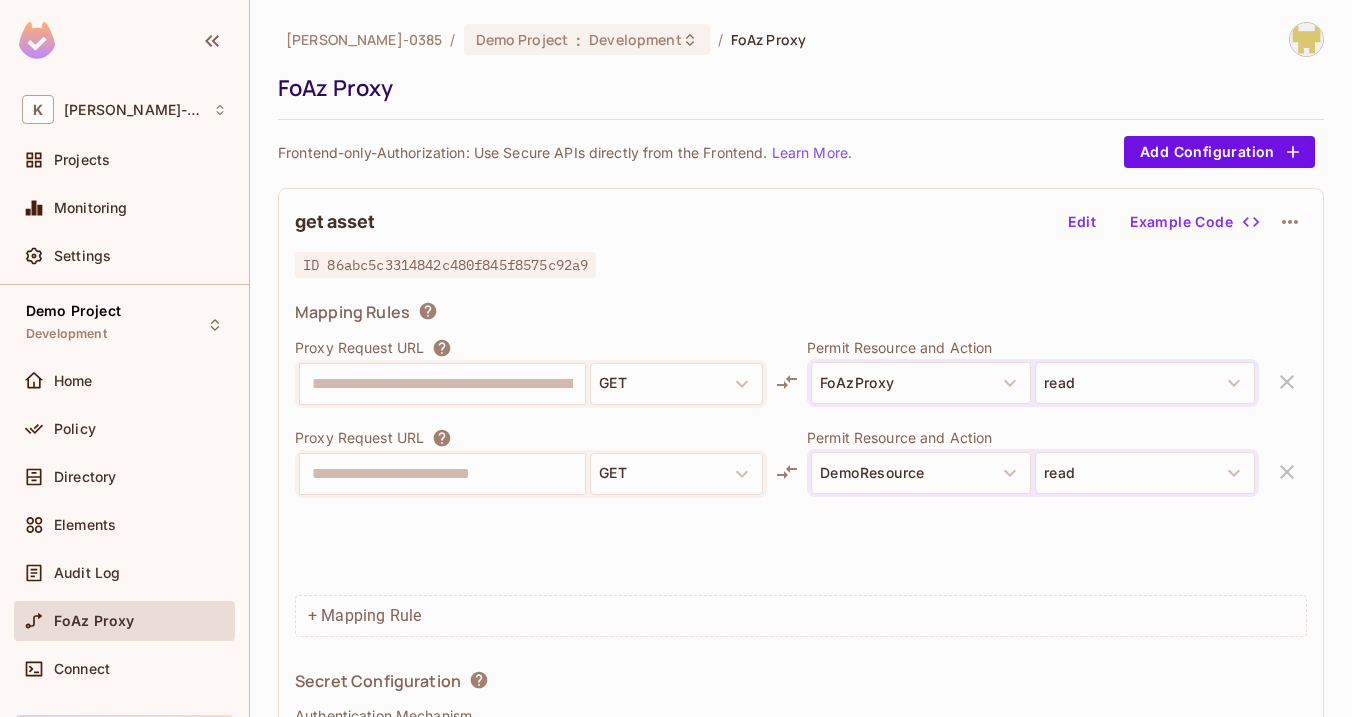 click on "Mapping Rules" at bounding box center (801, 315) 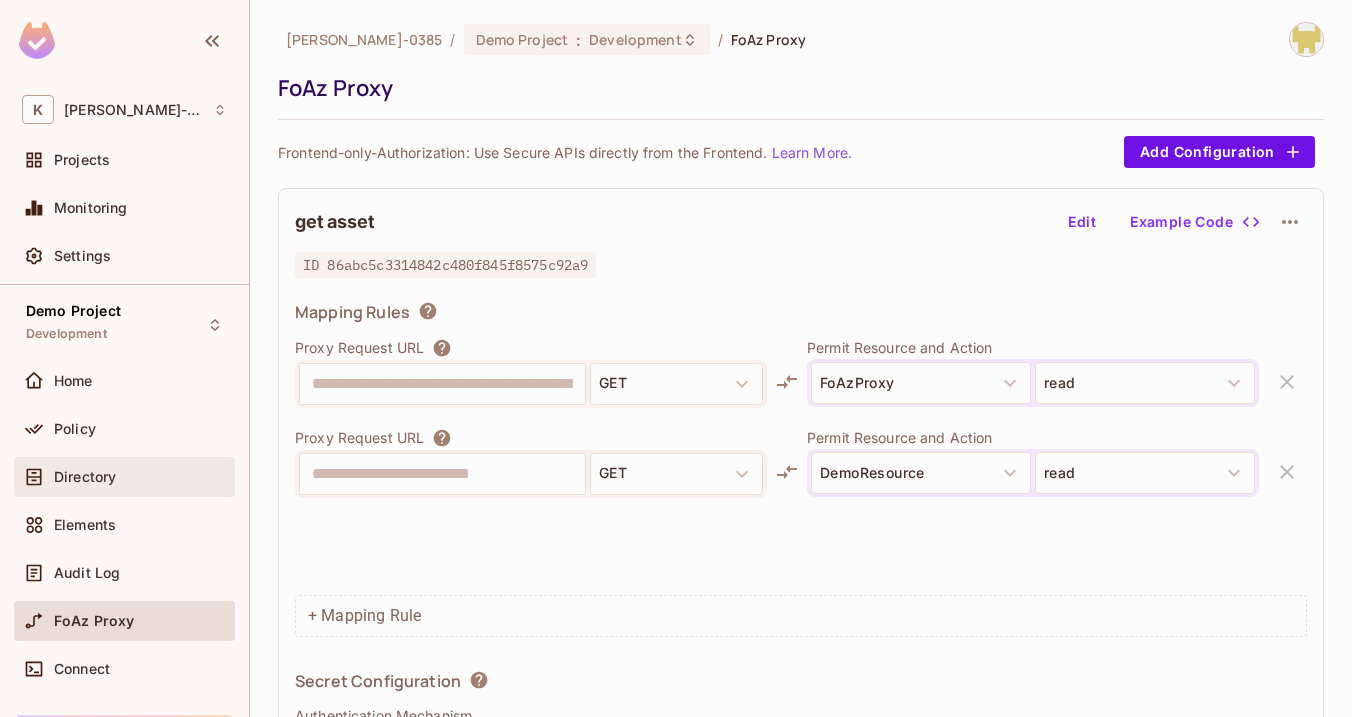 click on "Directory" at bounding box center (140, 477) 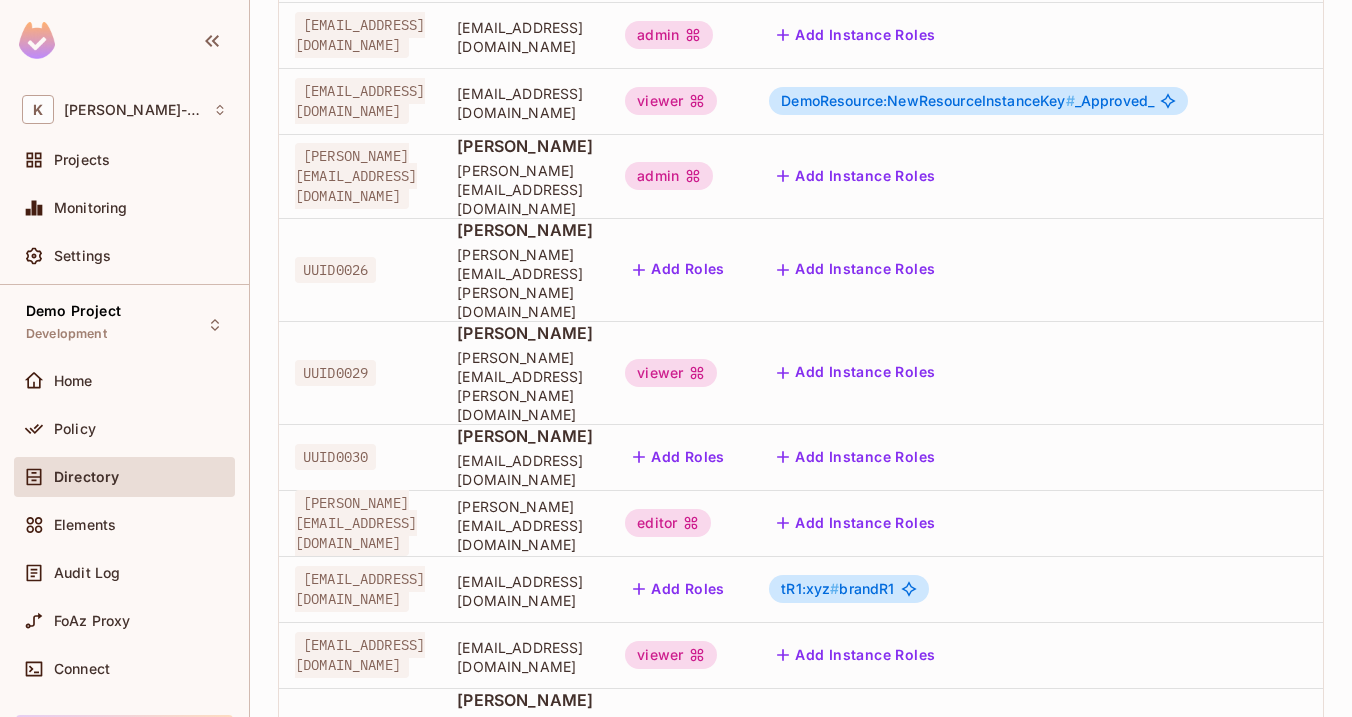 scroll, scrollTop: 0, scrollLeft: 0, axis: both 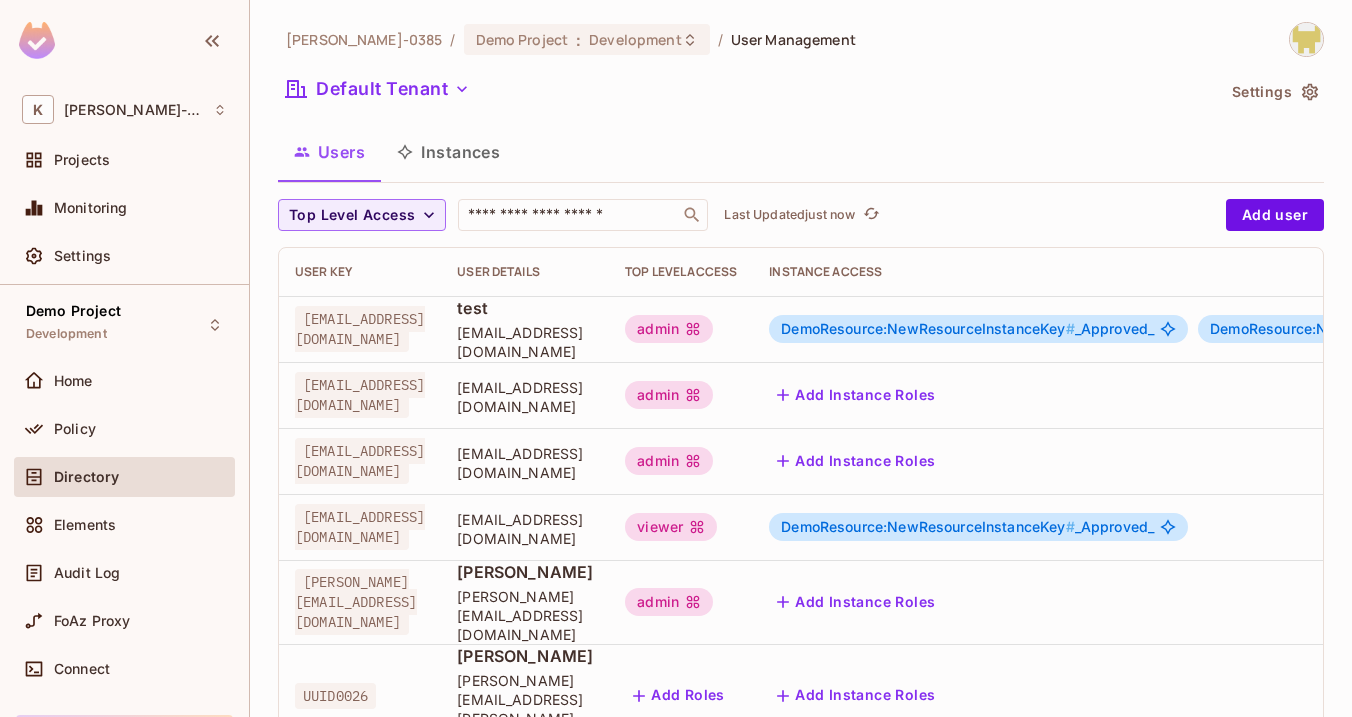 click on "[PERSON_NAME]-0385 / Demo Project : Development / User Management Default Tenant Settings Users Instances Top Level Access ​ Last Updated  just now Add user User Key User Details Top Level Access Instance Access [EMAIL_ADDRESS][DOMAIN_NAME] test  [EMAIL_ADDRESS][DOMAIN_NAME] admin DemoResource:NewResourceInstanceKey # _Approved_ DemoResource:NewResourceInstanceKey # _Reviewer_ [EMAIL_ADDRESS][DOMAIN_NAME]   [EMAIL_ADDRESS][DOMAIN_NAME] admin Add Instance Roles [EMAIL_ADDRESS][DOMAIN_NAME]   [EMAIL_ADDRESS][DOMAIN_NAME] admin Add Instance Roles [EMAIL_ADDRESS][DOMAIN_NAME]   [EMAIL_ADDRESS][DOMAIN_NAME] viewer DemoResource:NewResourceInstanceKey # _Approved_ [PERSON_NAME][EMAIL_ADDRESS][DOMAIN_NAME] [PERSON_NAME] [PERSON_NAME][EMAIL_ADDRESS][DOMAIN_NAME] admin Add Instance Roles UUID0026 [PERSON_NAME] [PERSON_NAME][EMAIL_ADDRESS][PERSON_NAME][DOMAIN_NAME] Add Roles Add Instance Roles UUID0029 [PERSON_NAME] [PERSON_NAME][EMAIL_ADDRESS][PERSON_NAME][DOMAIN_NAME] viewer Add Instance Roles UUID0030 [PERSON_NAME] [EMAIL_ADDRESS][DOMAIN_NAME] Add Roles Add Instance Roles [PERSON_NAME][EMAIL_ADDRESS][DOMAIN_NAME]   [PERSON_NAME][DOMAIN_NAME][EMAIL_ADDRESS][DOMAIN_NAME] editor Add Instance Roles [EMAIL_ADDRESS][DOMAIN_NAME]   [EMAIL_ADDRESS][DOMAIN_NAME] Add Roles tR1:xyz # brandR1   viewer UUID0031" at bounding box center [801, 760] 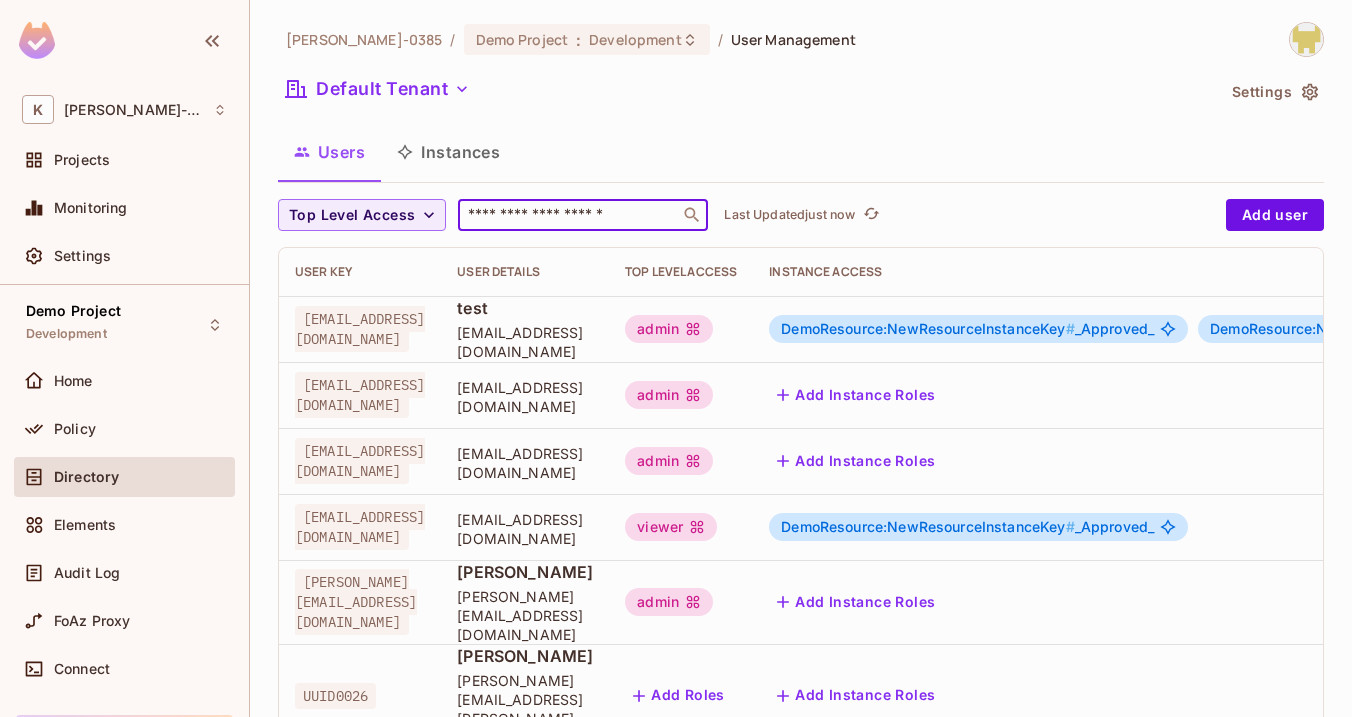 click at bounding box center (569, 215) 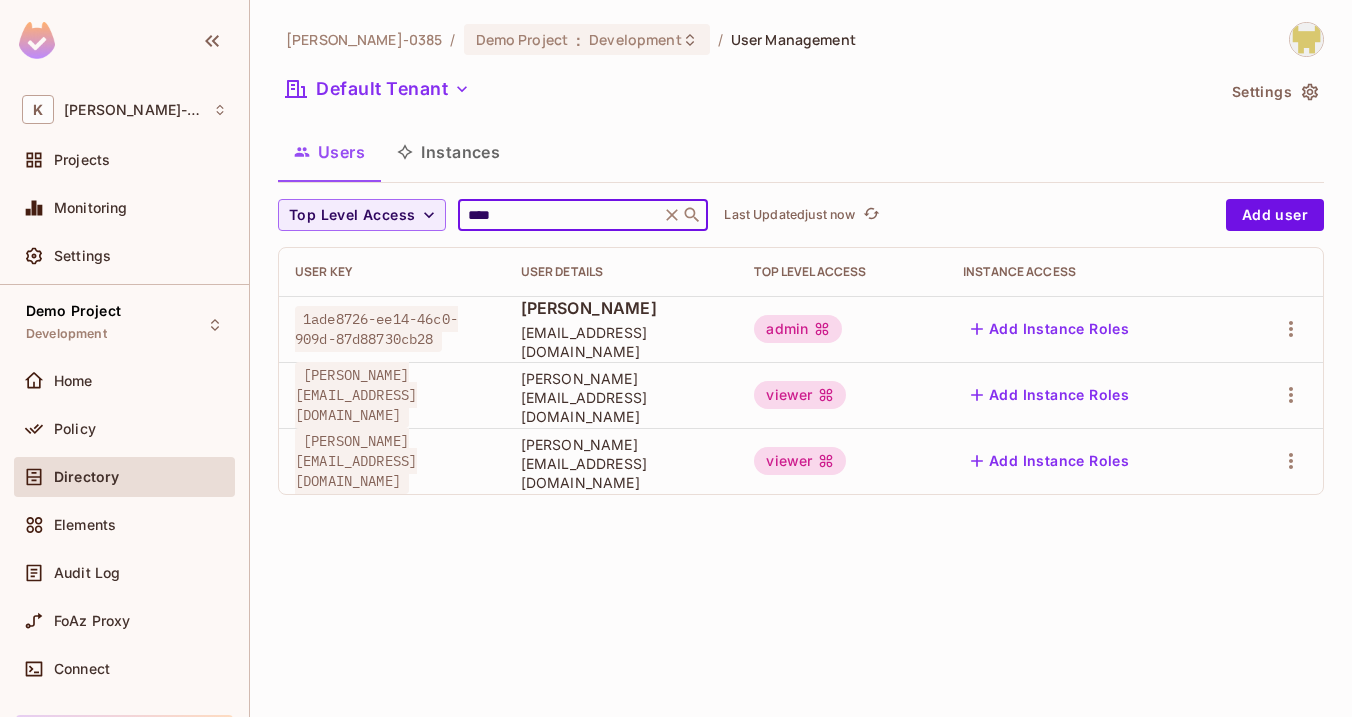 type on "****" 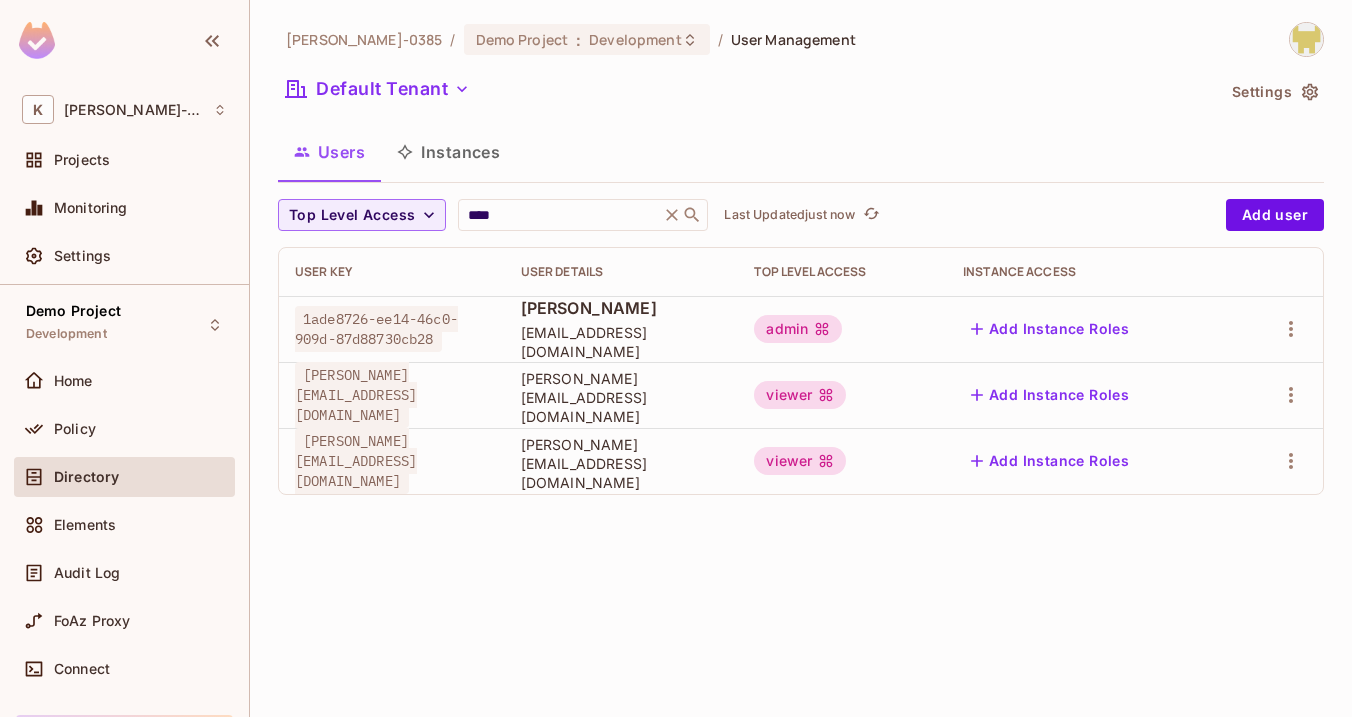 click on "[PERSON_NAME]-0385 / Demo Project : Development / User Management Default Tenant Settings Users Instances Top Level Access **** ​ Last Updated  just now Add user User Key User Details Top Level Access Instance Access 1ade8726-ee14-46c0-909d-87d88730cb28 [PERSON_NAME] [EMAIL_ADDRESS][DOMAIN_NAME] admin Add Instance Roles [PERSON_NAME][EMAIL_ADDRESS][DOMAIN_NAME]   [PERSON_NAME][EMAIL_ADDRESS][DOMAIN_NAME] viewer Add Instance Roles [PERSON_NAME][EMAIL_ADDRESS][DOMAIN_NAME]   [PERSON_NAME][EMAIL_ADDRESS][DOMAIN_NAME] viewer Add Instance Roles" at bounding box center [801, 266] 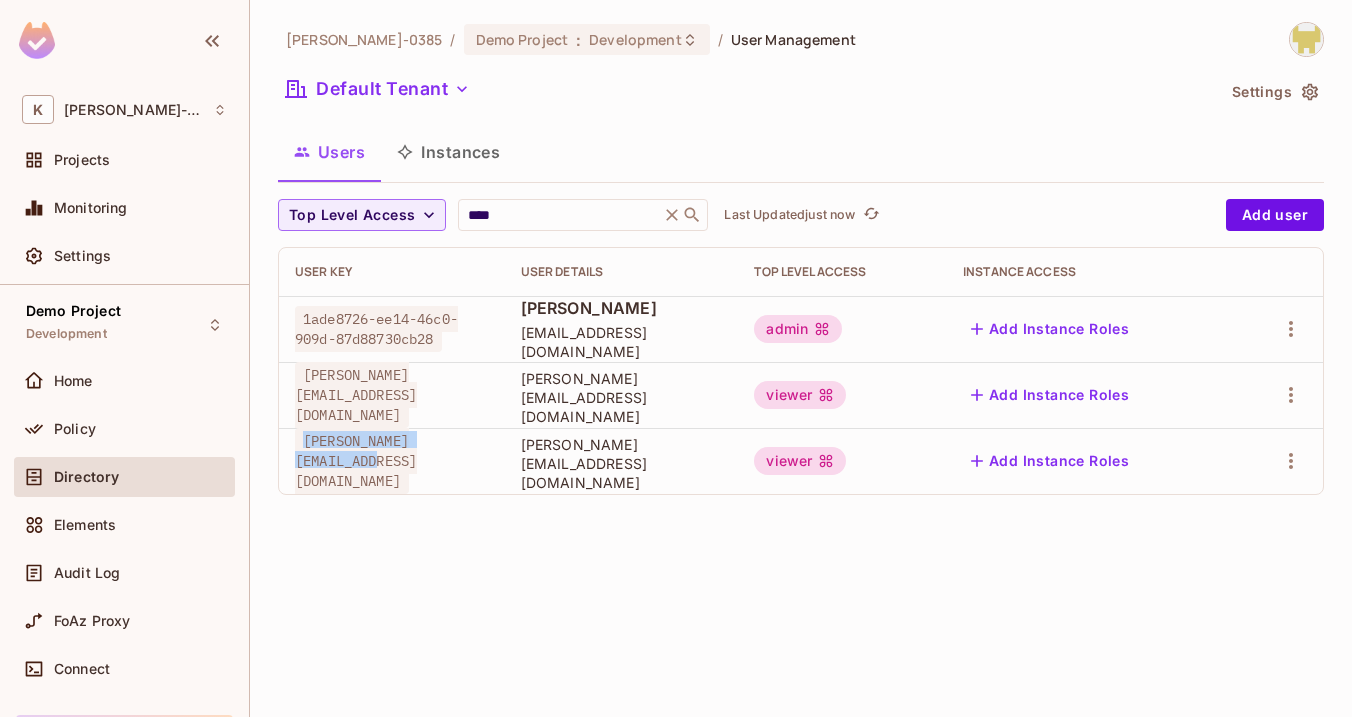 drag, startPoint x: 295, startPoint y: 466, endPoint x: 495, endPoint y: 467, distance: 200.0025 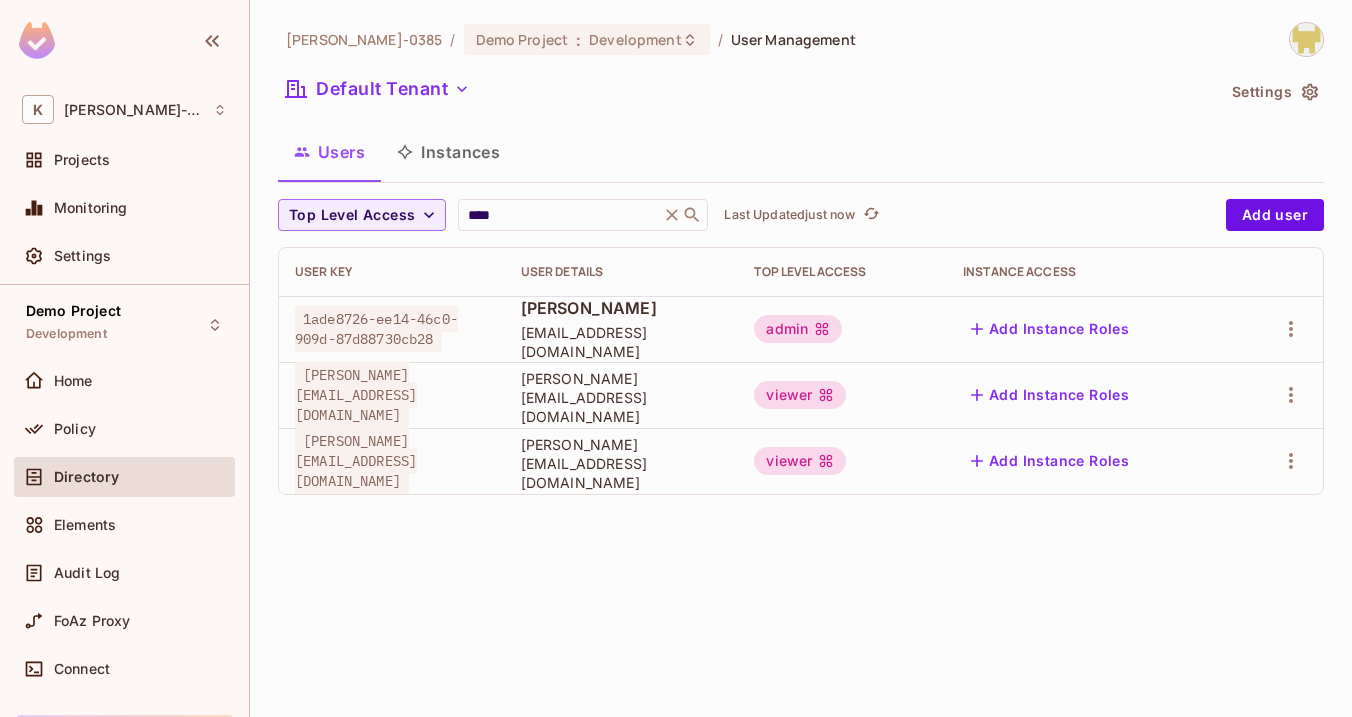 click on "[PERSON_NAME][EMAIL_ADDRESS][DOMAIN_NAME]" at bounding box center [392, 461] 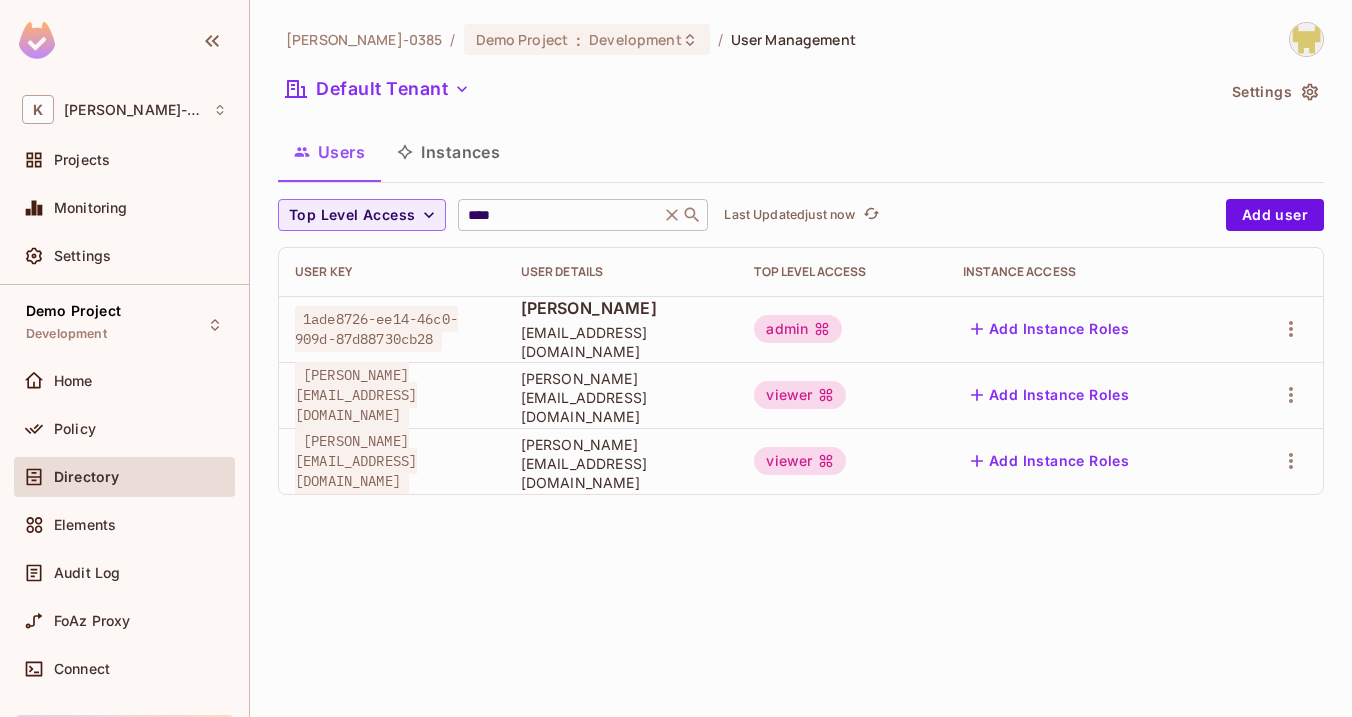 click 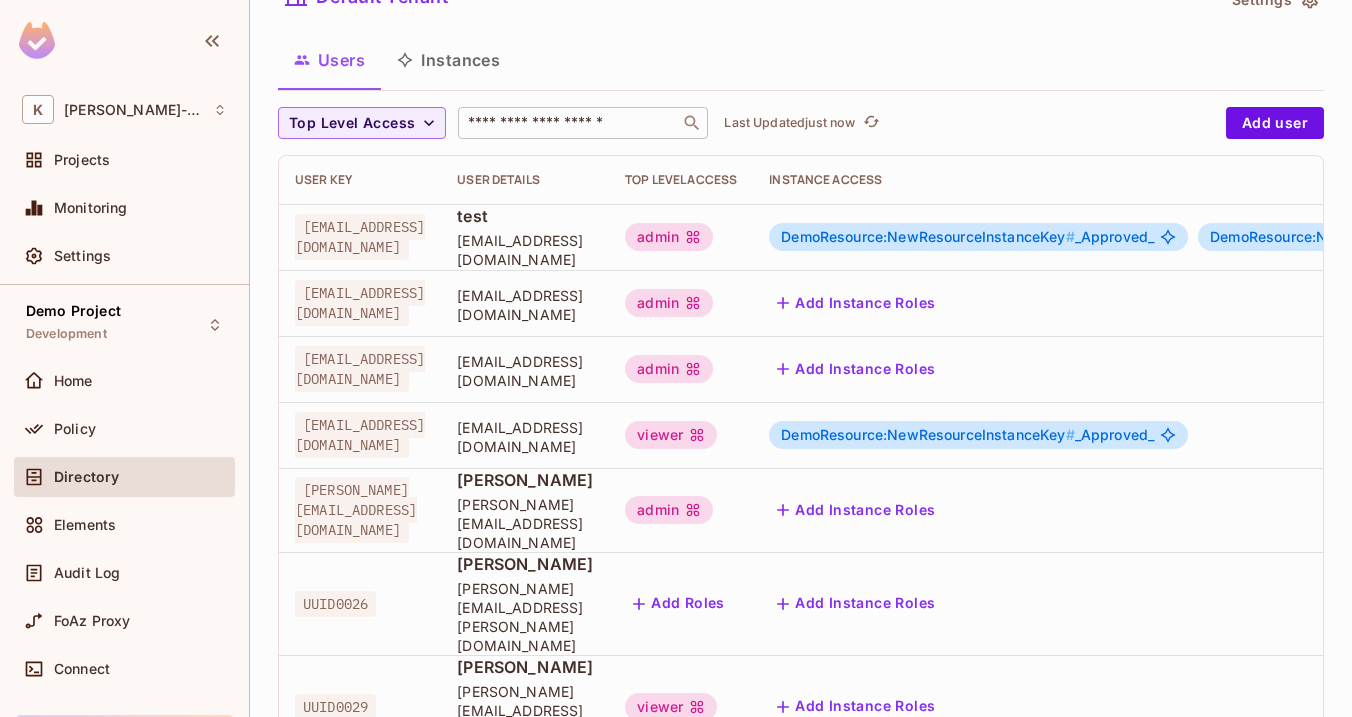 scroll, scrollTop: 0, scrollLeft: 0, axis: both 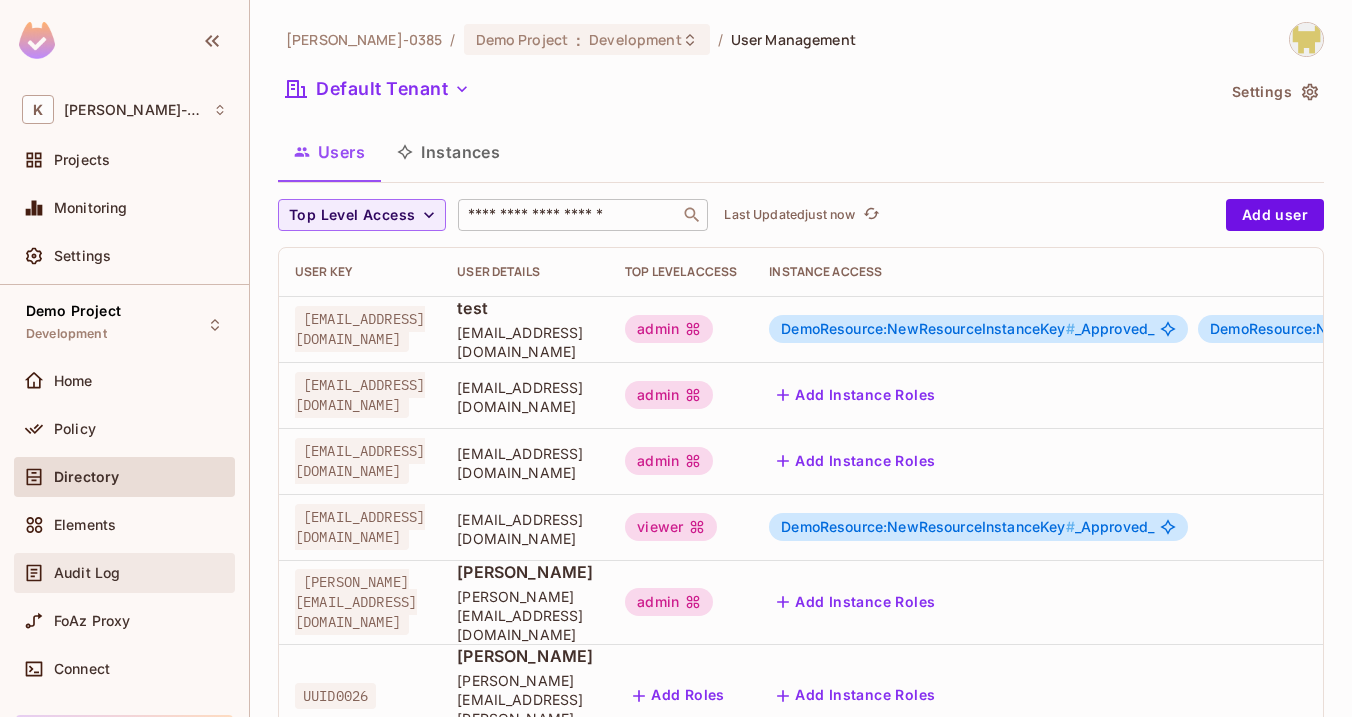 click on "Audit Log" at bounding box center [140, 573] 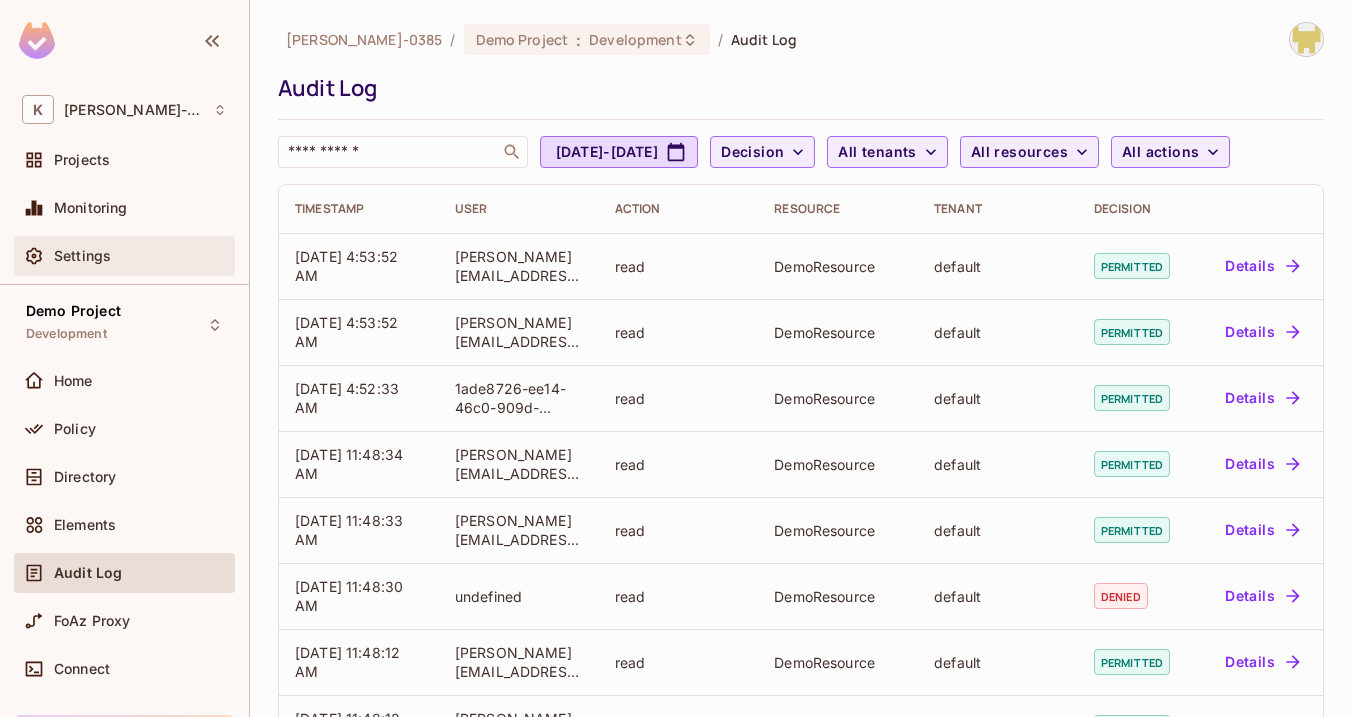 click on "Settings" at bounding box center (140, 256) 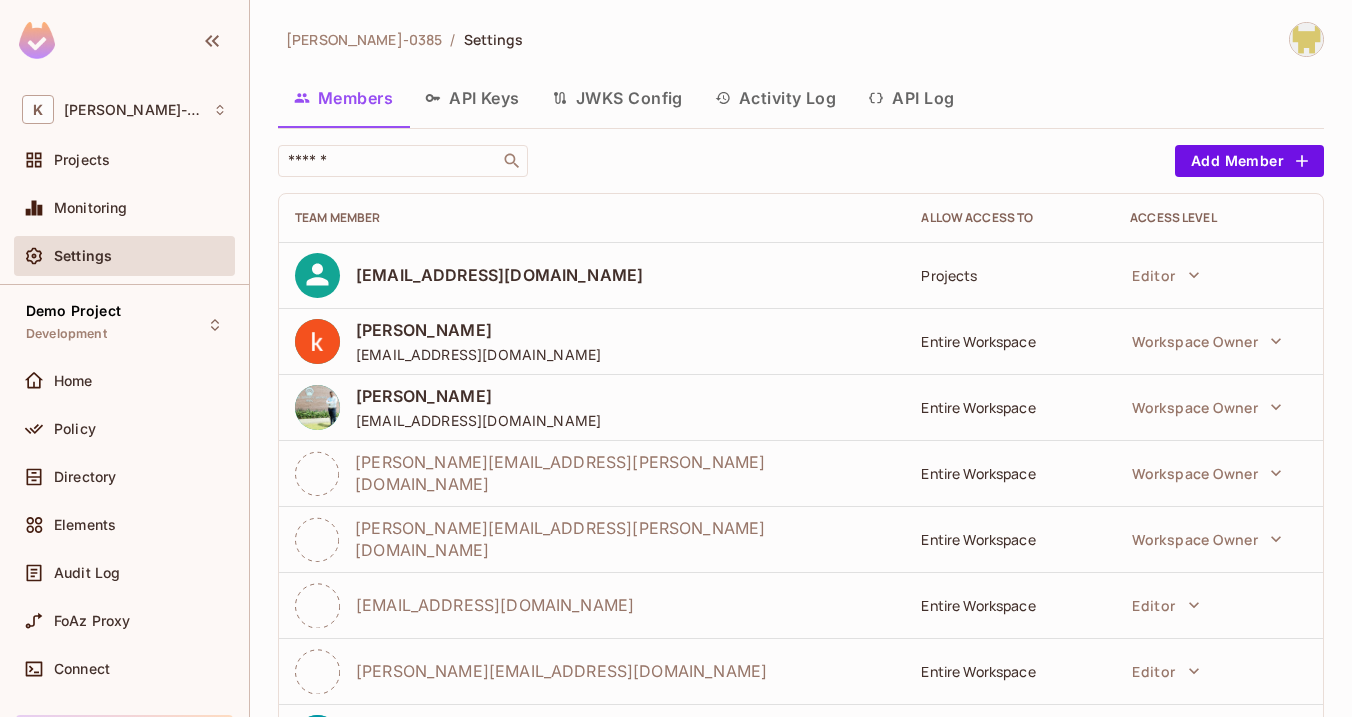 click on "API Log" at bounding box center (911, 98) 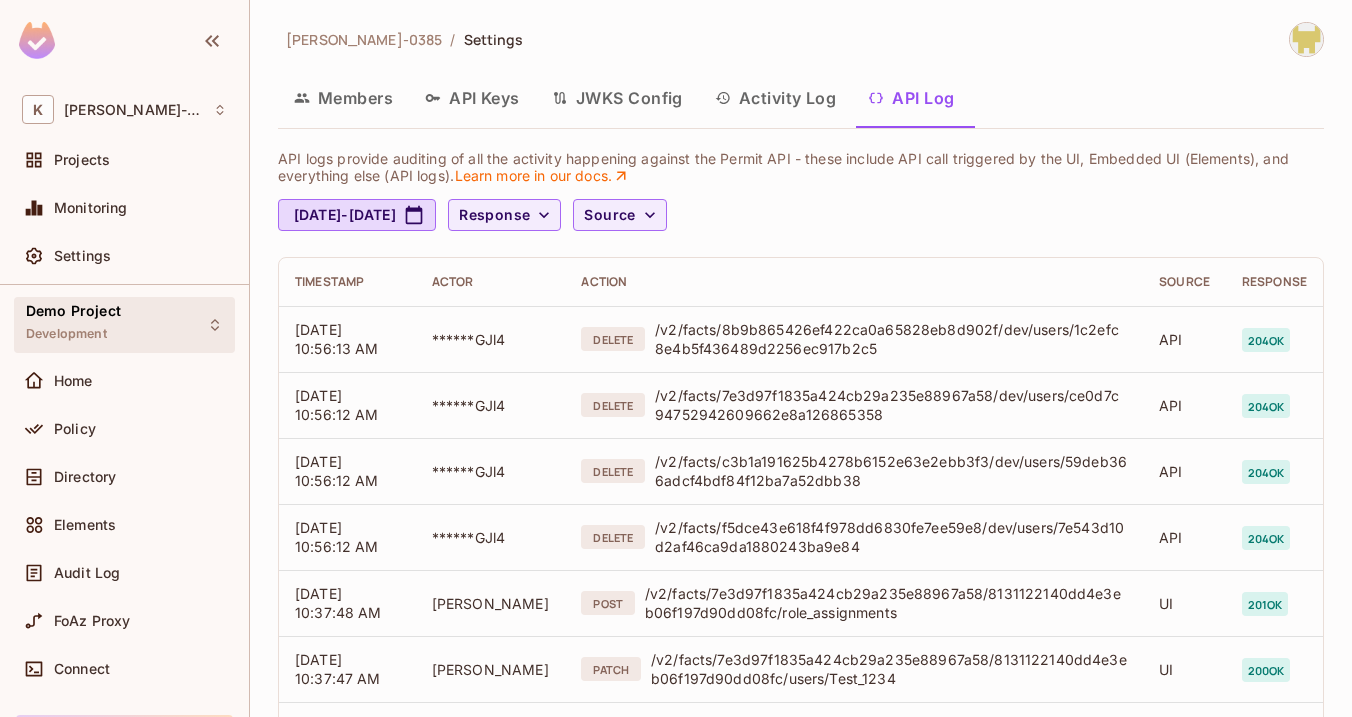 click on "Demo Project Development" at bounding box center (124, 324) 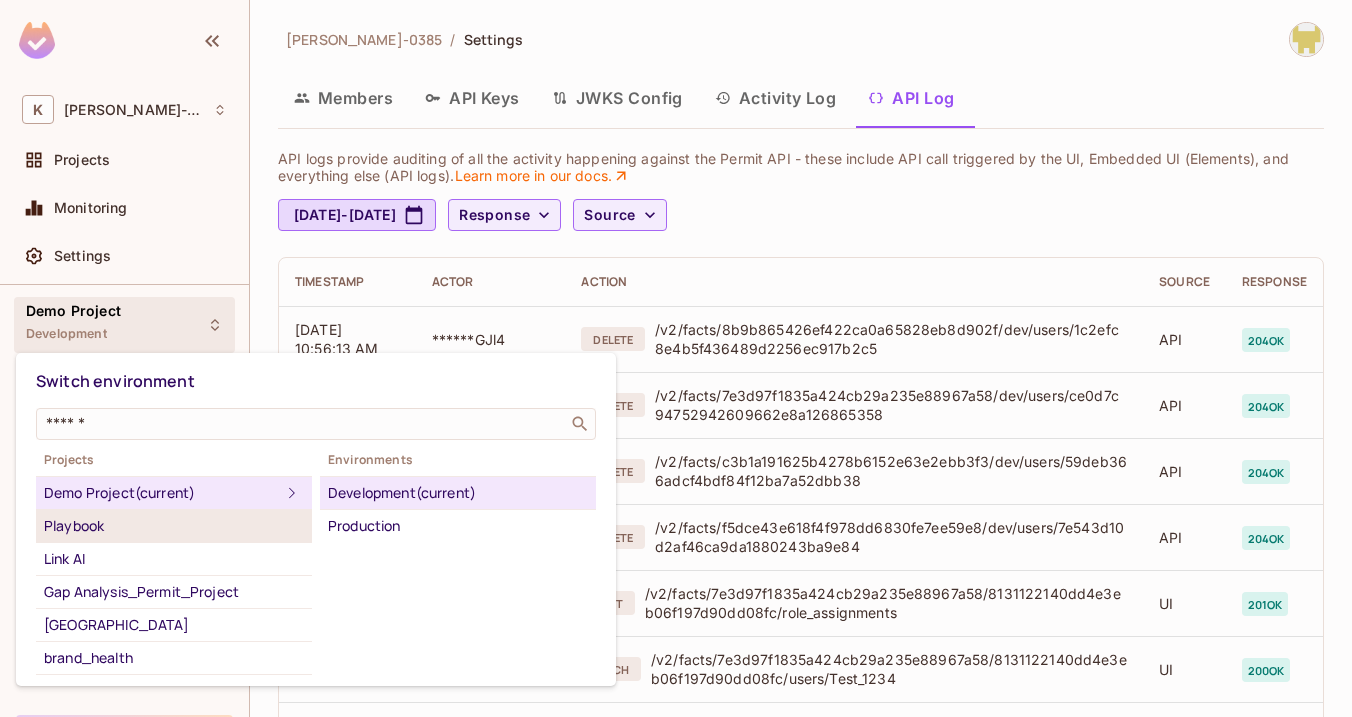 click on "Playbook" at bounding box center [174, 526] 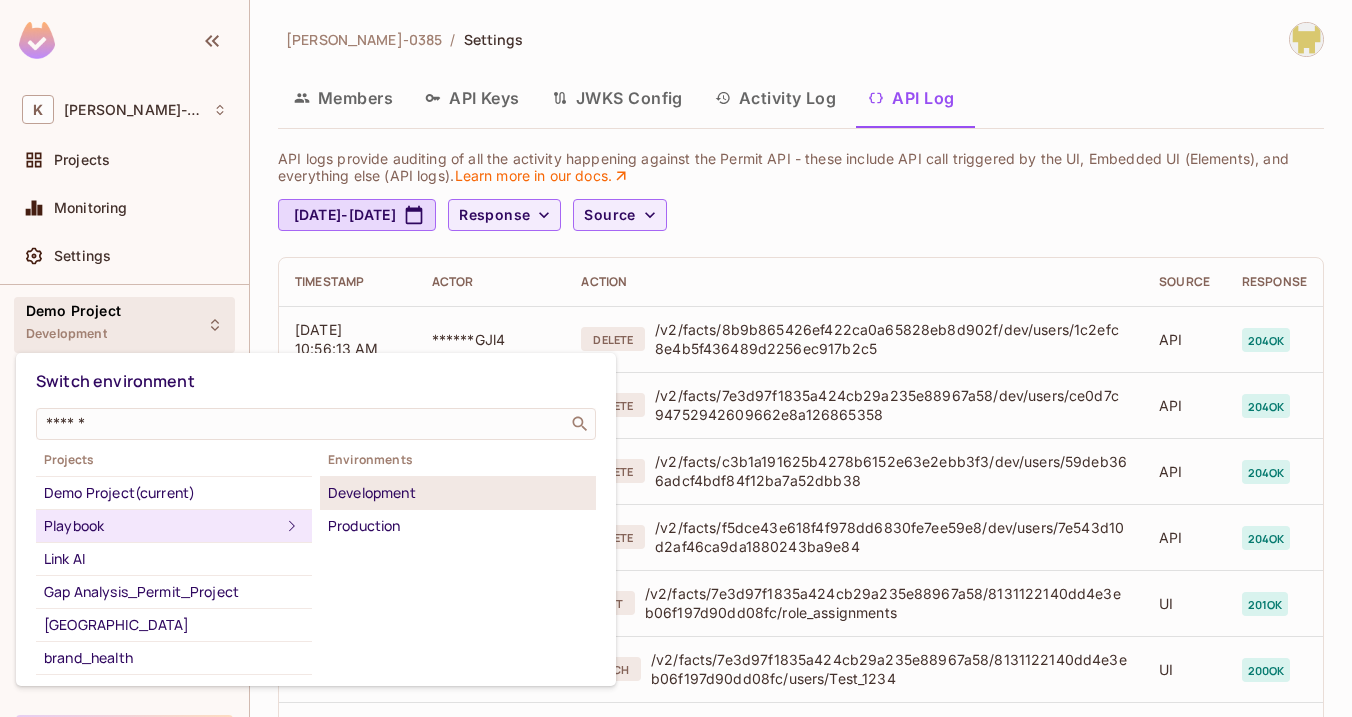 click on "Development" at bounding box center [458, 493] 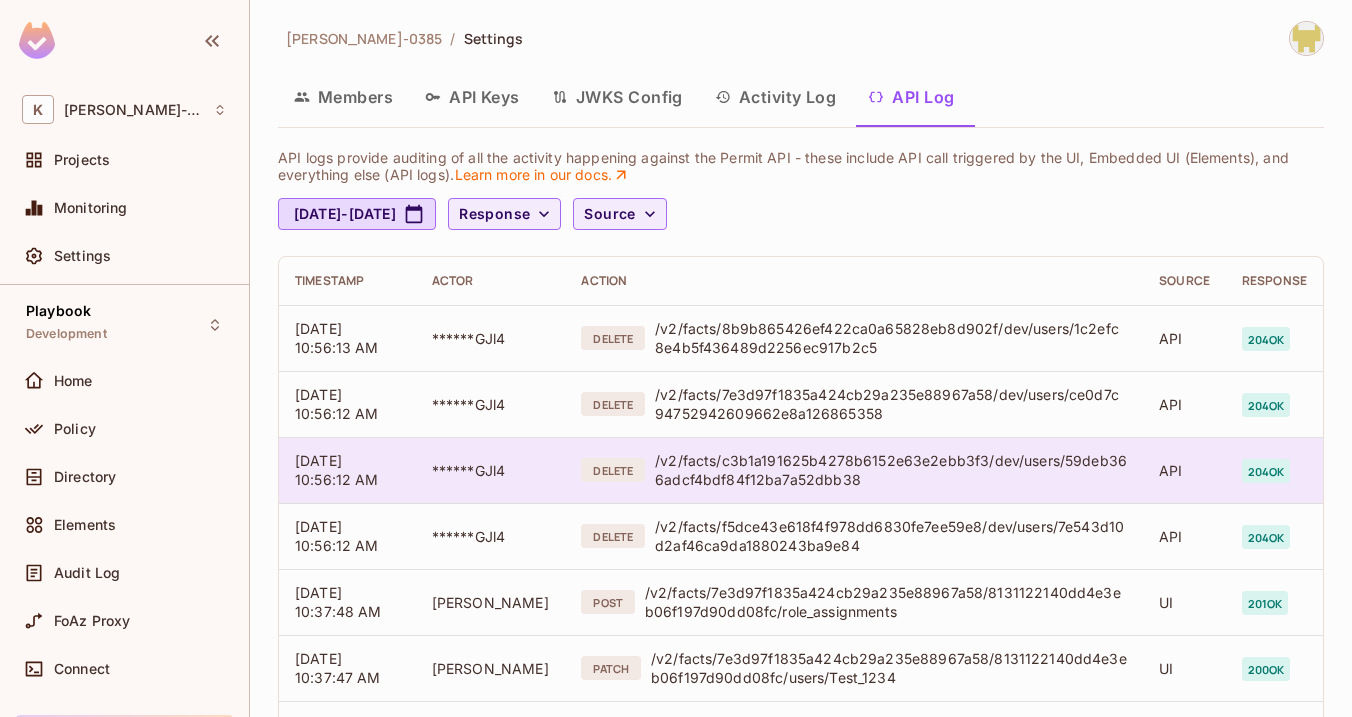 scroll, scrollTop: 0, scrollLeft: 0, axis: both 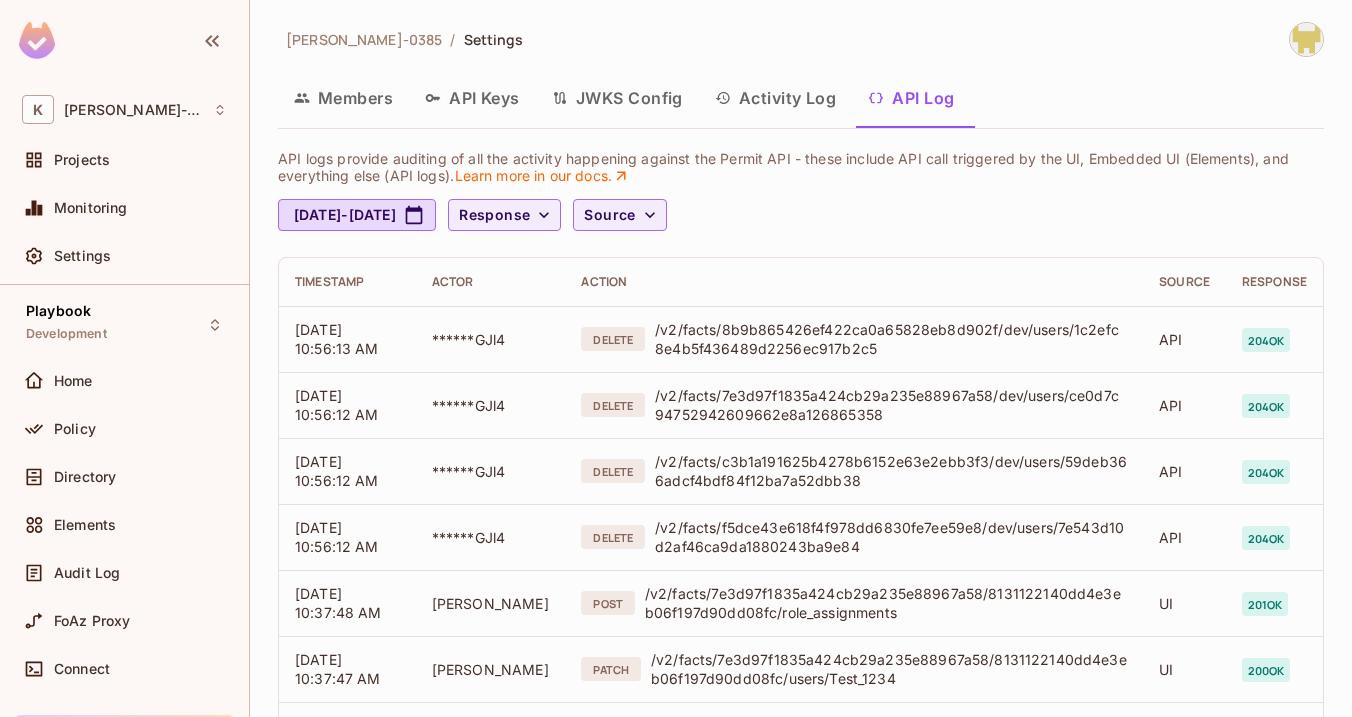 click on "Activity Log" at bounding box center (776, 98) 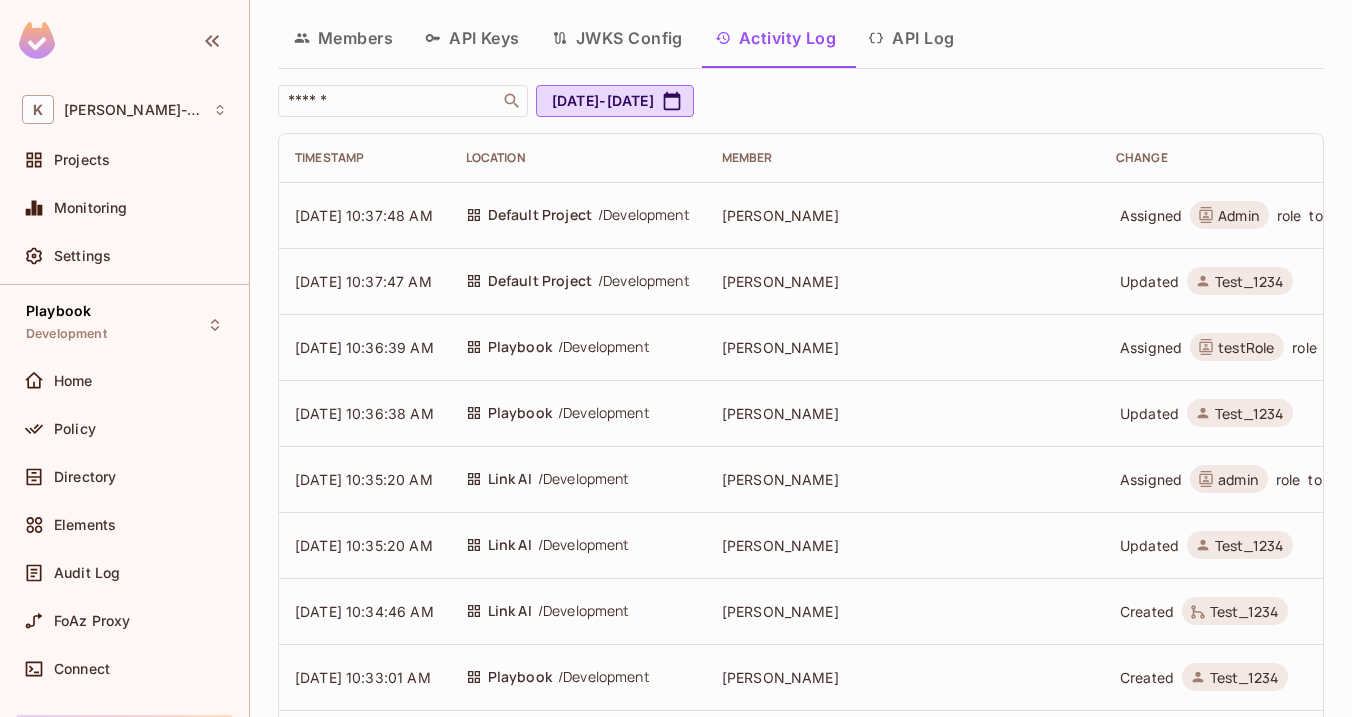 scroll, scrollTop: 55, scrollLeft: 0, axis: vertical 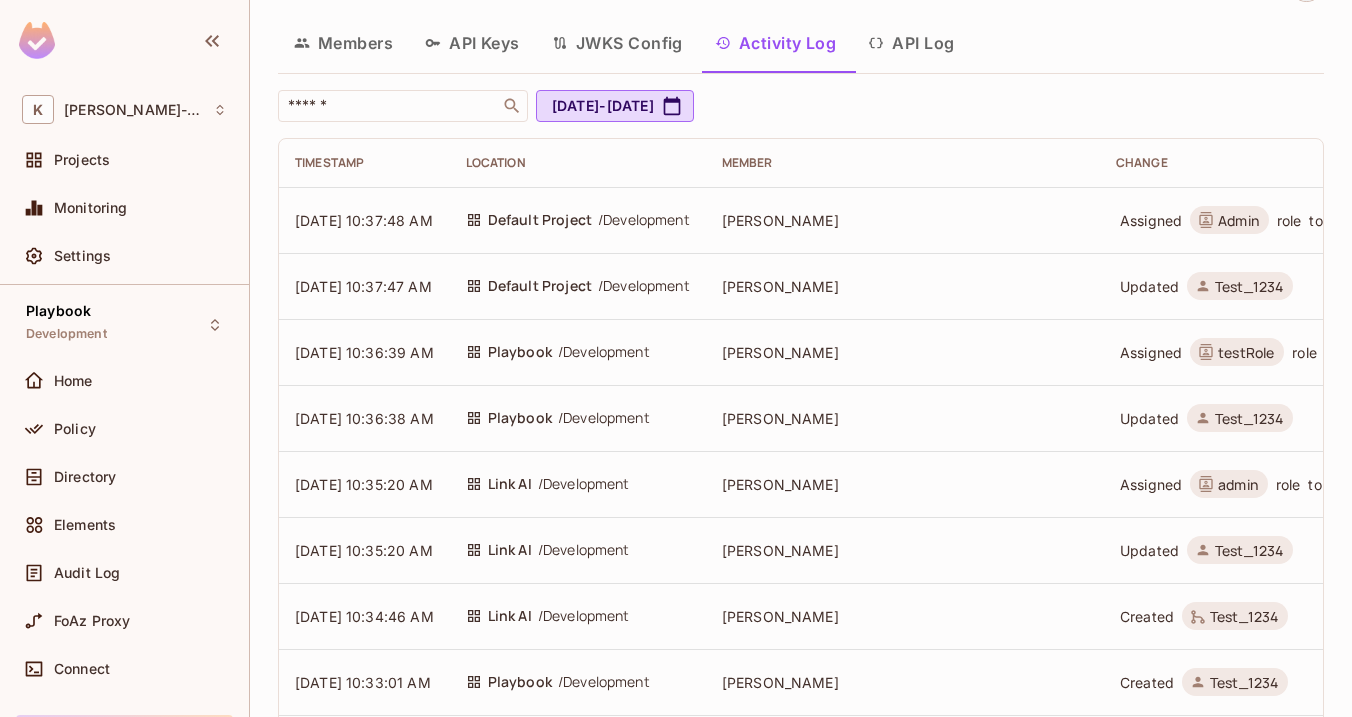 click on "API Log" at bounding box center (911, 43) 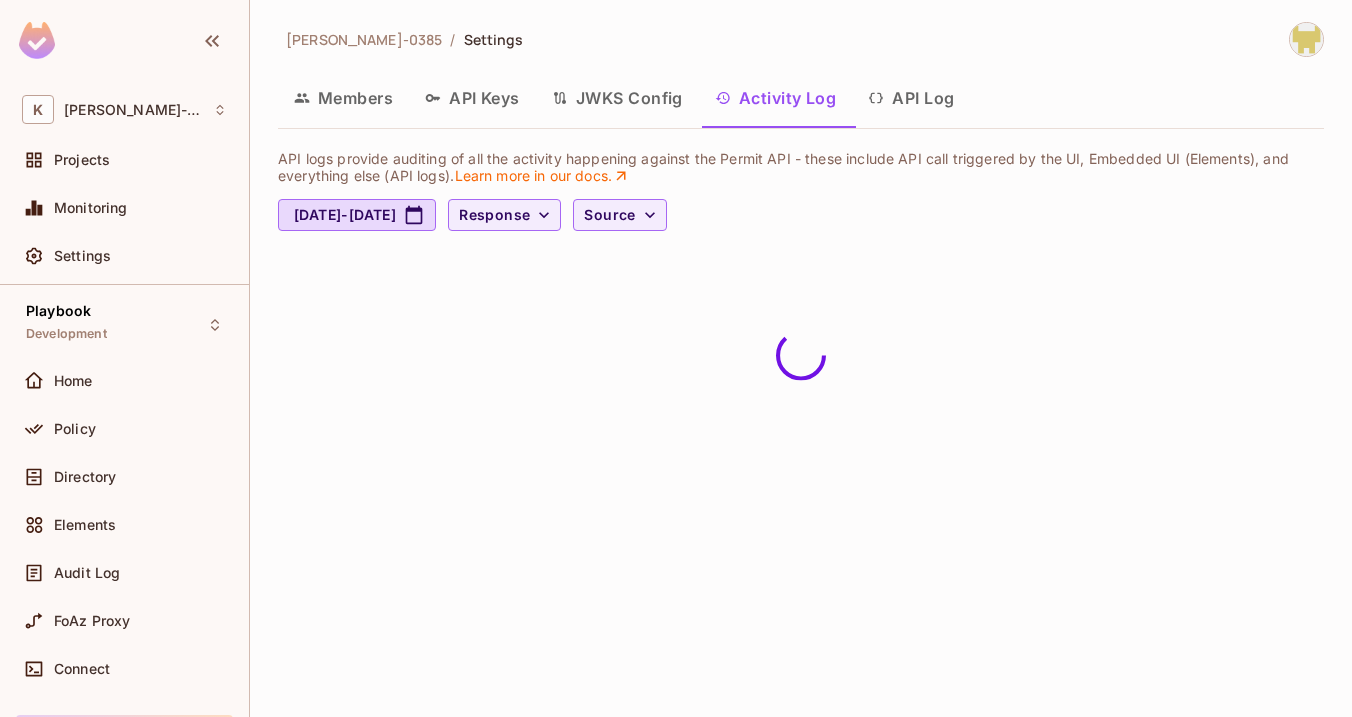 scroll, scrollTop: 0, scrollLeft: 0, axis: both 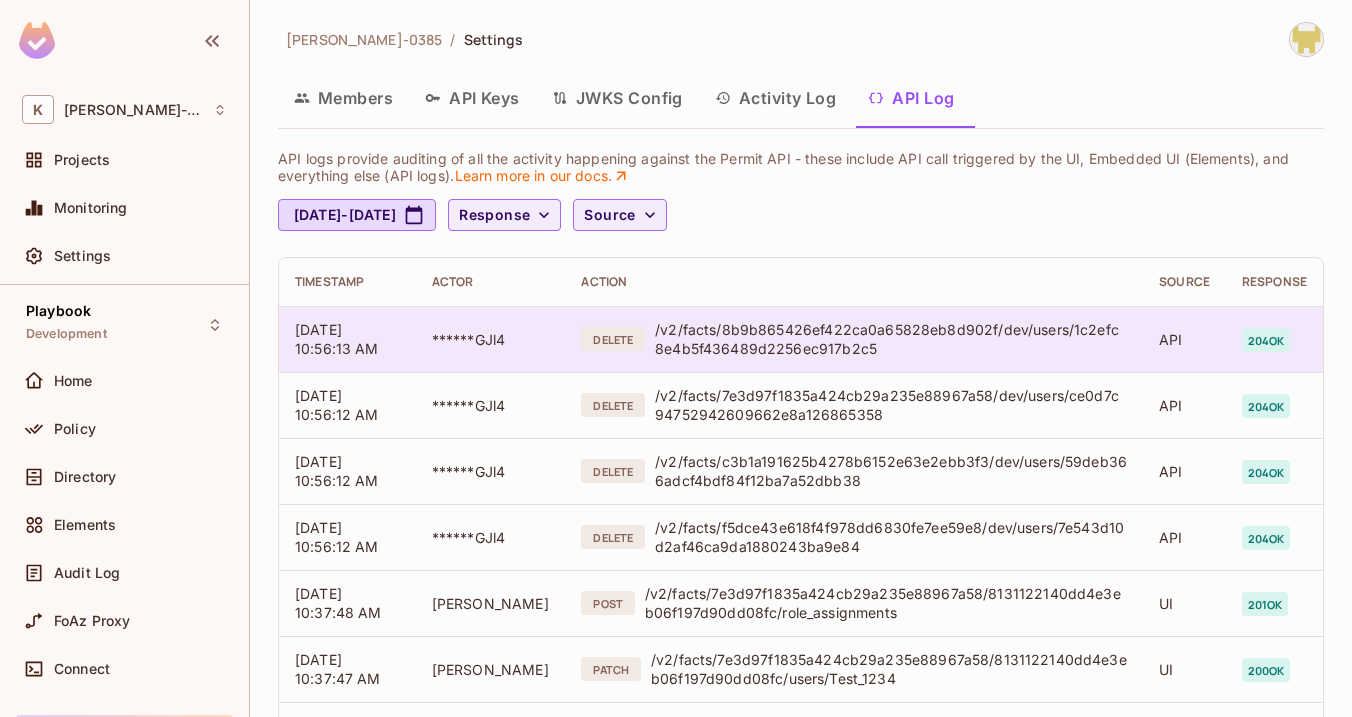 click on "/v2/facts/8b9b865426ef422ca0a65828eb8d902f/dev/users/1c2efc8e4b5f436489d2256ec917b2c5" at bounding box center (891, 339) 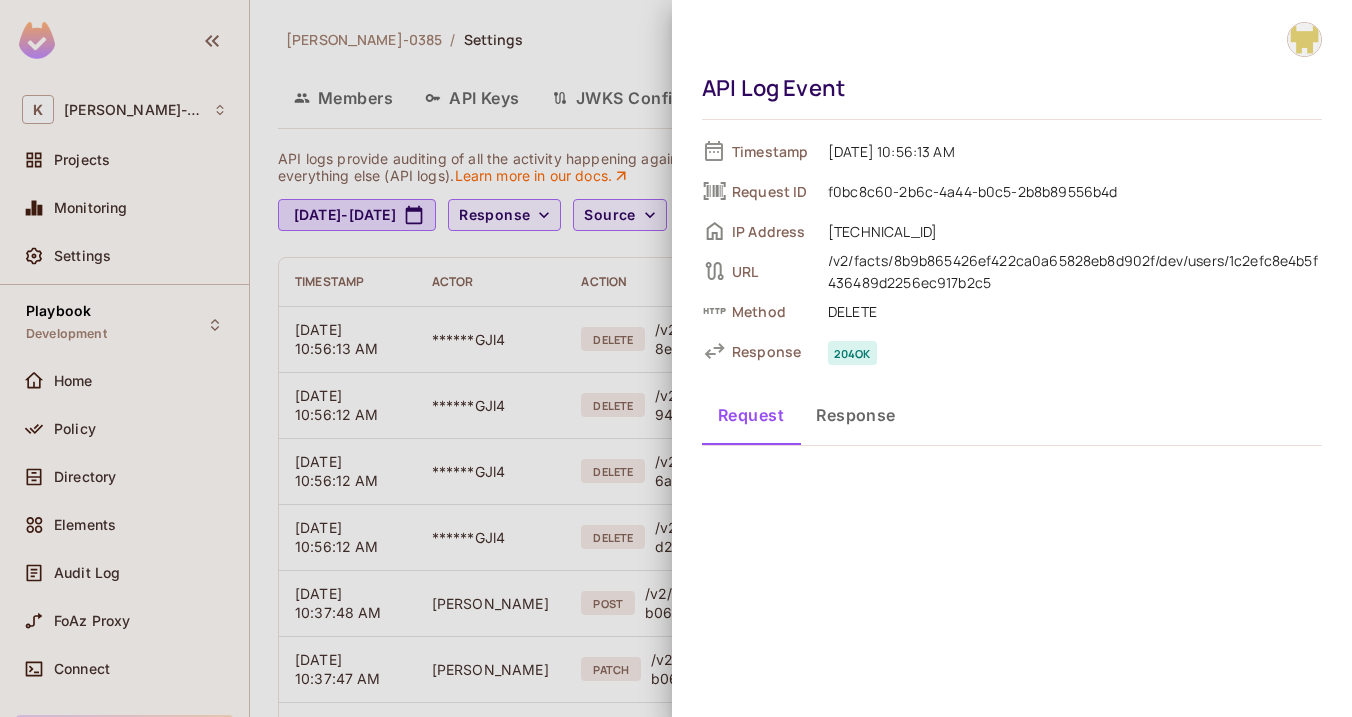 click on "Response" at bounding box center [856, 415] 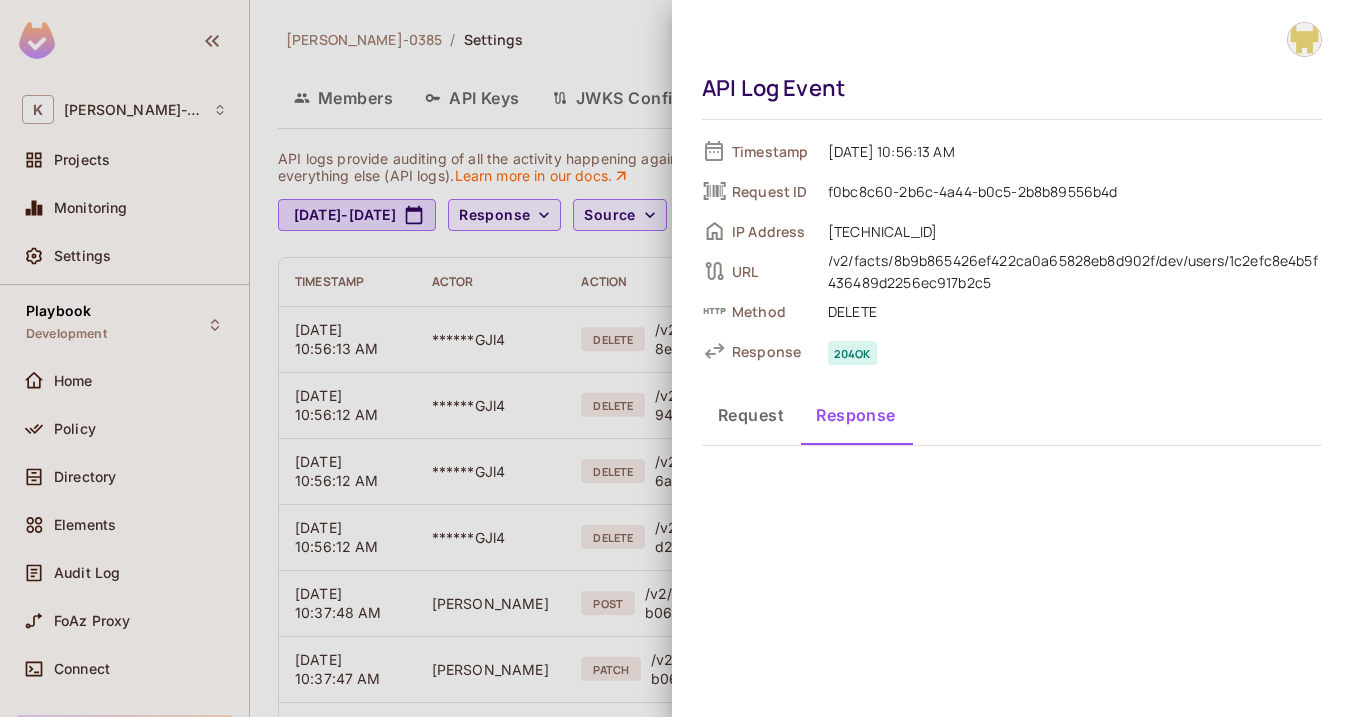 click at bounding box center (676, 358) 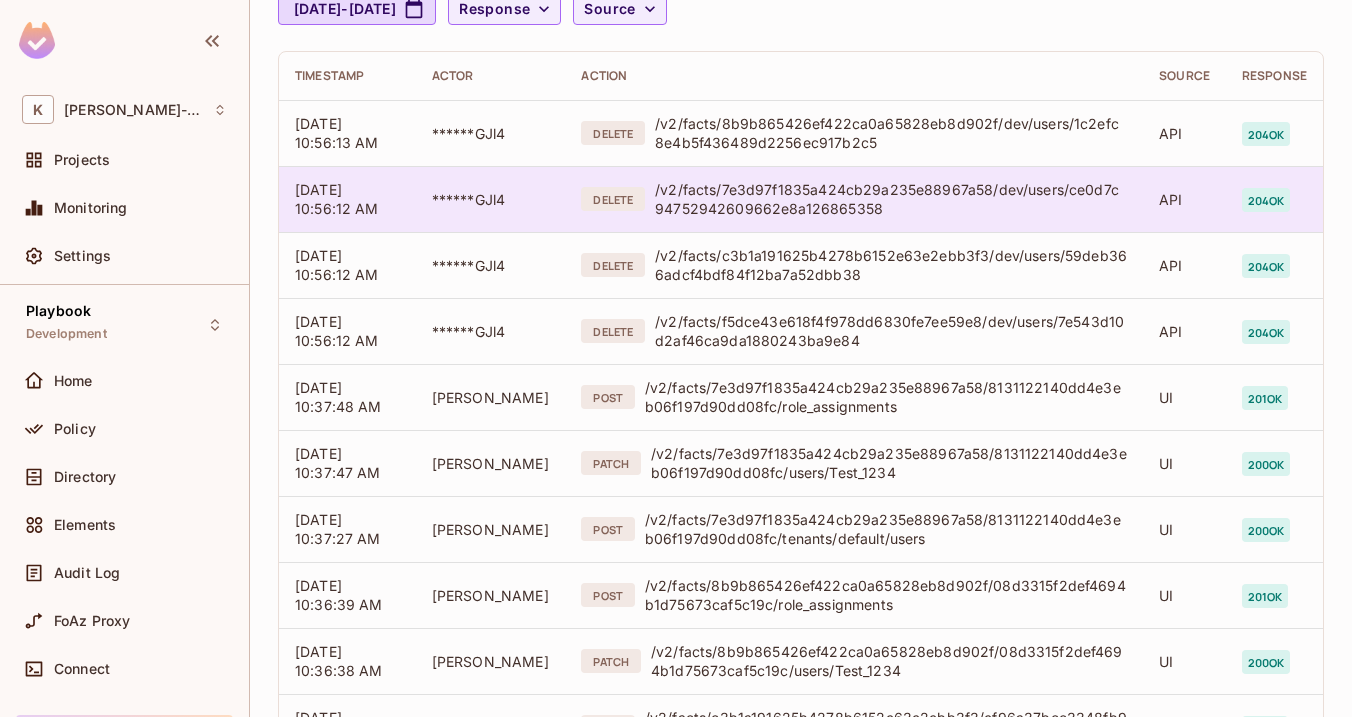 scroll, scrollTop: 207, scrollLeft: 0, axis: vertical 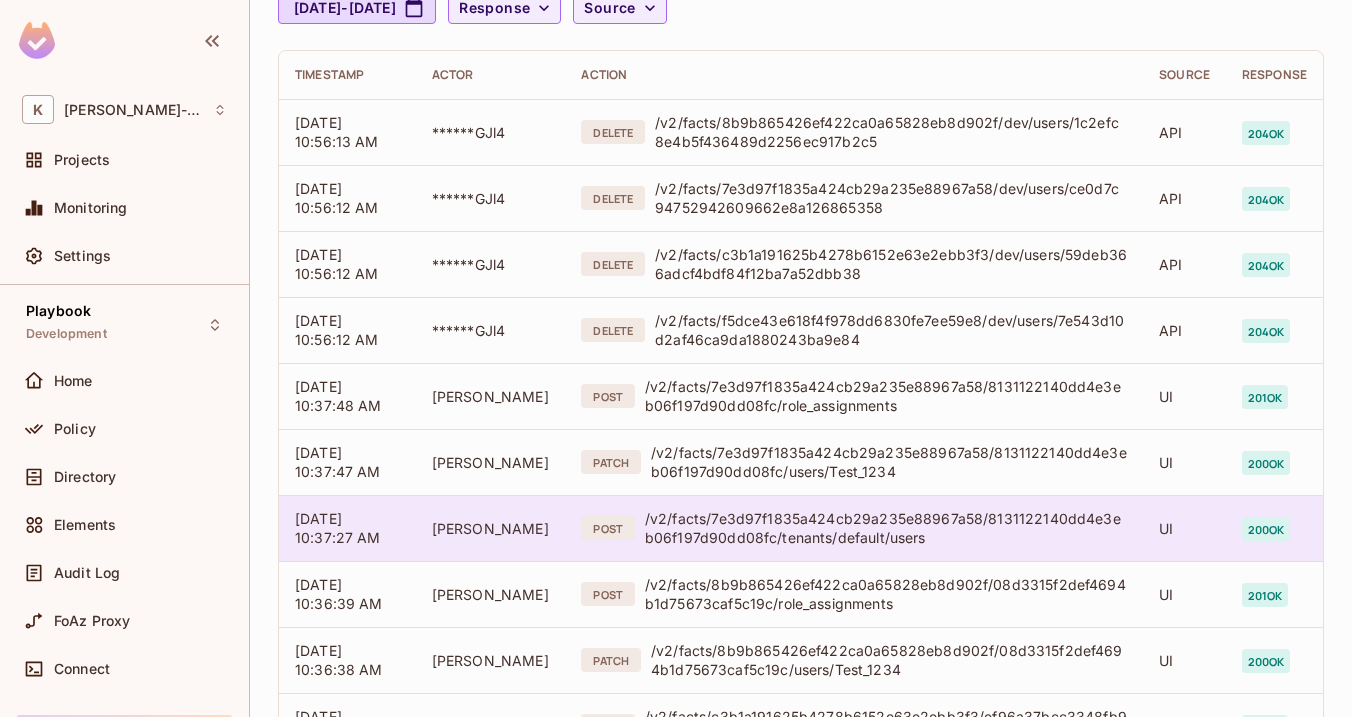 click on "/v2/facts/7e3d97f1835a424cb29a235e88967a58/8131122140dd4e3eb06f197d90dd08fc/tenants/default/users" at bounding box center (886, 528) 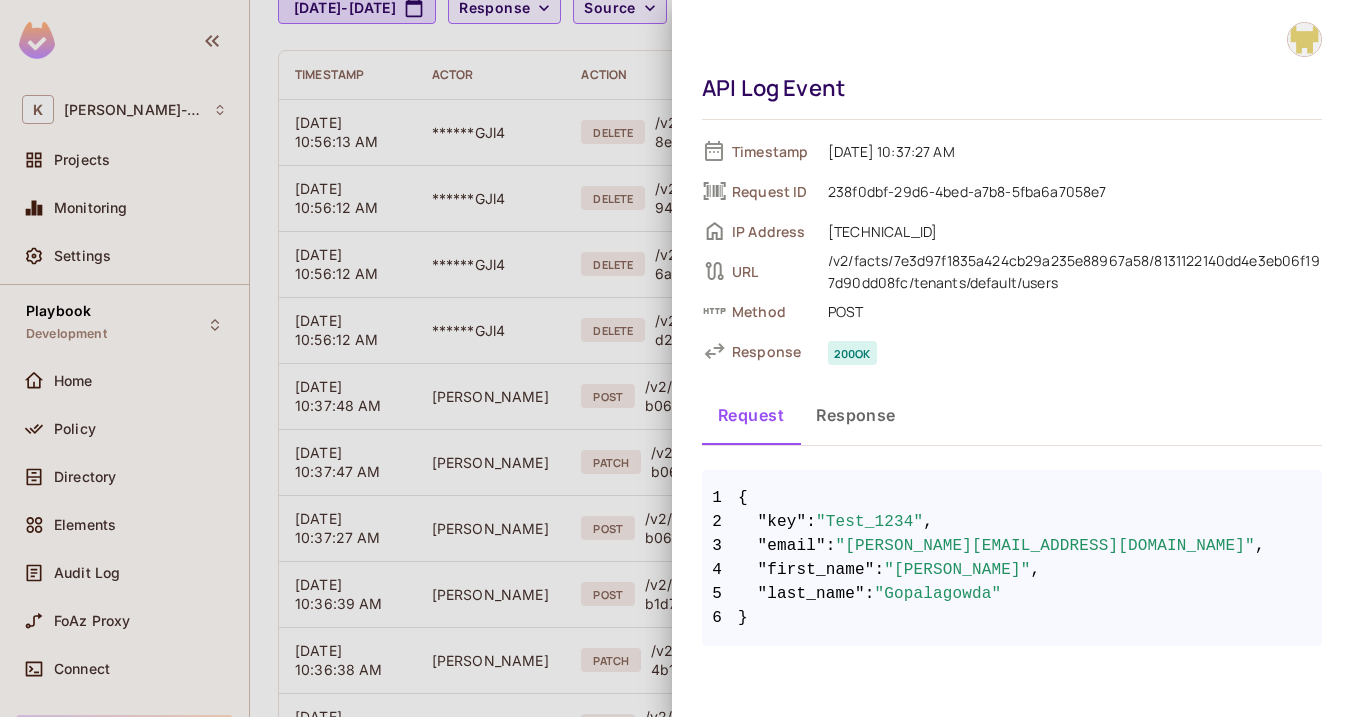 click on "Response" at bounding box center (856, 415) 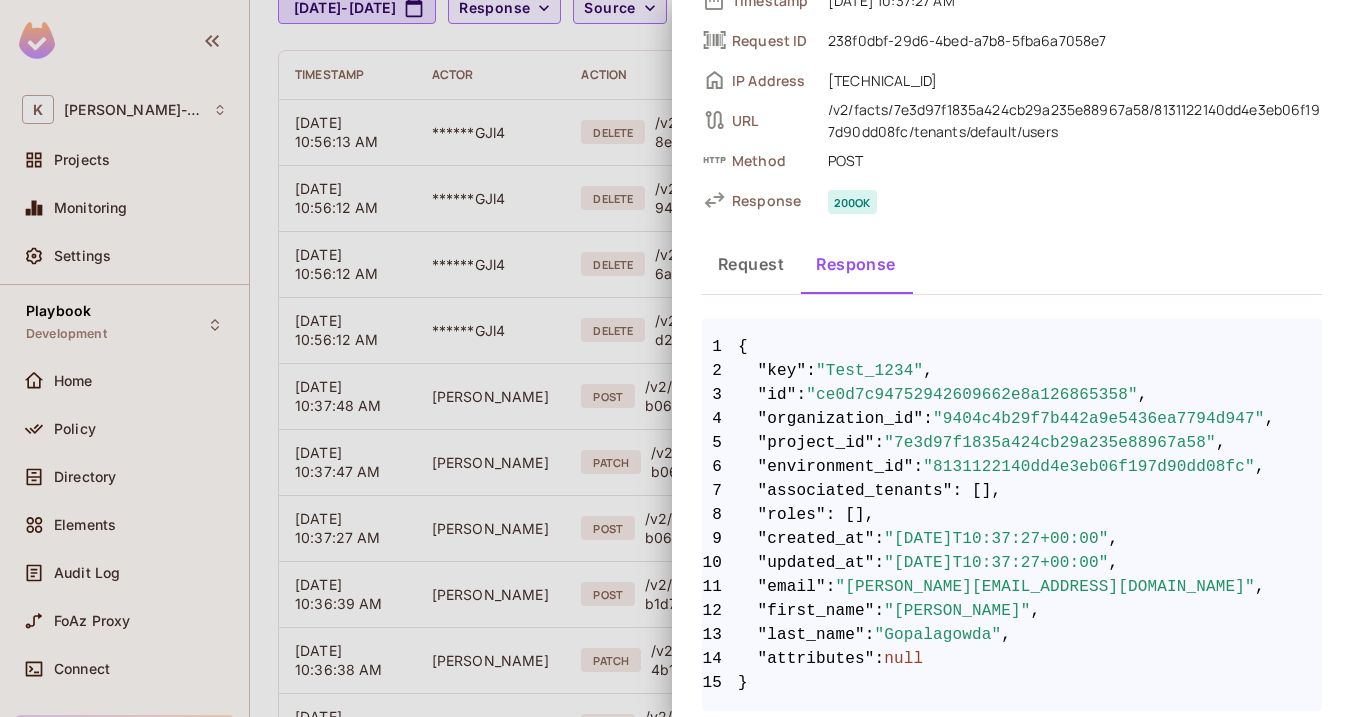 scroll, scrollTop: 163, scrollLeft: 0, axis: vertical 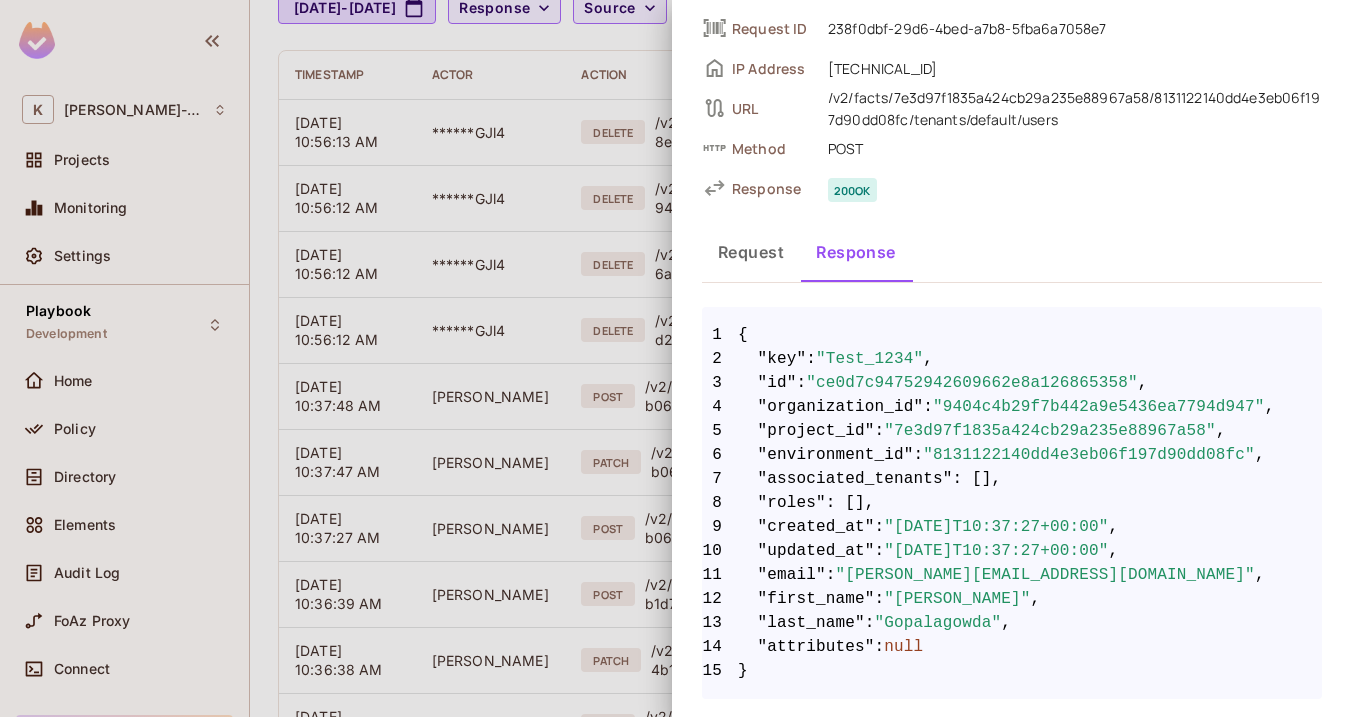 click at bounding box center [676, 358] 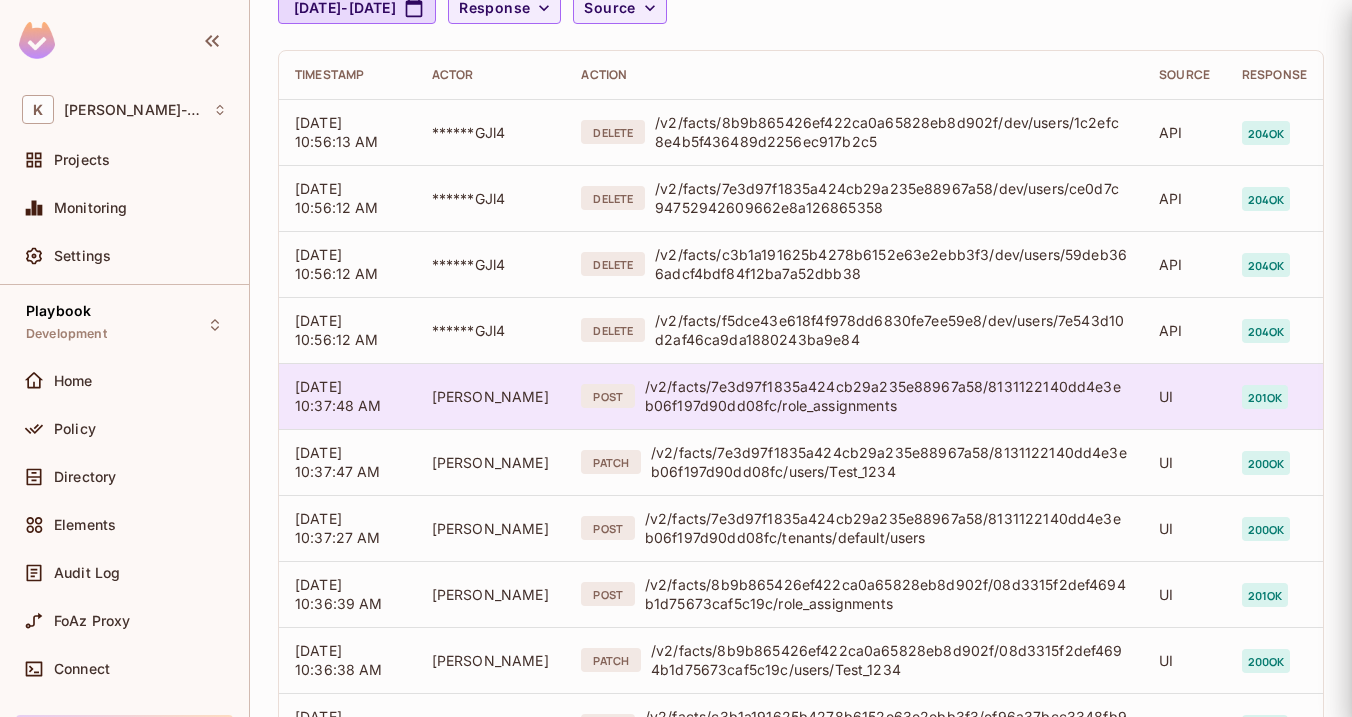 scroll, scrollTop: 0, scrollLeft: 0, axis: both 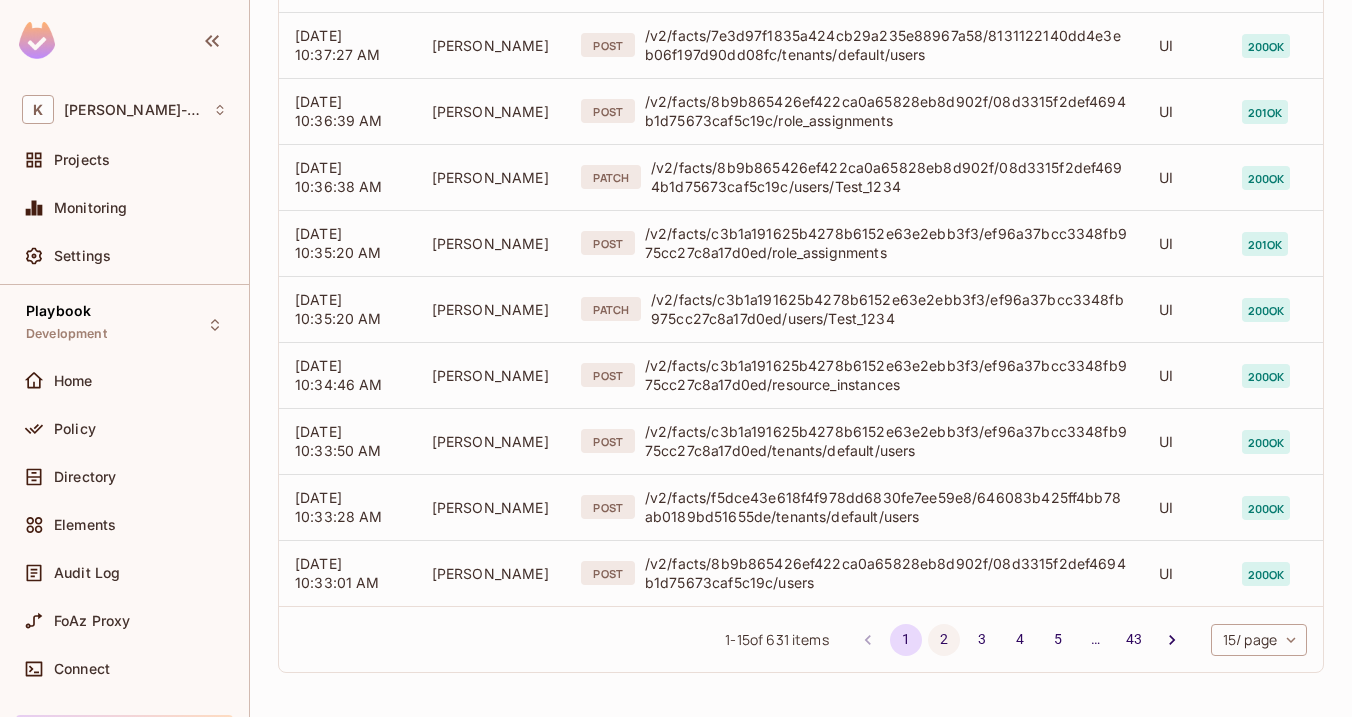 click on "2" at bounding box center [944, 640] 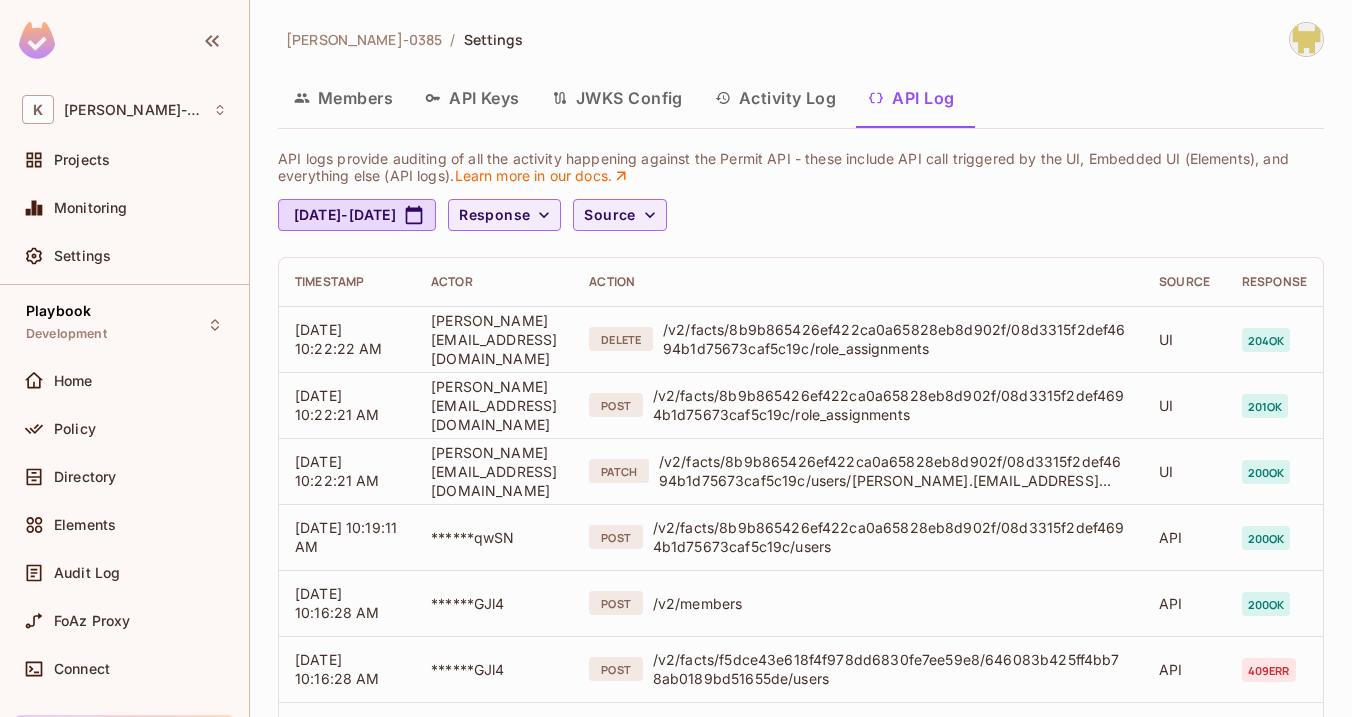 scroll, scrollTop: 4, scrollLeft: 0, axis: vertical 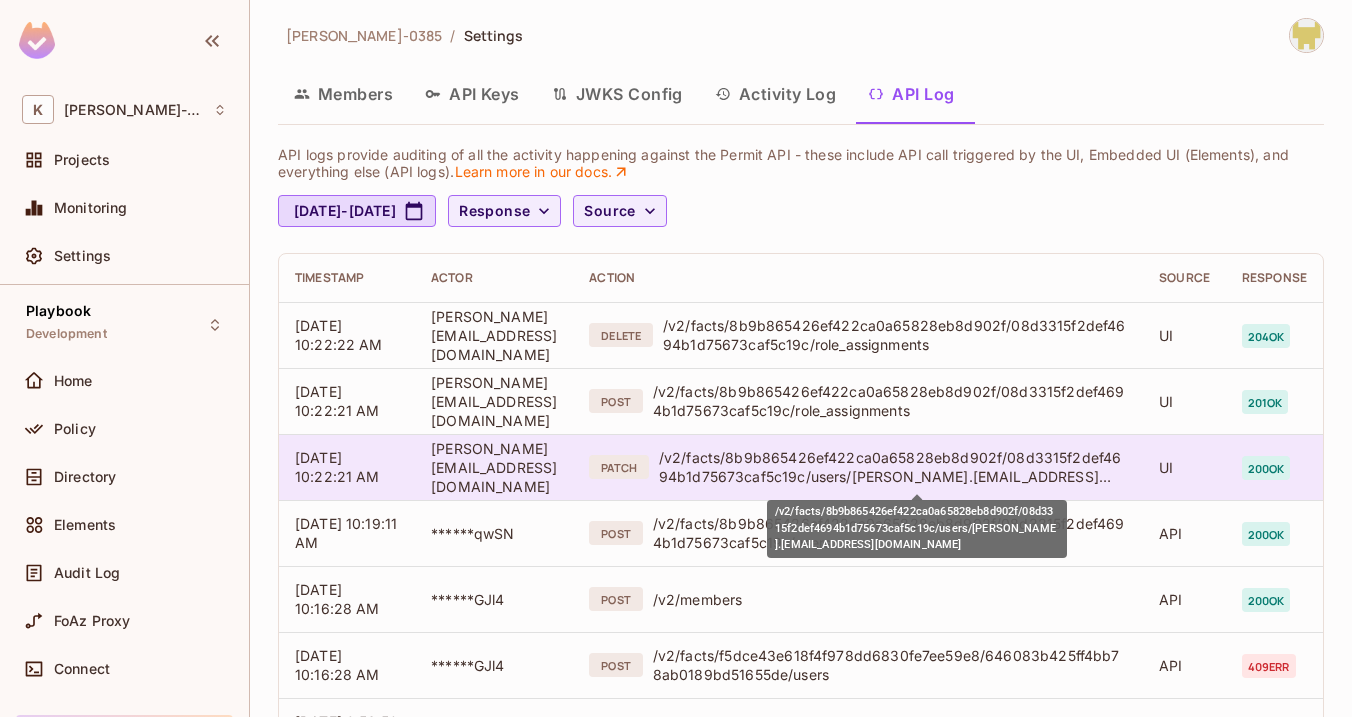 click on "/v2/facts/8b9b865426ef422ca0a65828eb8d902f/08d3315f2def4694b1d75673caf5c19c/users/[PERSON_NAME].[EMAIL_ADDRESS][DOMAIN_NAME]" at bounding box center [893, 467] 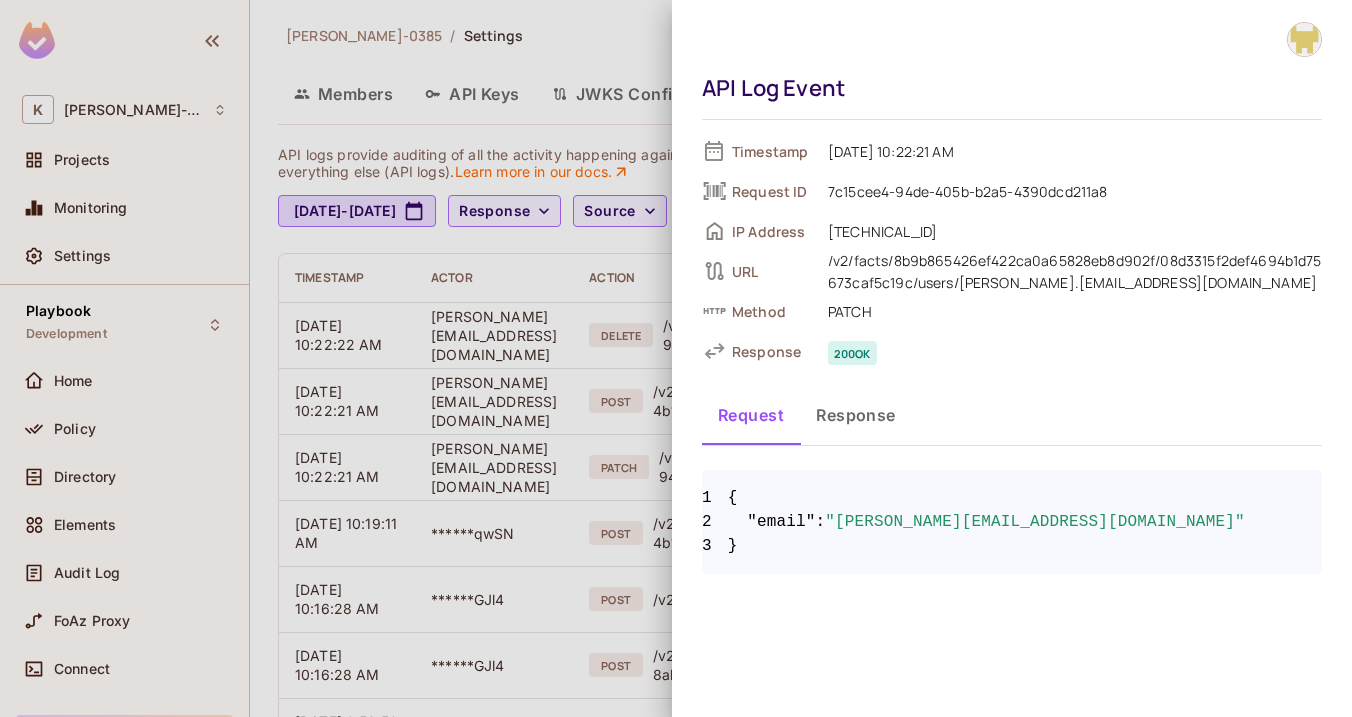 click on "Response" at bounding box center (856, 415) 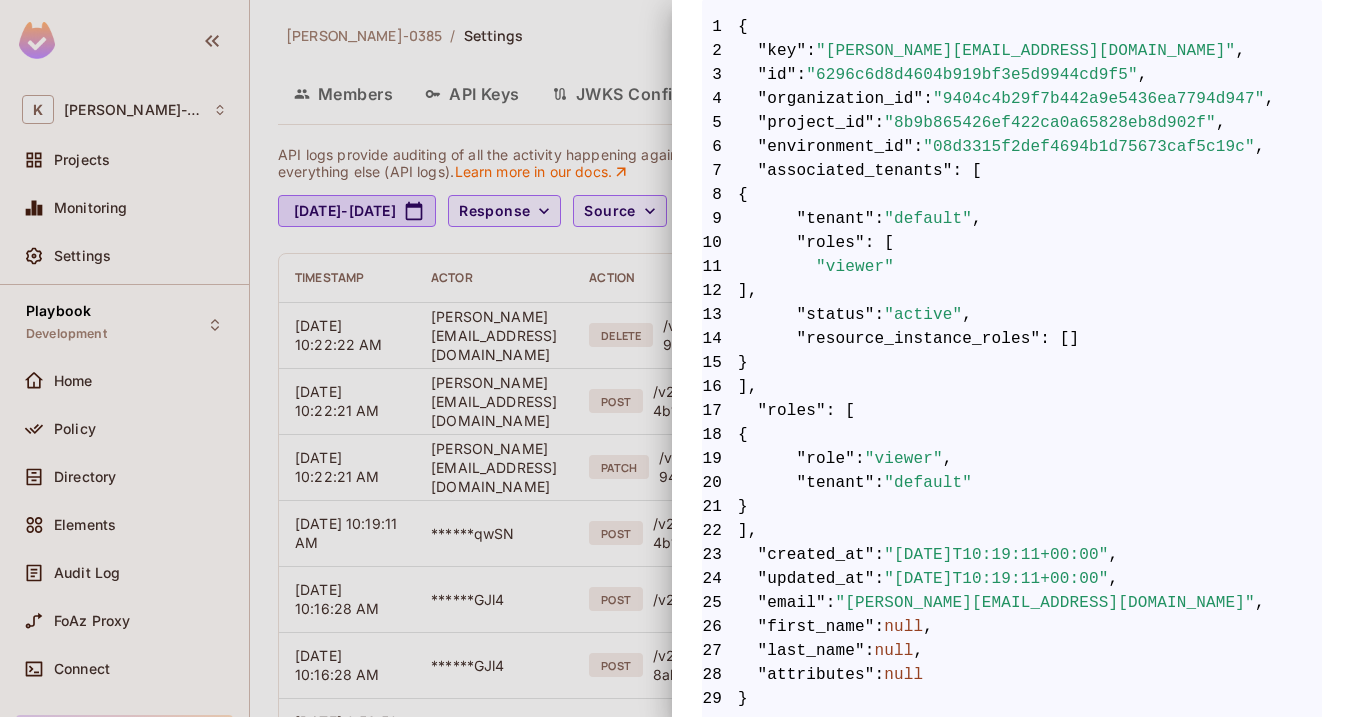 scroll, scrollTop: 499, scrollLeft: 0, axis: vertical 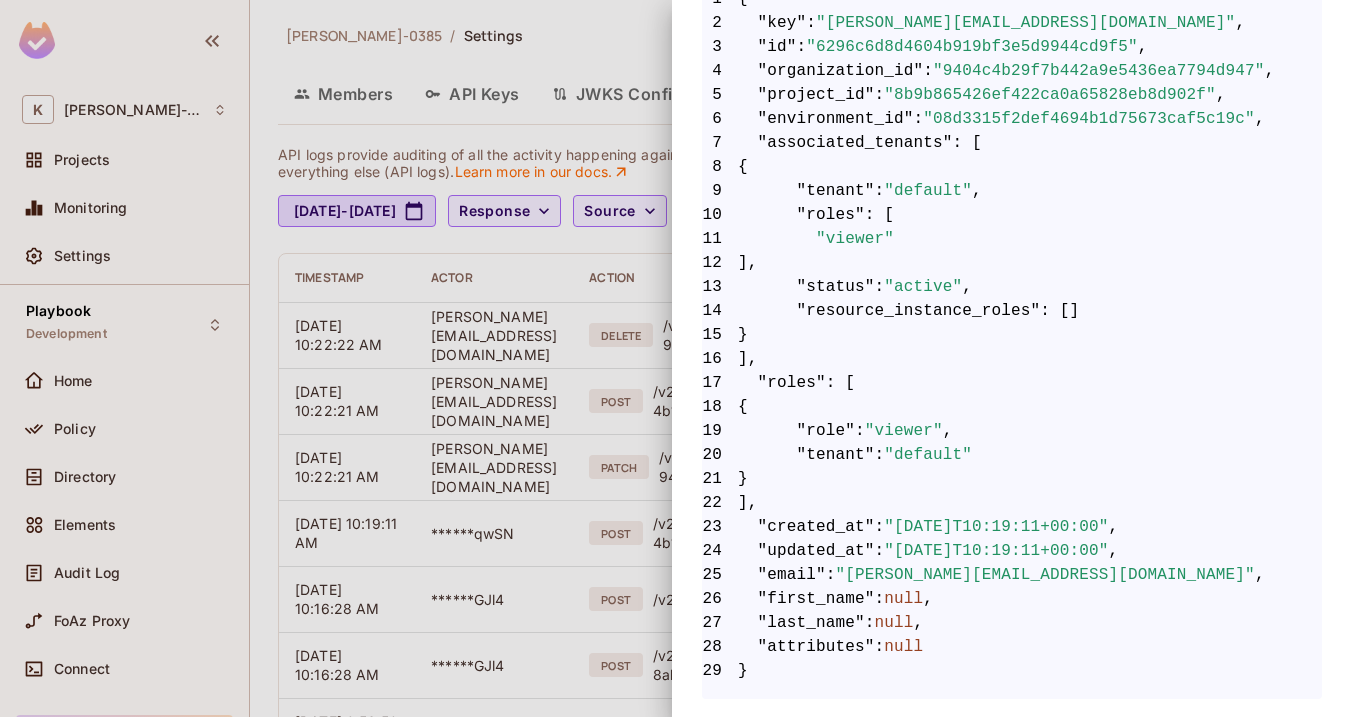 click at bounding box center [676, 358] 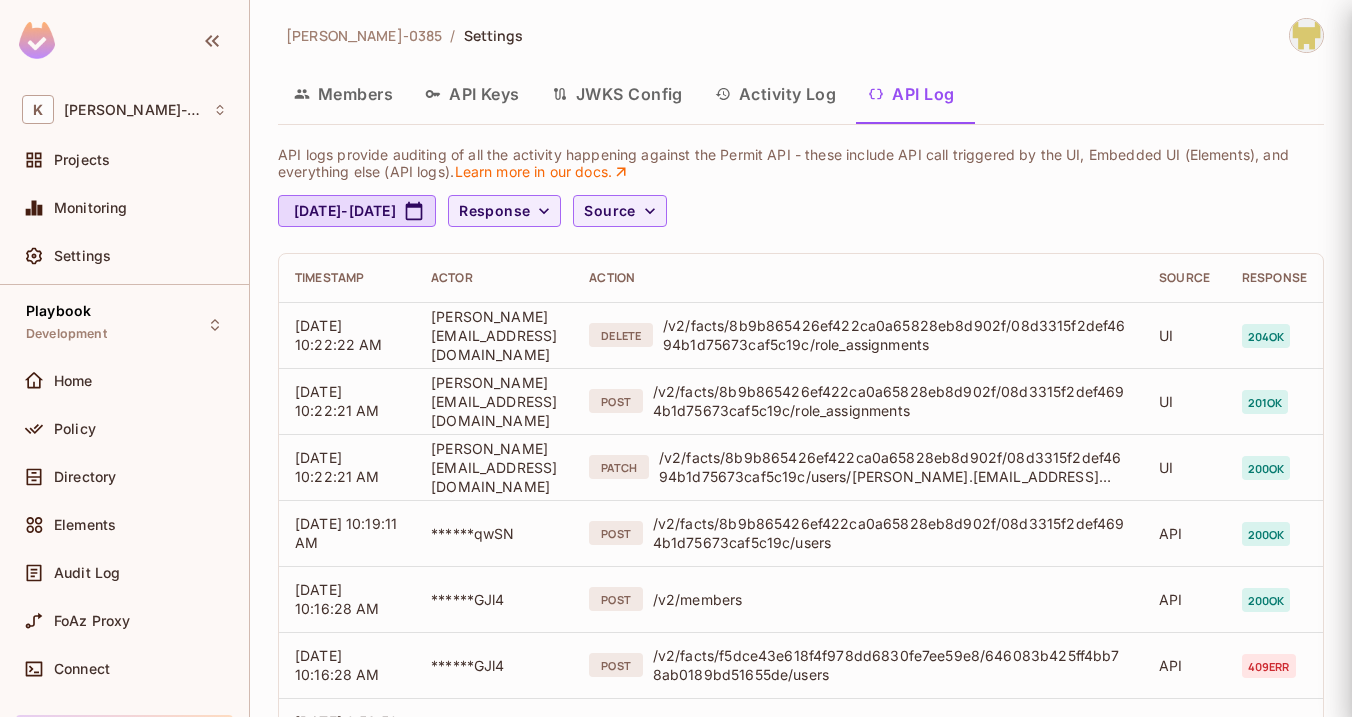 scroll, scrollTop: 0, scrollLeft: 0, axis: both 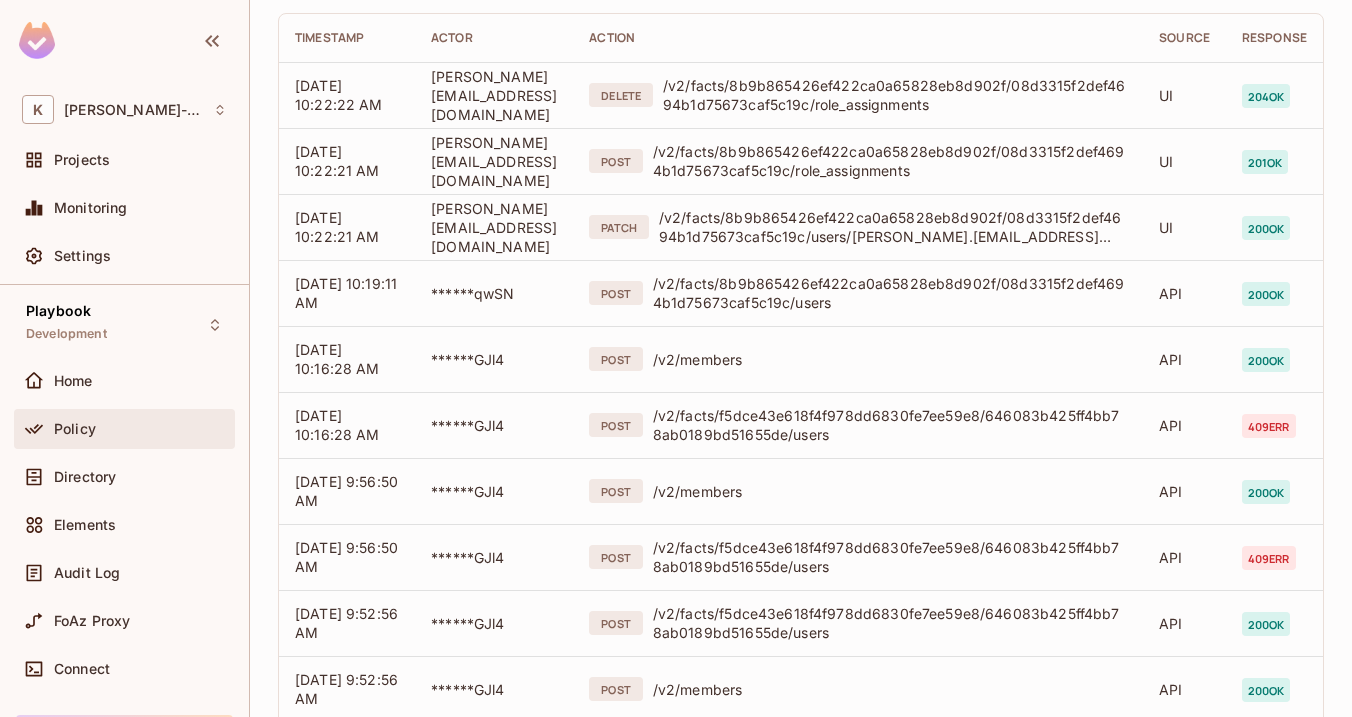 click on "Policy" at bounding box center [124, 429] 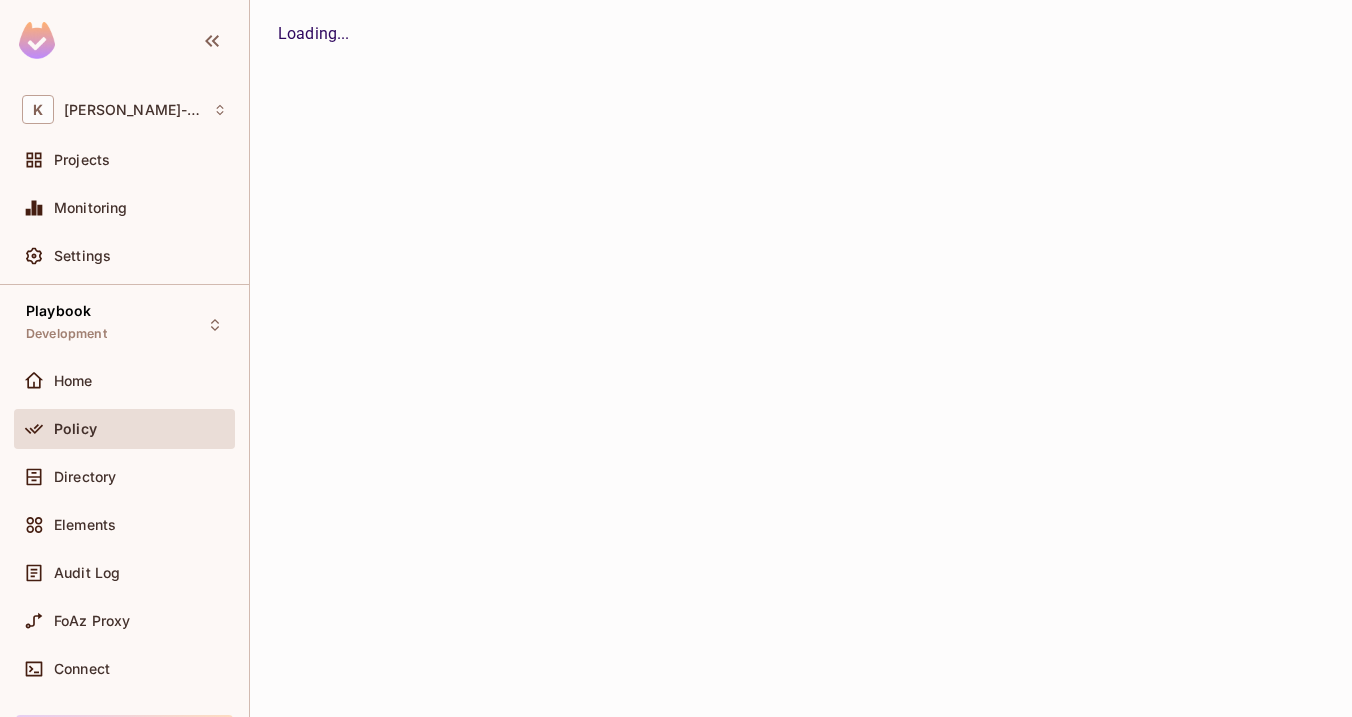scroll, scrollTop: 0, scrollLeft: 0, axis: both 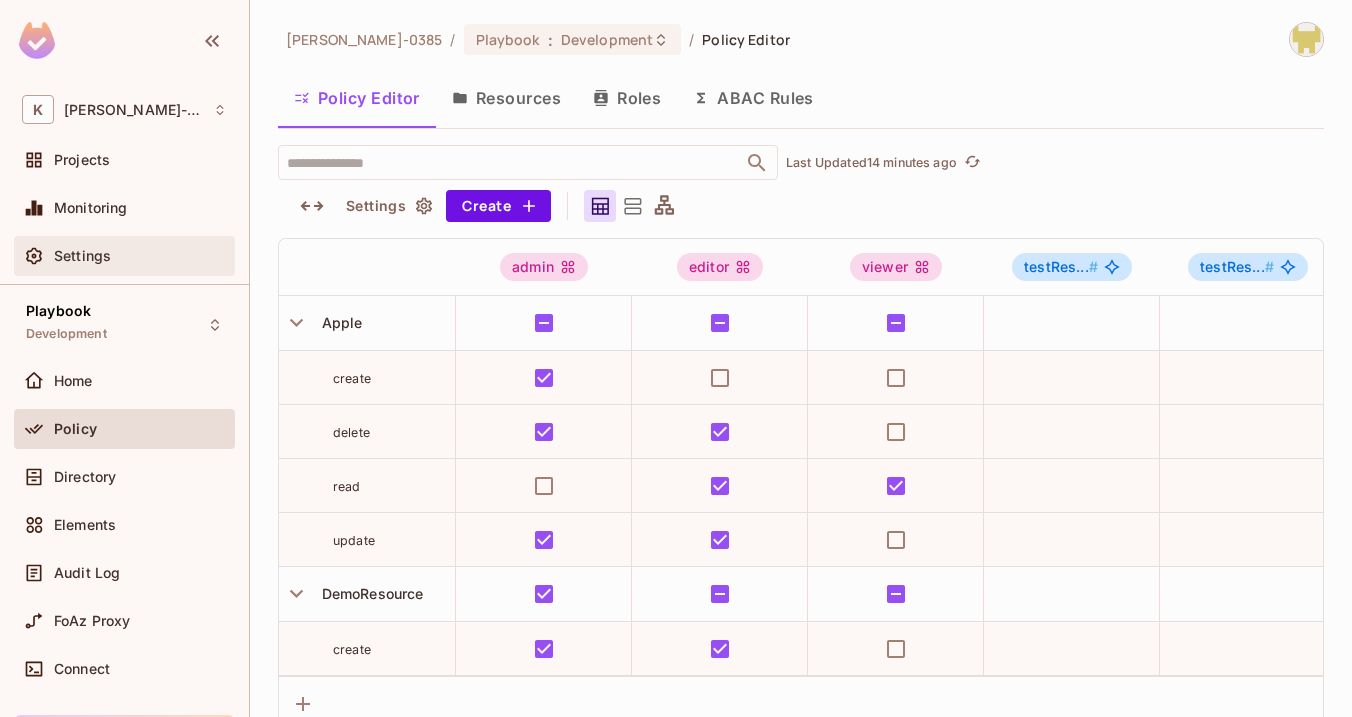 click on "Settings" at bounding box center [140, 256] 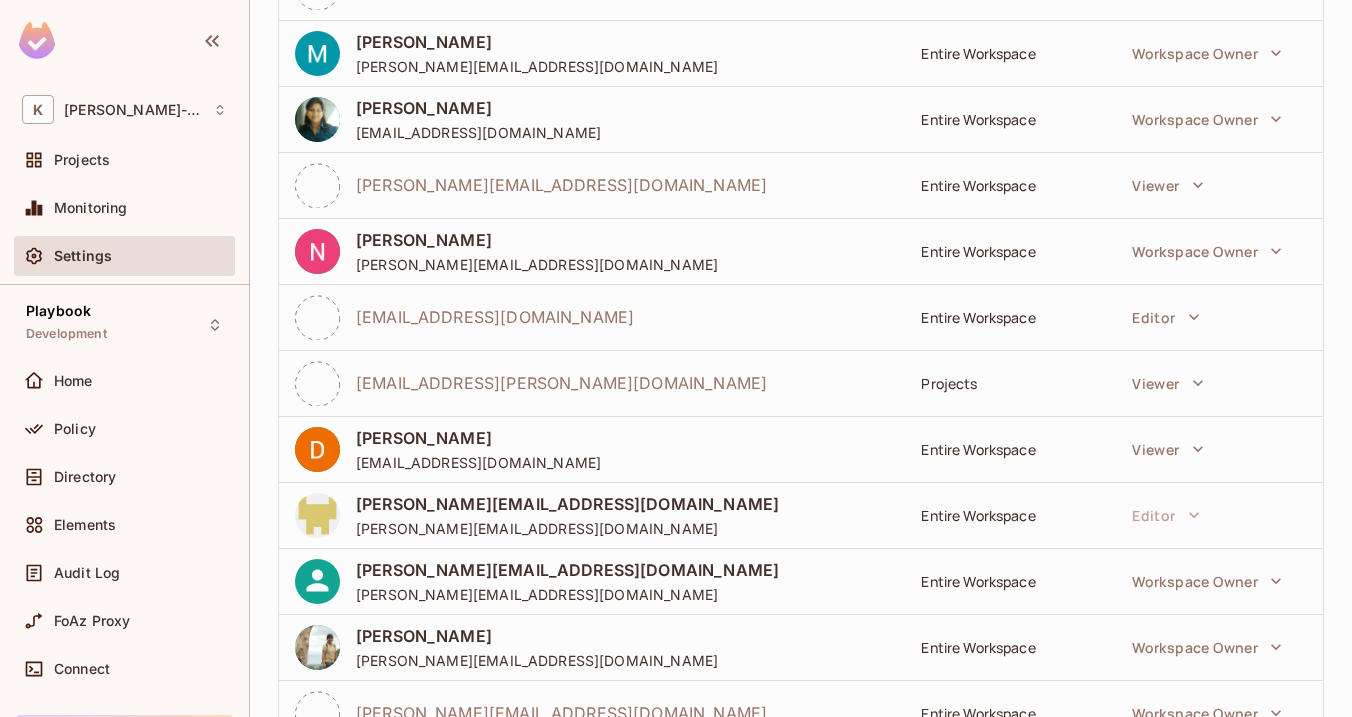 scroll, scrollTop: 807, scrollLeft: 0, axis: vertical 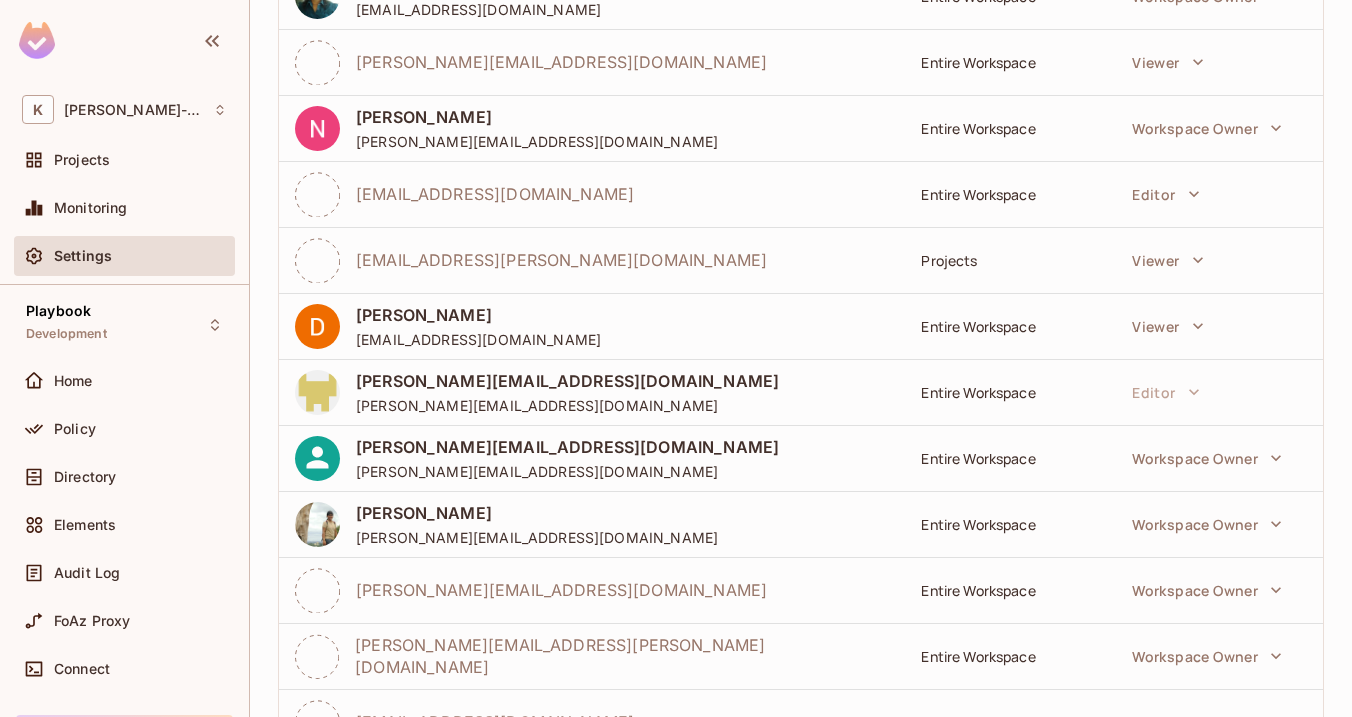 click on "Entire Workspace" at bounding box center [1009, 392] 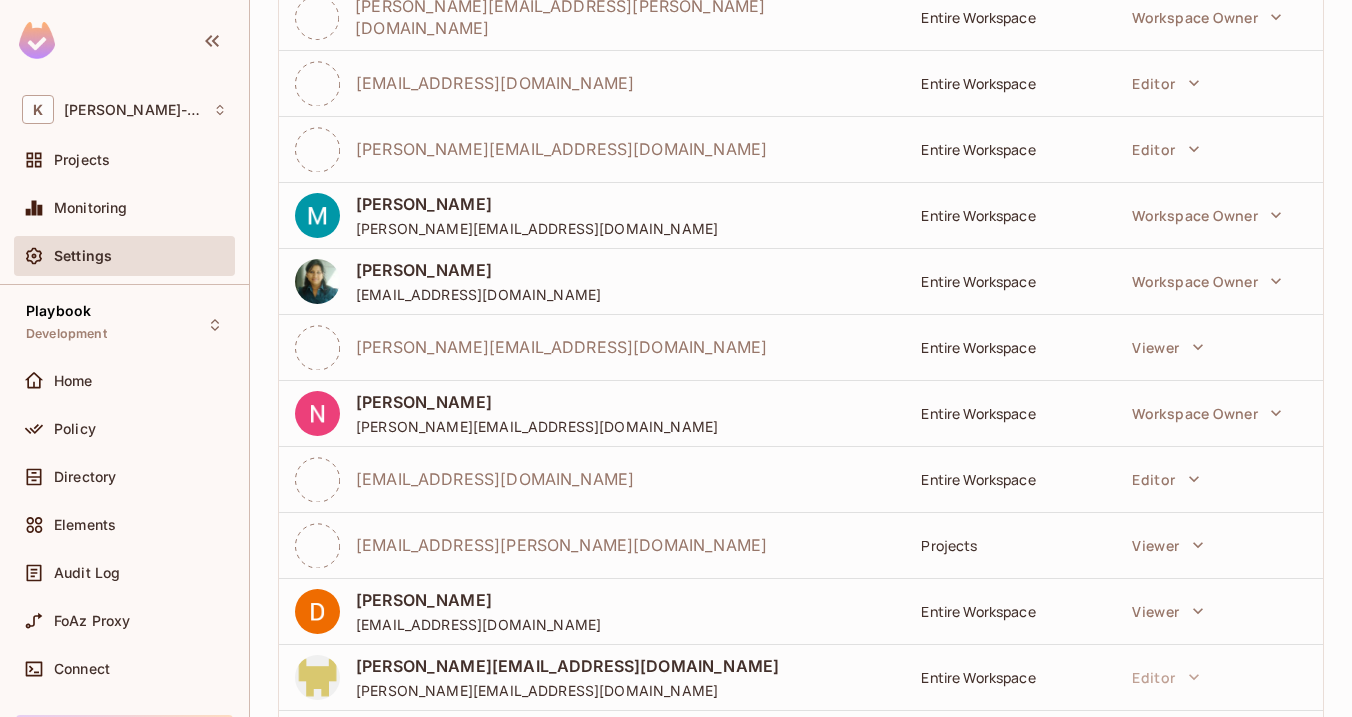 scroll, scrollTop: 521, scrollLeft: 0, axis: vertical 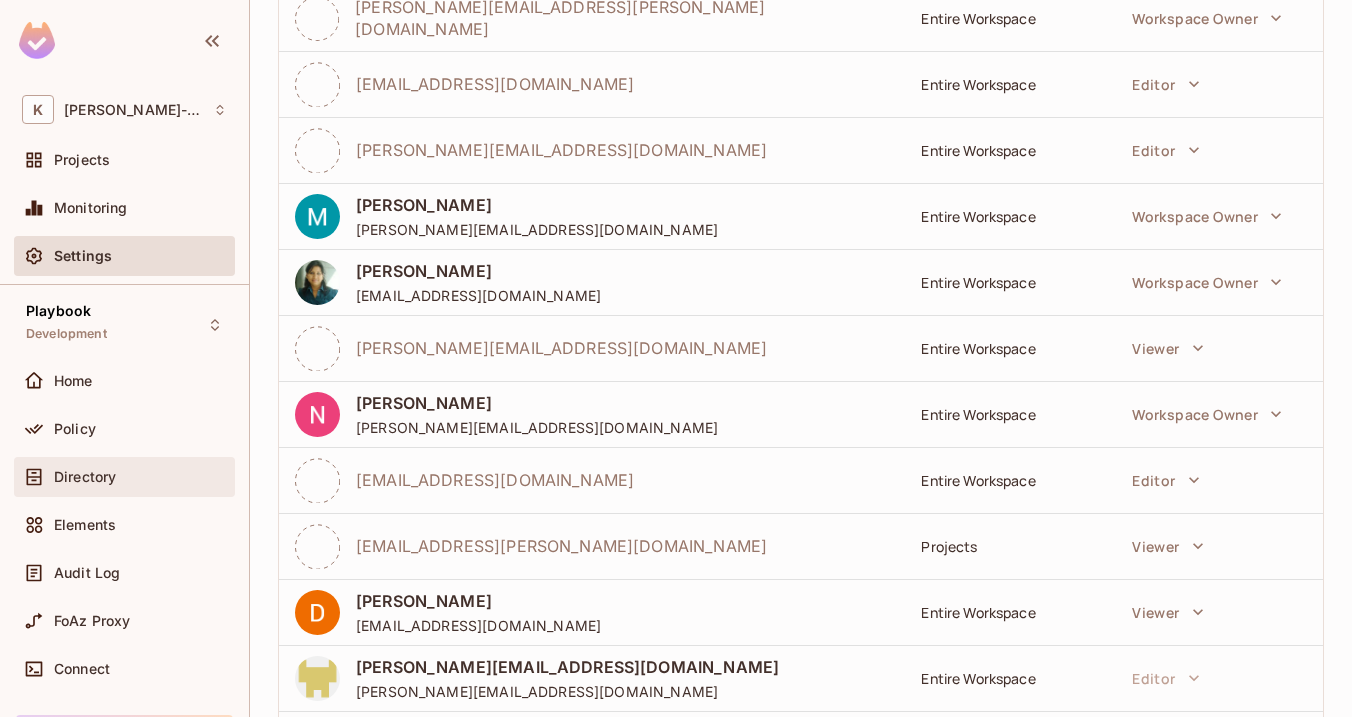 click on "Directory" at bounding box center [124, 477] 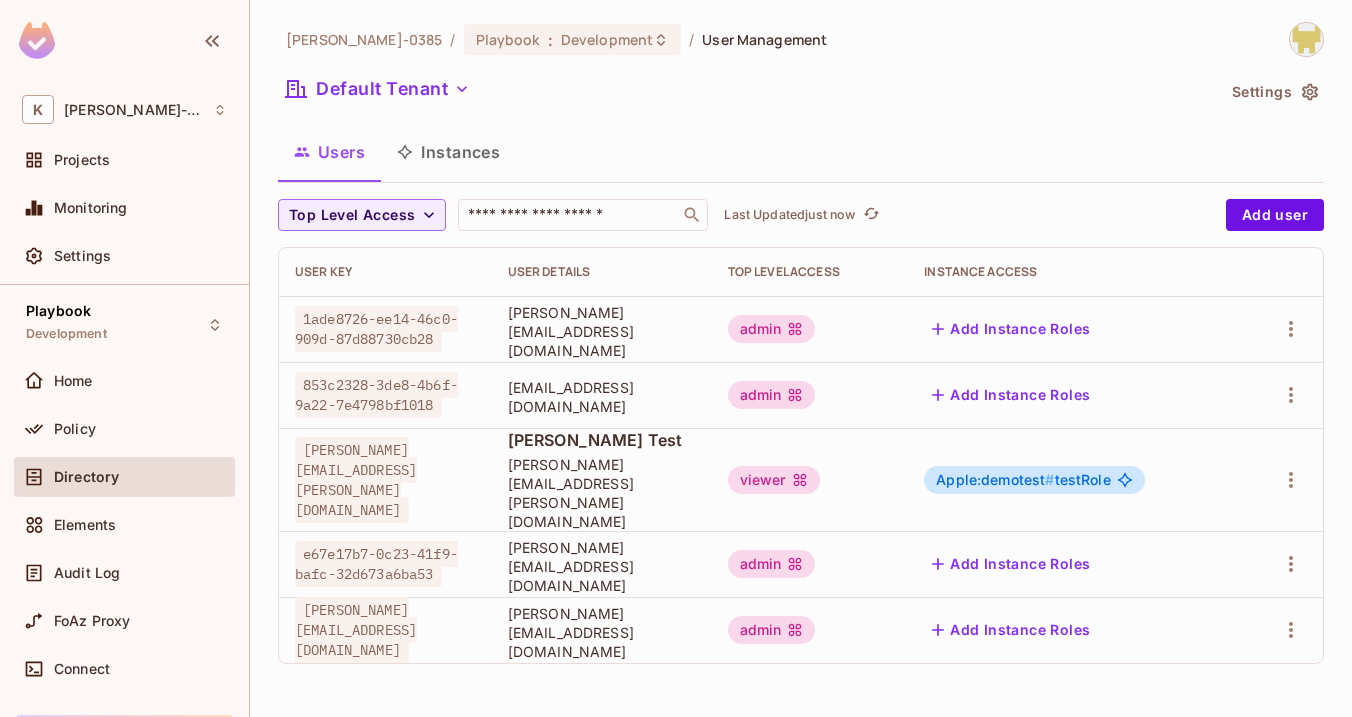 click on "[PERSON_NAME]-0385 / Playbook : Development / User Management Default Tenant Settings Users Instances Top Level Access ​ Last Updated  just now Add user User Key User Details Top Level Access Instance Access 1ade8726-ee14-46c0-909d-87d88730cb28   [PERSON_NAME][EMAIL_ADDRESS][DOMAIN_NAME] admin Add Instance Roles 853c2328-3de8-4b6f-9a22-7e4798bf1018   [EMAIL_ADDRESS][DOMAIN_NAME] admin Add Instance Roles [PERSON_NAME][EMAIL_ADDRESS][PERSON_NAME][DOMAIN_NAME] [PERSON_NAME] Test [PERSON_NAME][EMAIL_ADDRESS][PERSON_NAME][DOMAIN_NAME] viewer Apple:demotest # testRole e67e17b7-0c23-41f9-bafc-32d673a6ba53   [PERSON_NAME][EMAIL_ADDRESS][DOMAIN_NAME] admin Add Instance Roles [PERSON_NAME][EMAIL_ADDRESS][DOMAIN_NAME]   [PERSON_NAME][EMAIL_ADDRESS][DOMAIN_NAME] admin Add Instance Roles" at bounding box center (801, 358) 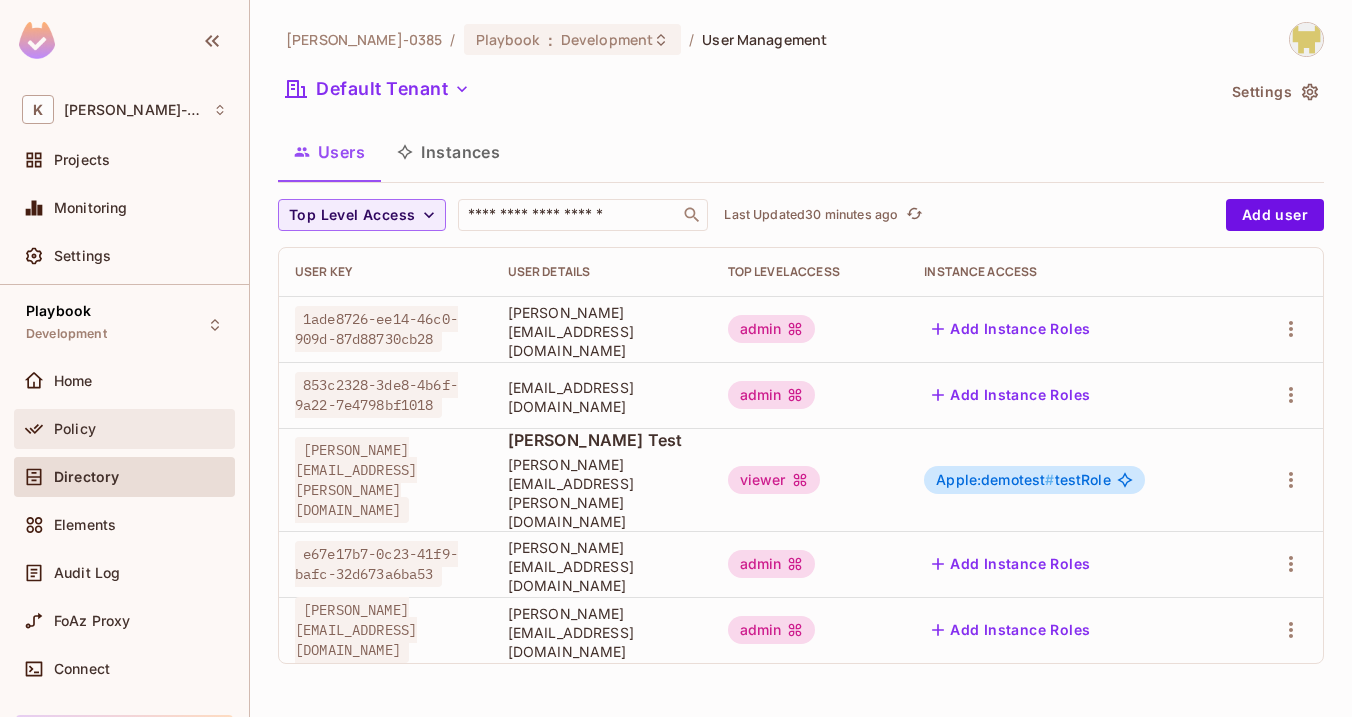 click on "Policy" at bounding box center [140, 429] 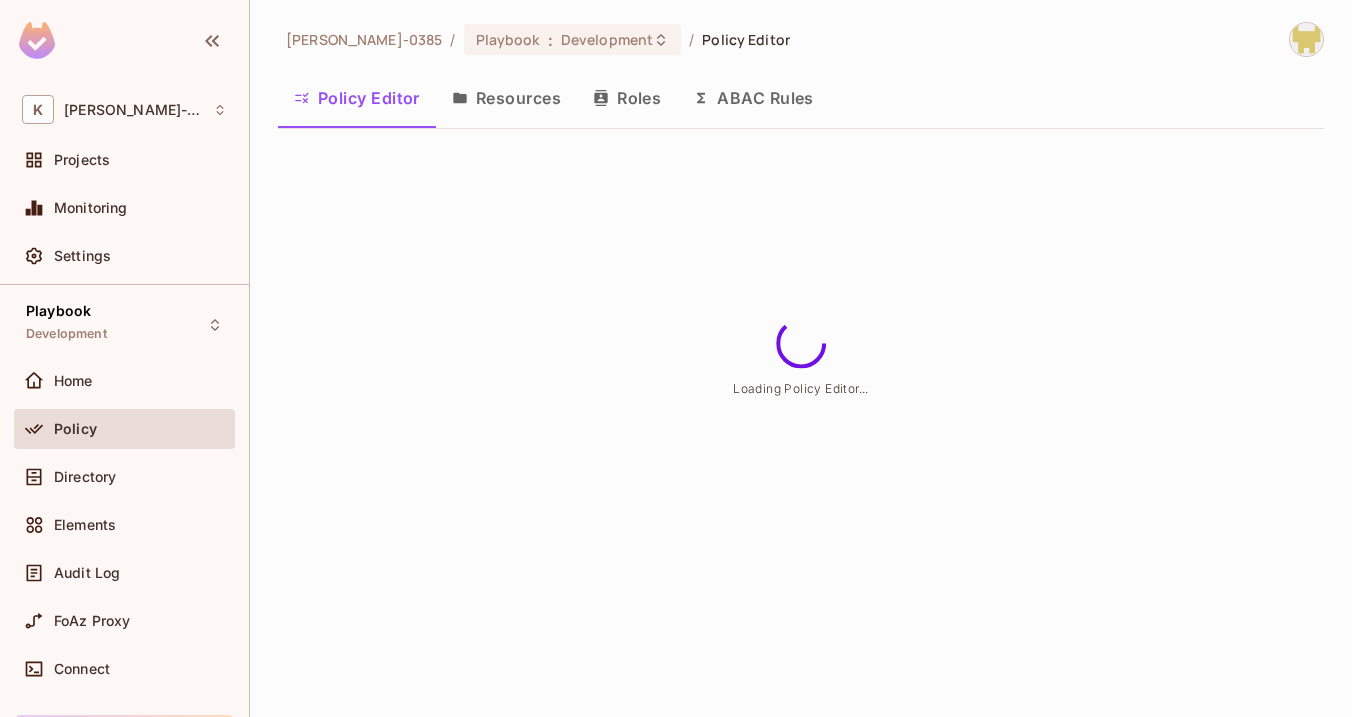 click on "ABAC Rules" at bounding box center [753, 98] 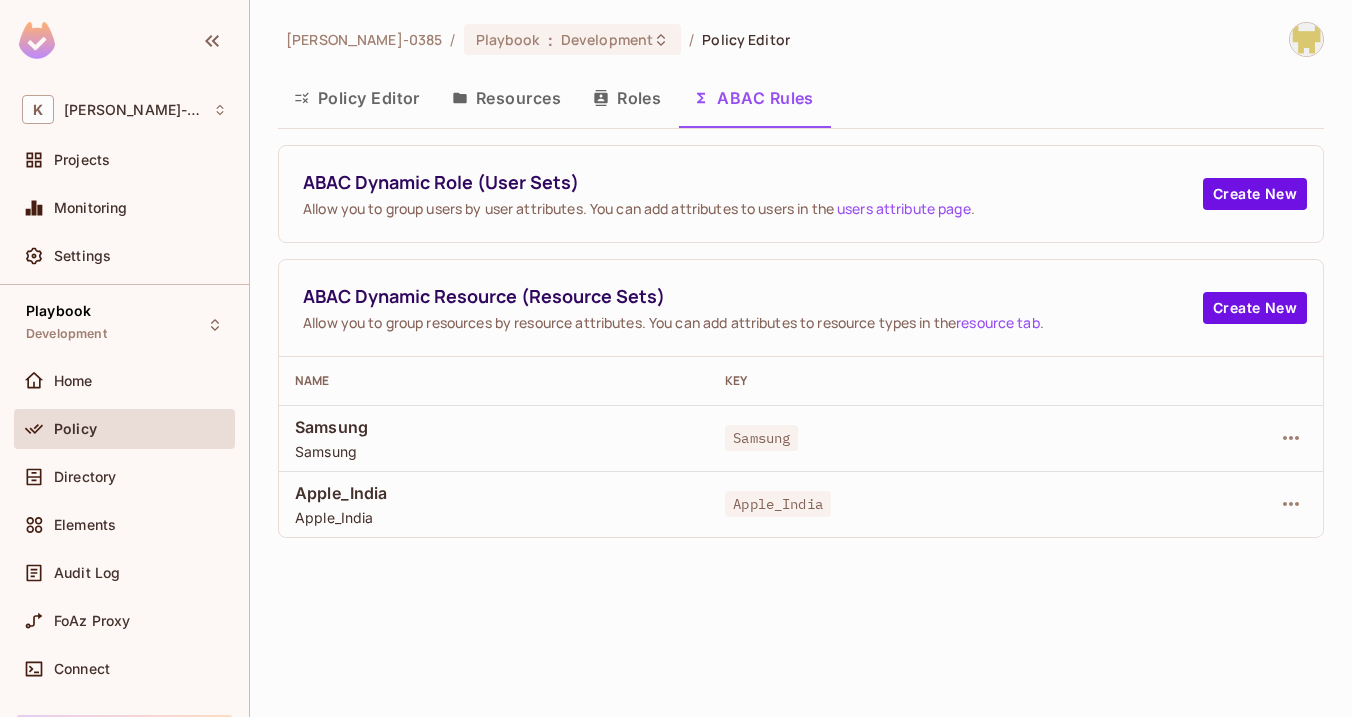 click on "Apple_India" at bounding box center (494, 493) 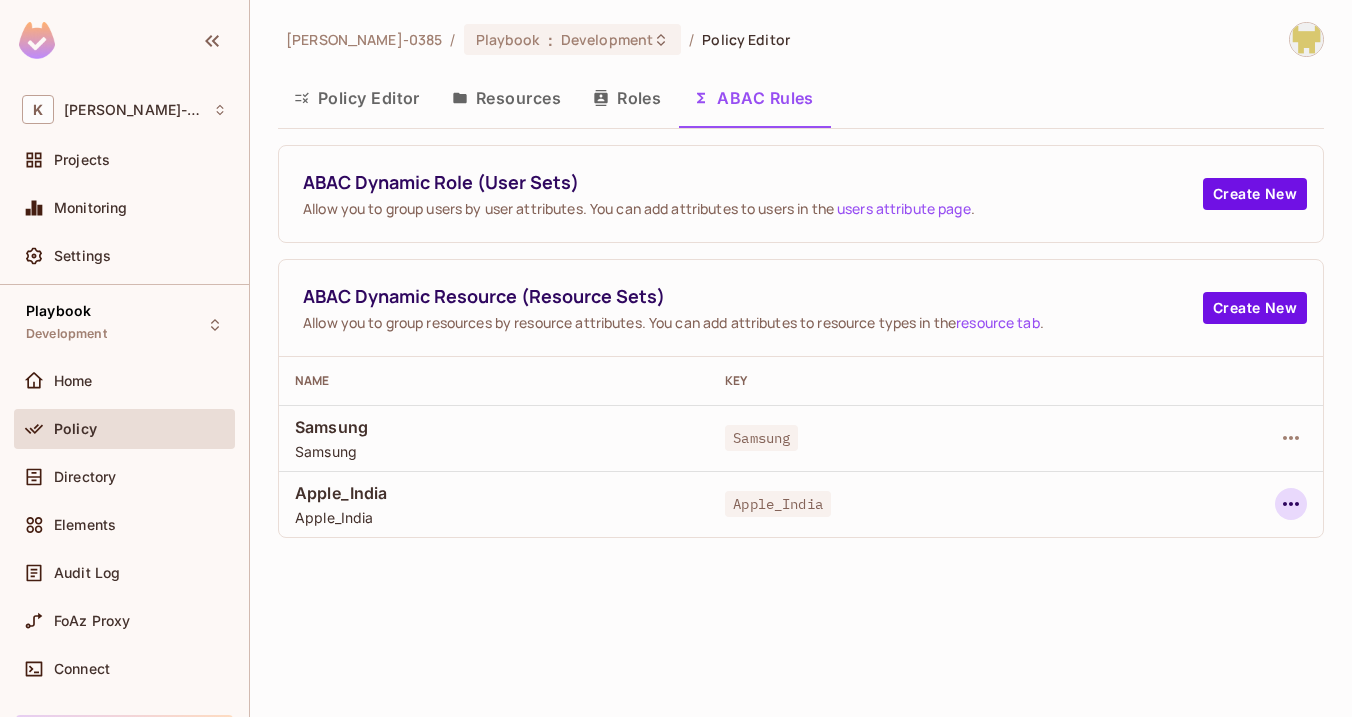 click 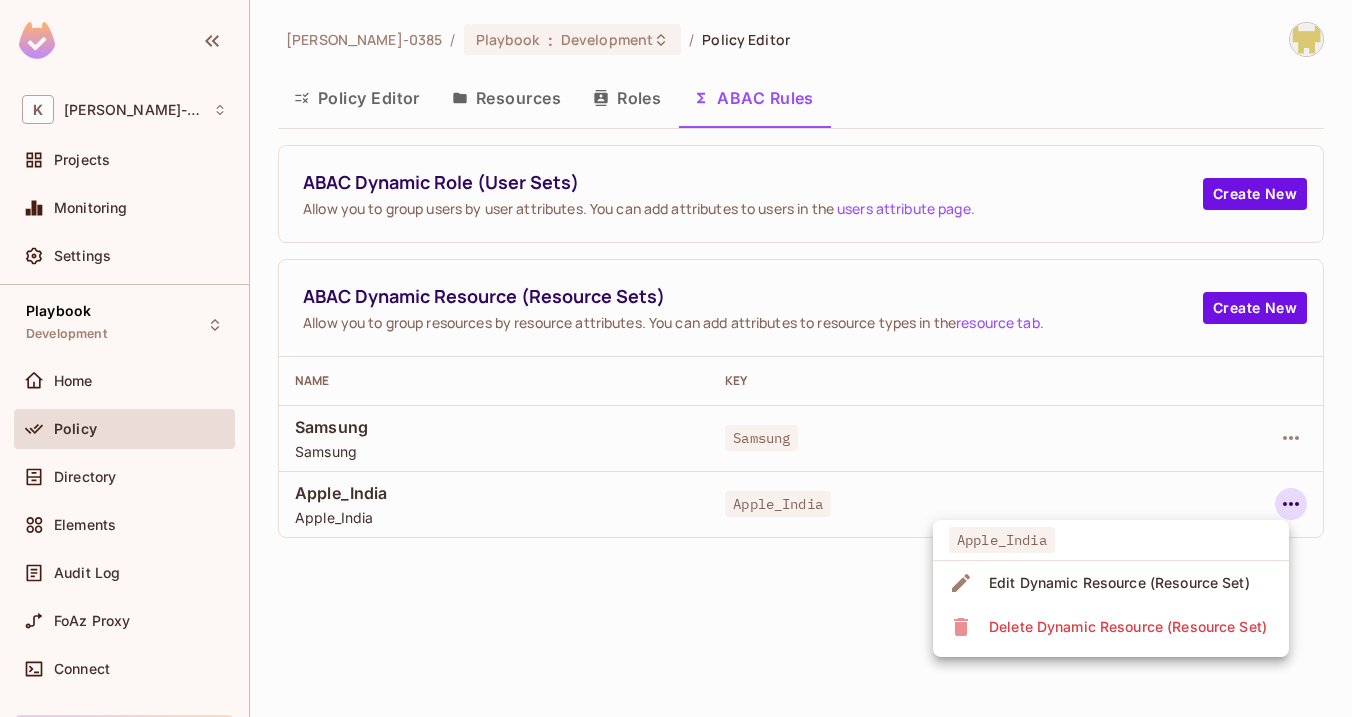 click on "Edit Dynamic Resource (Resource Set)" at bounding box center [1119, 583] 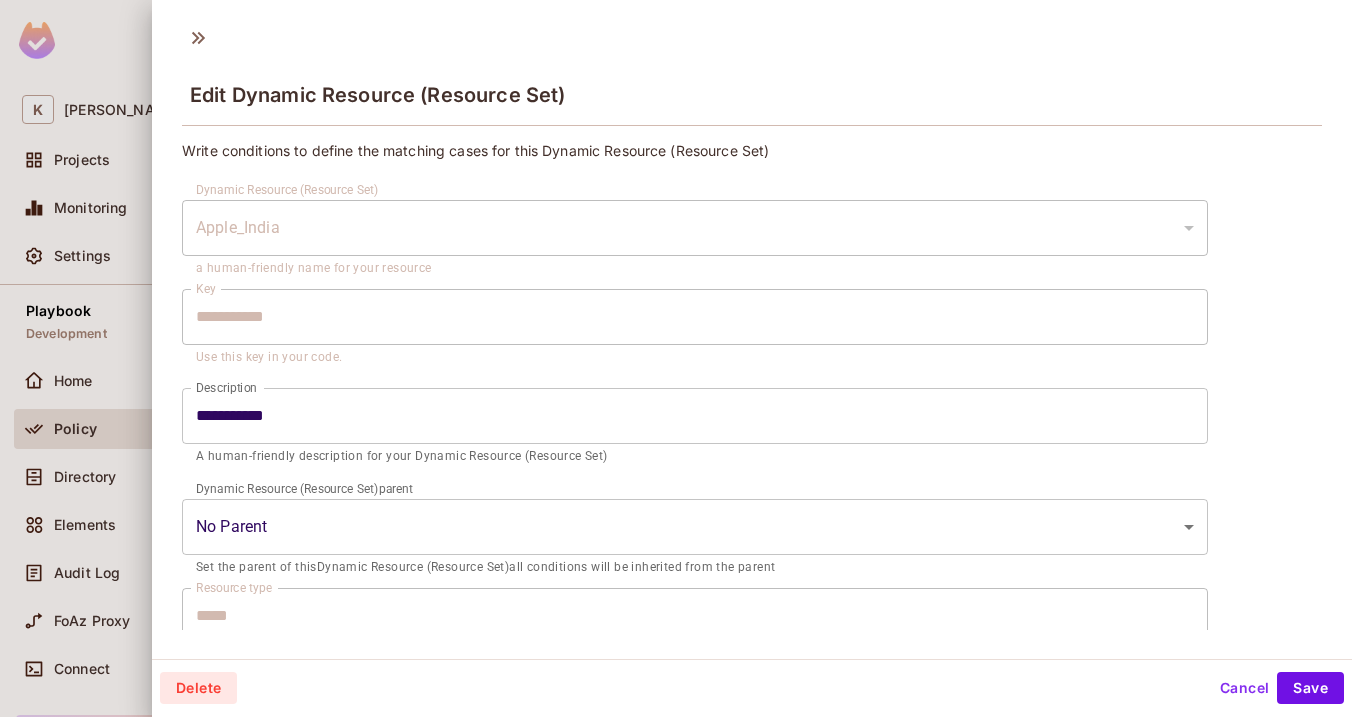 type on "**********" 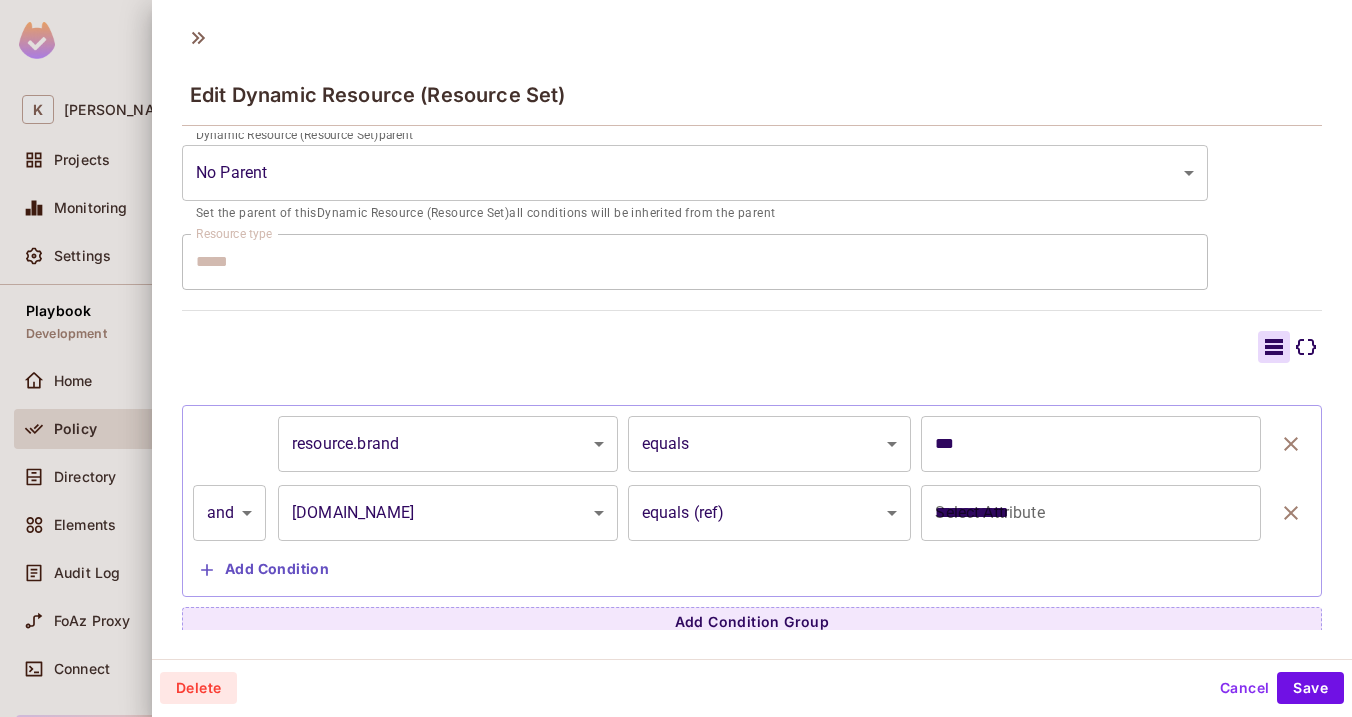 scroll, scrollTop: 362, scrollLeft: 0, axis: vertical 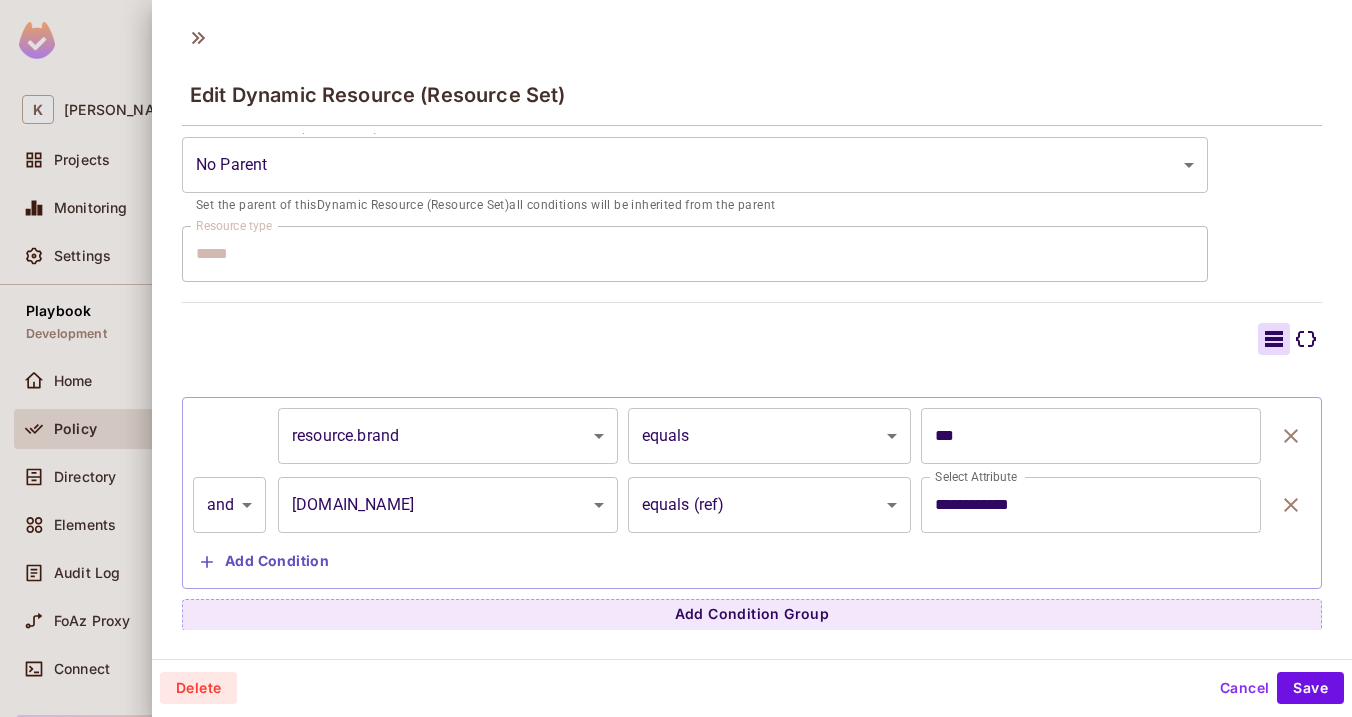 click at bounding box center (752, 339) 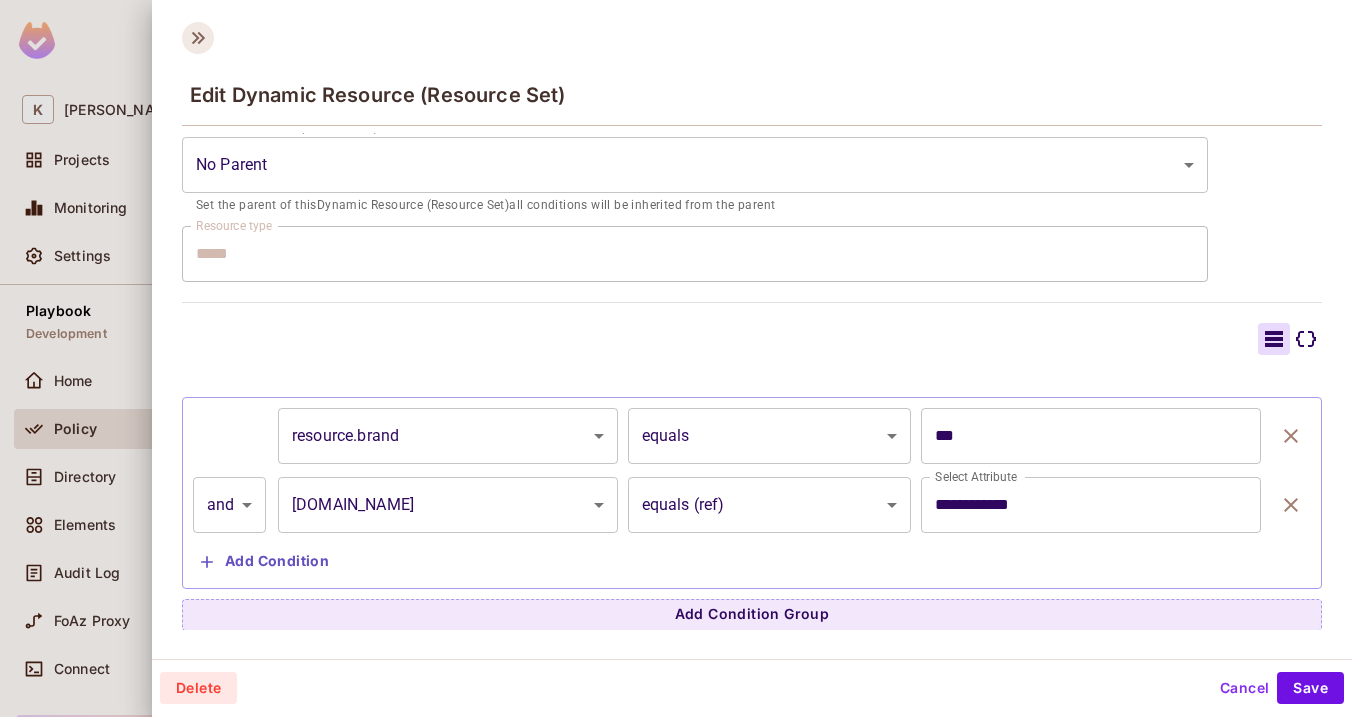 click 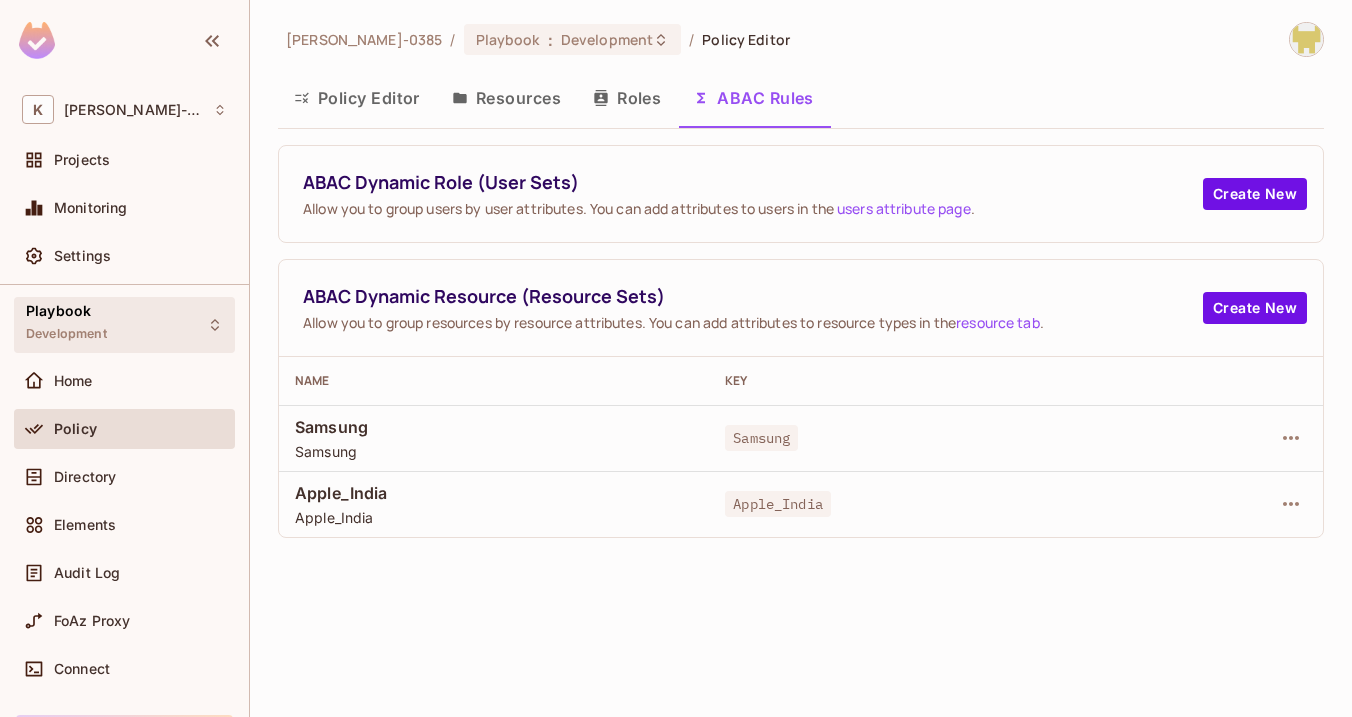 click on "Playbook Development" at bounding box center (124, 324) 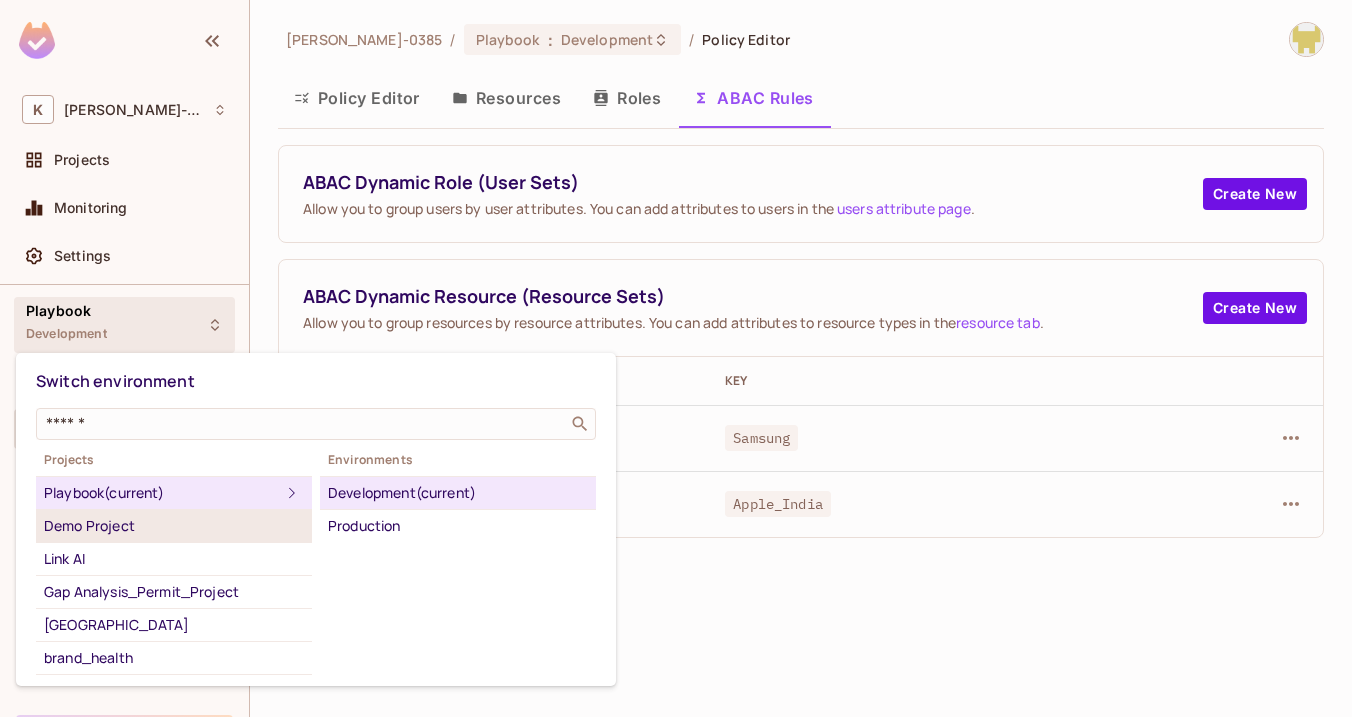 click on "Demo Project" at bounding box center (174, 526) 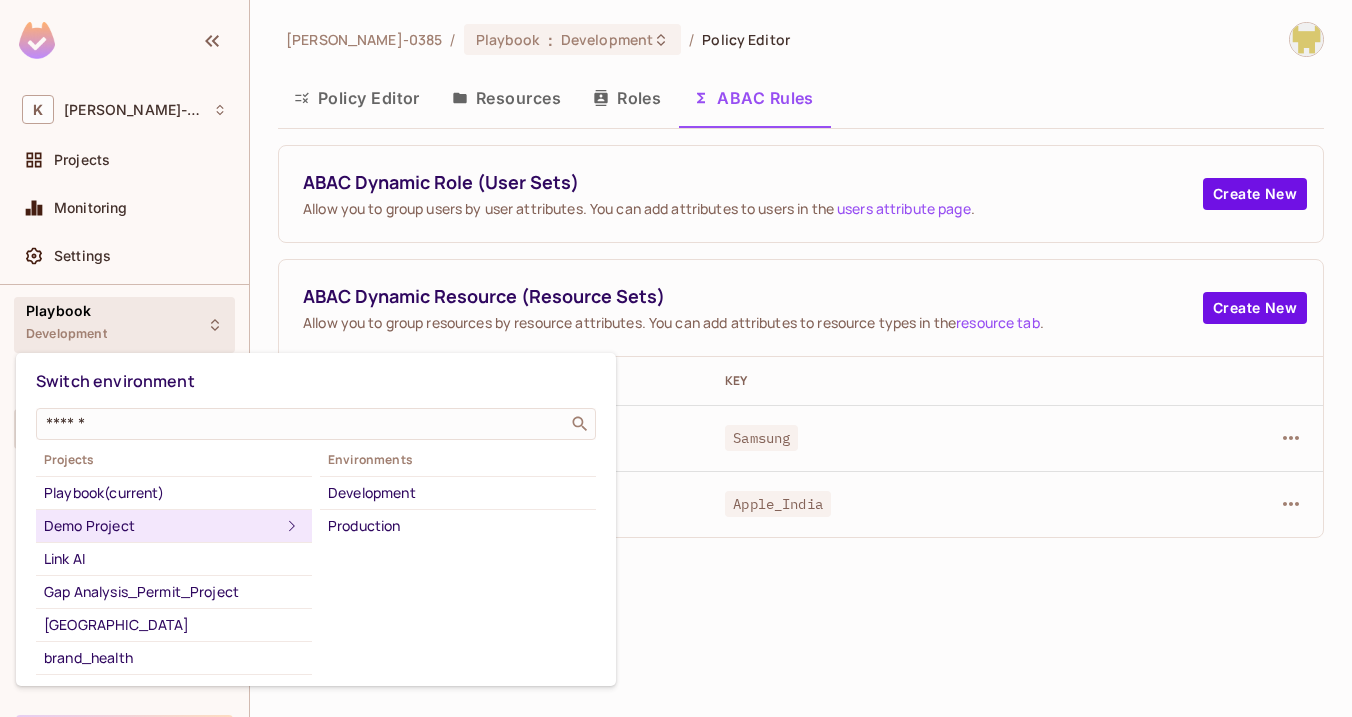 click on "Development" at bounding box center [458, 493] 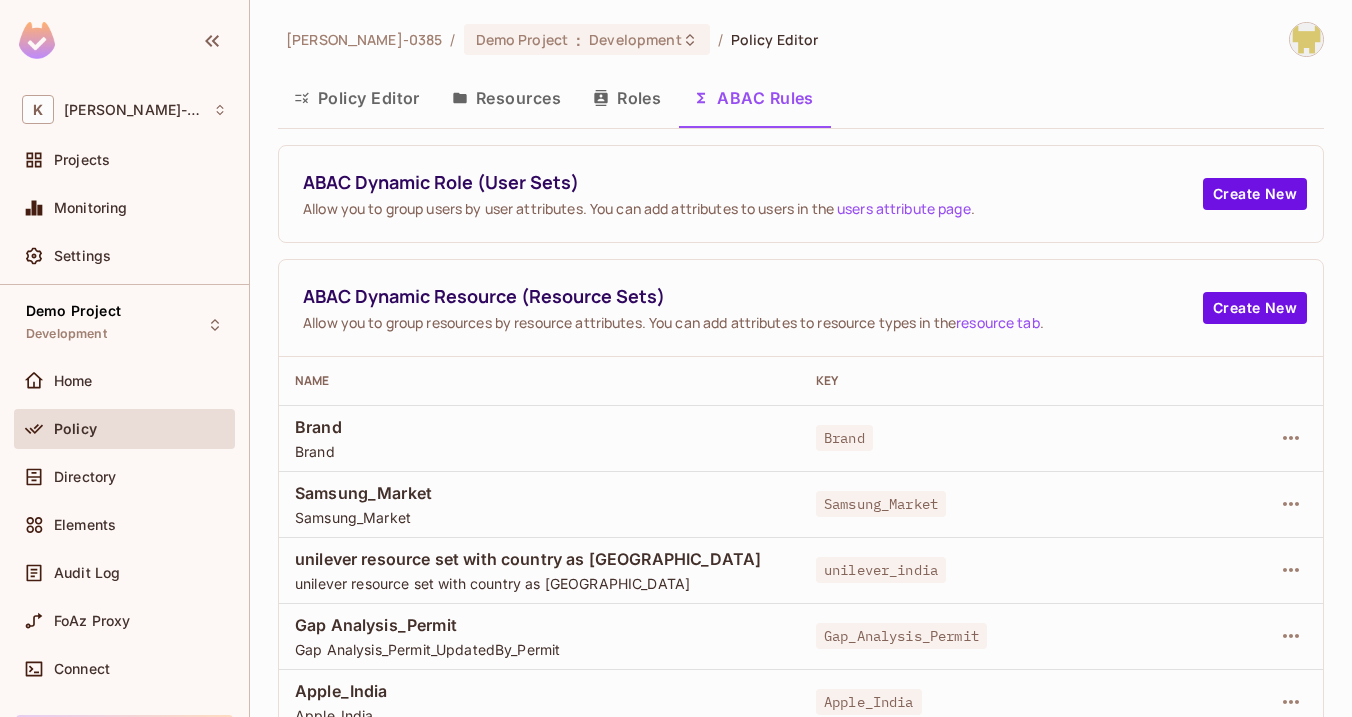 click on "Policy Editor" at bounding box center [357, 98] 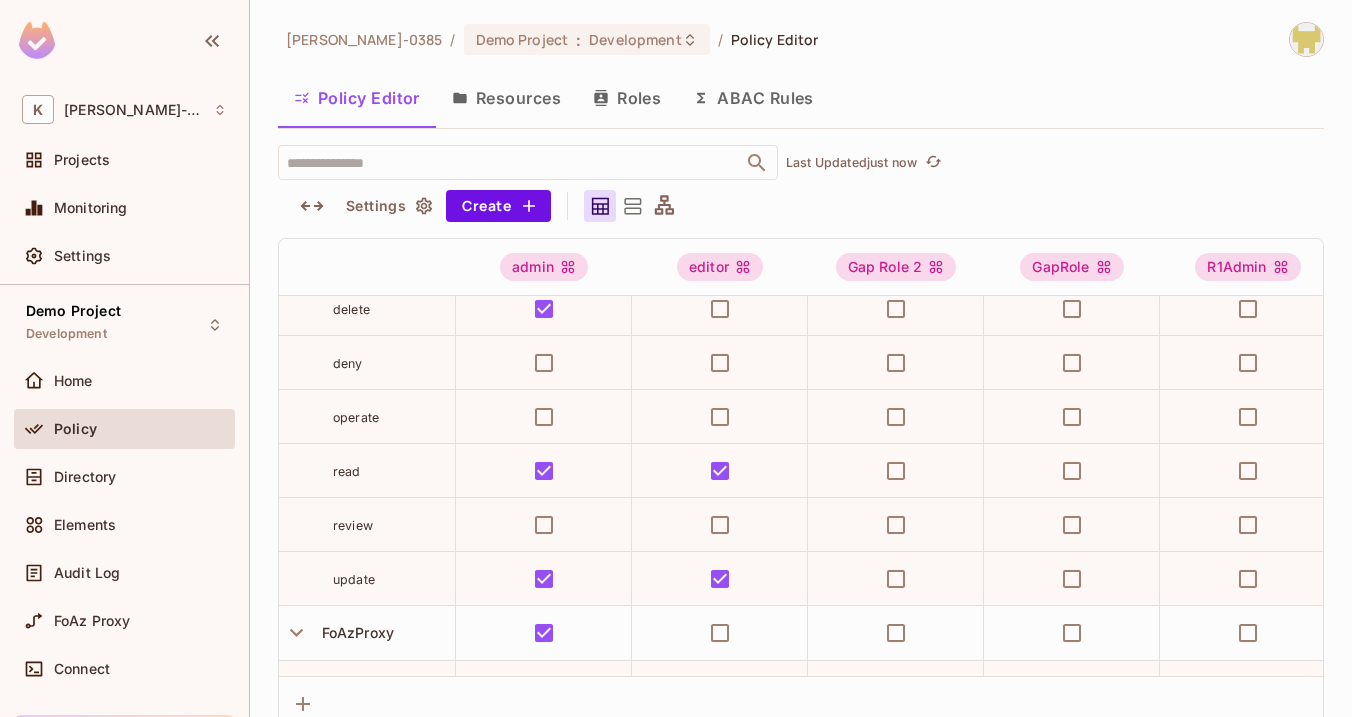 scroll, scrollTop: 447, scrollLeft: 0, axis: vertical 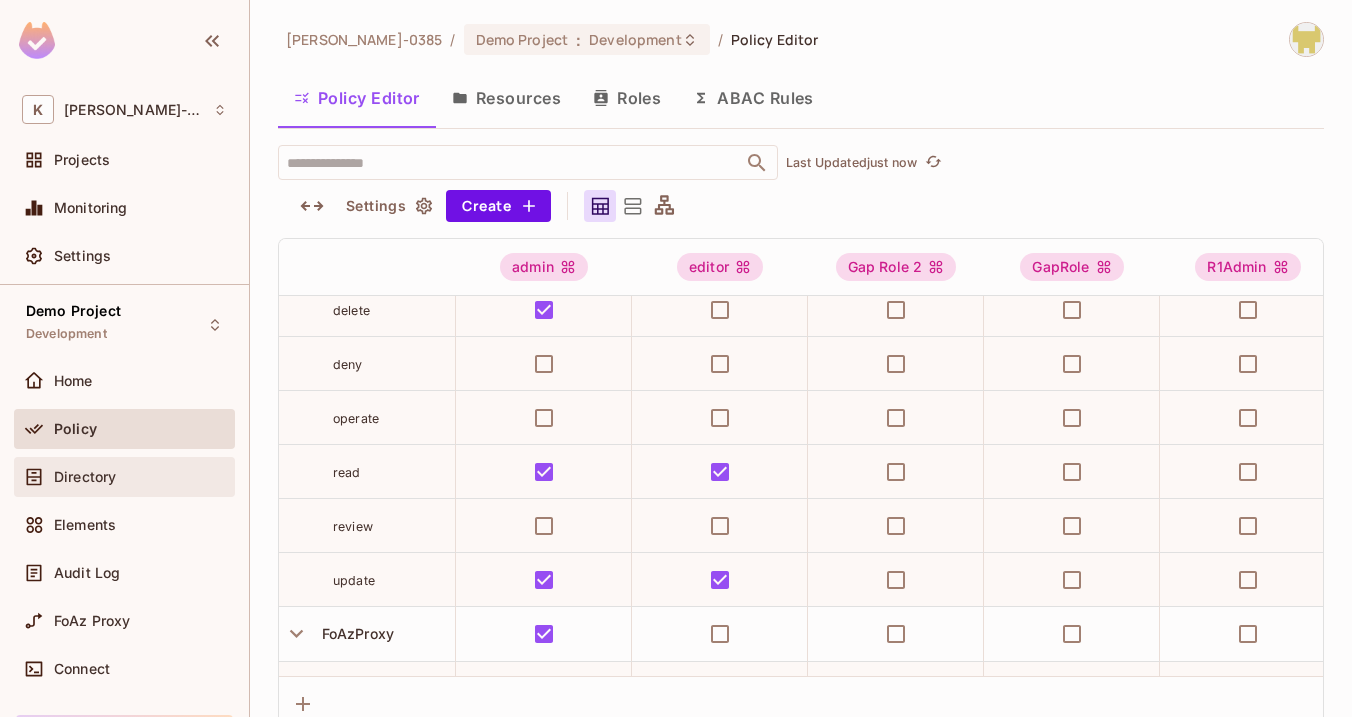 click on "Directory" at bounding box center [124, 477] 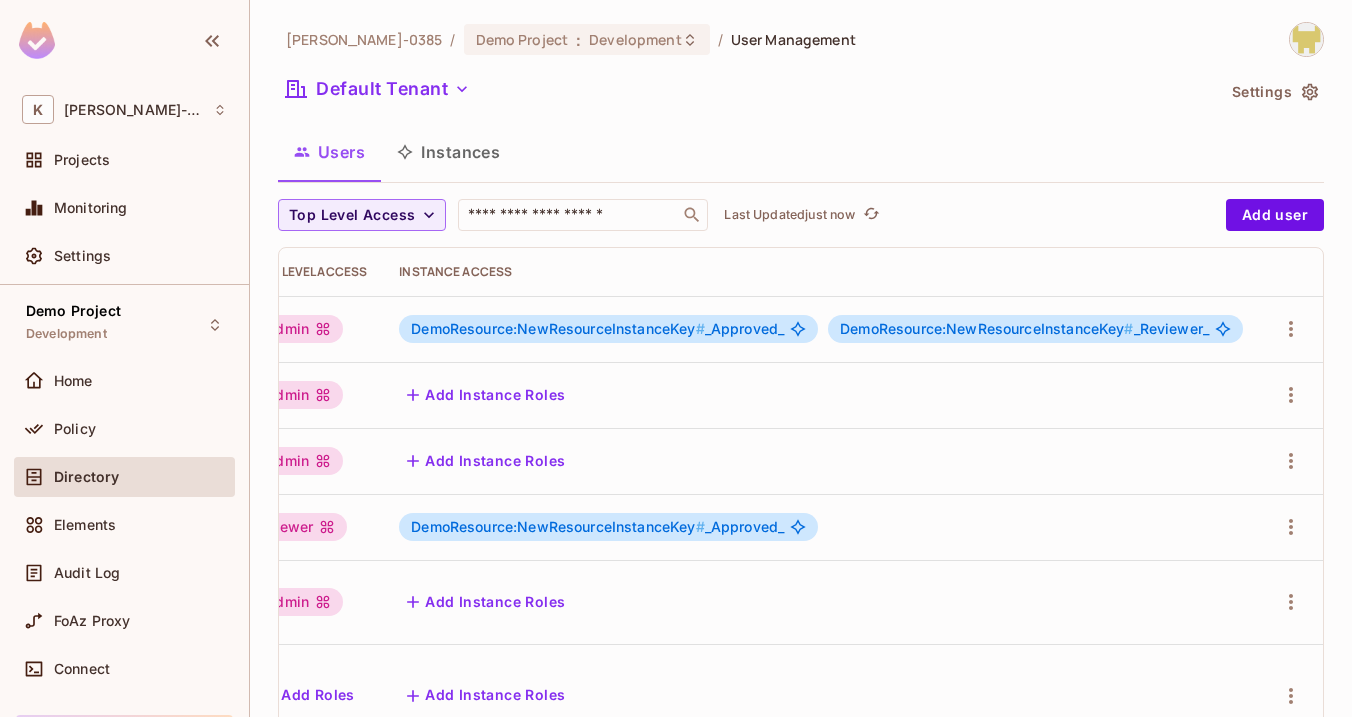 scroll, scrollTop: 0, scrollLeft: 0, axis: both 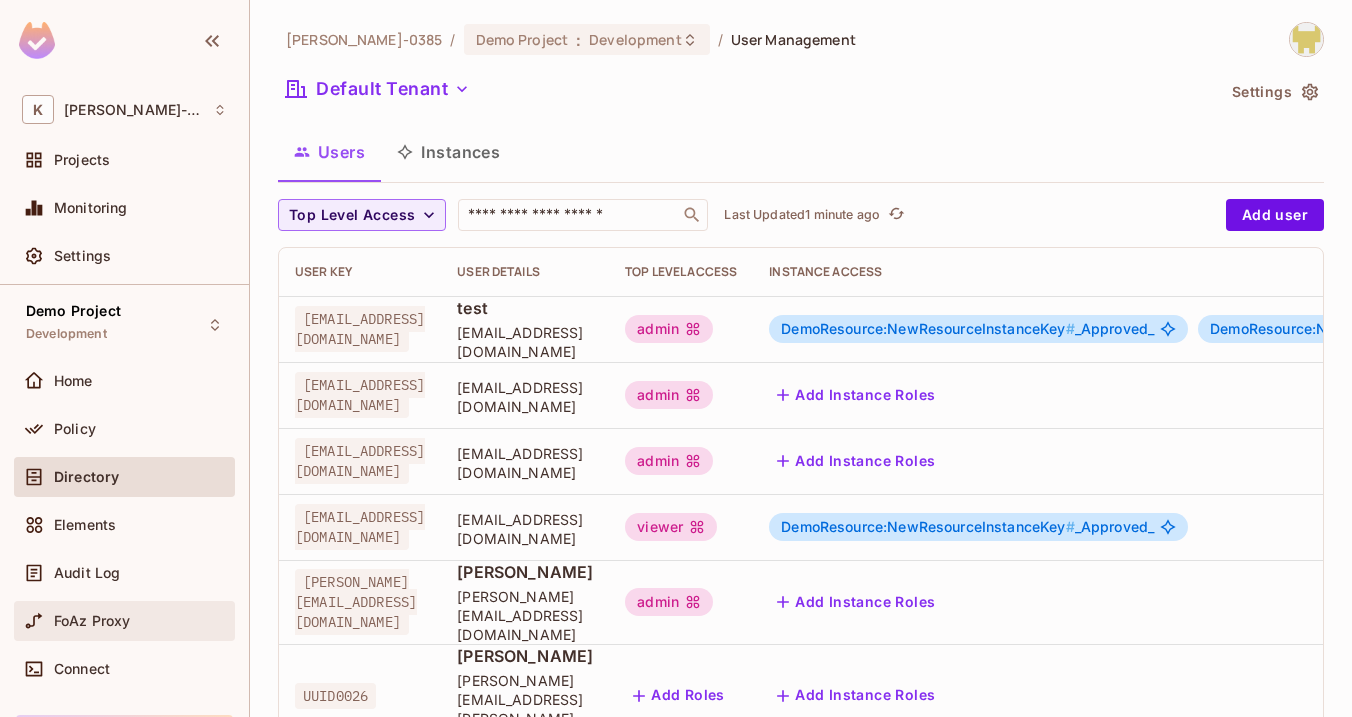 click on "FoAz Proxy" at bounding box center (124, 621) 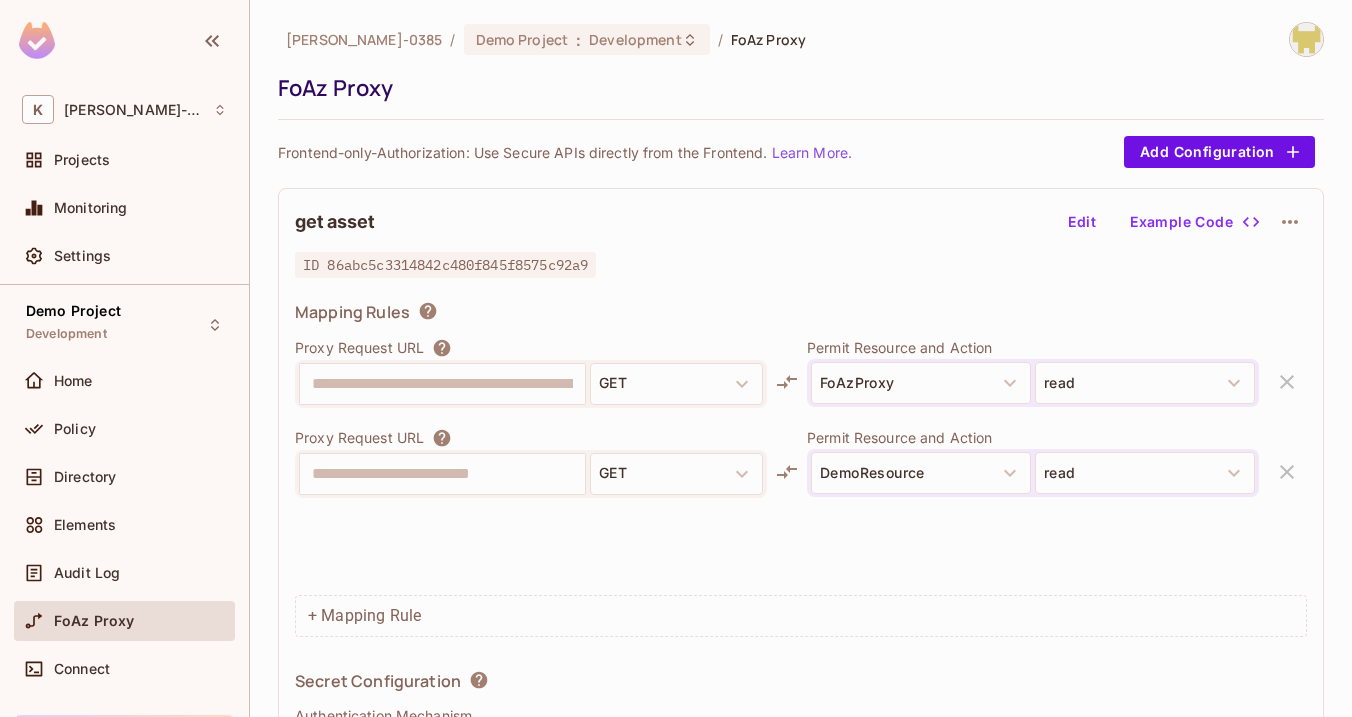 click on "**********" at bounding box center (801, 462) 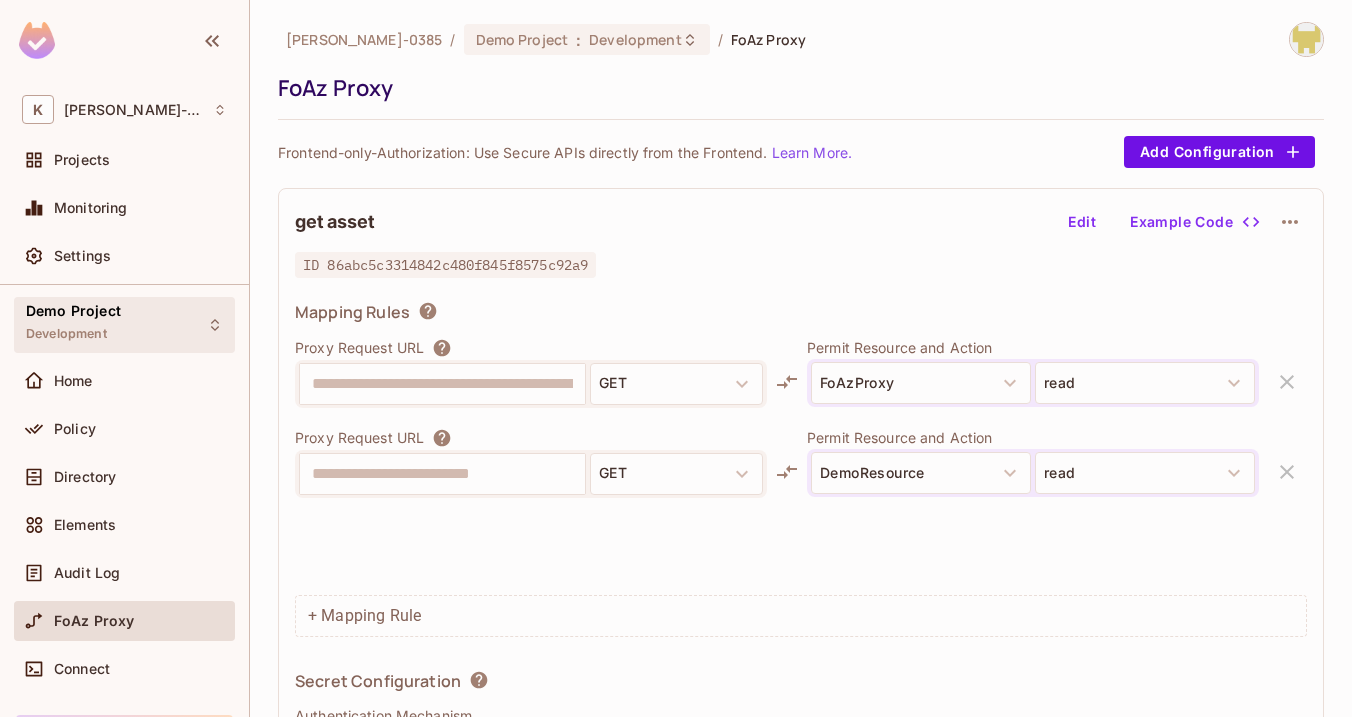 click on "Demo Project Development" at bounding box center (73, 324) 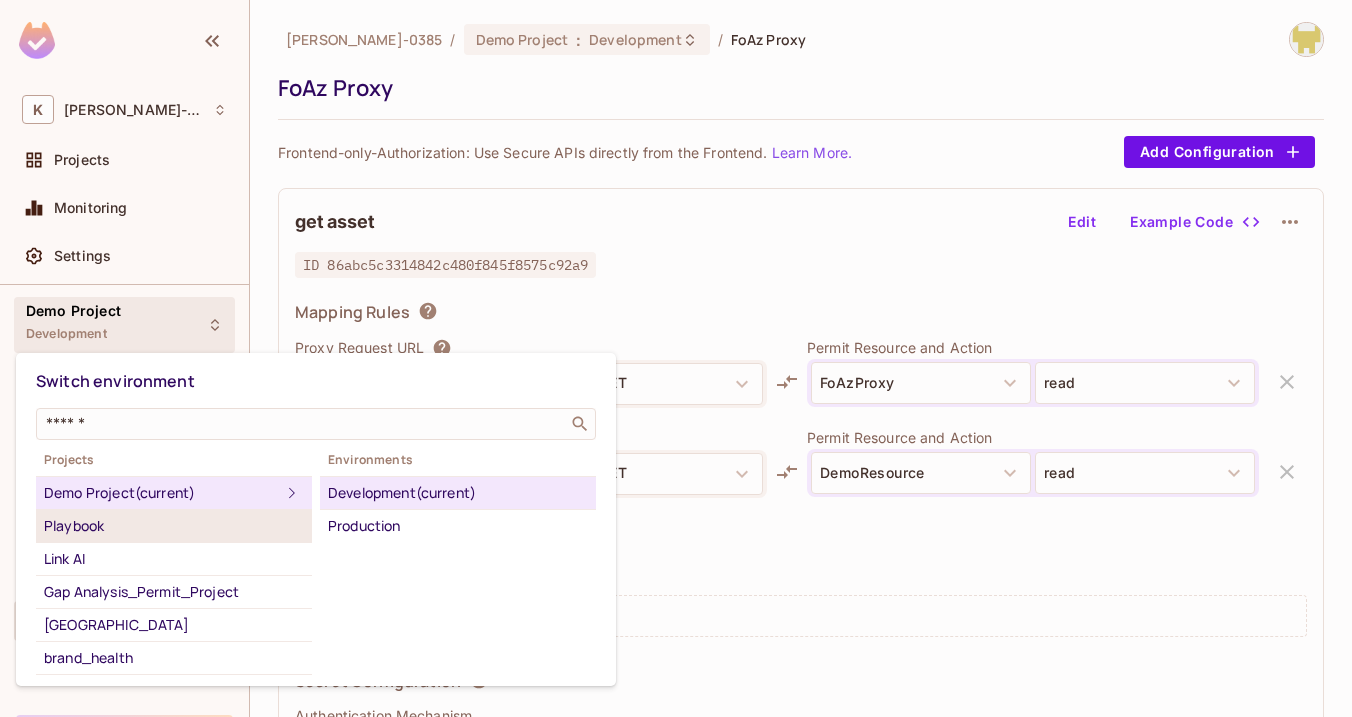 click on "Playbook" at bounding box center [174, 526] 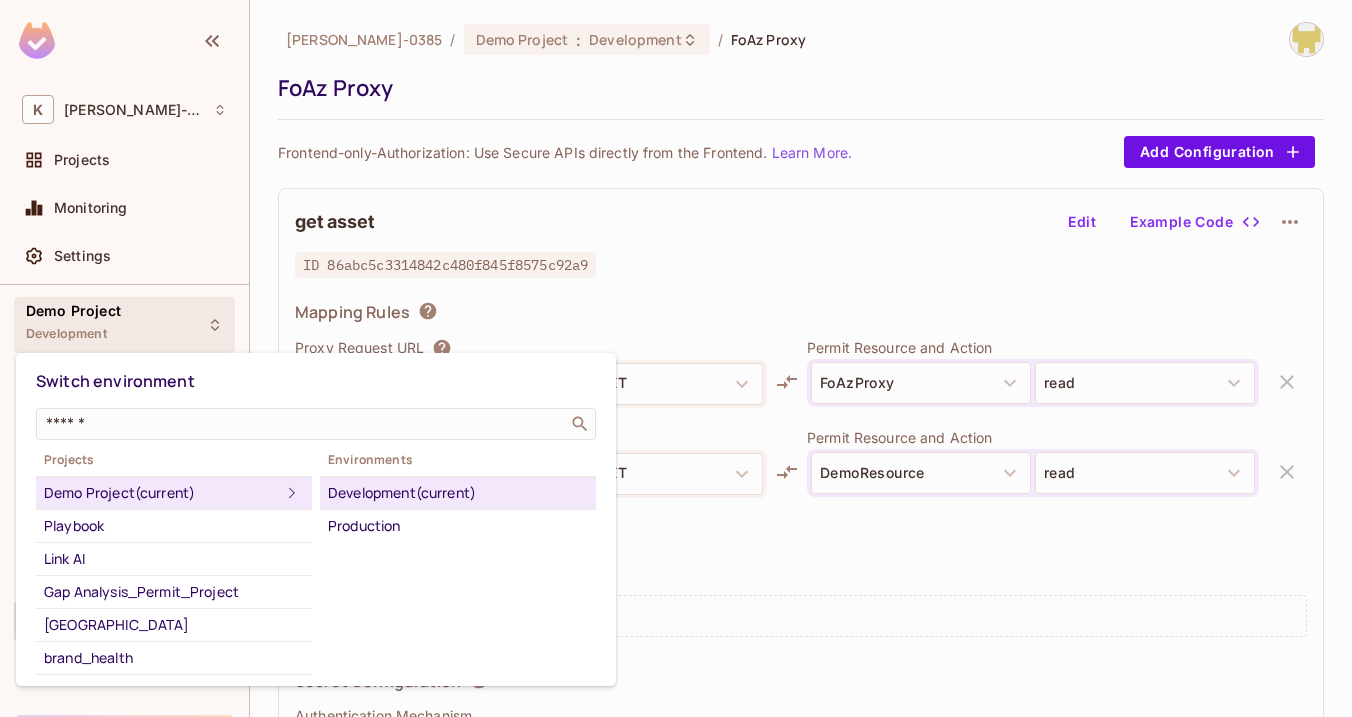 click on "Development  (current)" at bounding box center (458, 493) 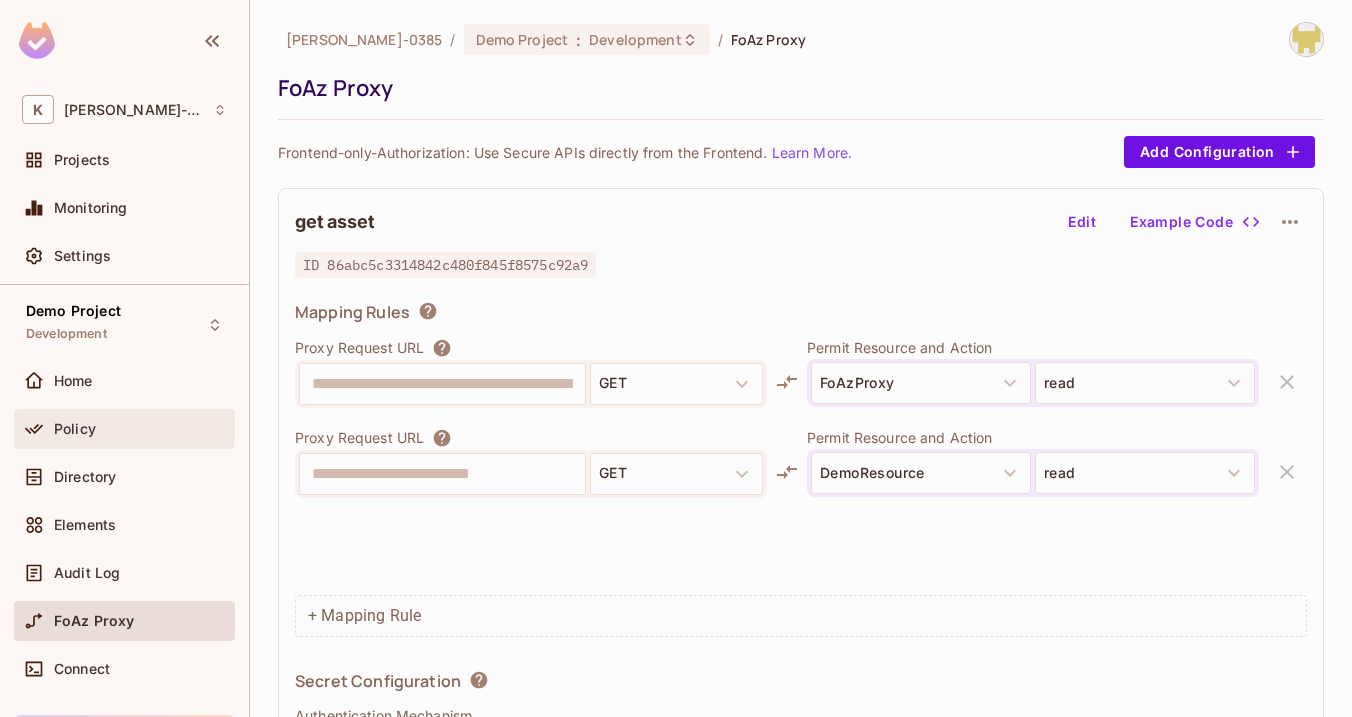 click on "Policy" at bounding box center (124, 429) 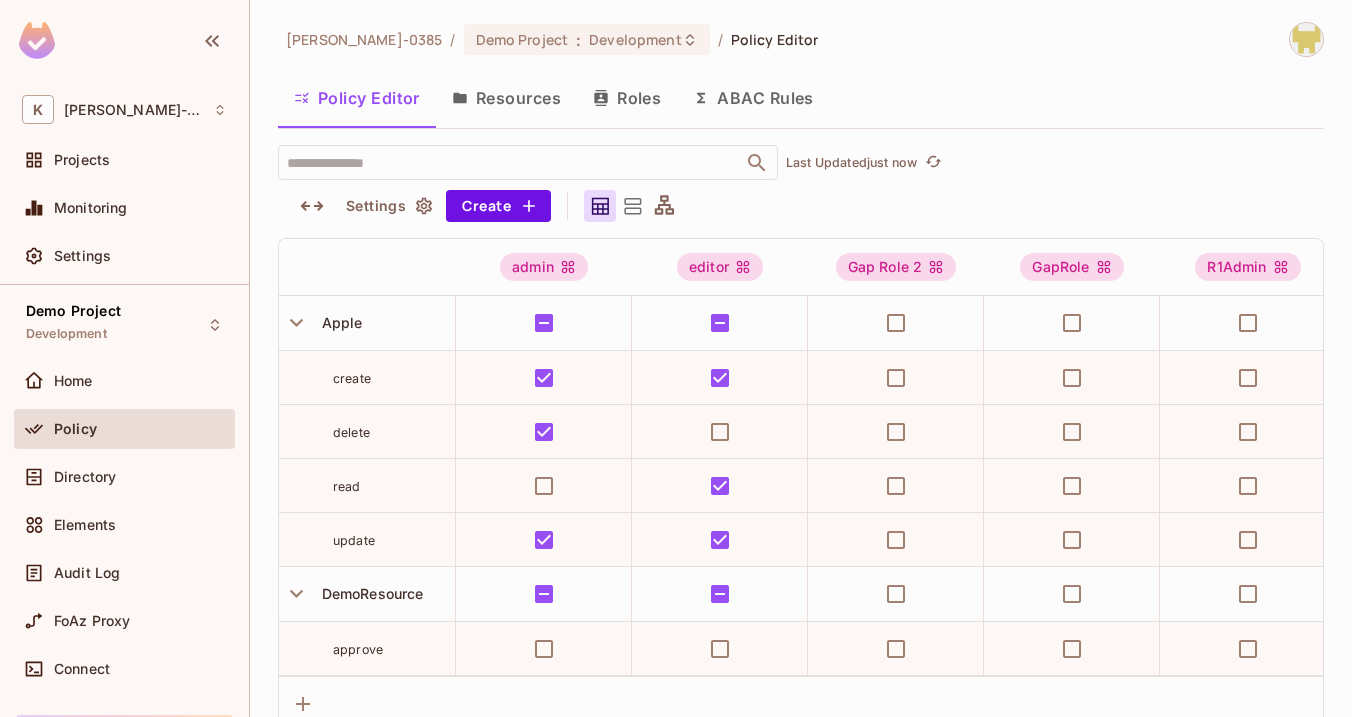 click on "ABAC Rules" at bounding box center [753, 98] 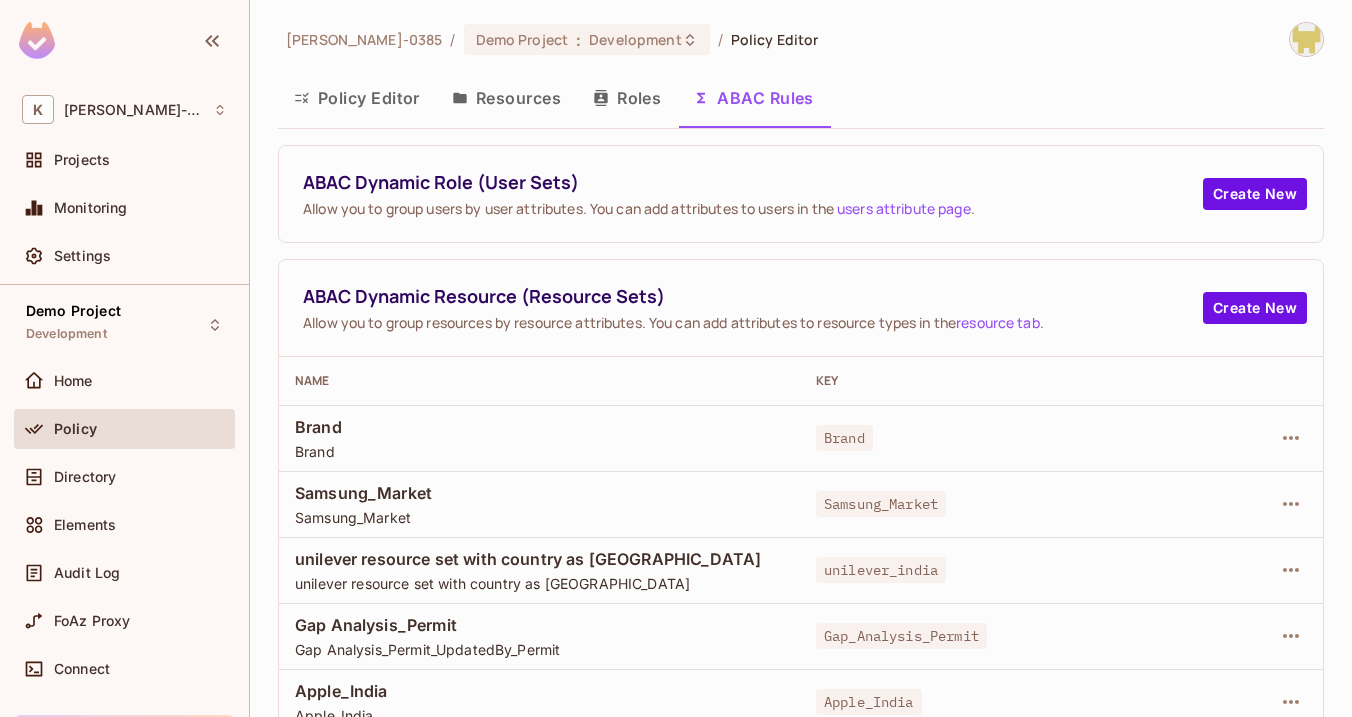 scroll, scrollTop: 19, scrollLeft: 0, axis: vertical 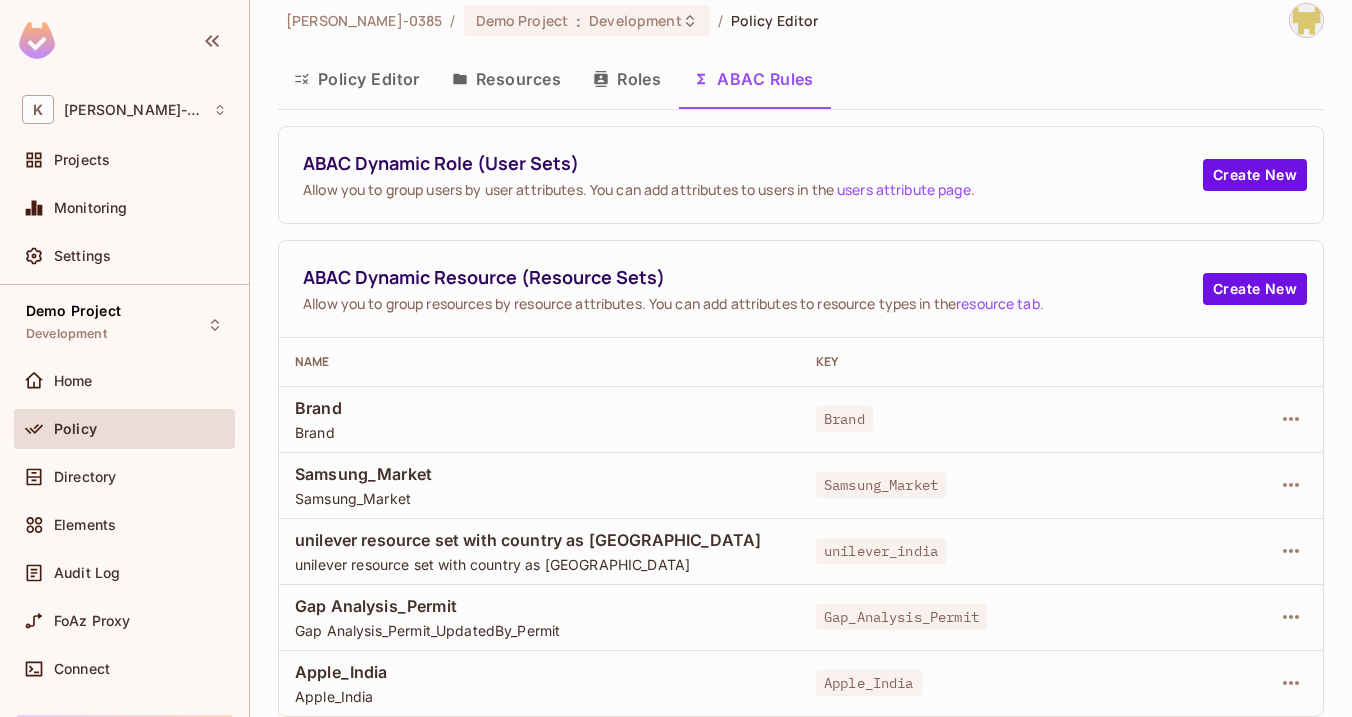 click on "Apple_India" at bounding box center [539, 672] 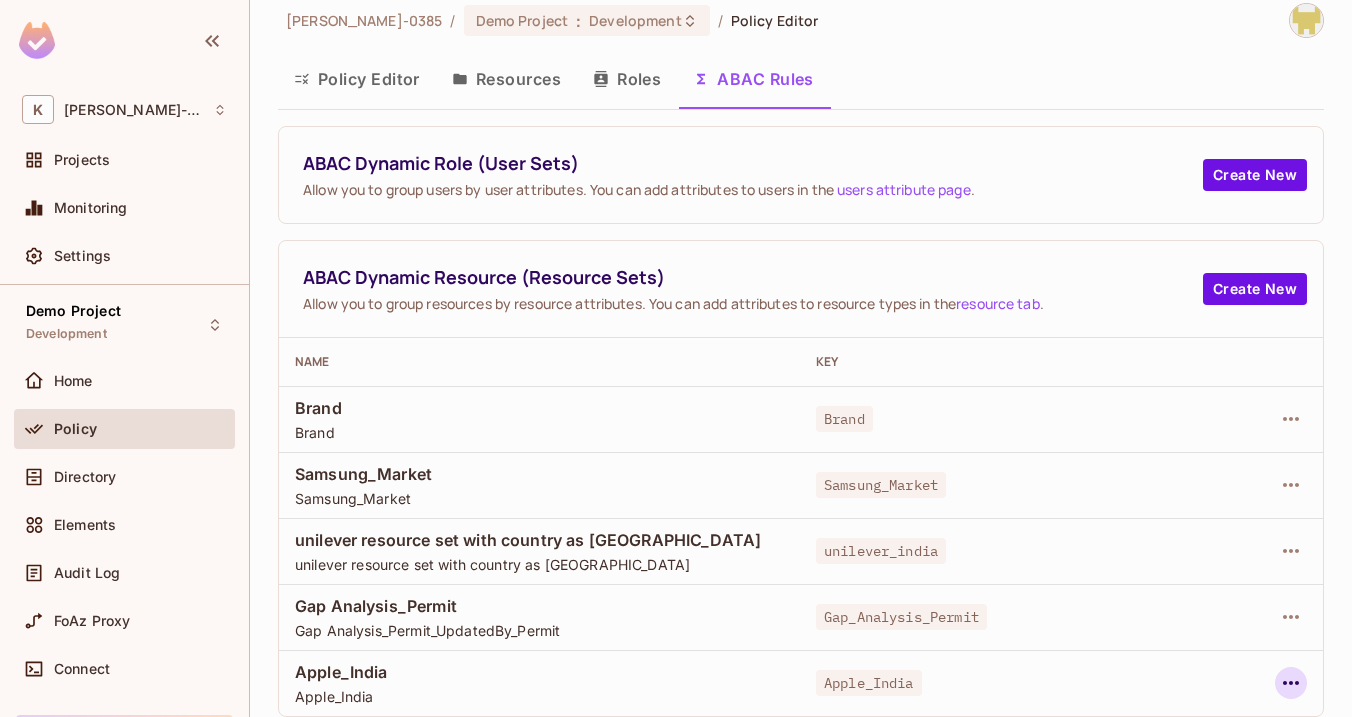 click 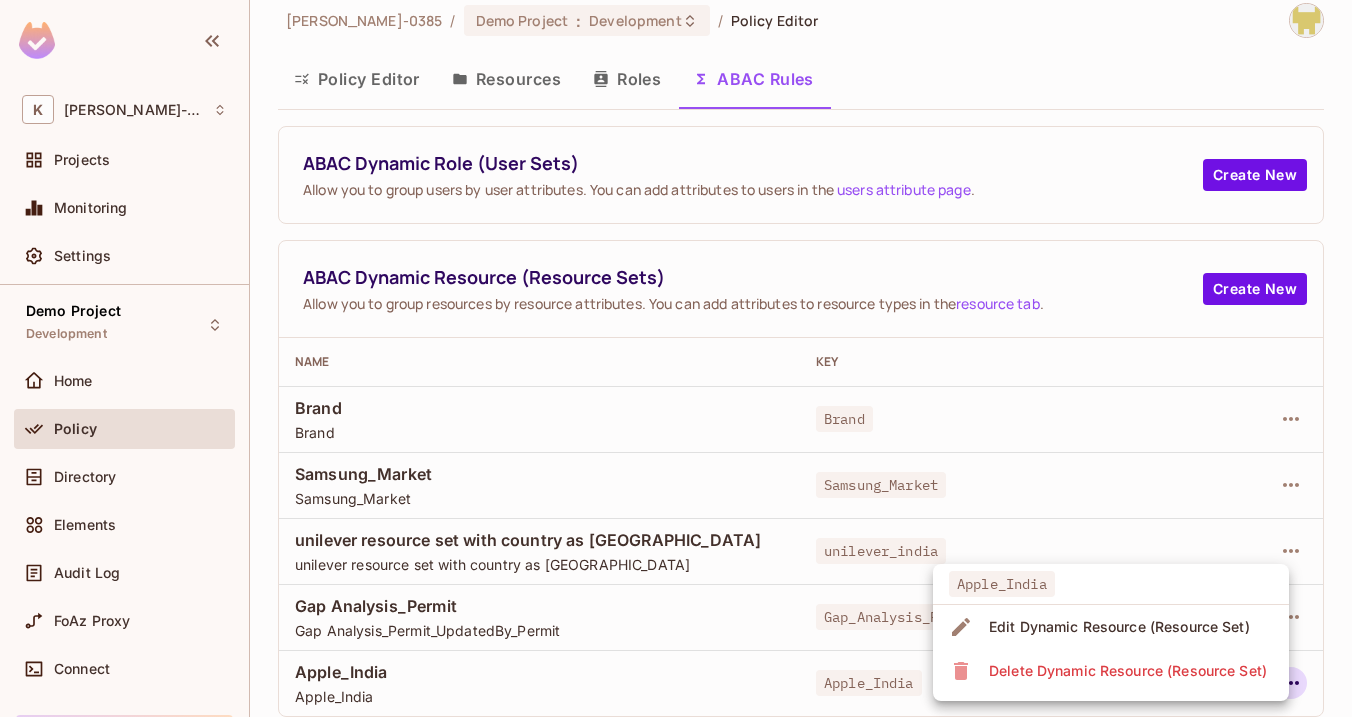 click on "Edit Dynamic Resource (Resource Set)" at bounding box center [1119, 627] 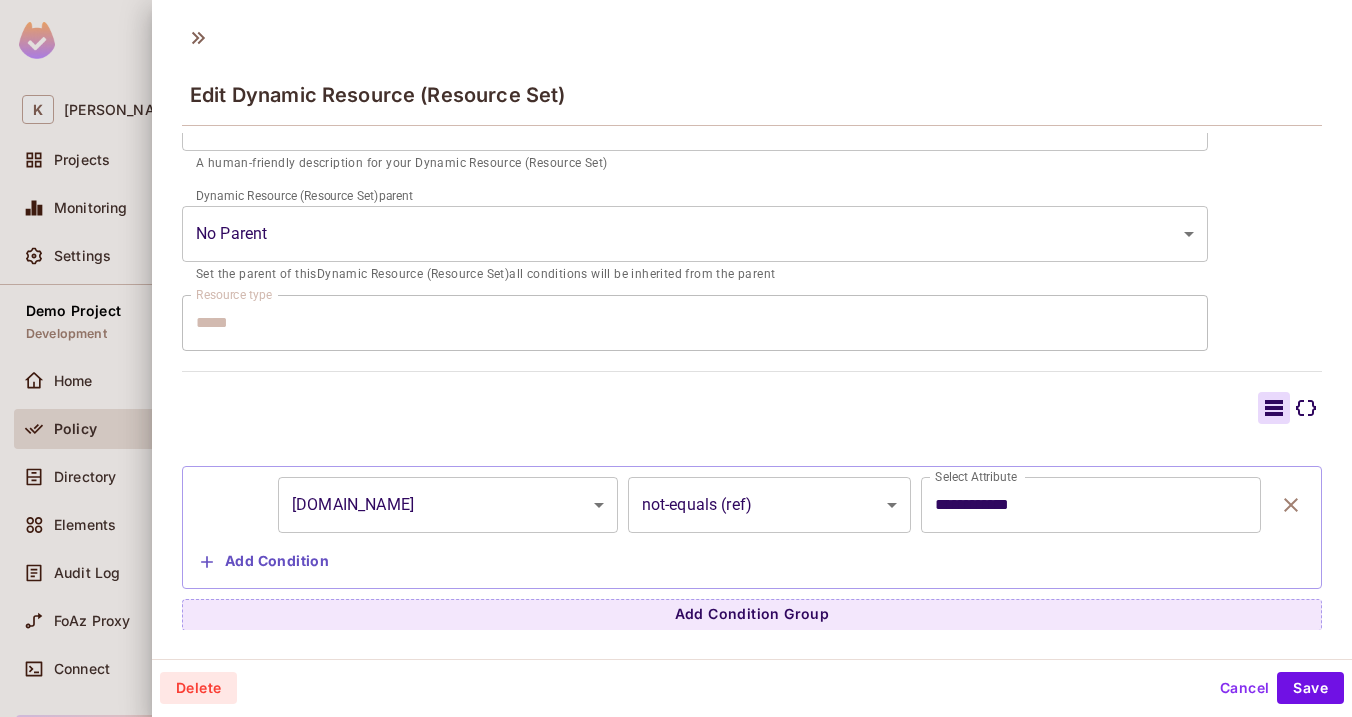 scroll, scrollTop: 233, scrollLeft: 0, axis: vertical 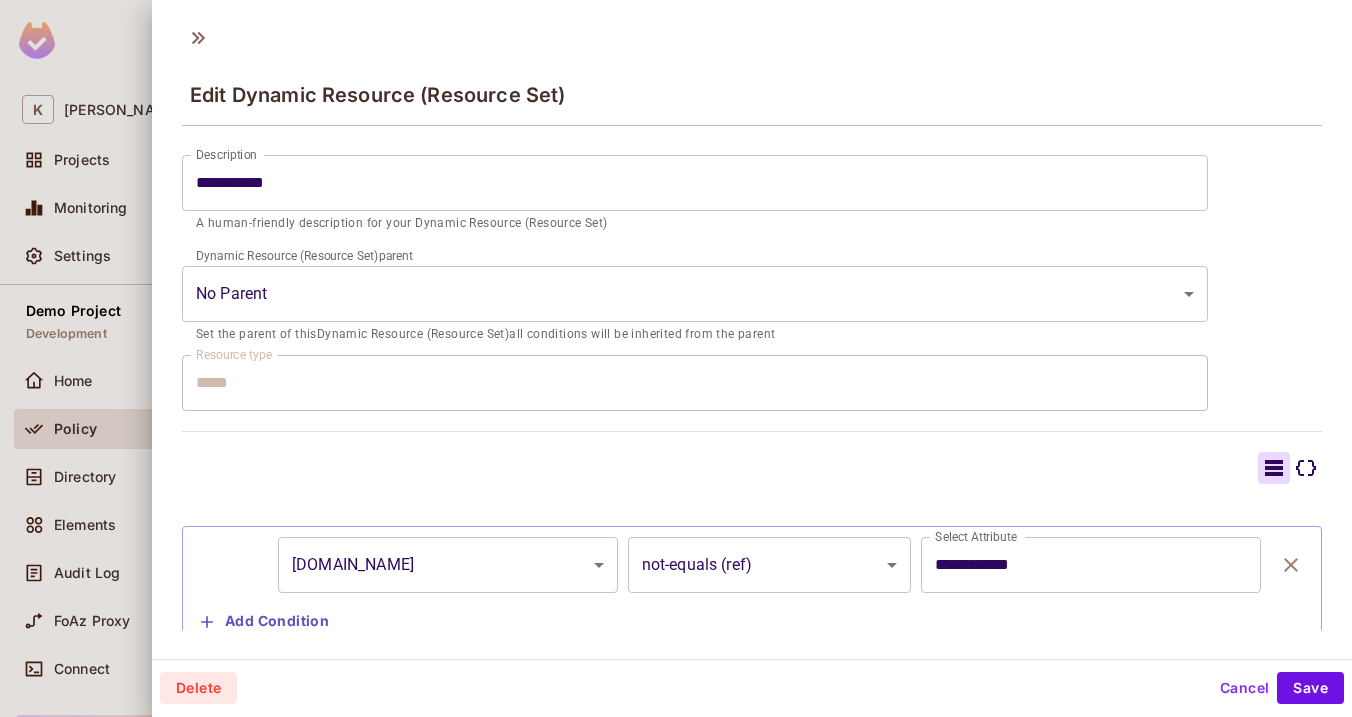 click at bounding box center [676, 358] 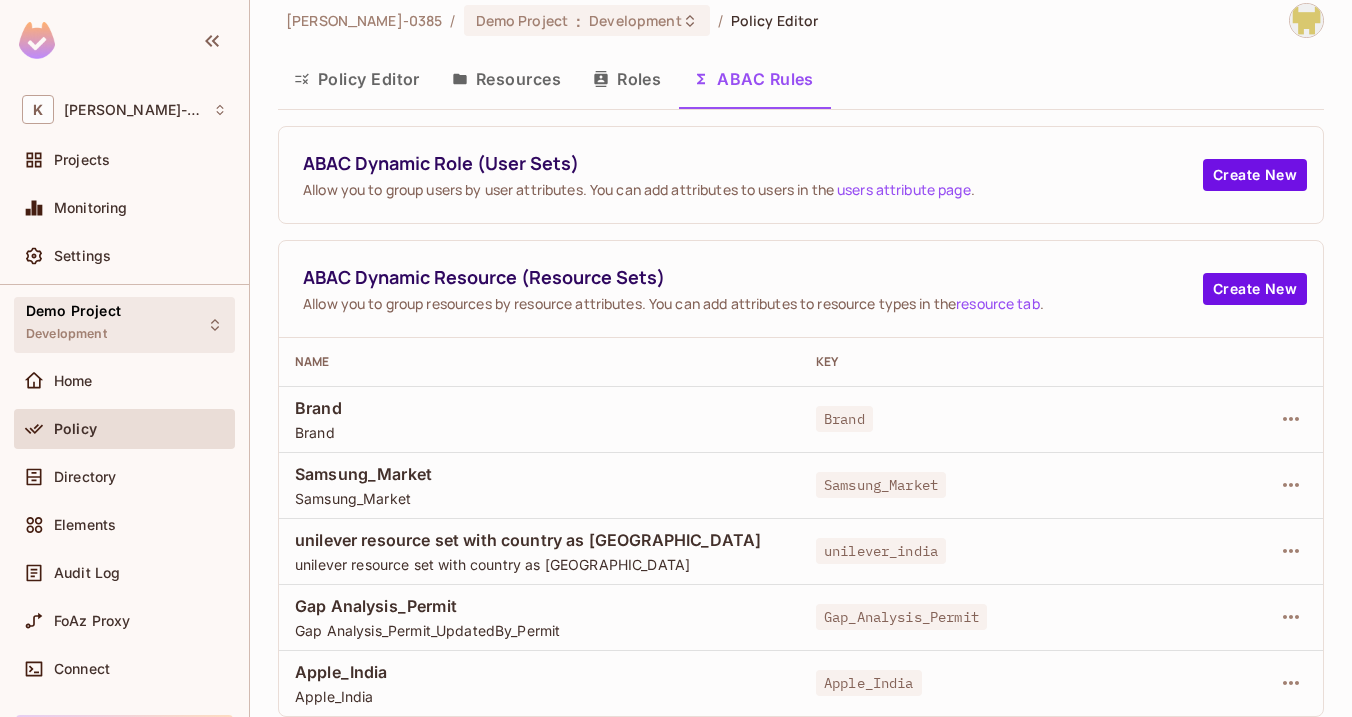 click on "Development" at bounding box center (66, 334) 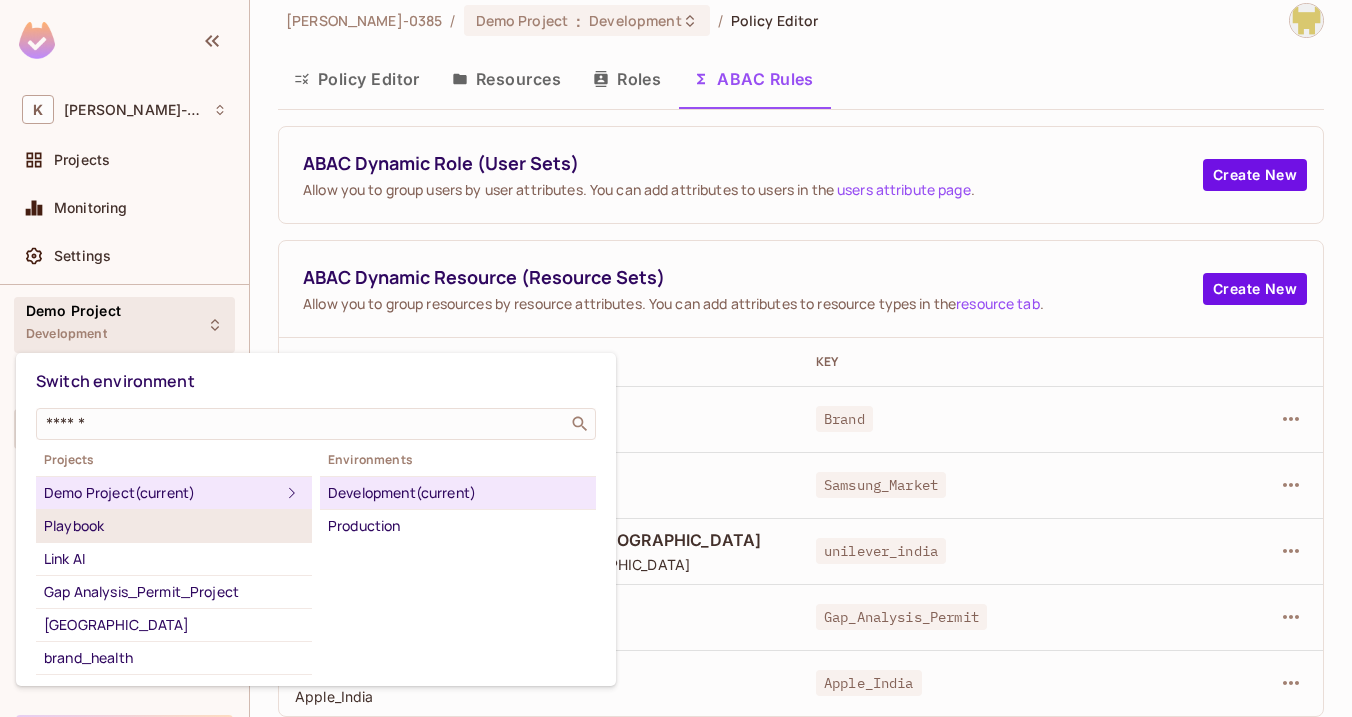 click on "Playbook" at bounding box center [174, 526] 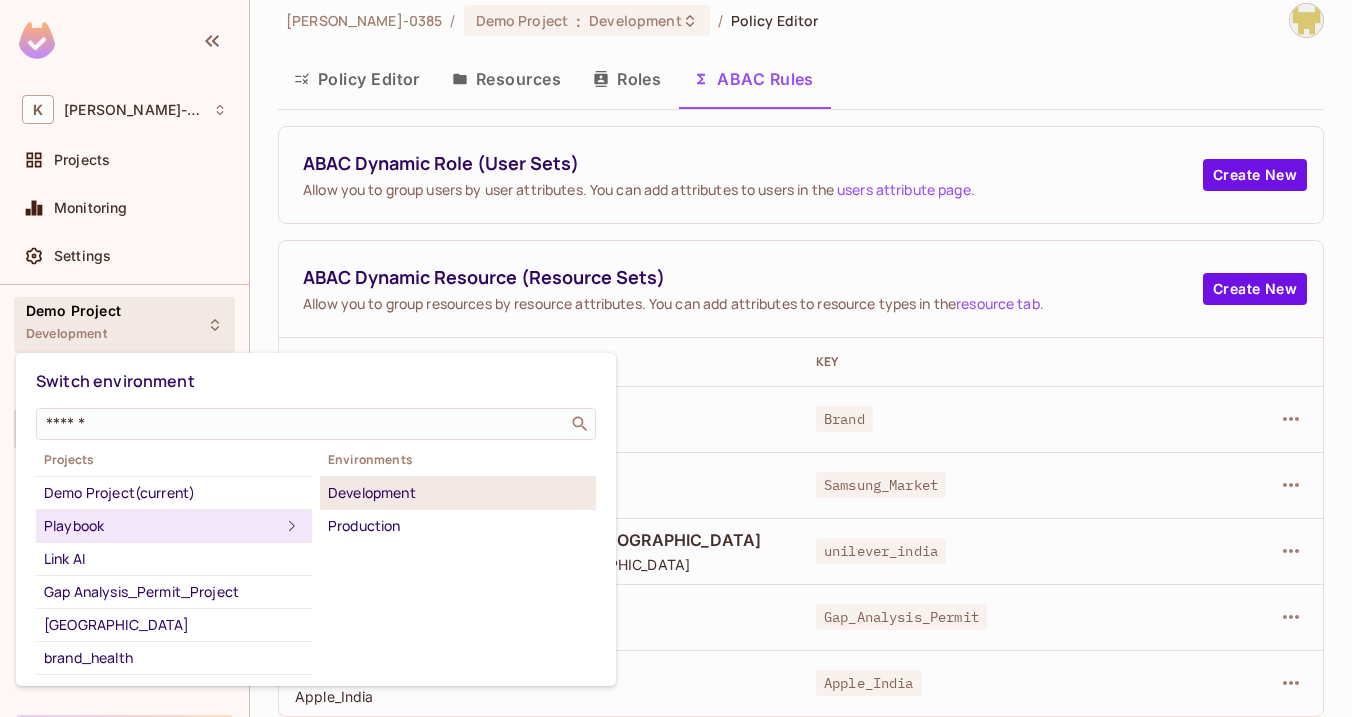 click on "Development" at bounding box center [458, 493] 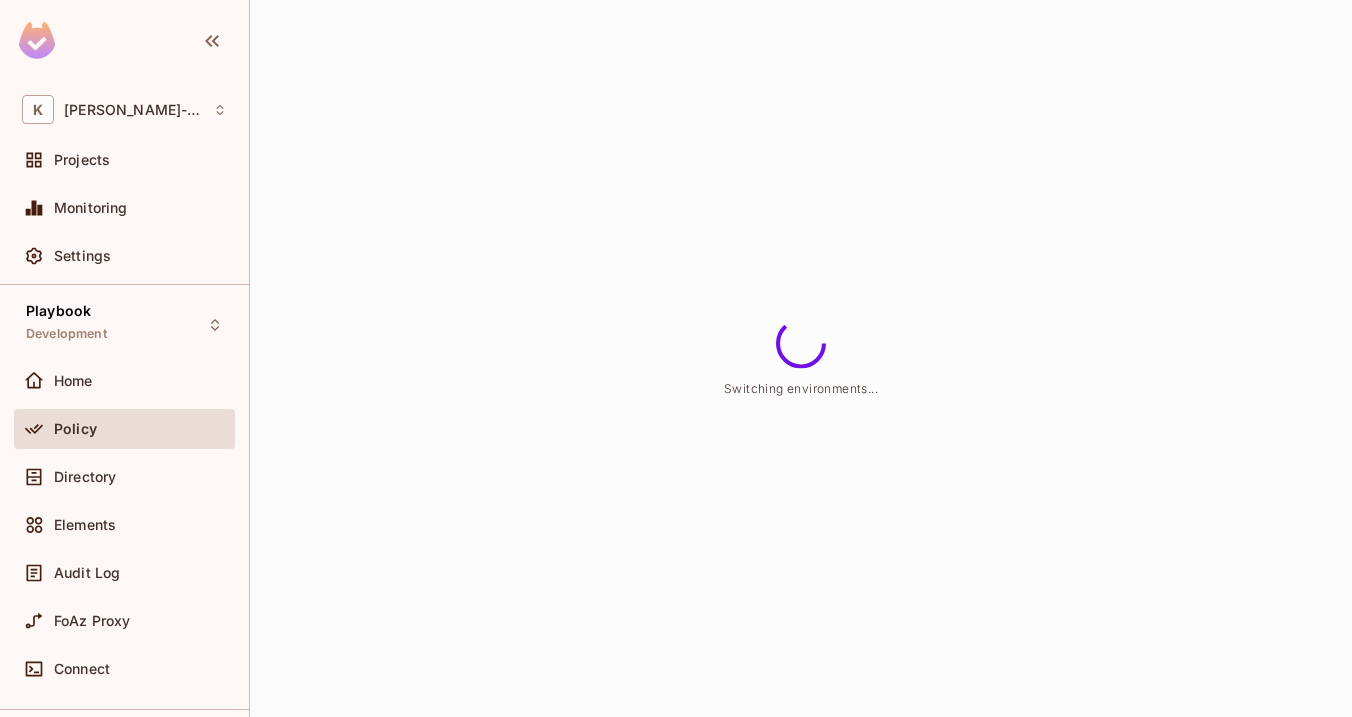 scroll, scrollTop: 0, scrollLeft: 0, axis: both 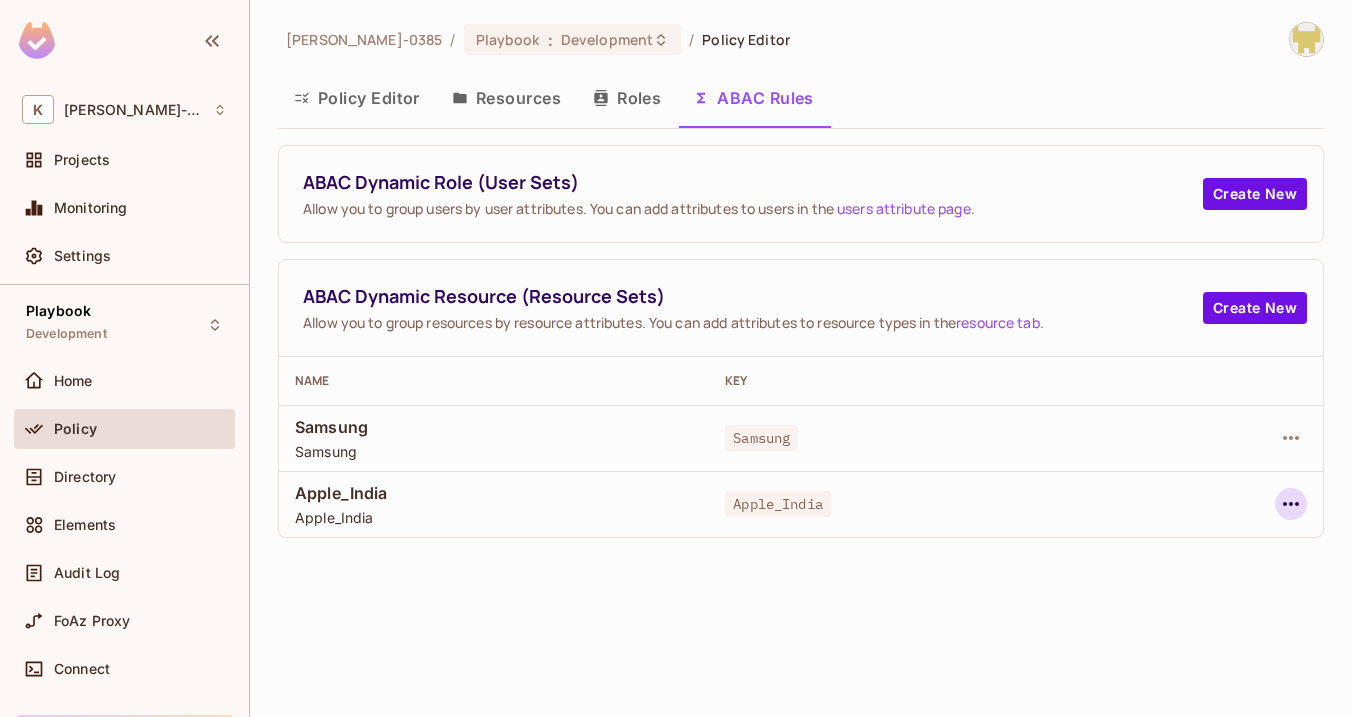 click 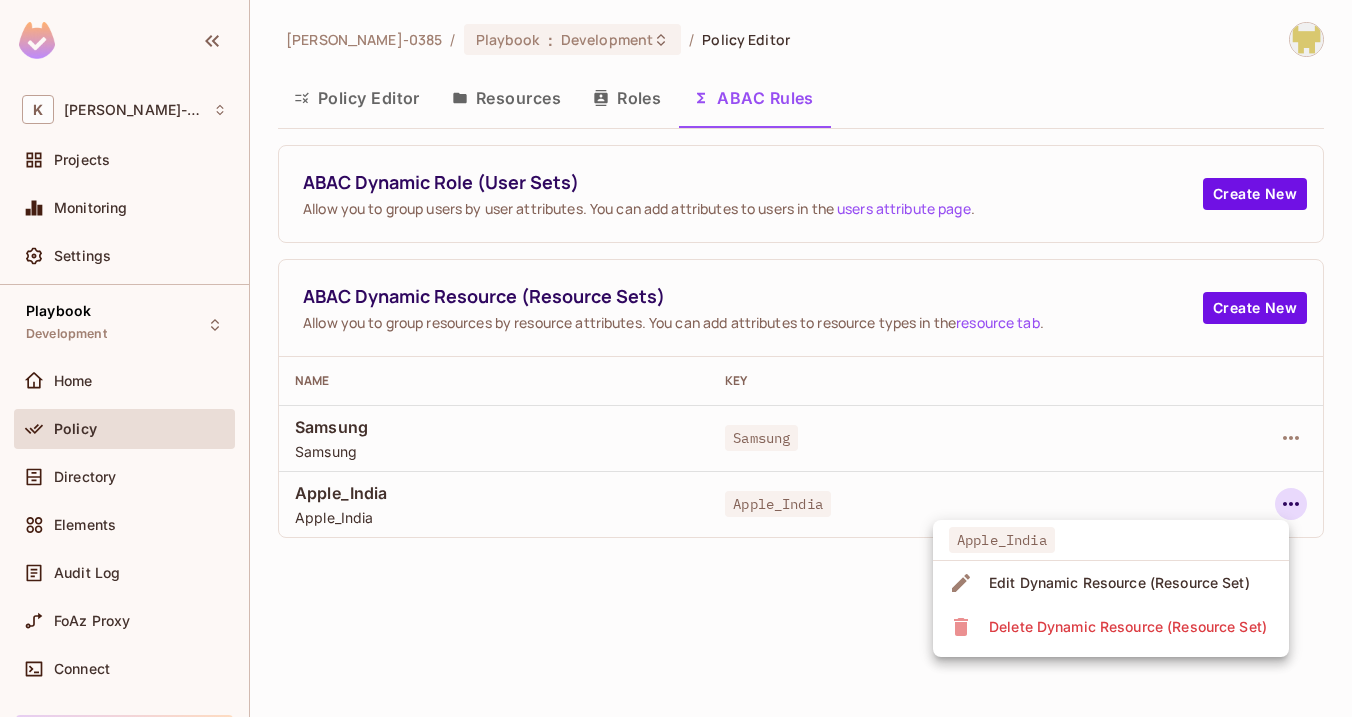 click on "Edit Dynamic Resource (Resource Set)" at bounding box center [1119, 583] 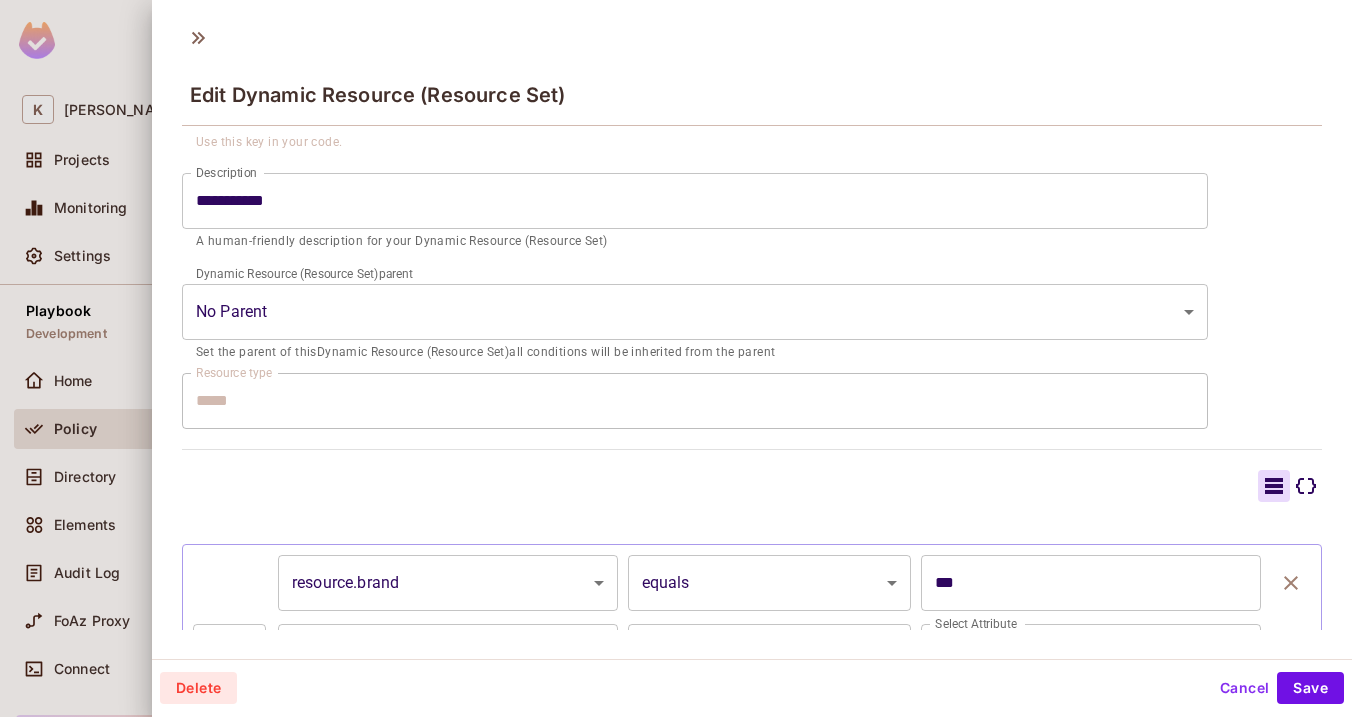 scroll, scrollTop: 362, scrollLeft: 0, axis: vertical 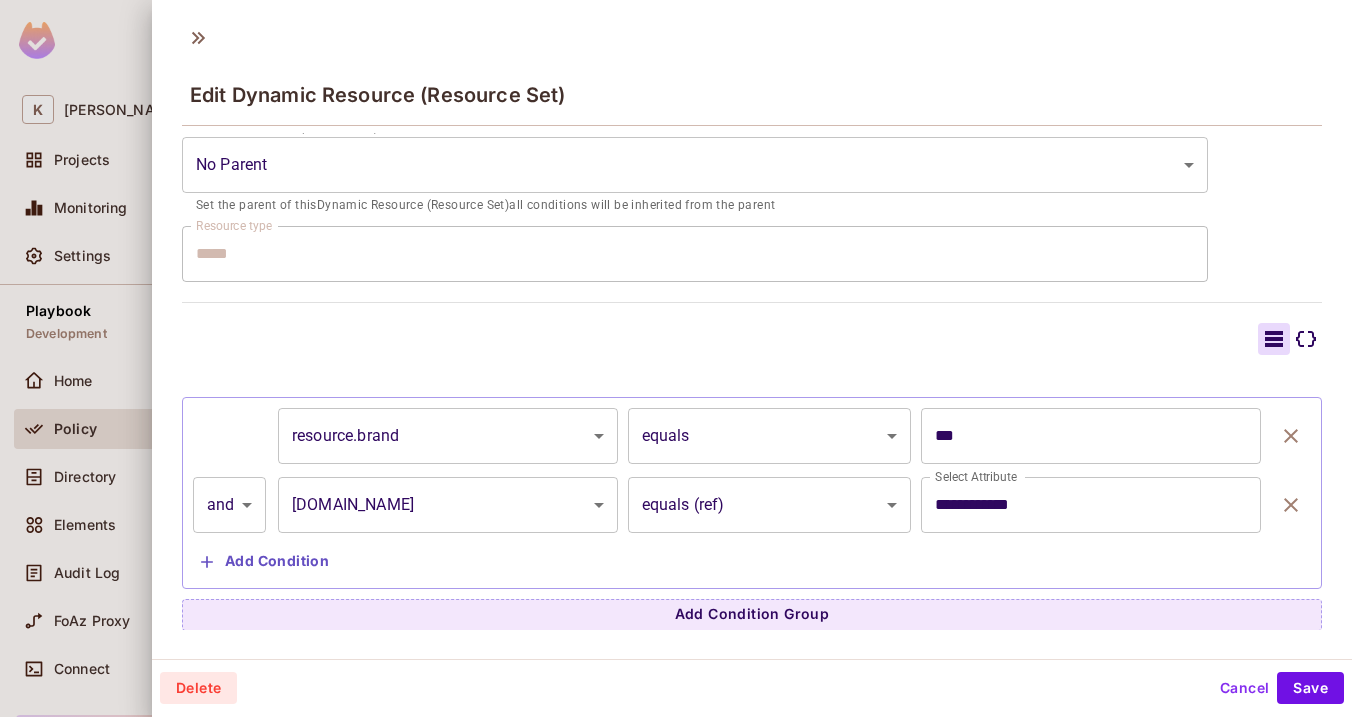 click on "**********" at bounding box center [676, 358] 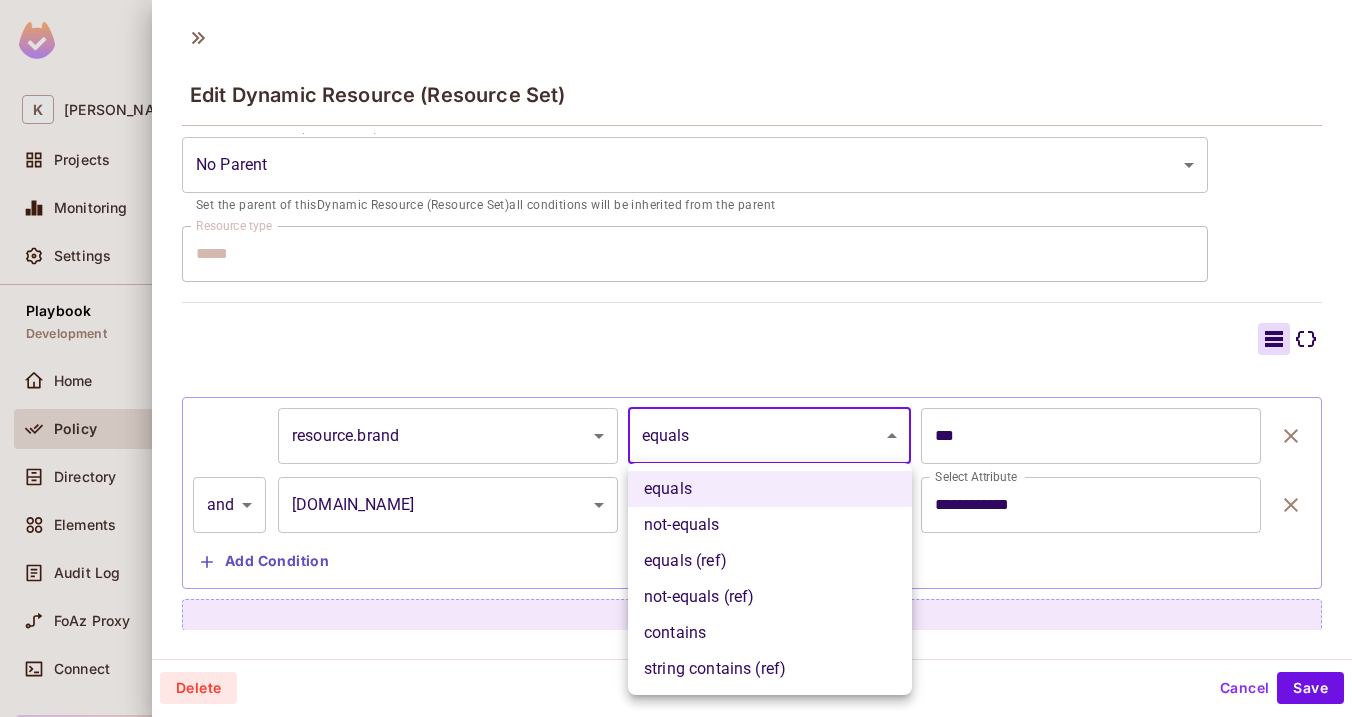 click at bounding box center (676, 358) 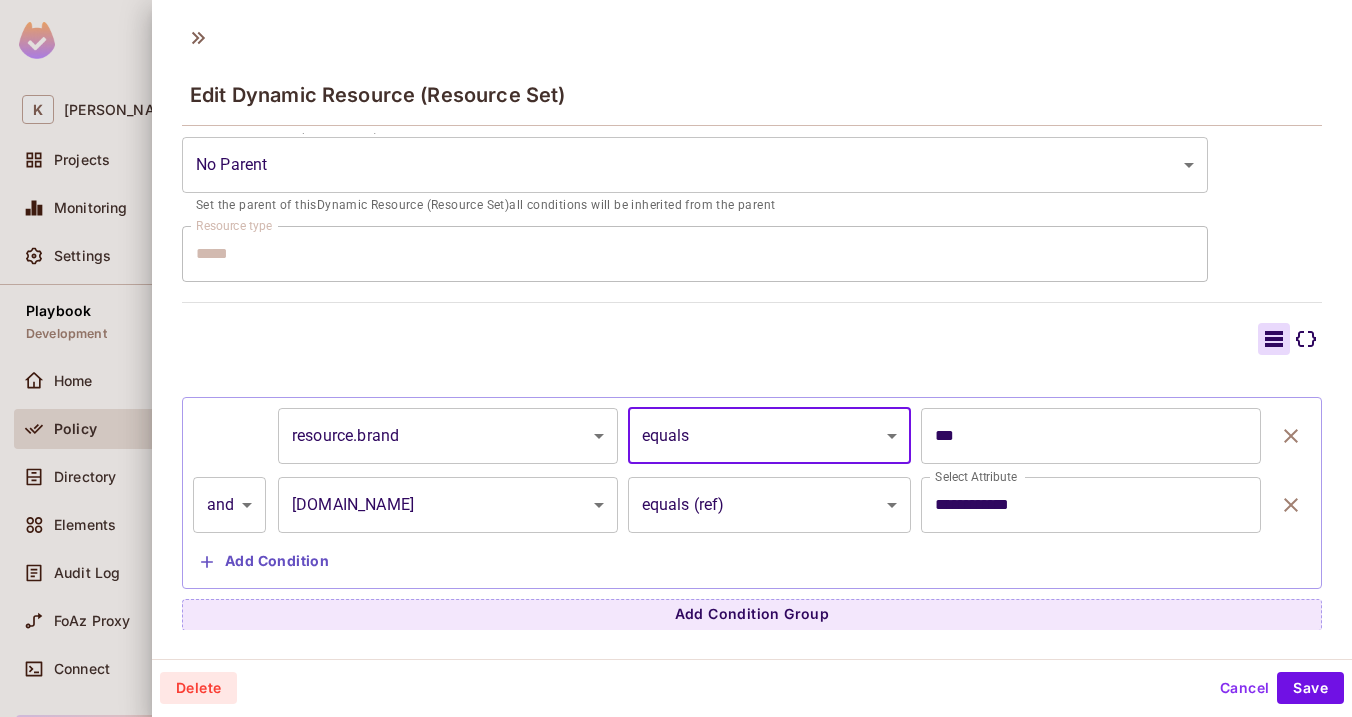 click on "**********" at bounding box center [676, 358] 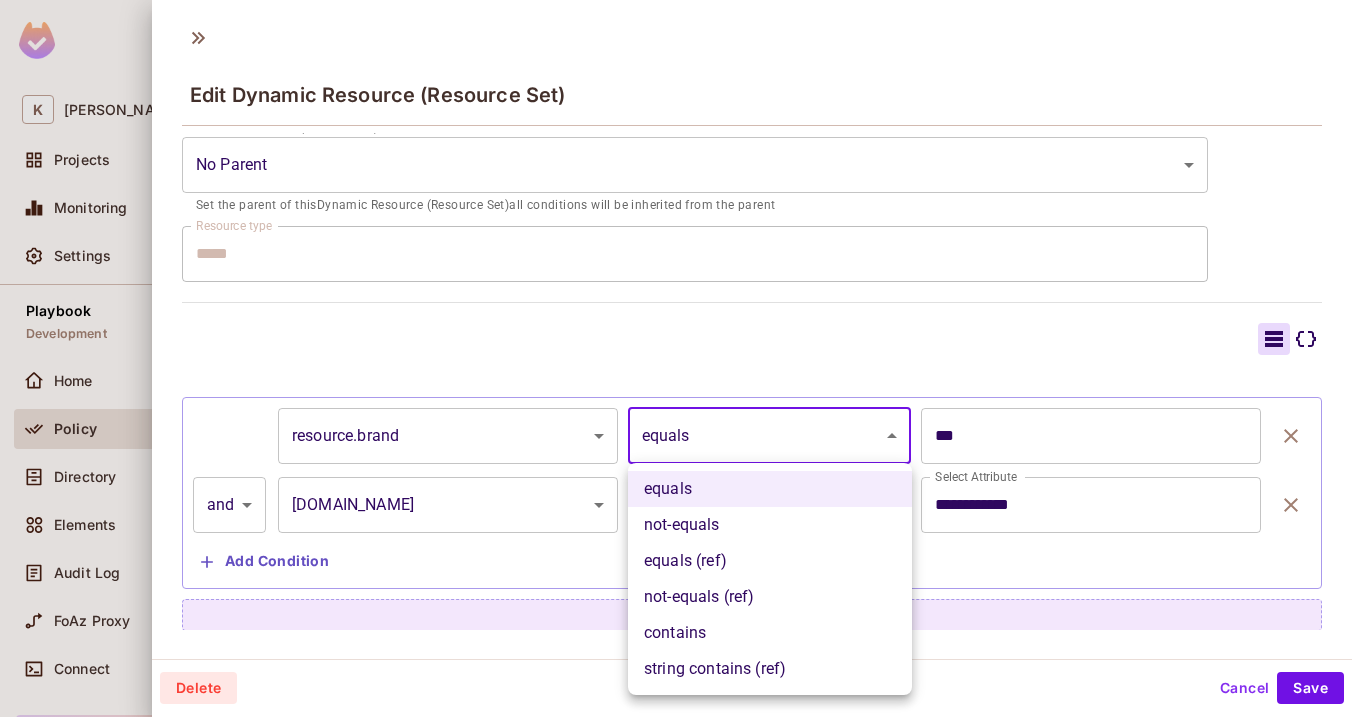 click at bounding box center (676, 358) 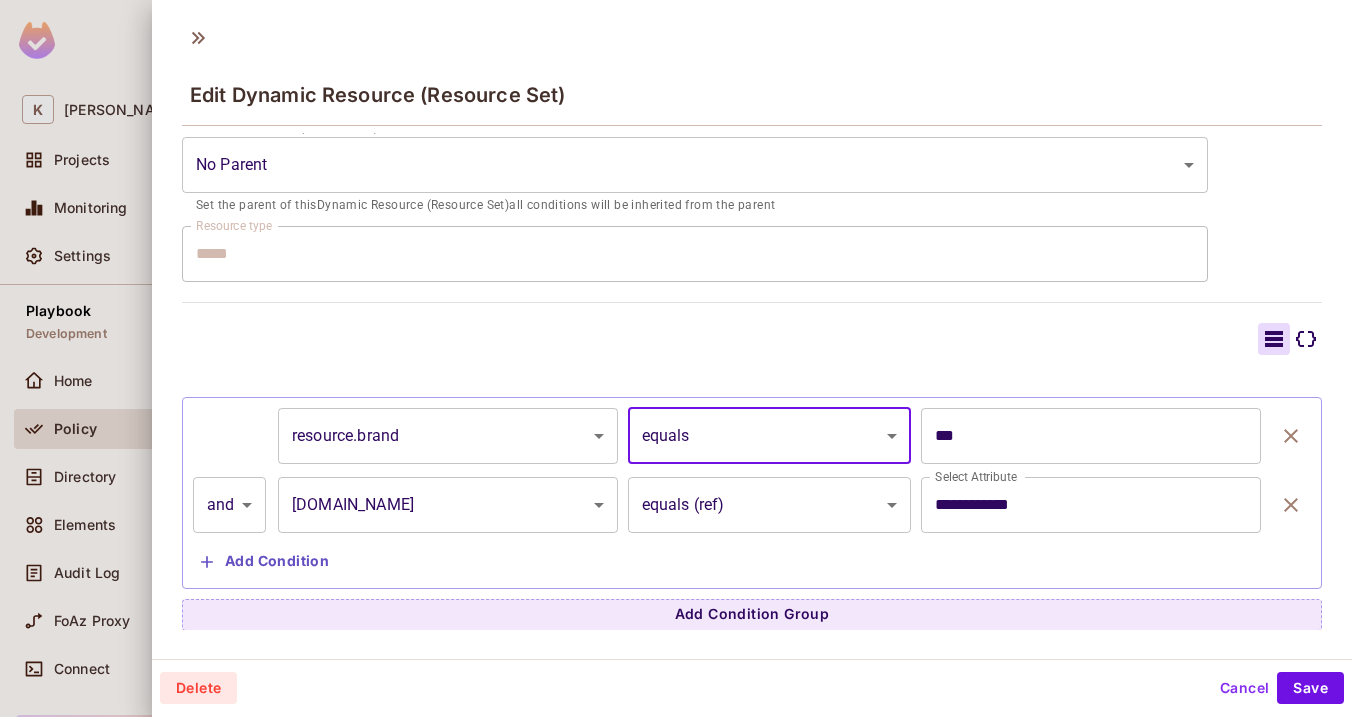 click on "**********" at bounding box center [676, 358] 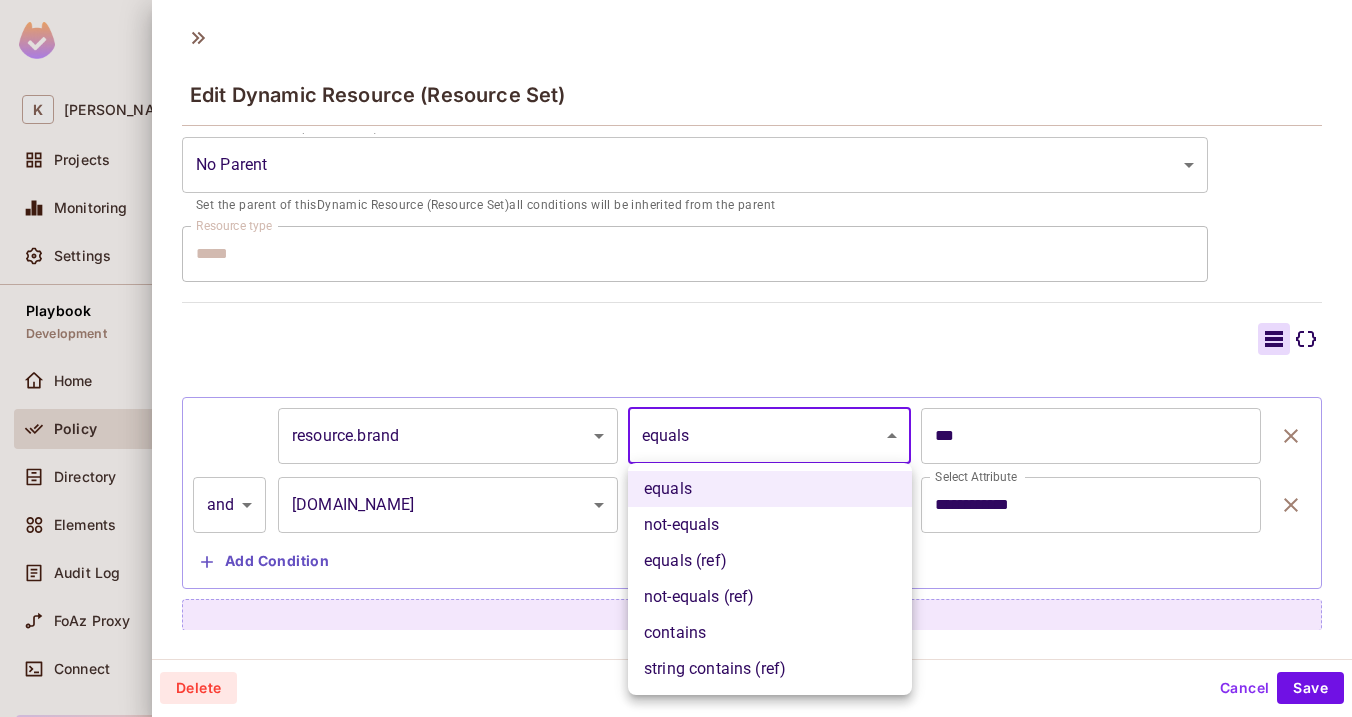 click on "not-equals" at bounding box center (770, 525) 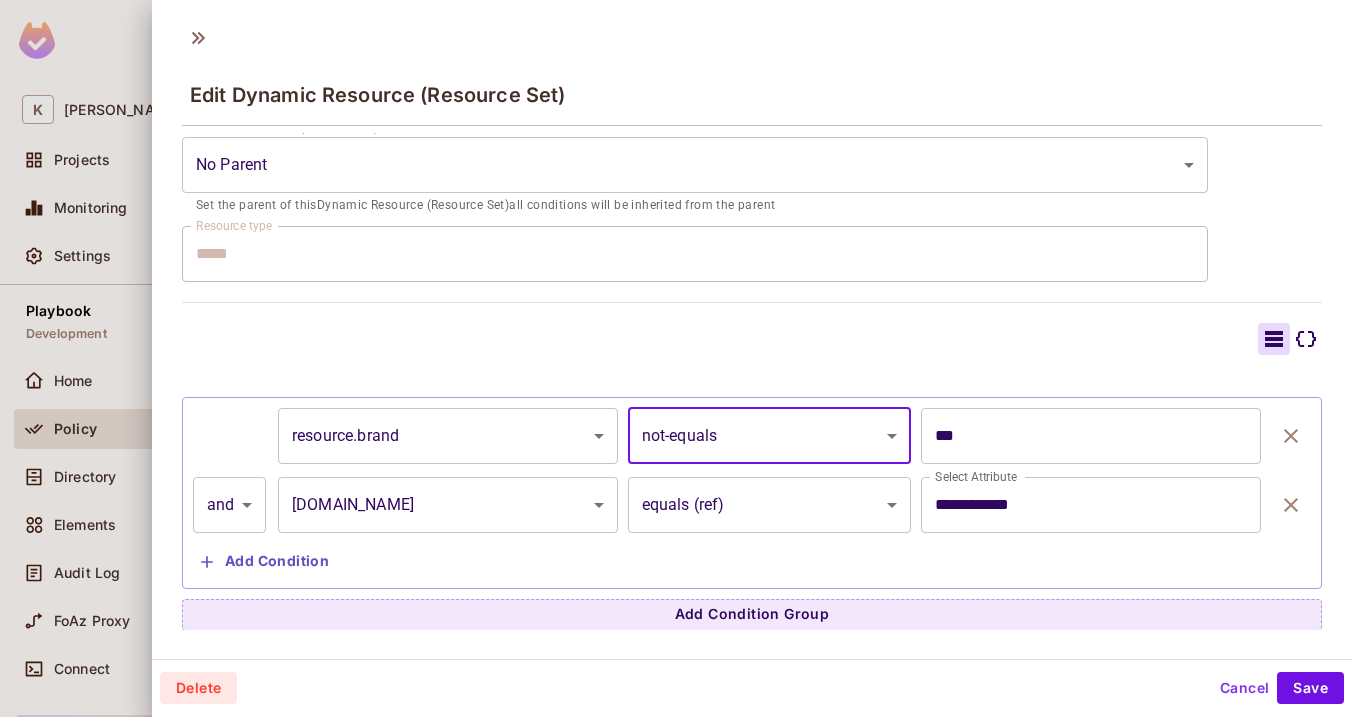 click on "**********" at bounding box center [676, 358] 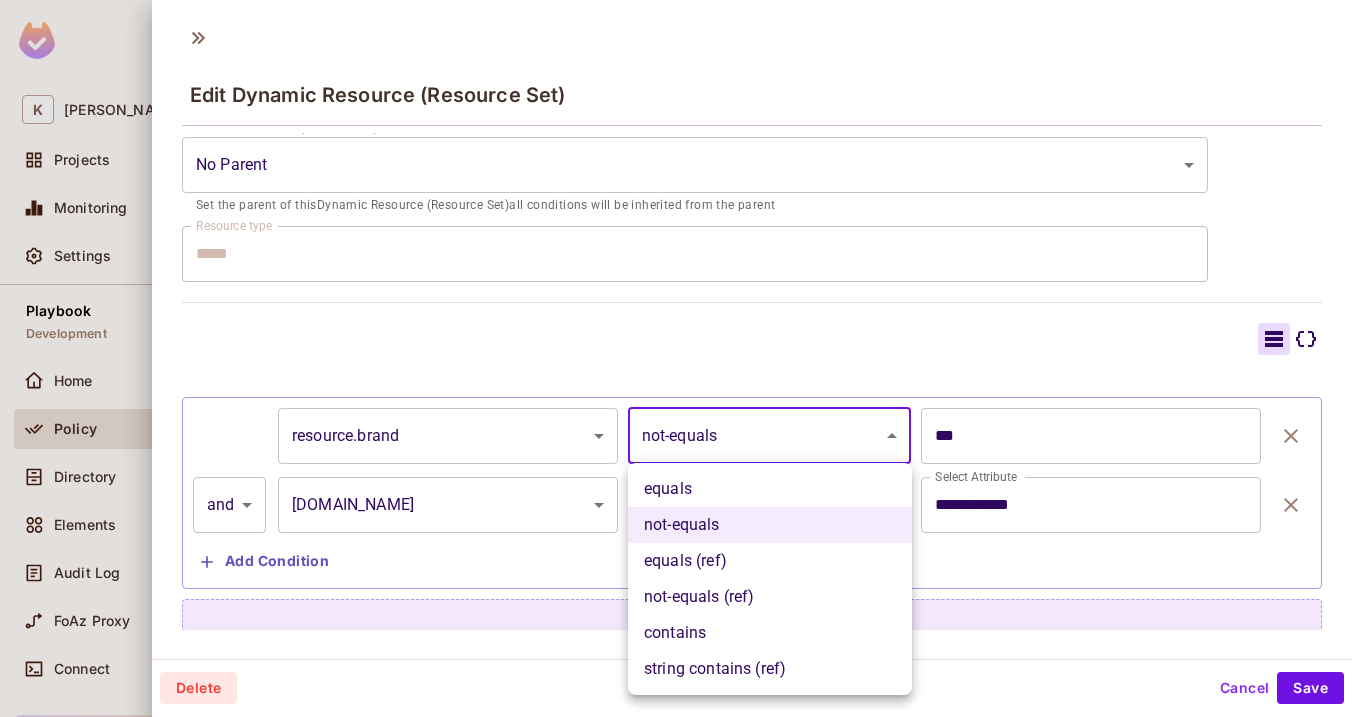 click at bounding box center [676, 358] 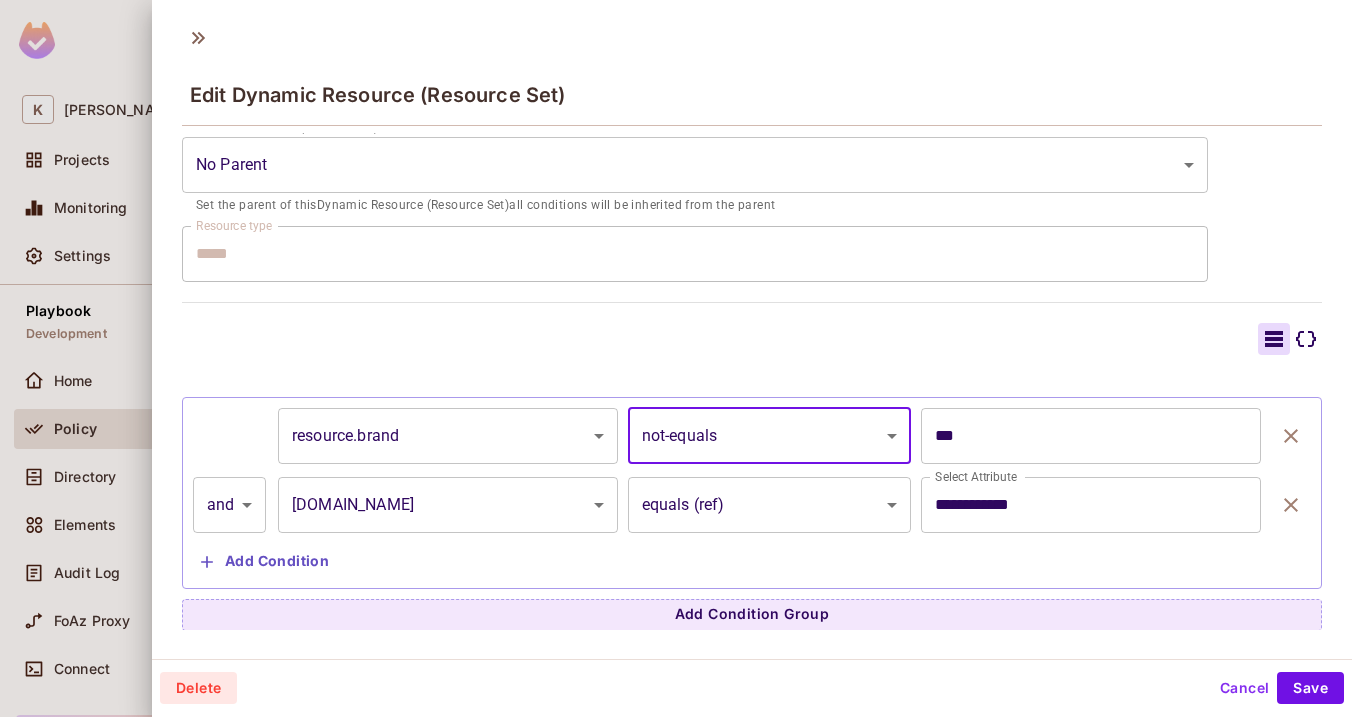 click on "***" at bounding box center [1091, 436] 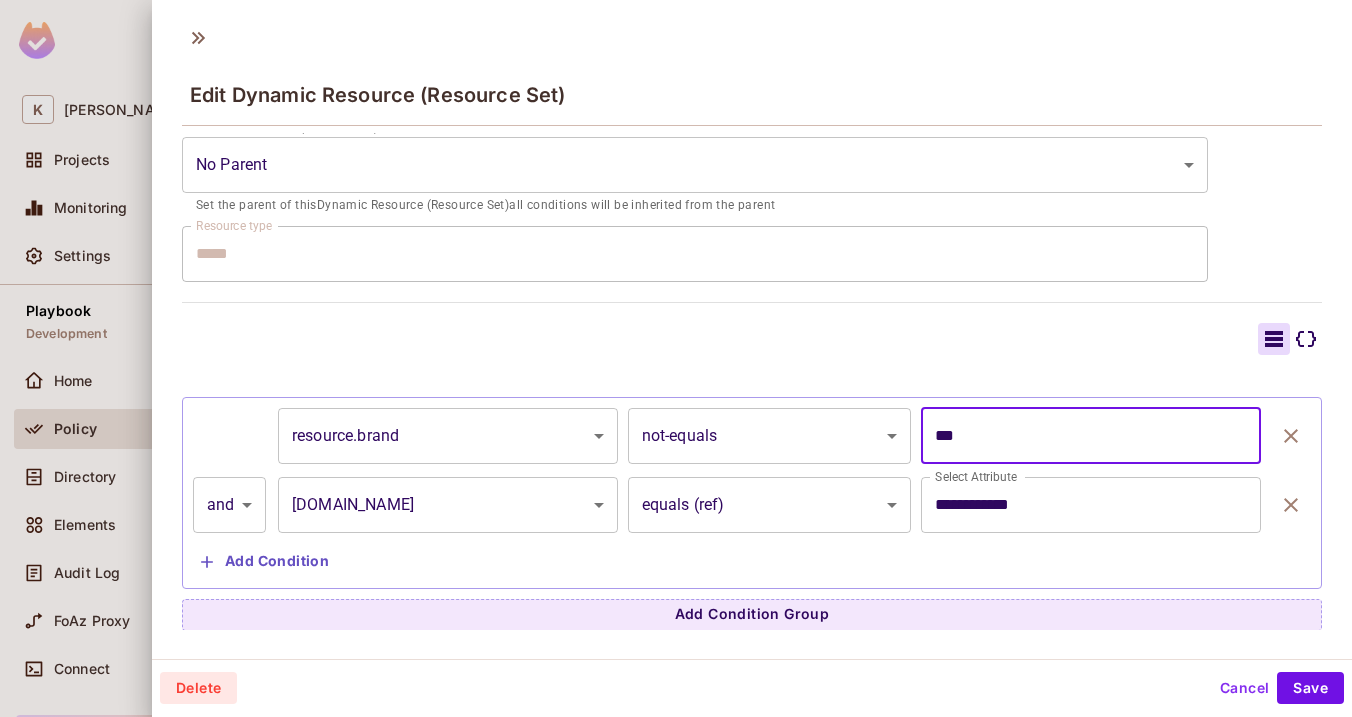 click on "**********" at bounding box center (676, 358) 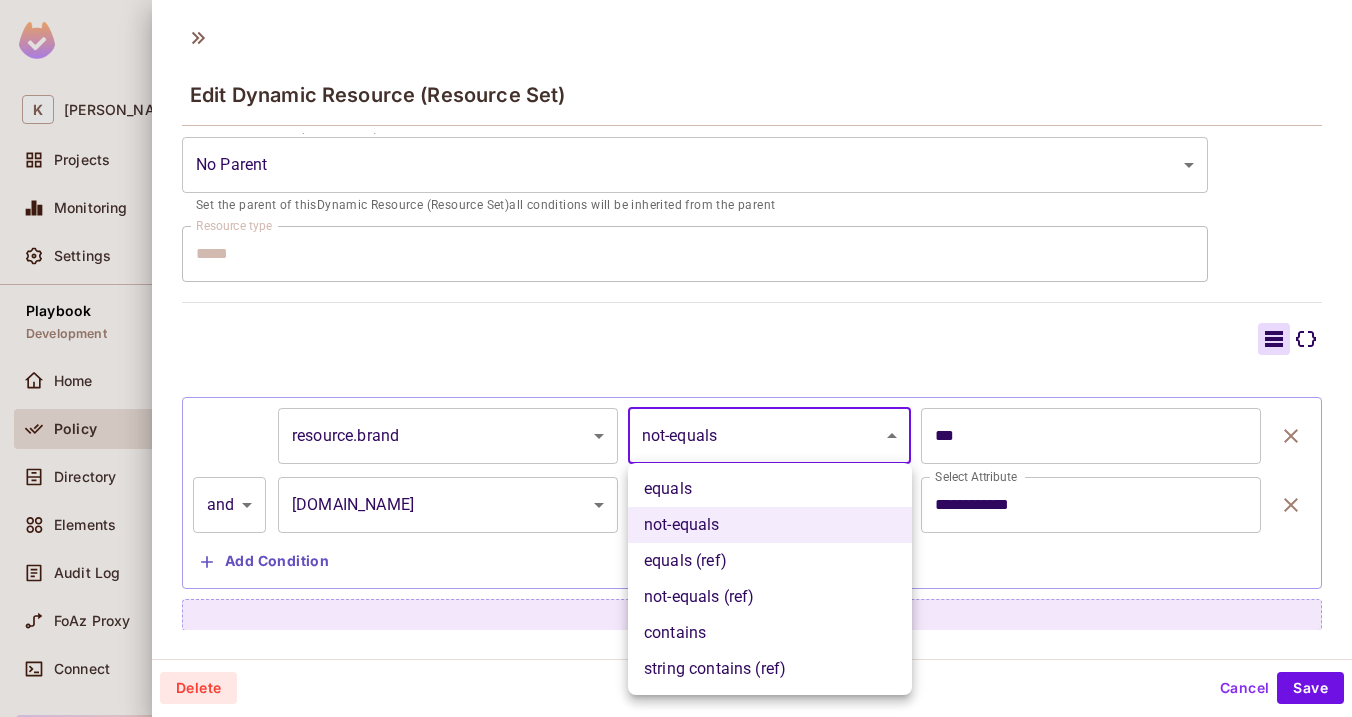 click on "equals" at bounding box center [770, 489] 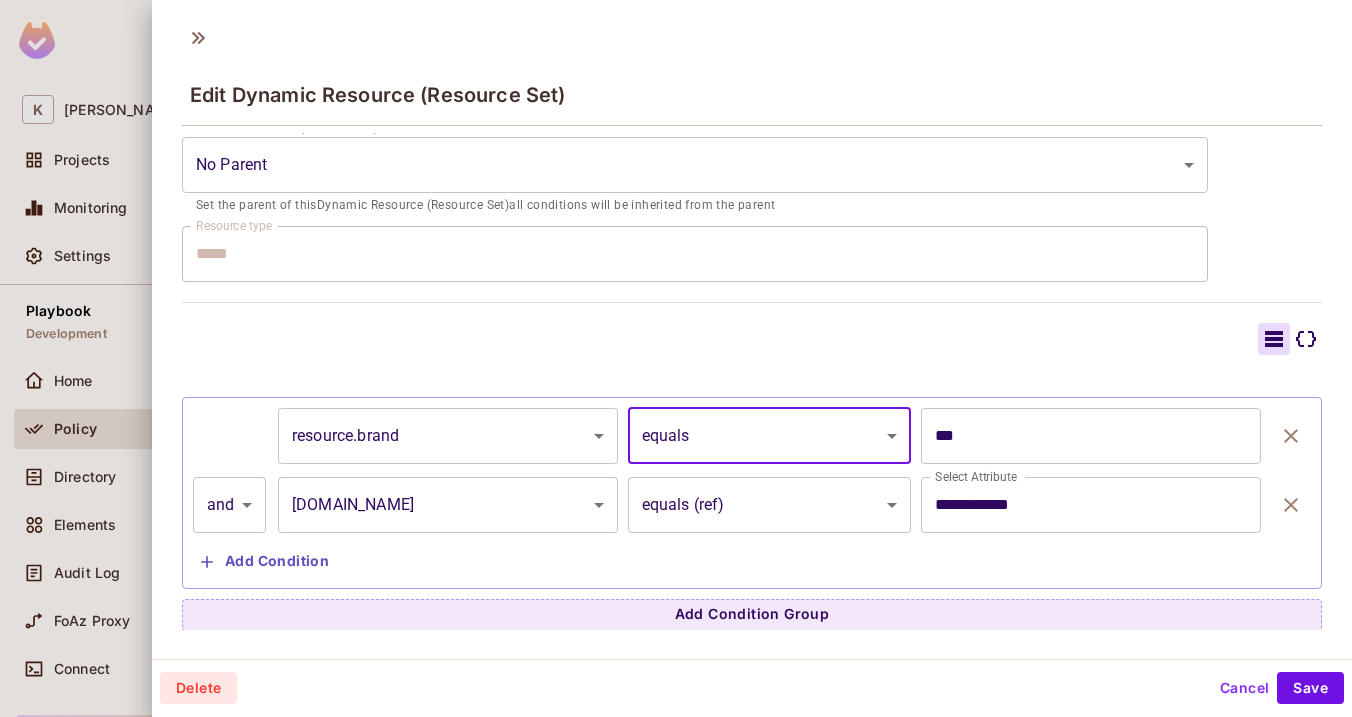 click on "***" at bounding box center [1091, 436] 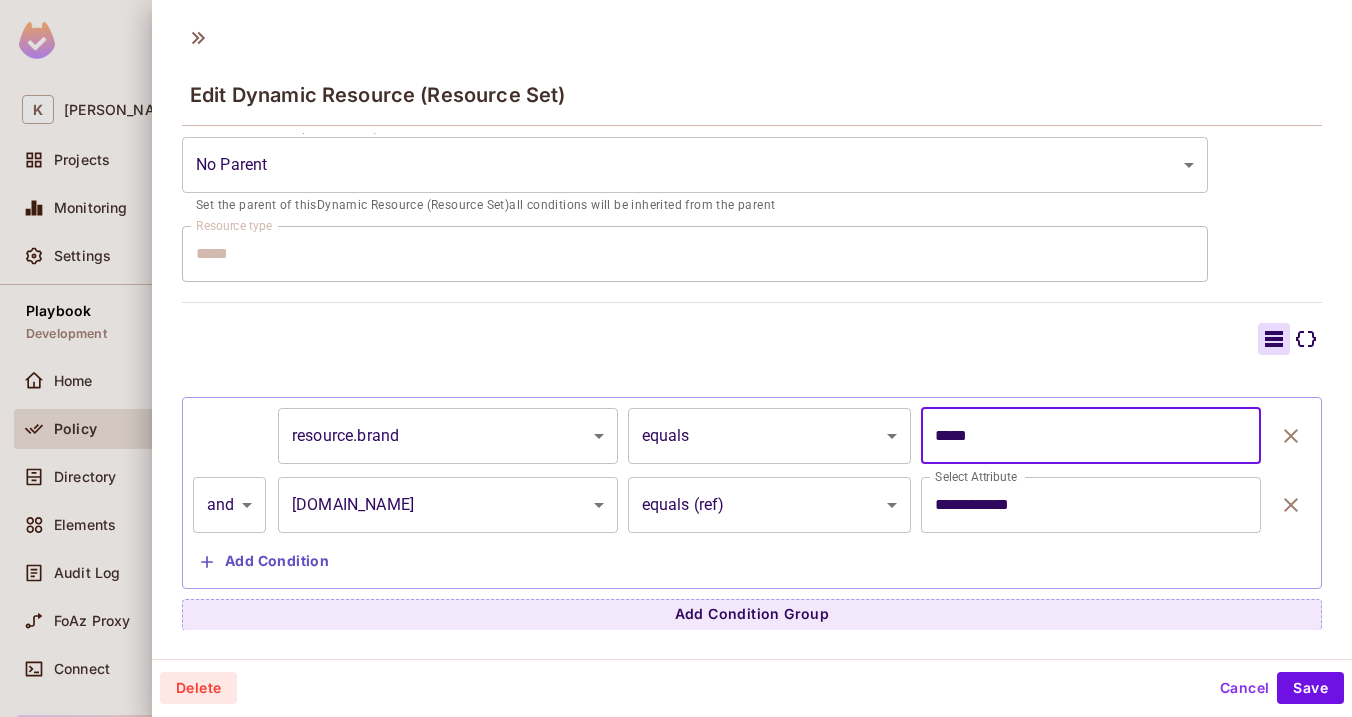 click on "*****" at bounding box center [1091, 436] 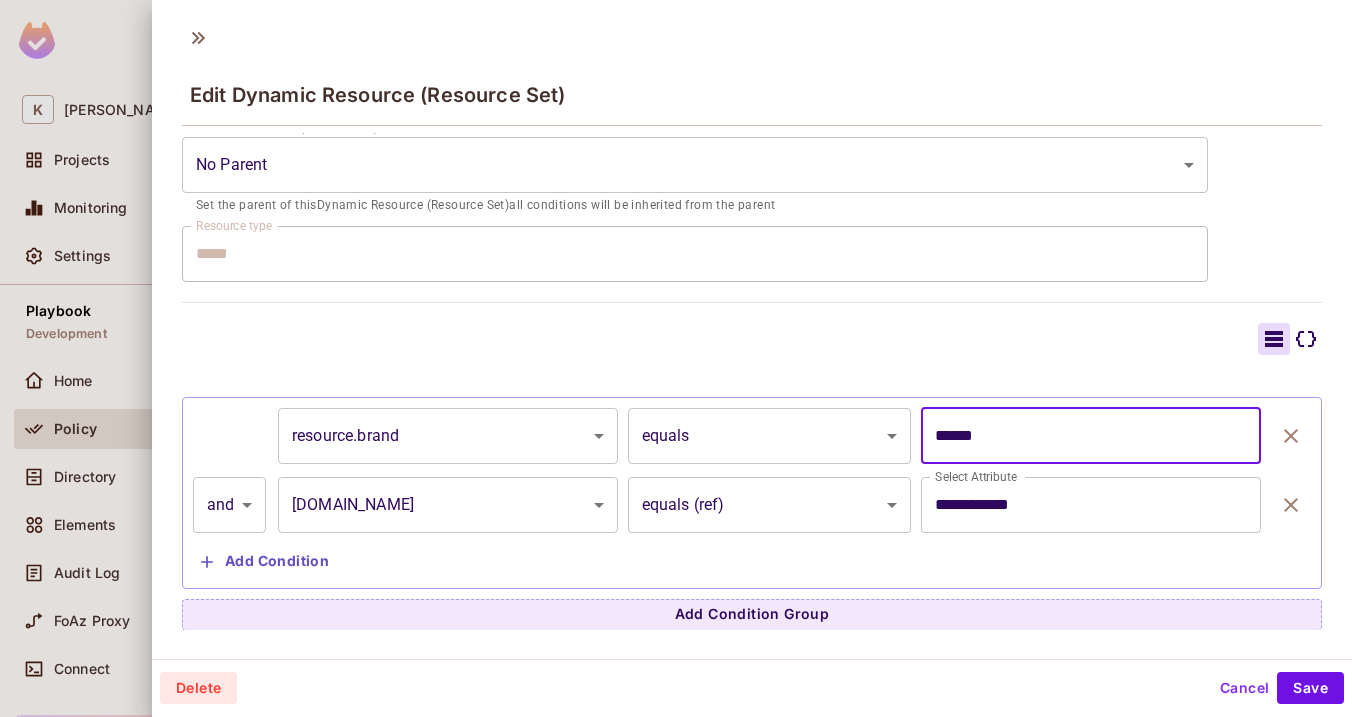type on "*******" 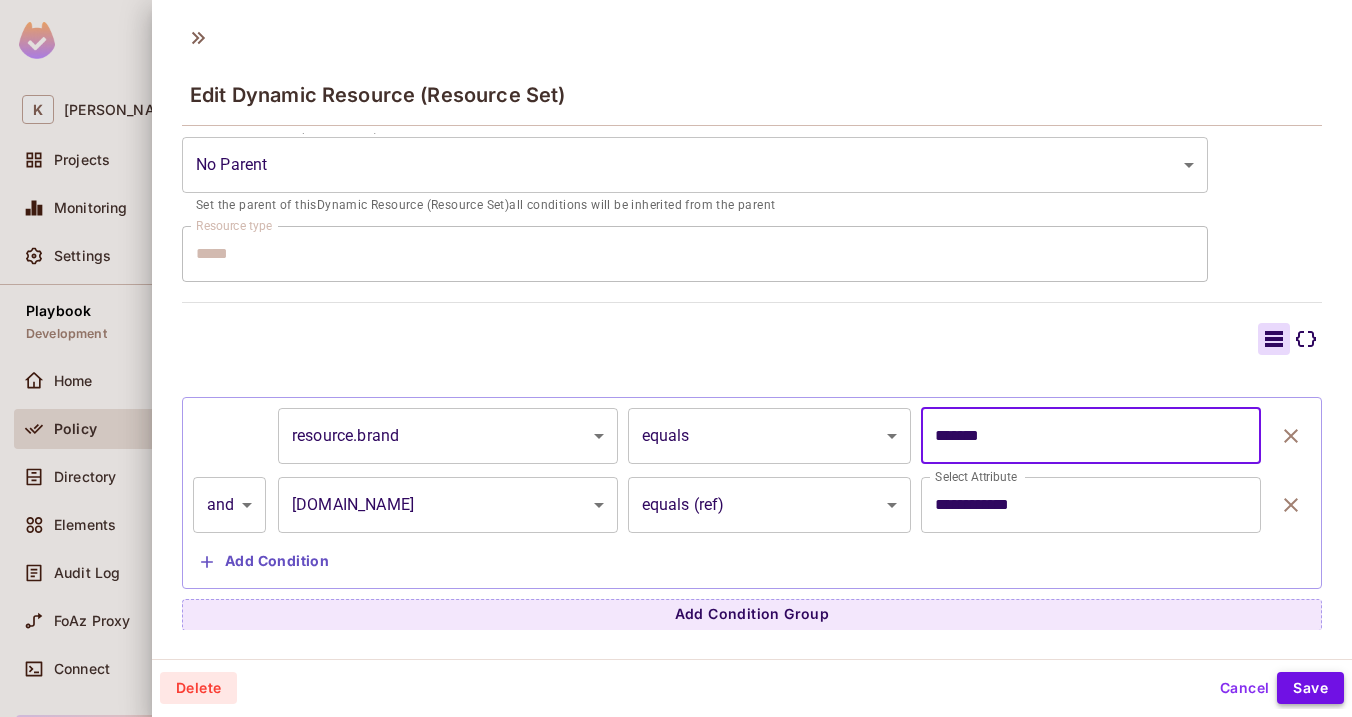 click on "Save" at bounding box center [1310, 688] 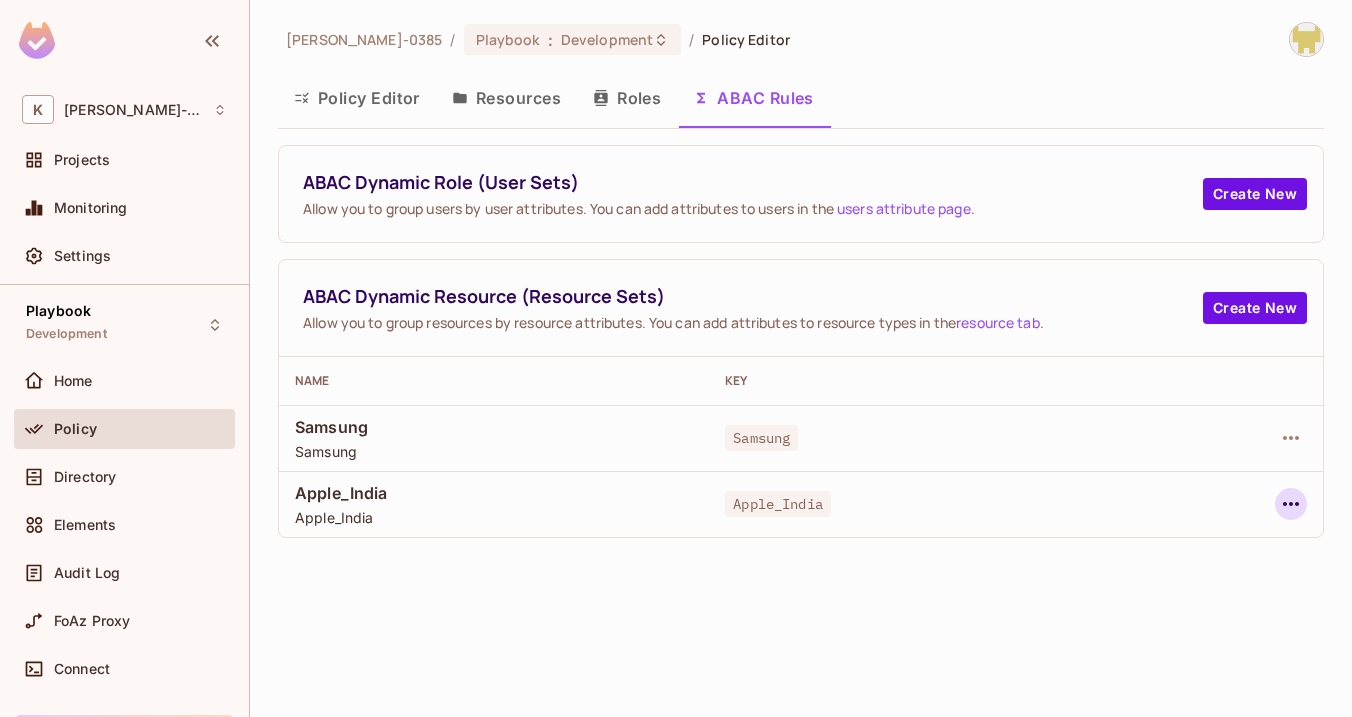 click 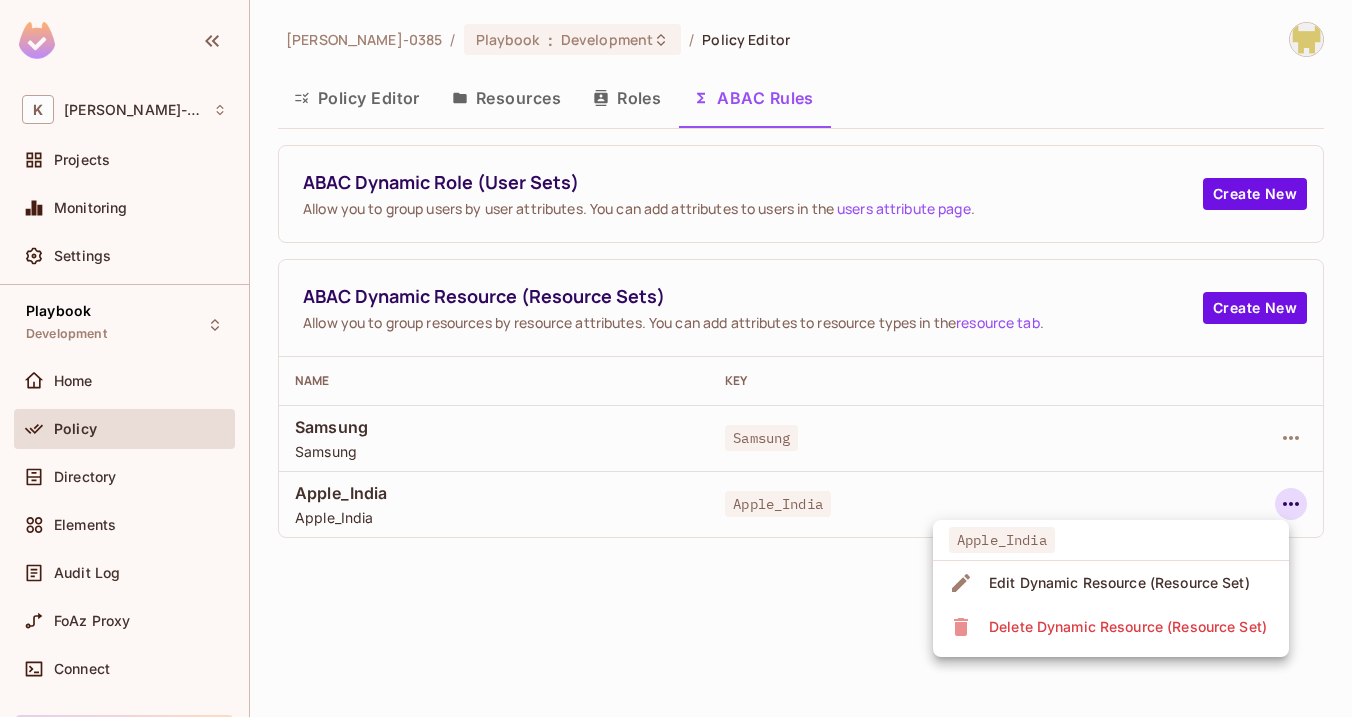 click on "Edit Dynamic Resource (Resource Set)" at bounding box center [1119, 583] 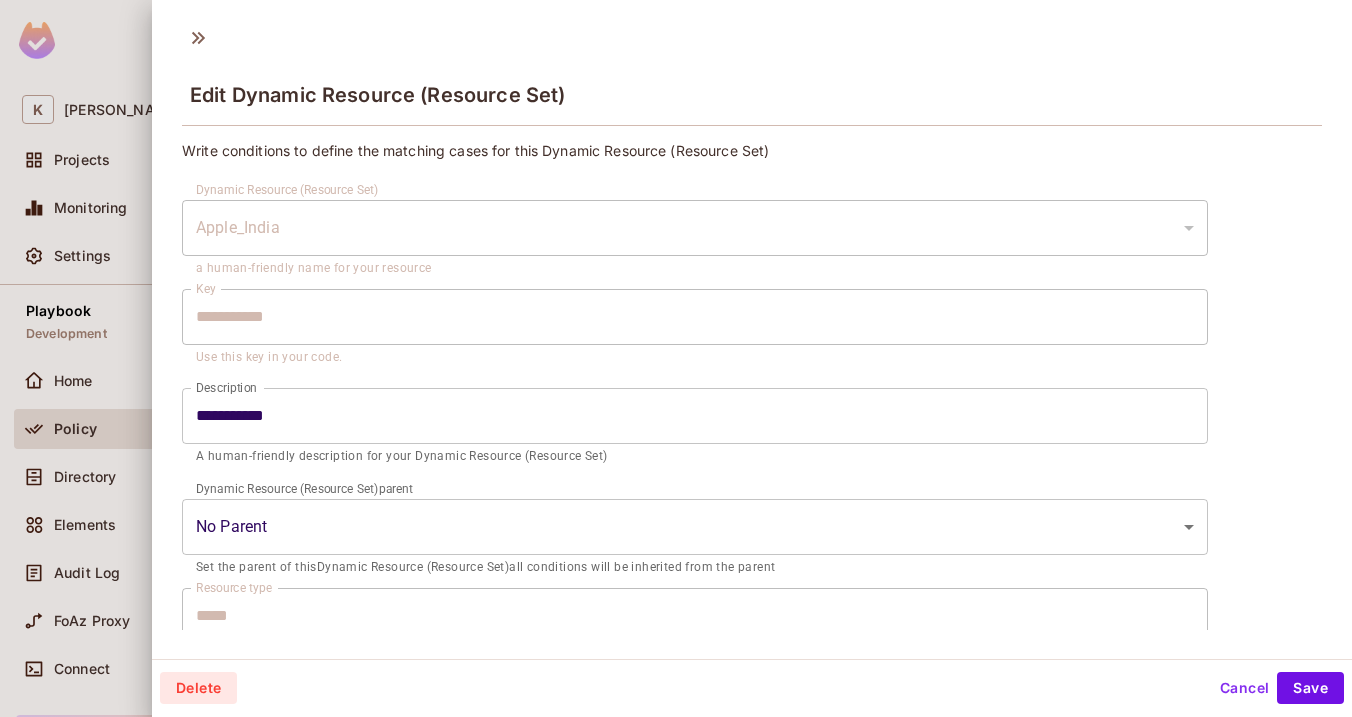 scroll, scrollTop: 362, scrollLeft: 0, axis: vertical 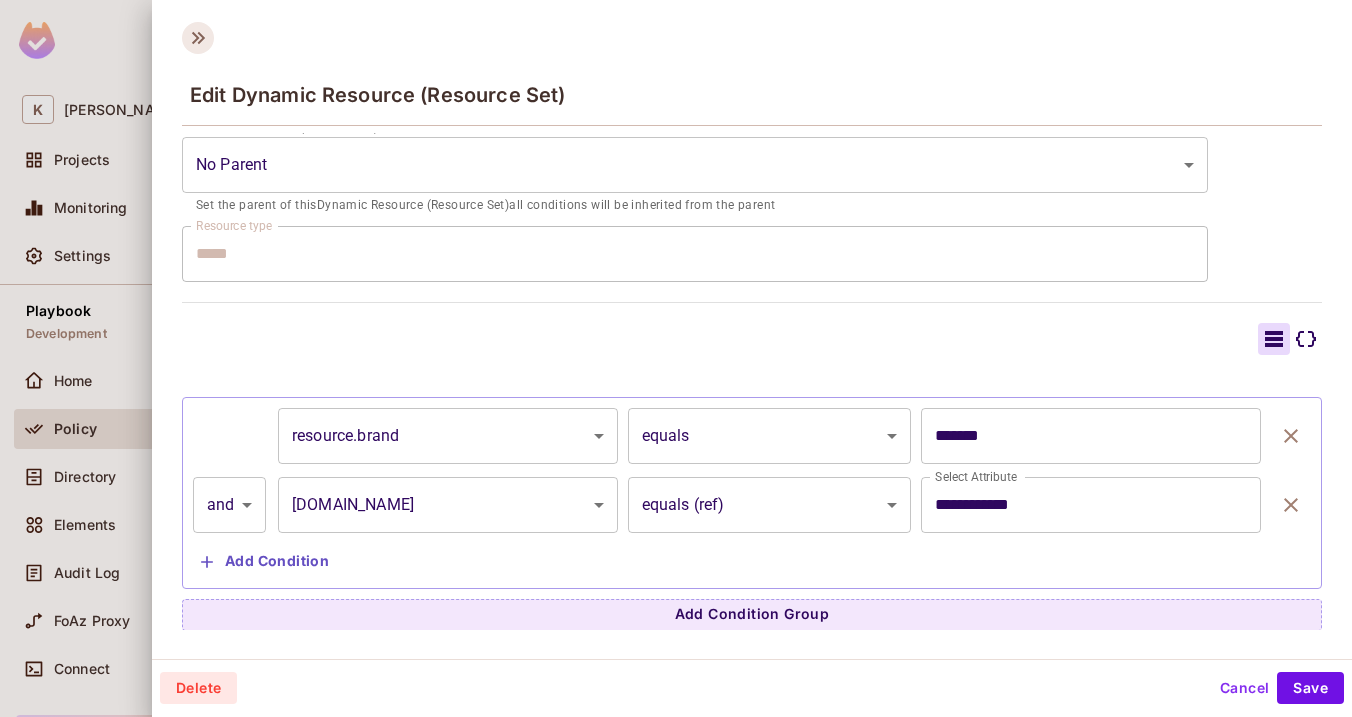 click 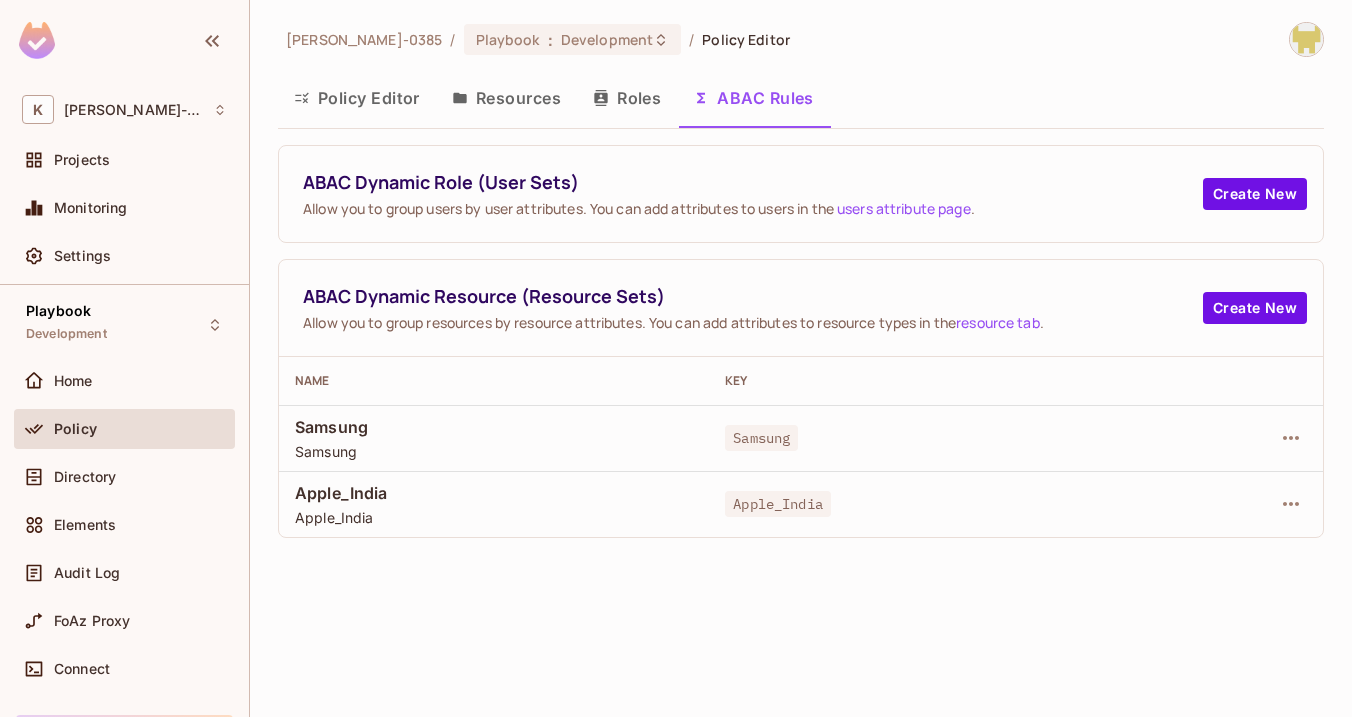 click at bounding box center (1231, 504) 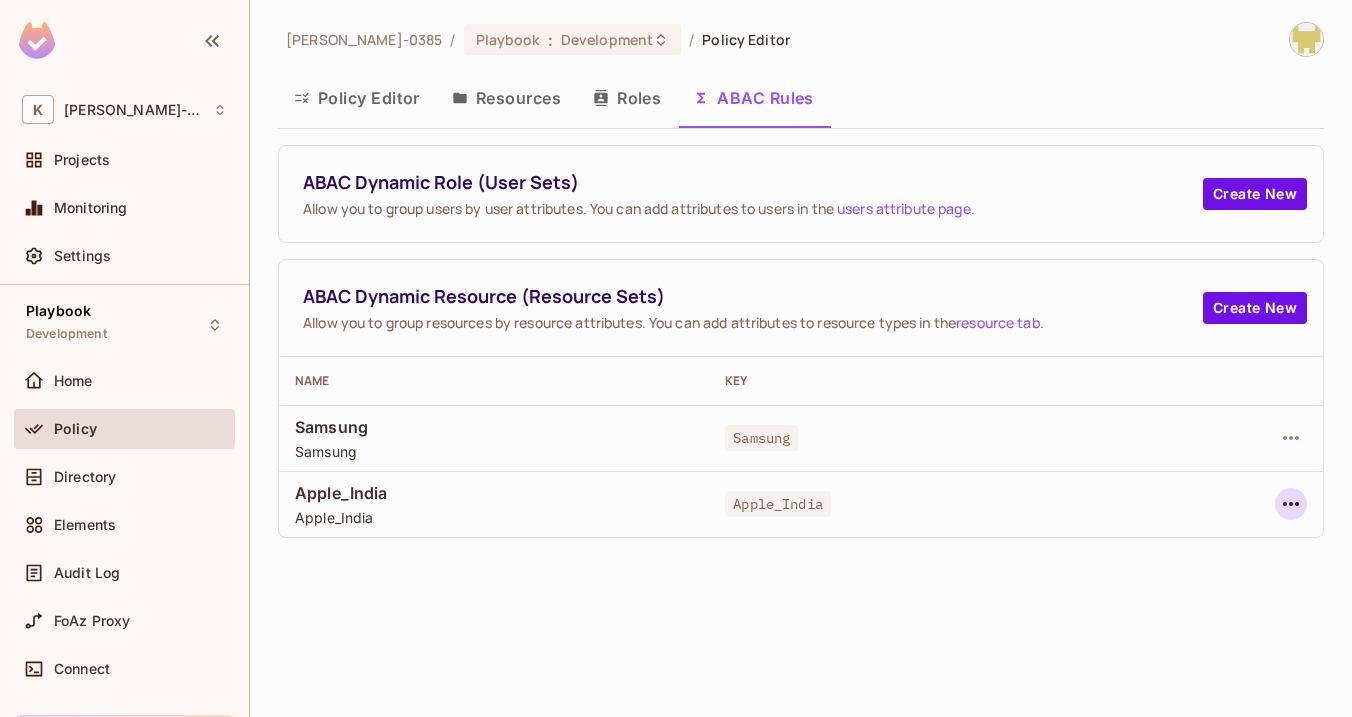 click 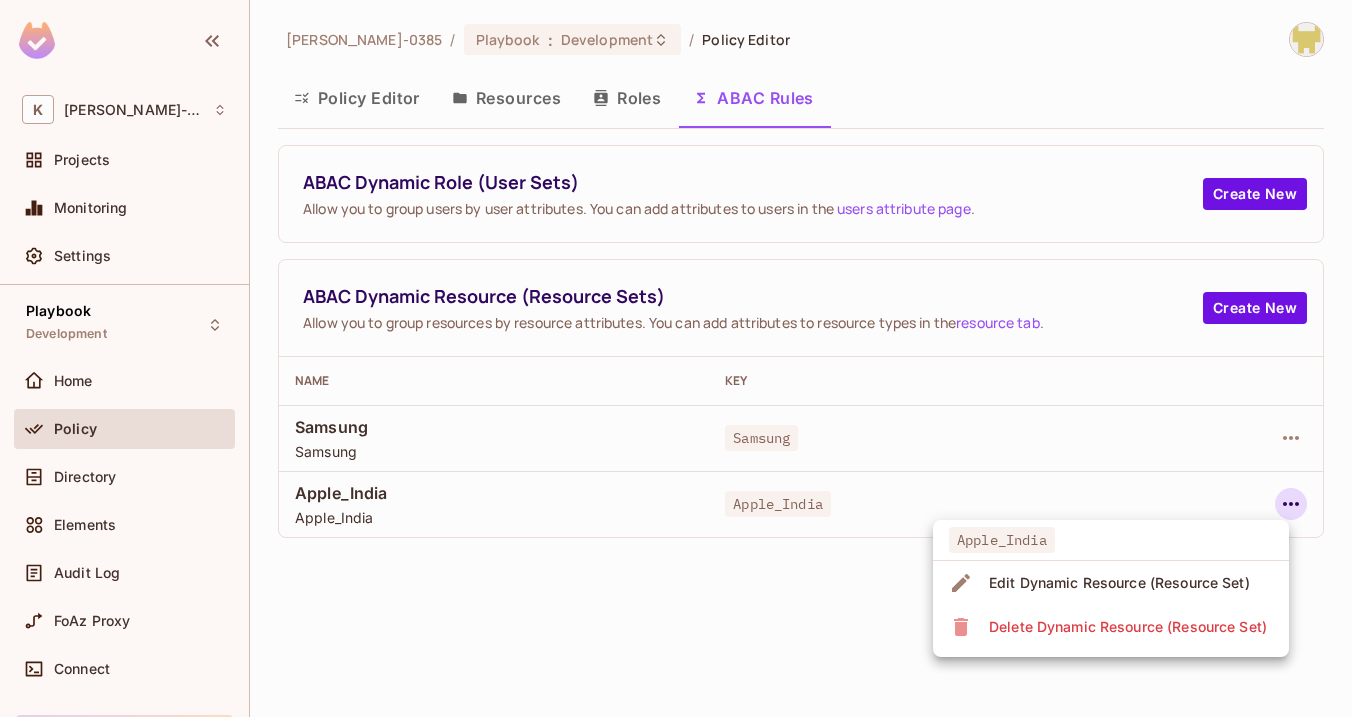 click on "Edit Dynamic Resource (Resource Set)" at bounding box center [1119, 583] 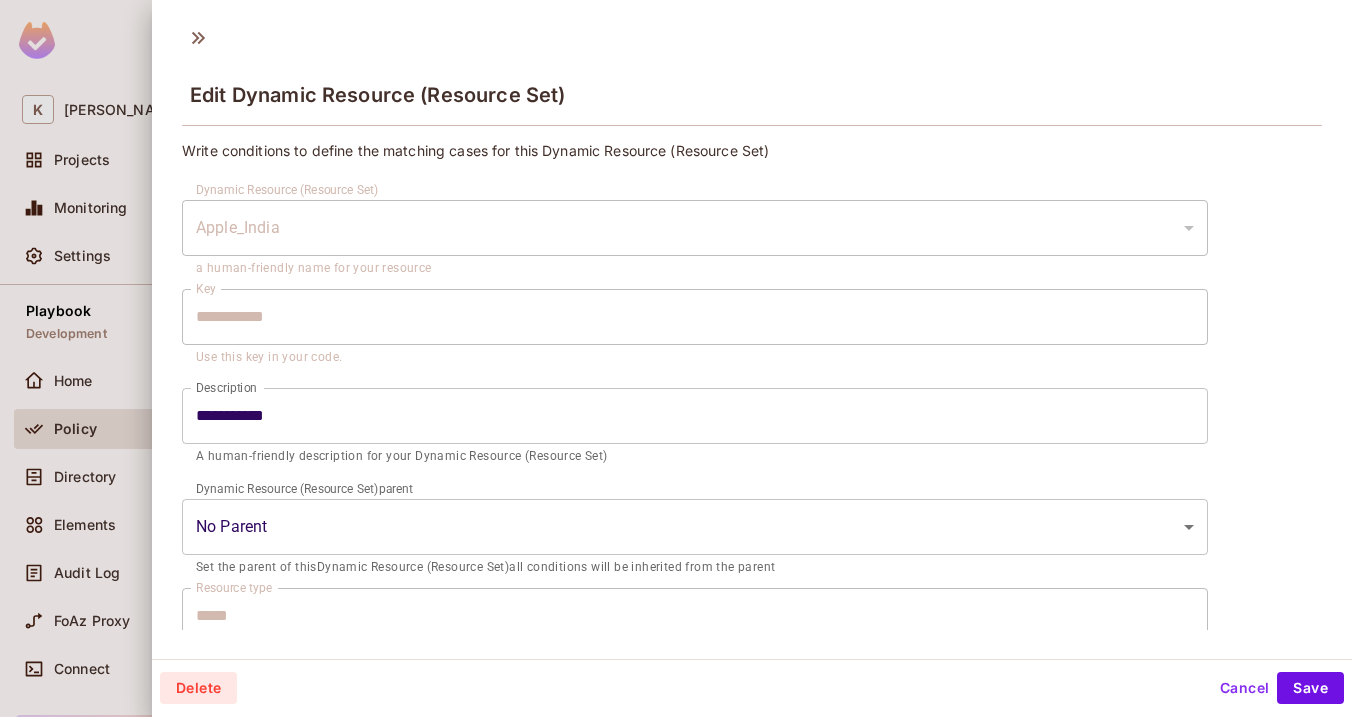 type on "**********" 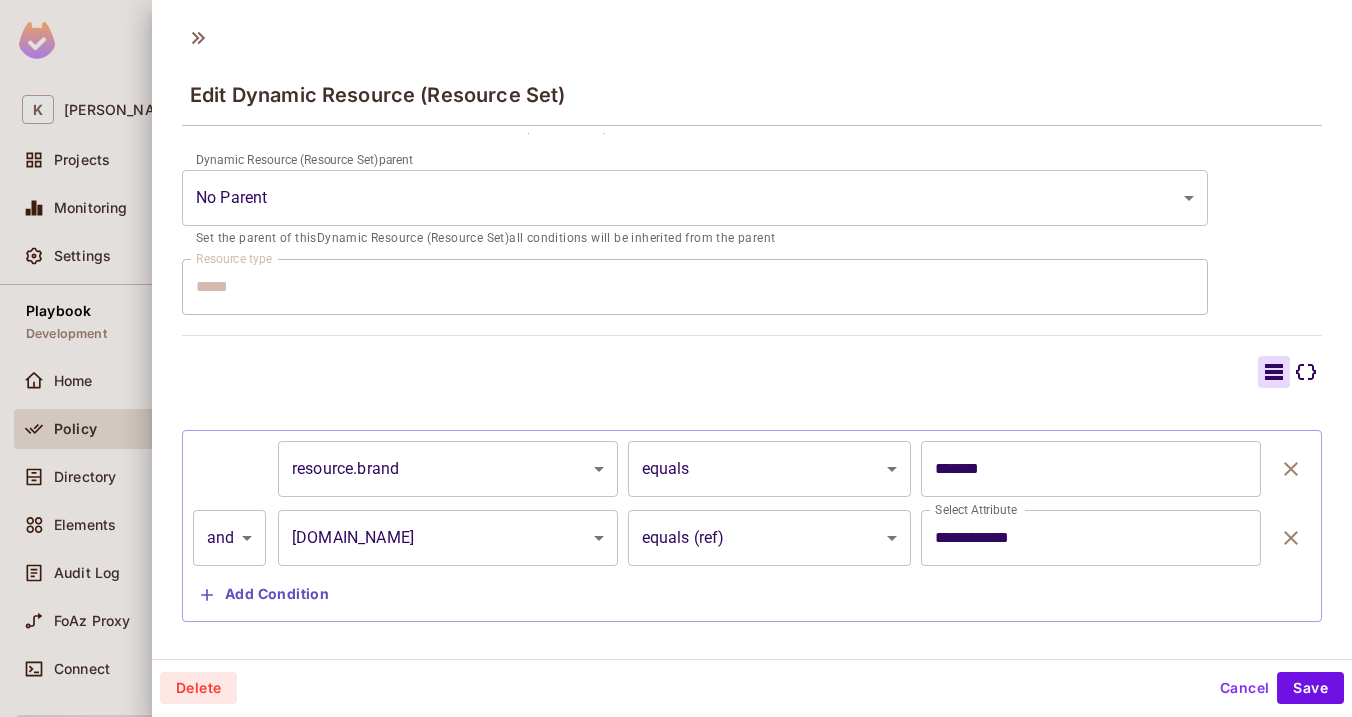 scroll, scrollTop: 333, scrollLeft: 0, axis: vertical 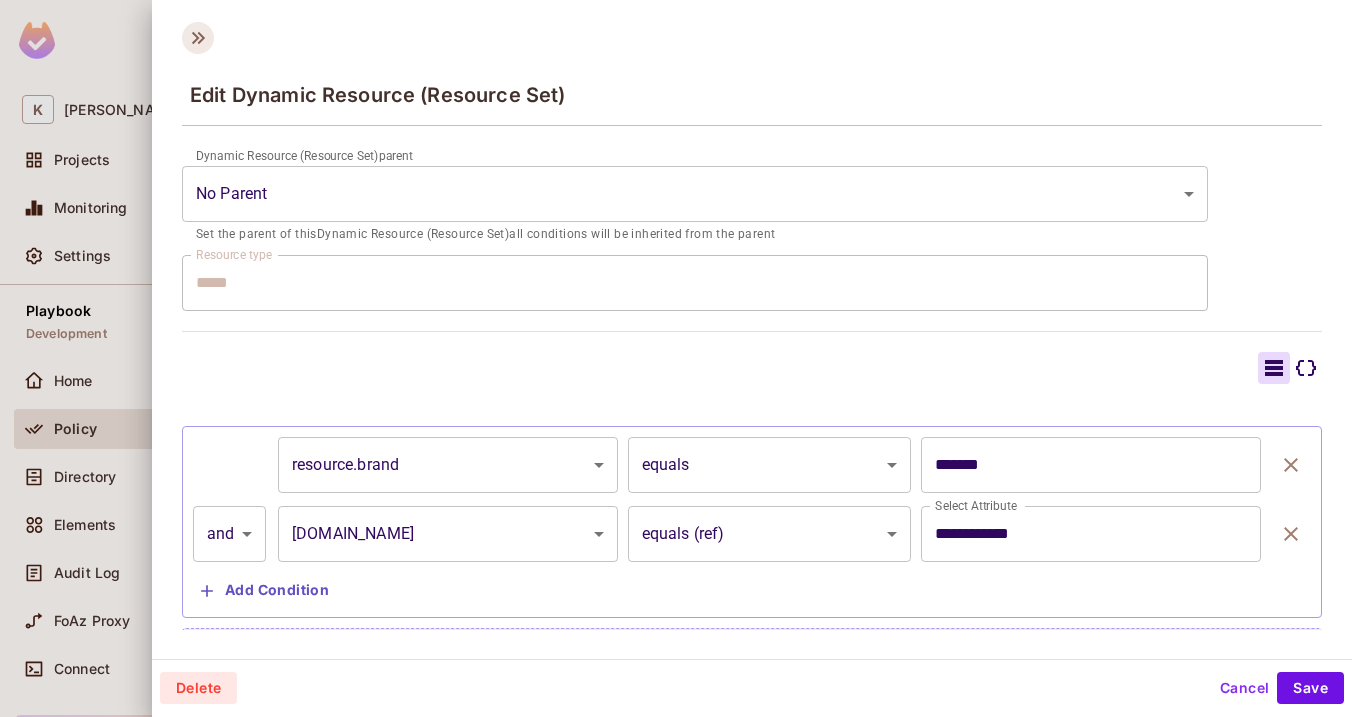 click 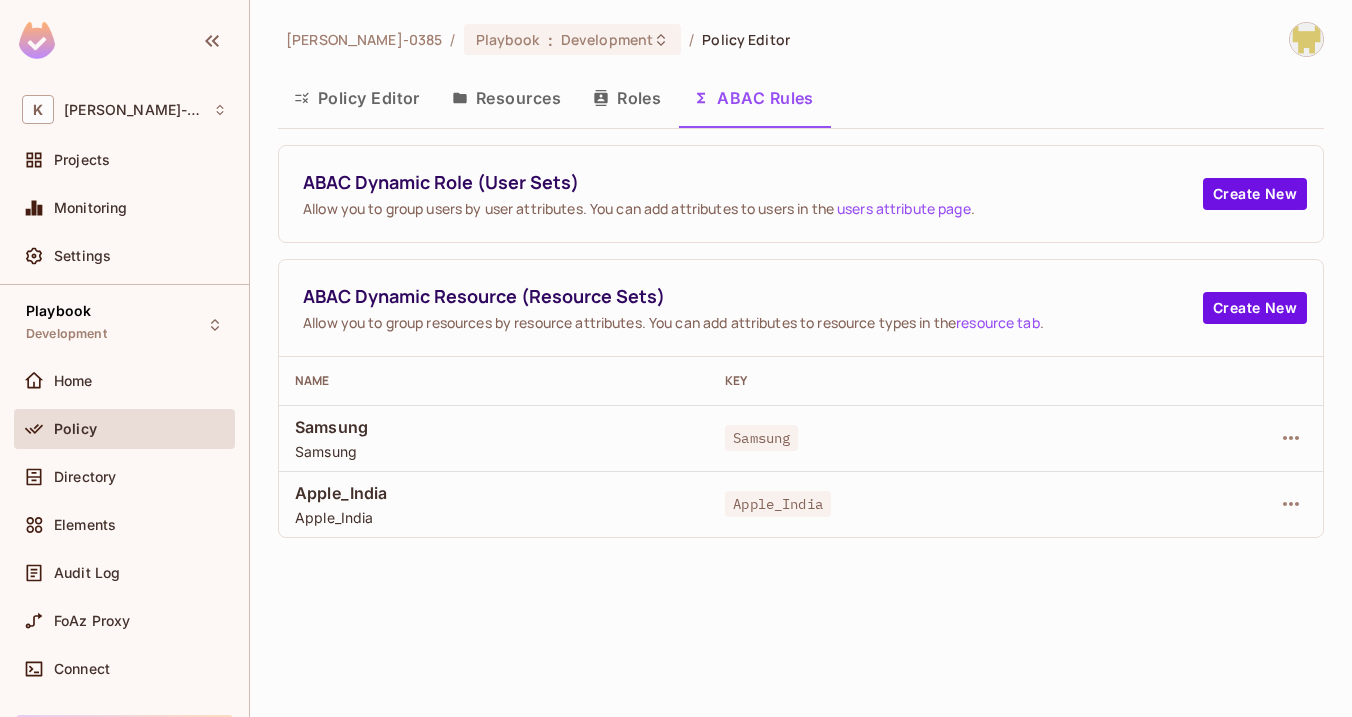 click on "Policy Editor" at bounding box center (357, 98) 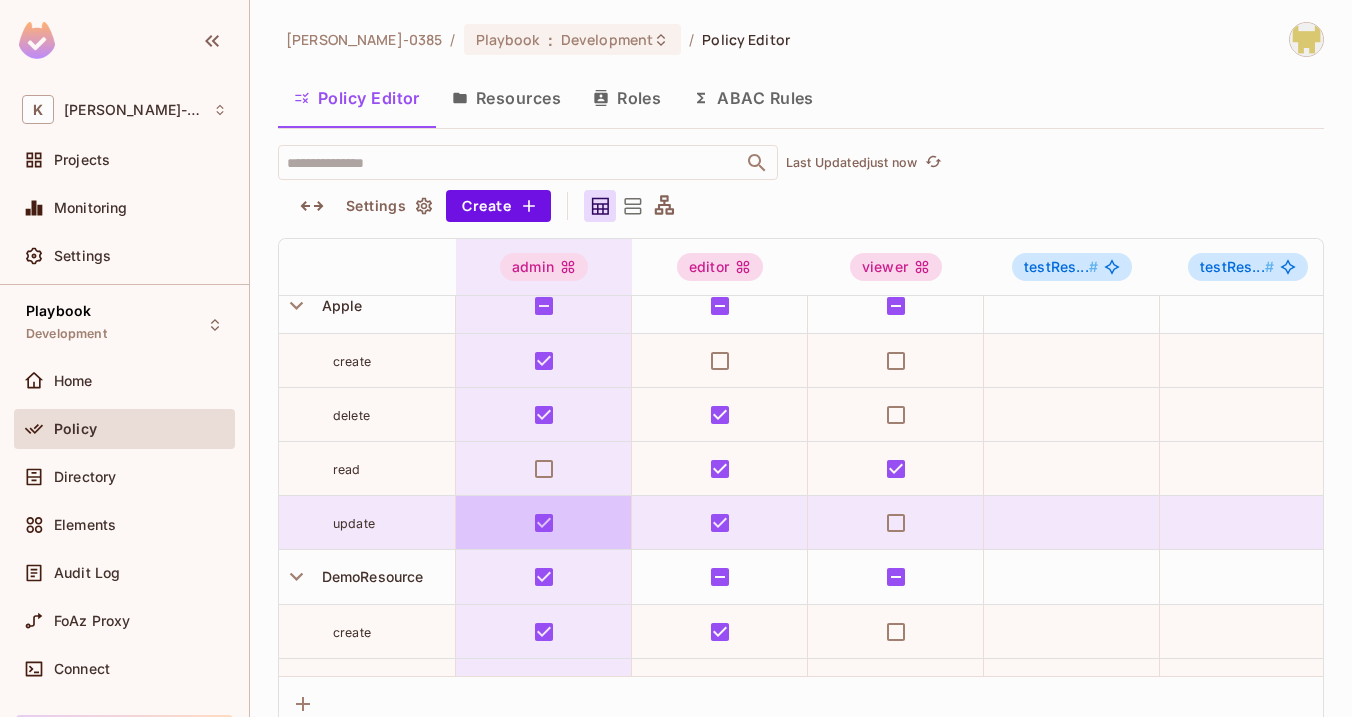 scroll, scrollTop: 0, scrollLeft: 0, axis: both 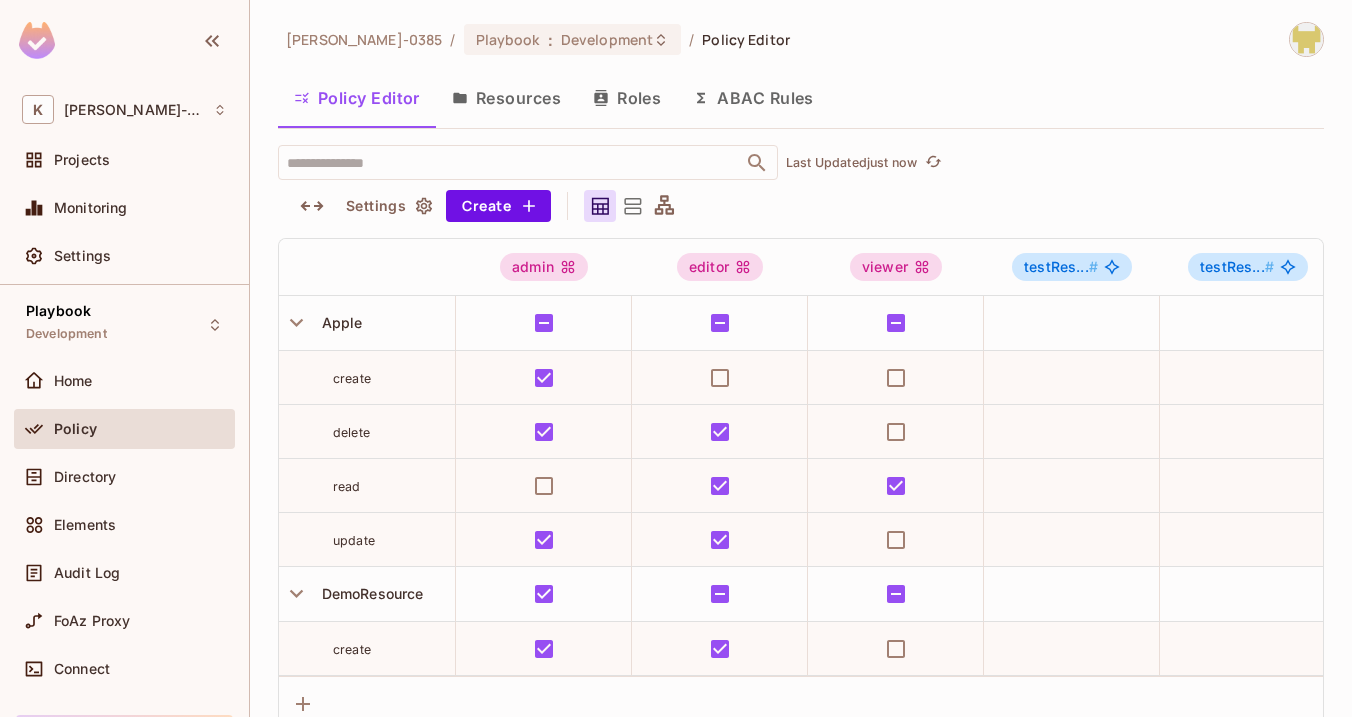 click at bounding box center [367, 267] 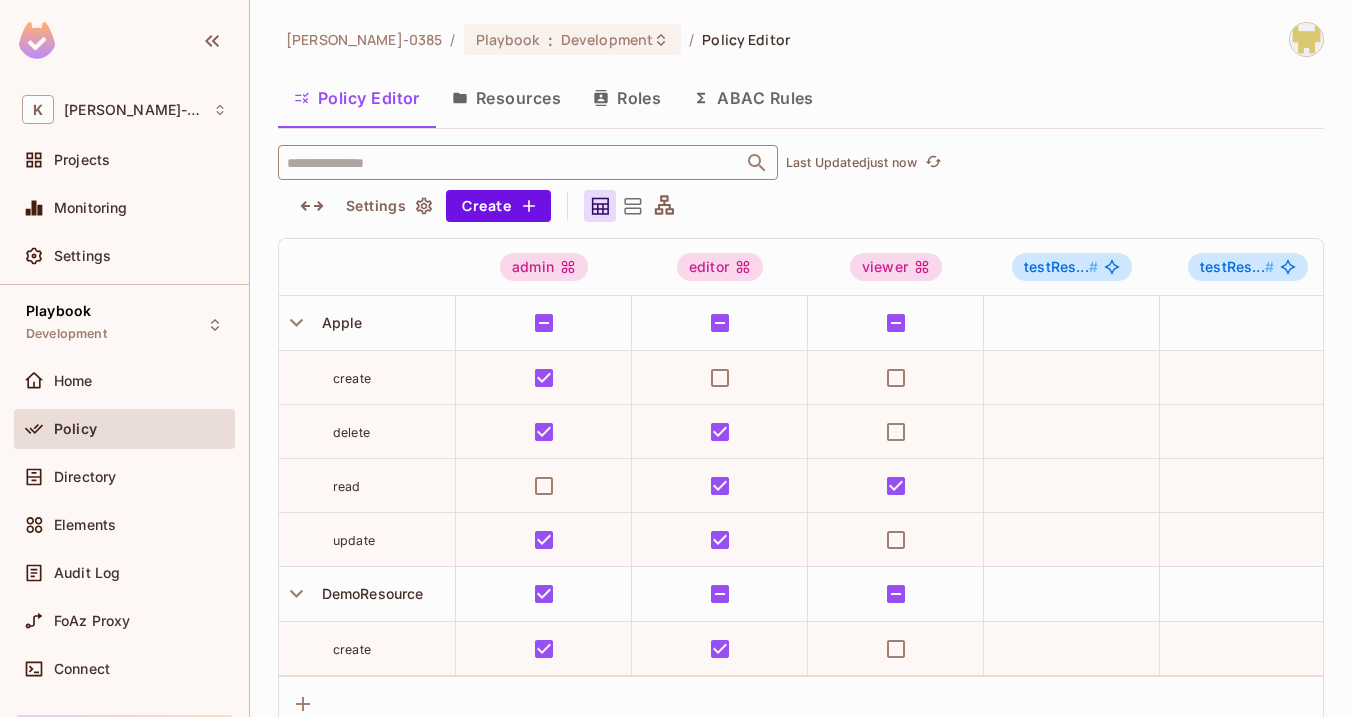 click at bounding box center (510, 162) 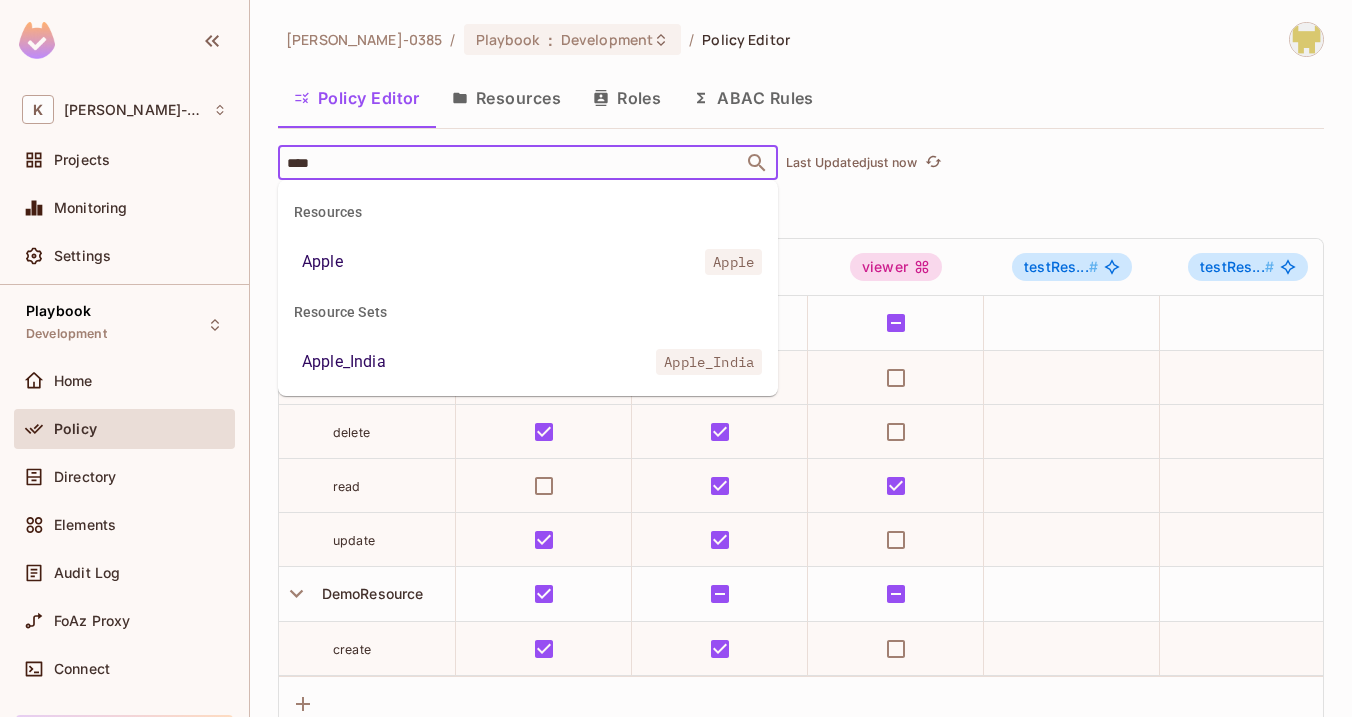 type on "*****" 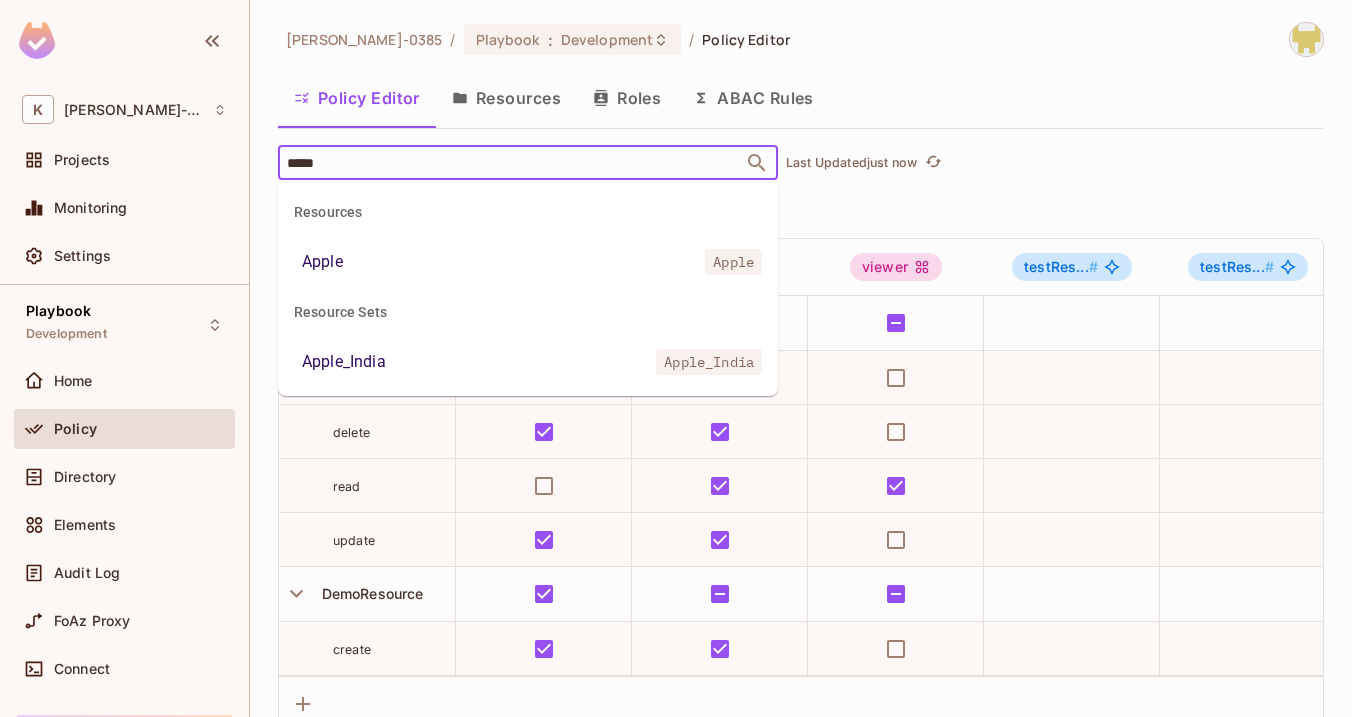 click on "Apple_India" at bounding box center (344, 362) 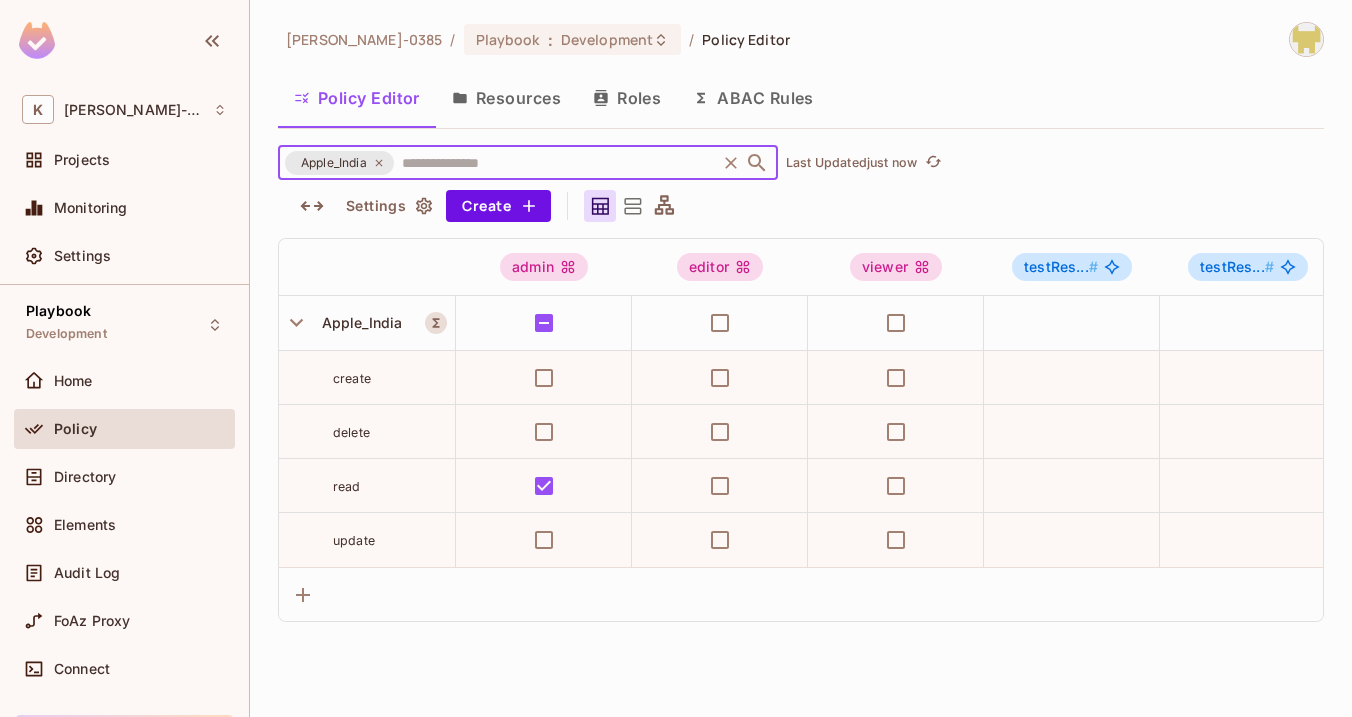 click at bounding box center [555, 162] 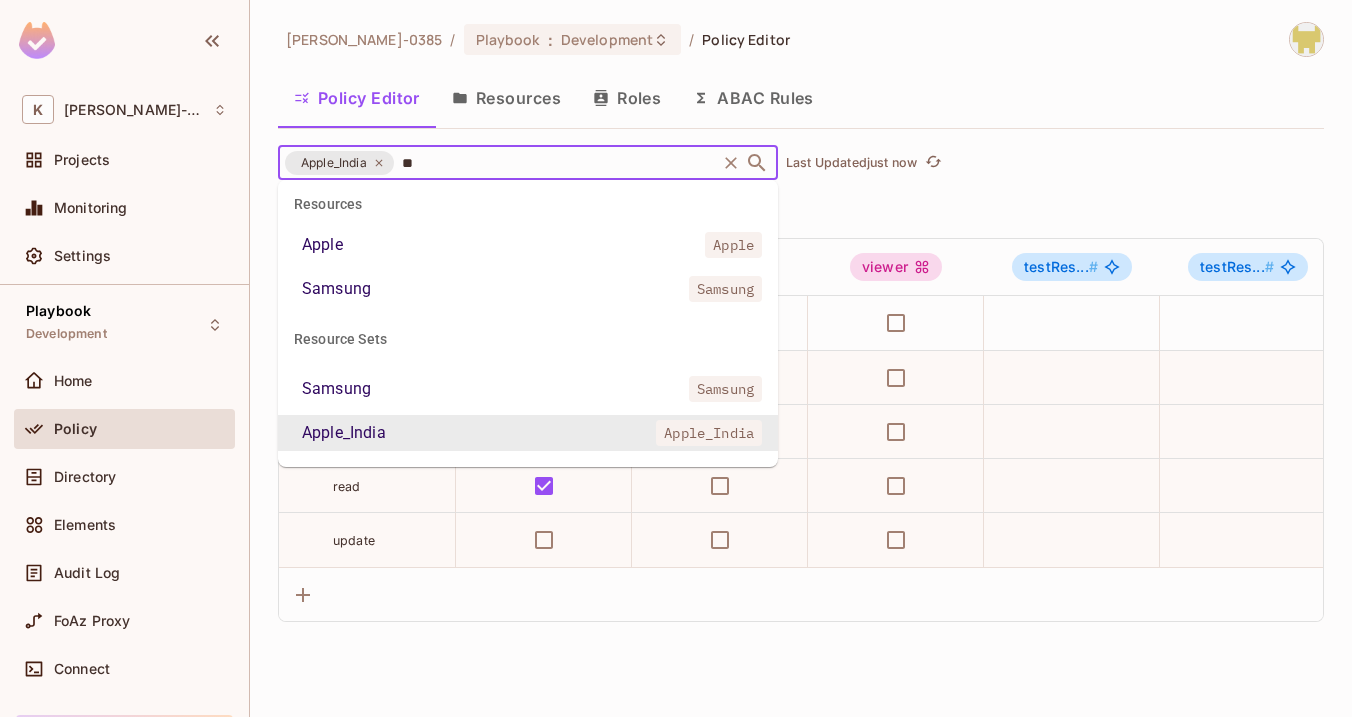 scroll, scrollTop: 0, scrollLeft: 0, axis: both 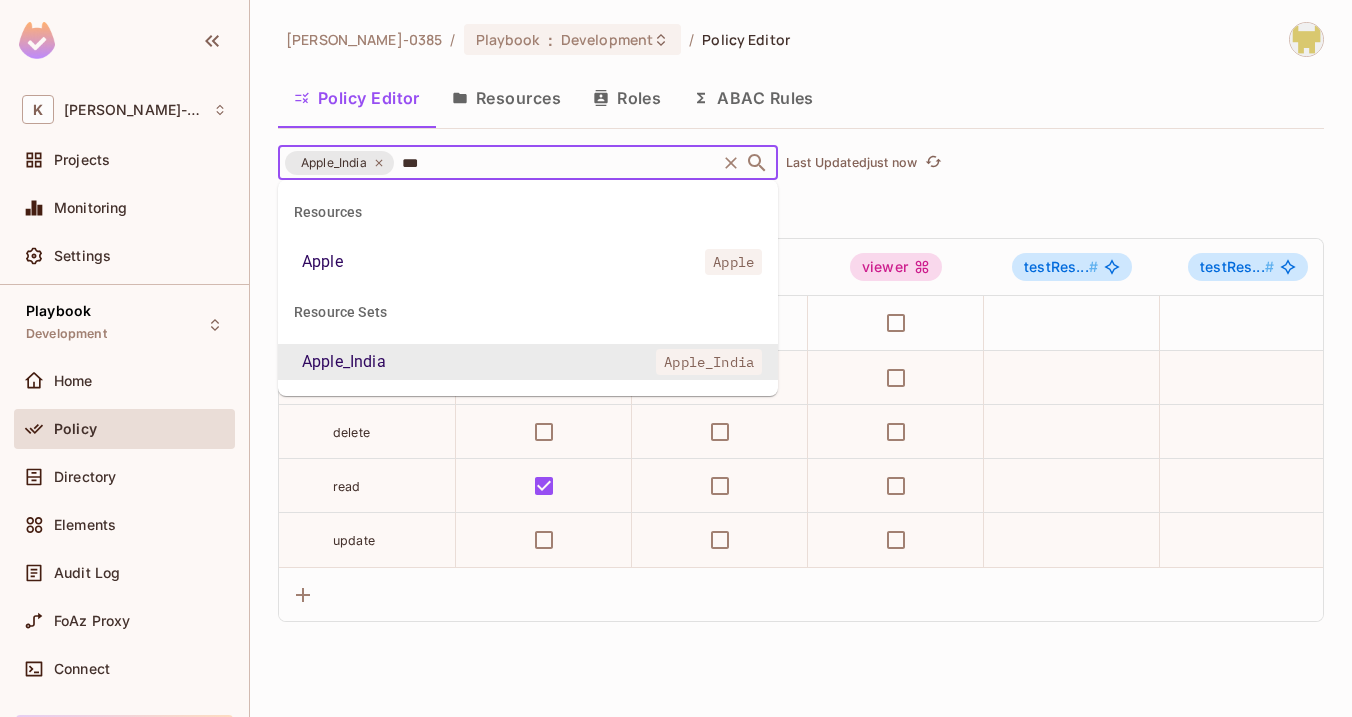 type on "****" 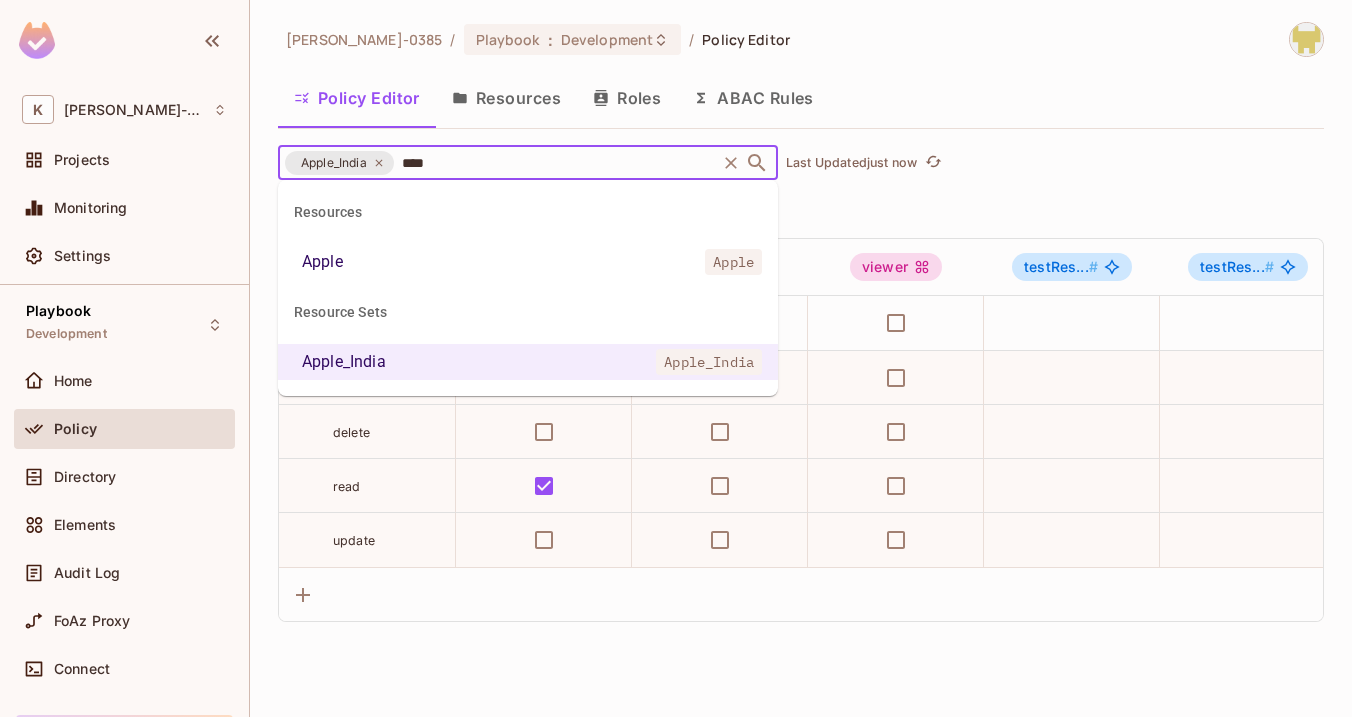 click on "Apple Apple" at bounding box center (528, 262) 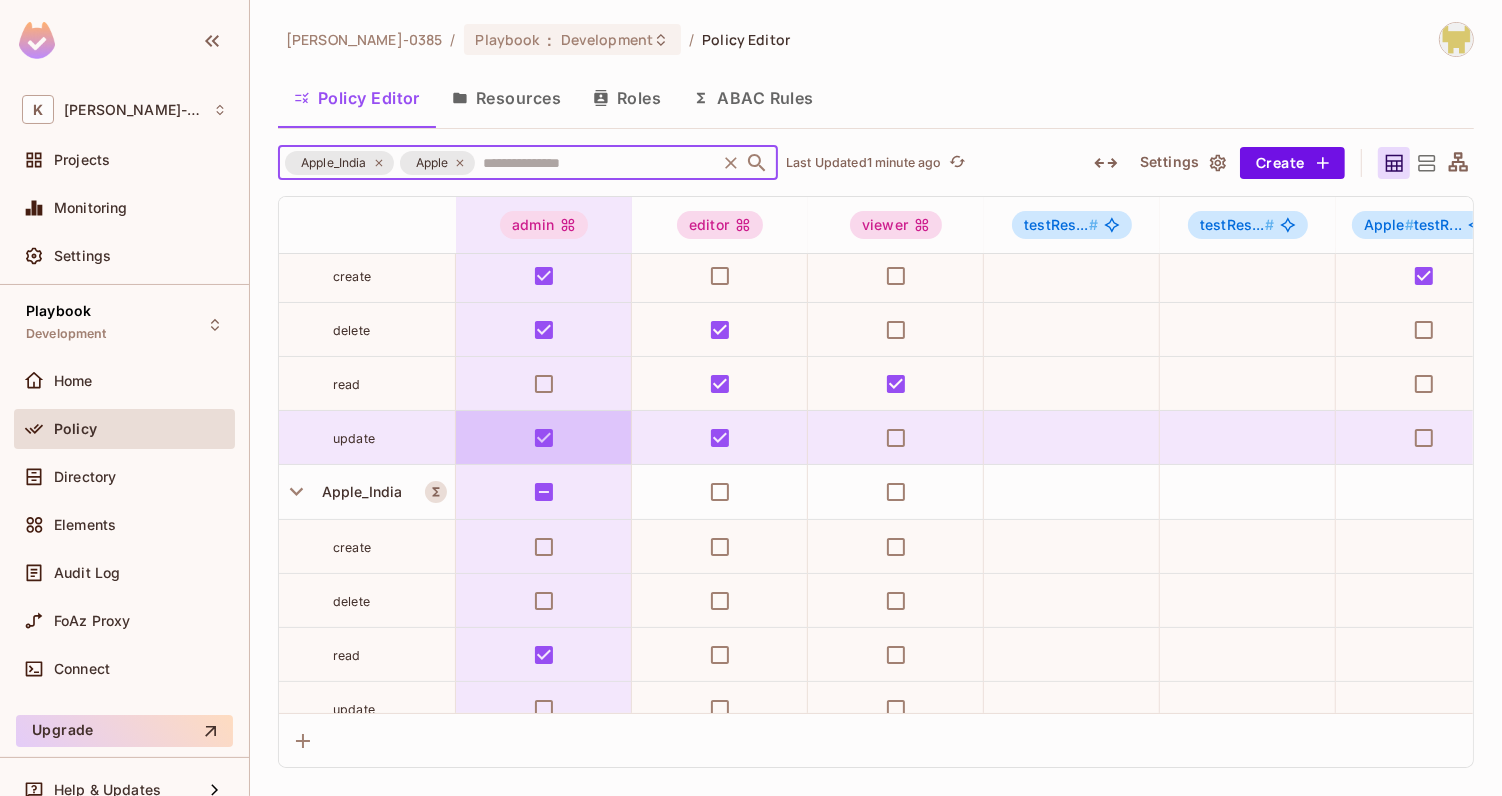 scroll, scrollTop: 81, scrollLeft: 0, axis: vertical 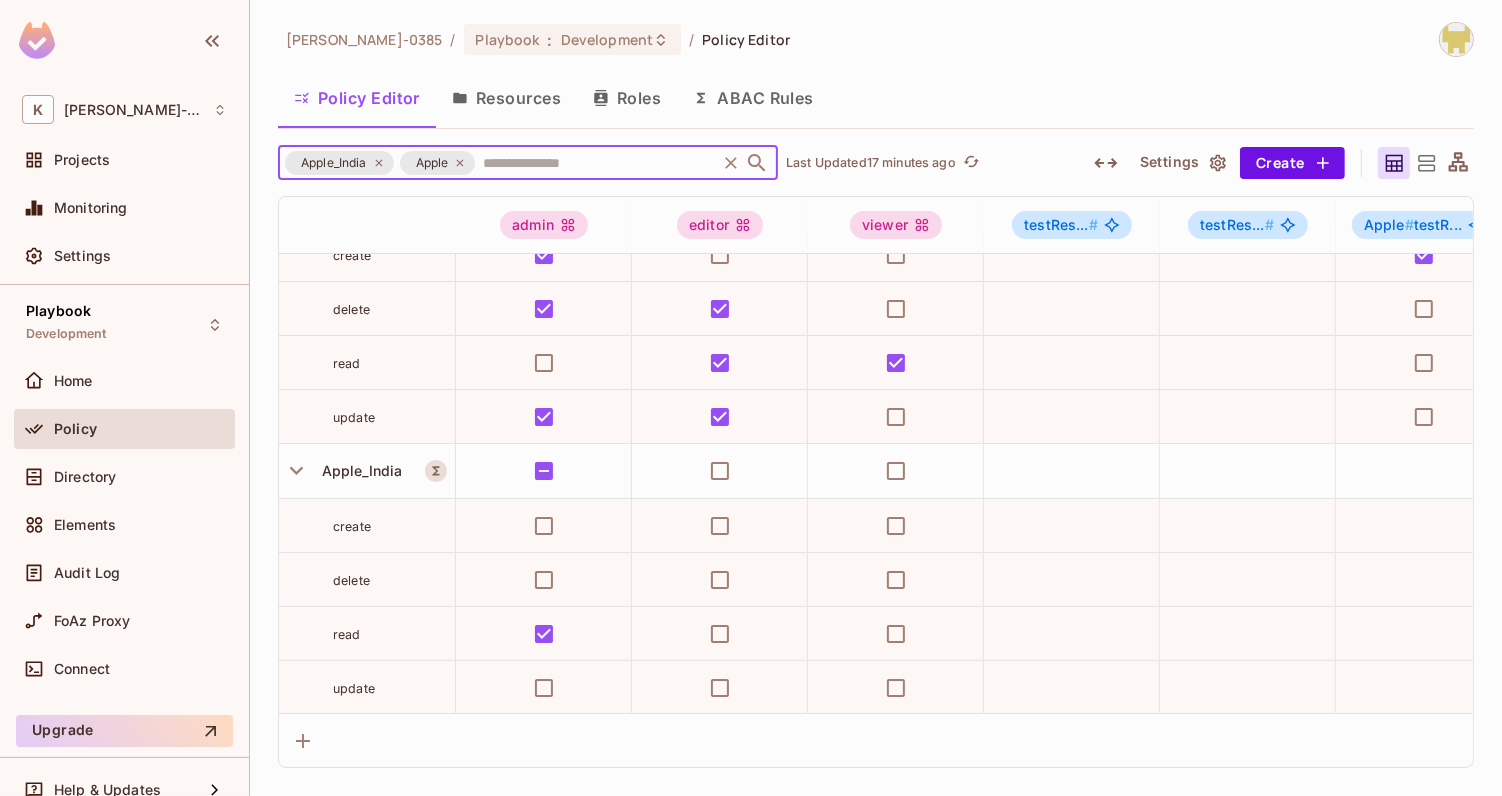 click on "ABAC Rules" at bounding box center [753, 98] 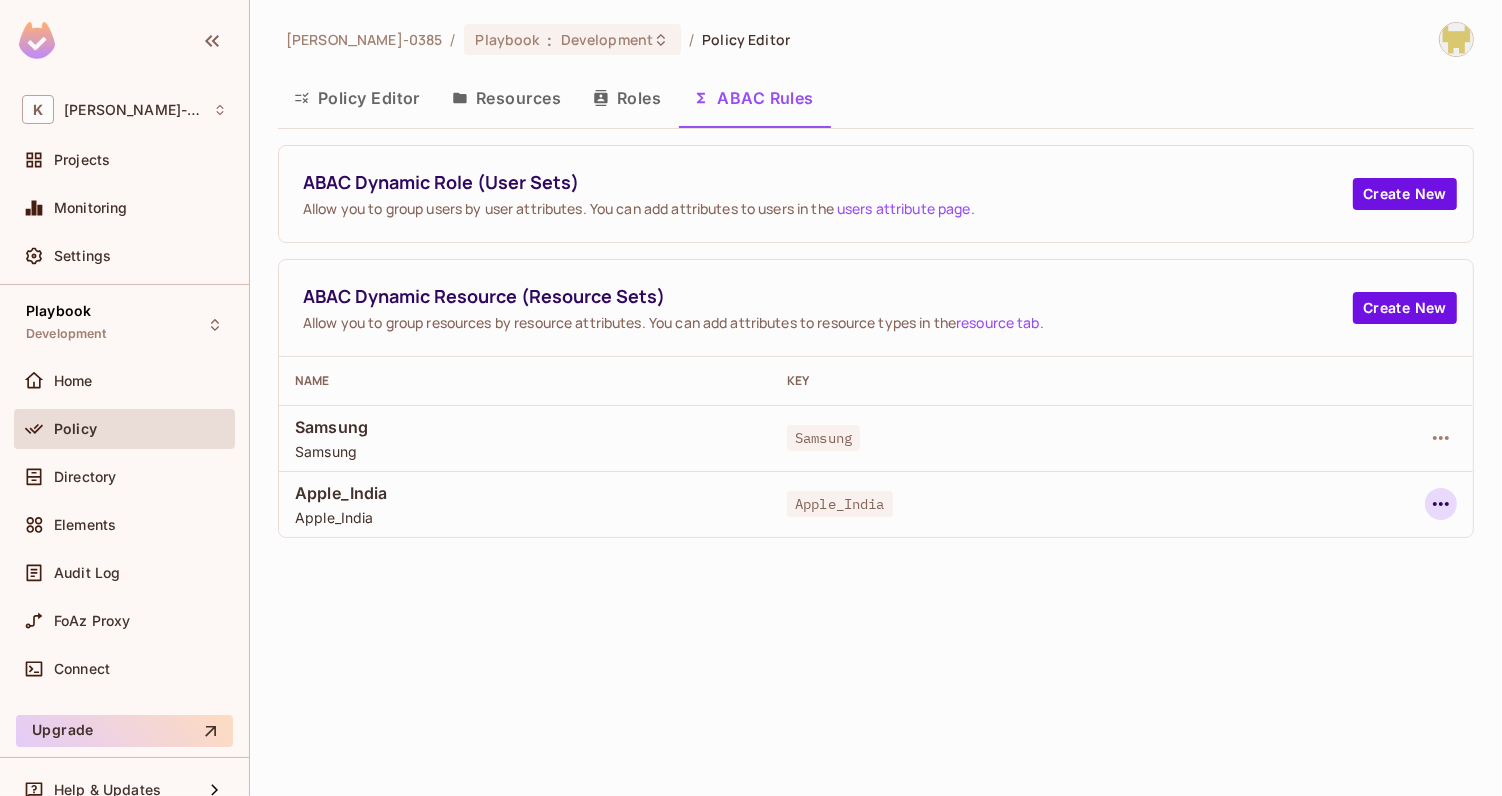 click 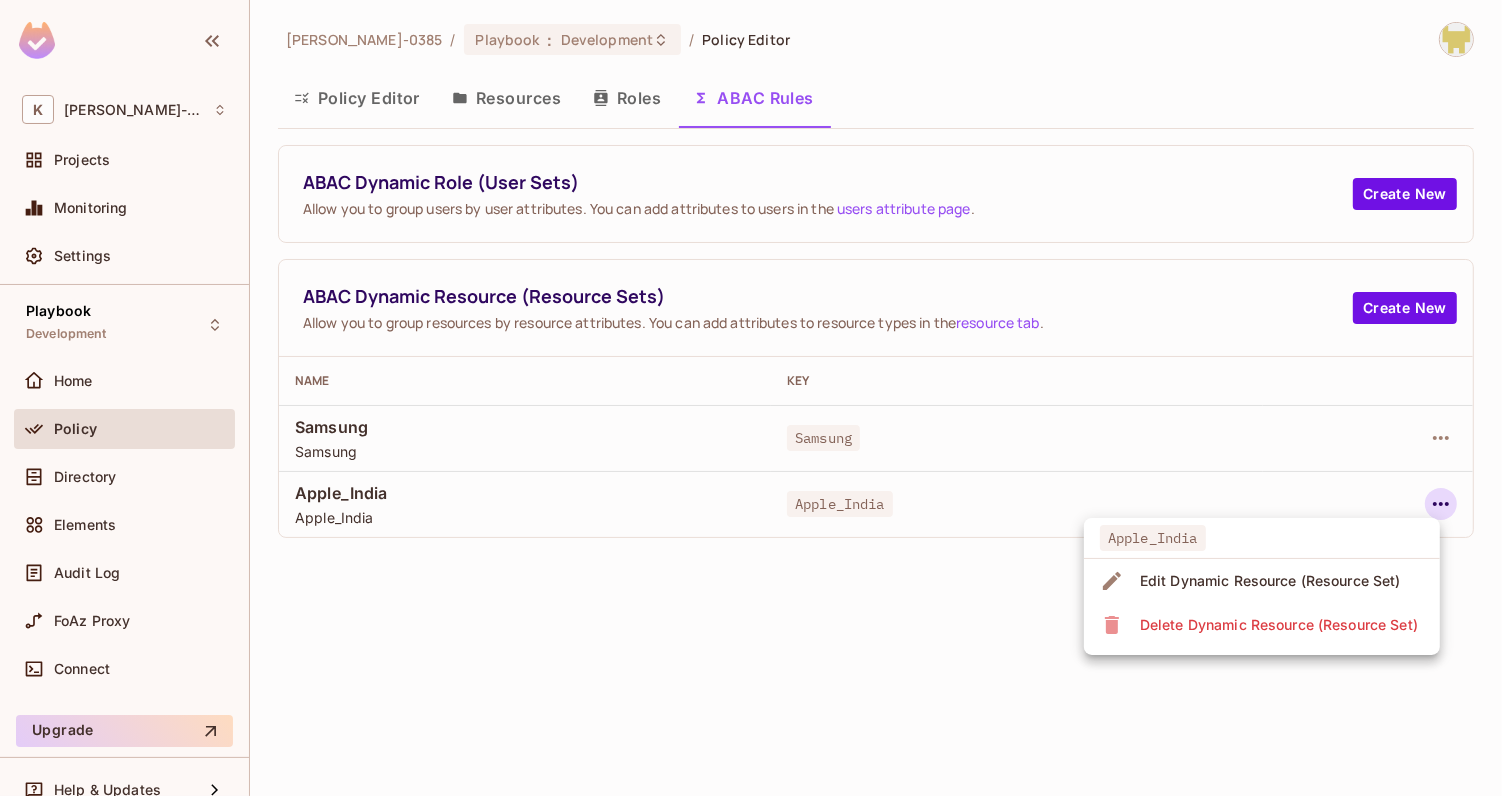 click on "Edit Dynamic Resource (Resource Set)" at bounding box center (1270, 581) 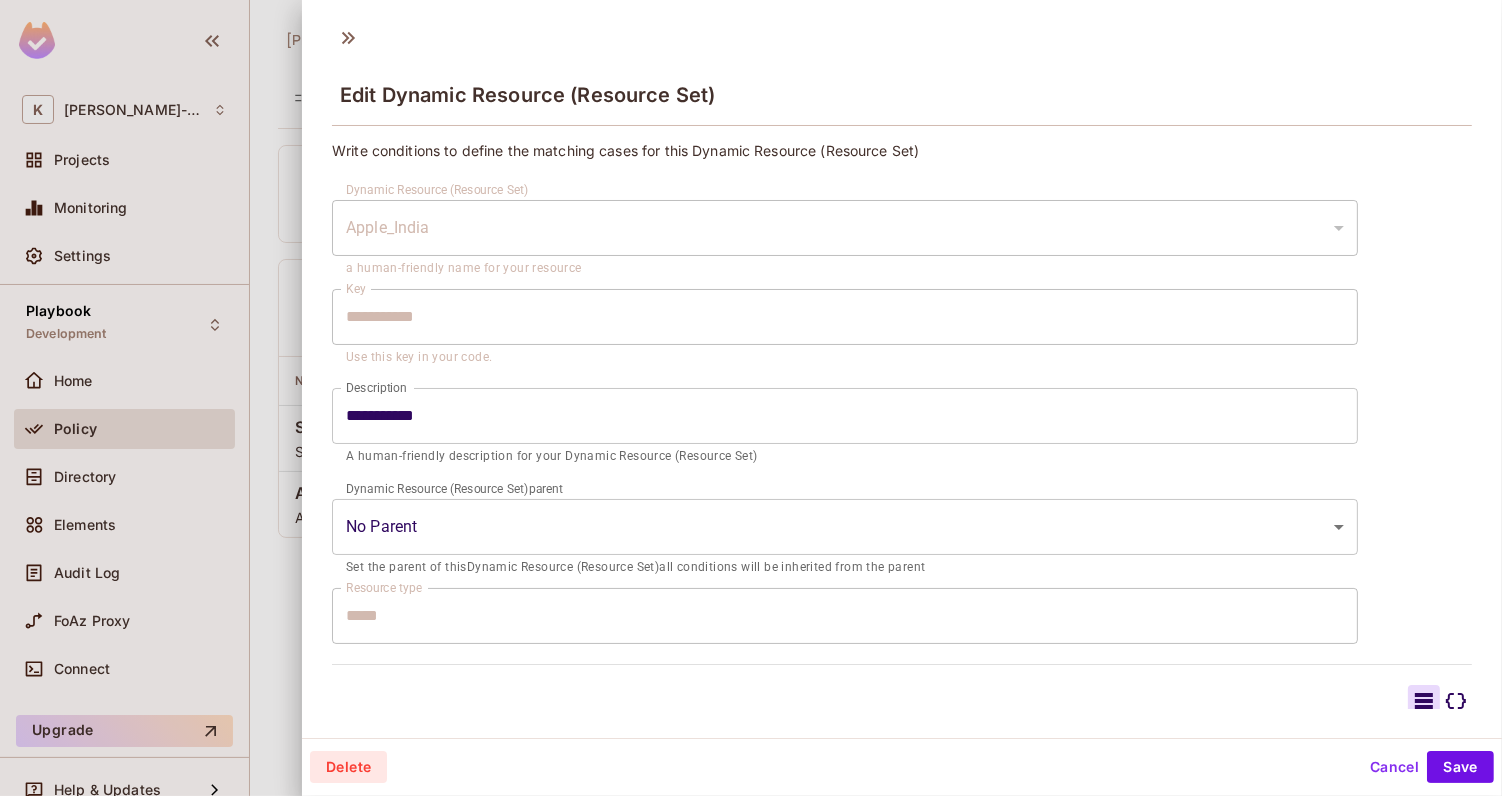 scroll, scrollTop: 281, scrollLeft: 0, axis: vertical 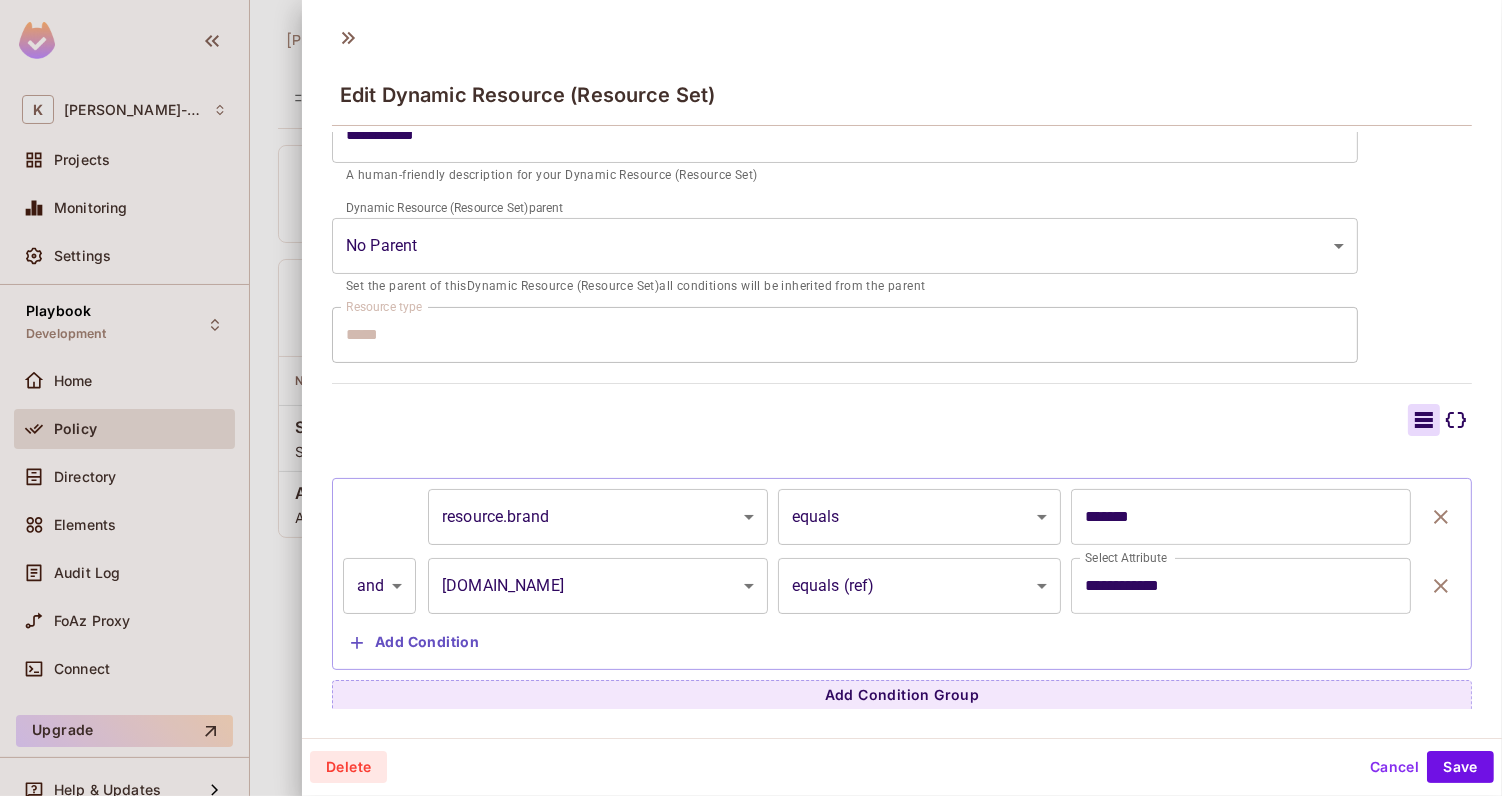 click on "Cancel" at bounding box center (1394, 767) 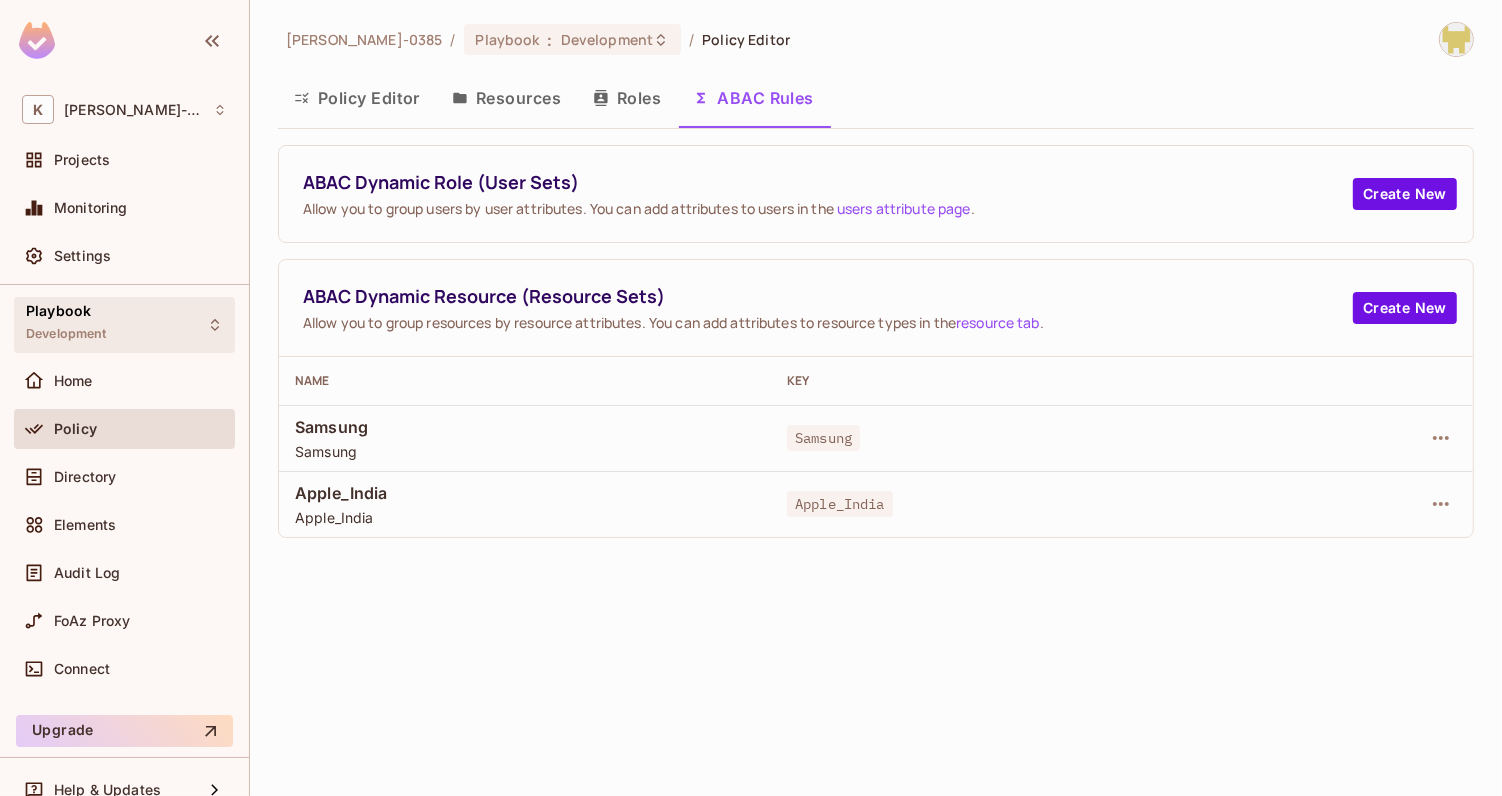 click on "Playbook Development" at bounding box center (124, 324) 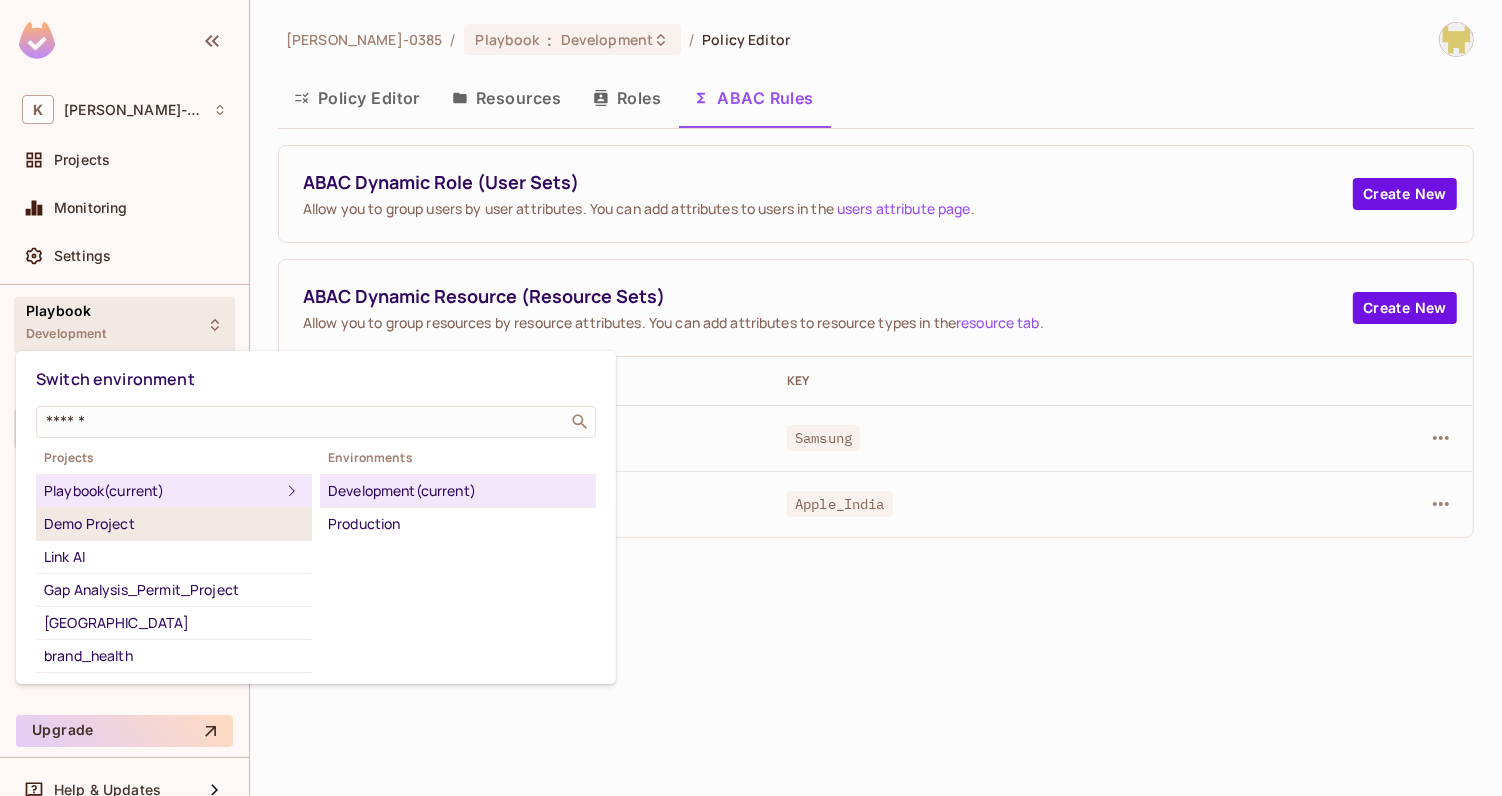 click on "Demo Project" at bounding box center [174, 524] 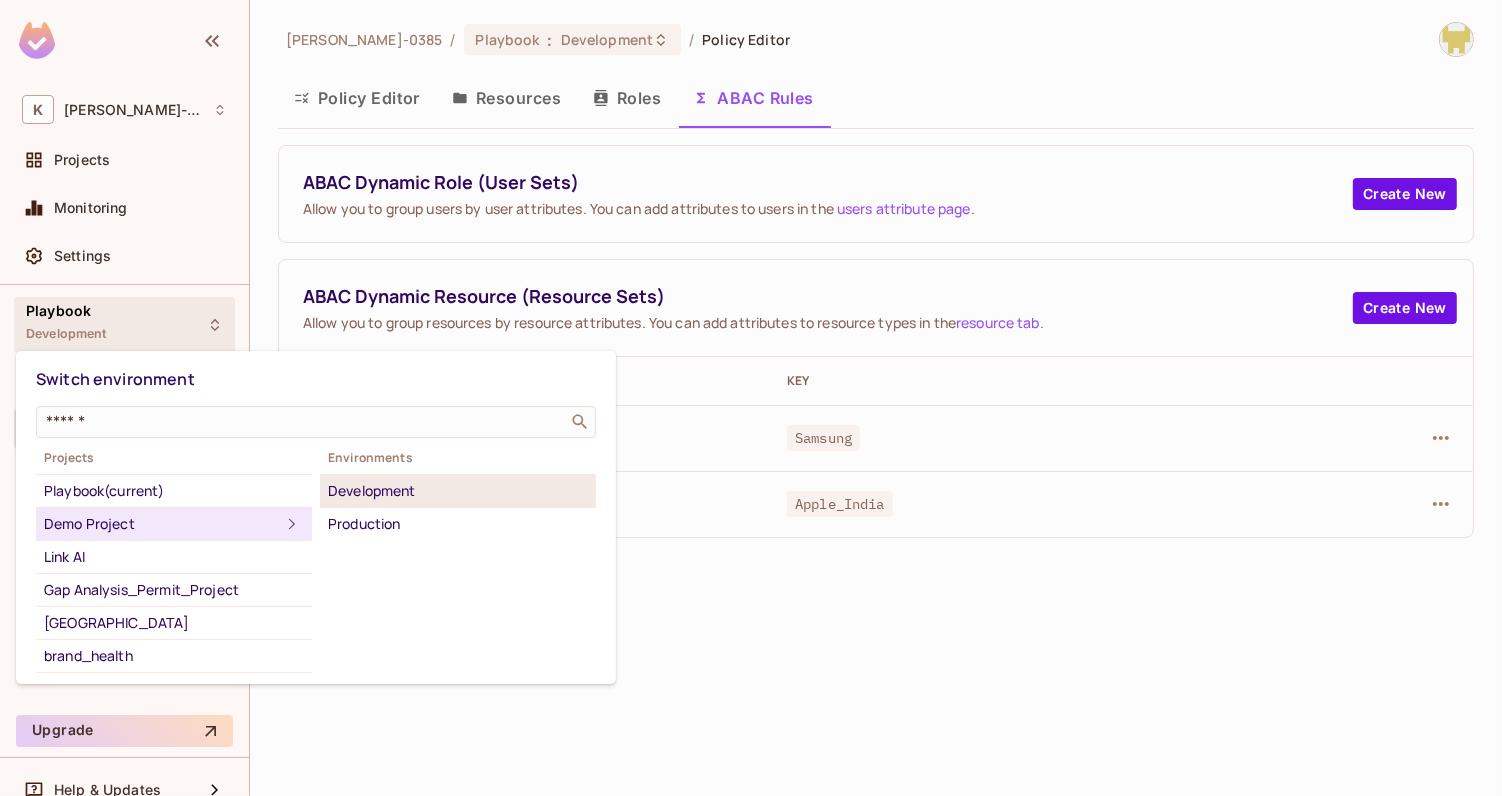 click on "Development" at bounding box center (458, 491) 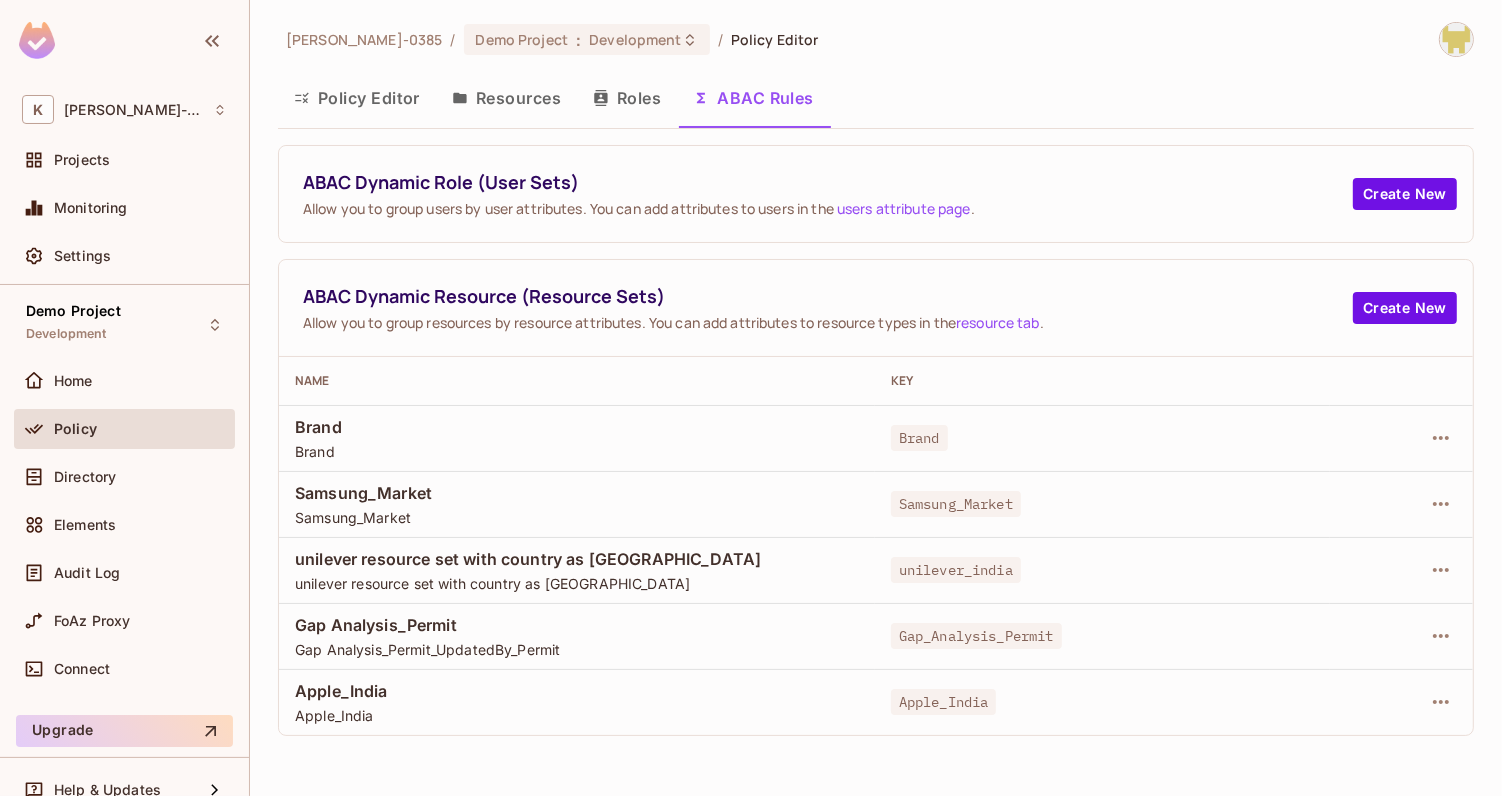 click on "Apple_India Apple_India" at bounding box center (577, 702) 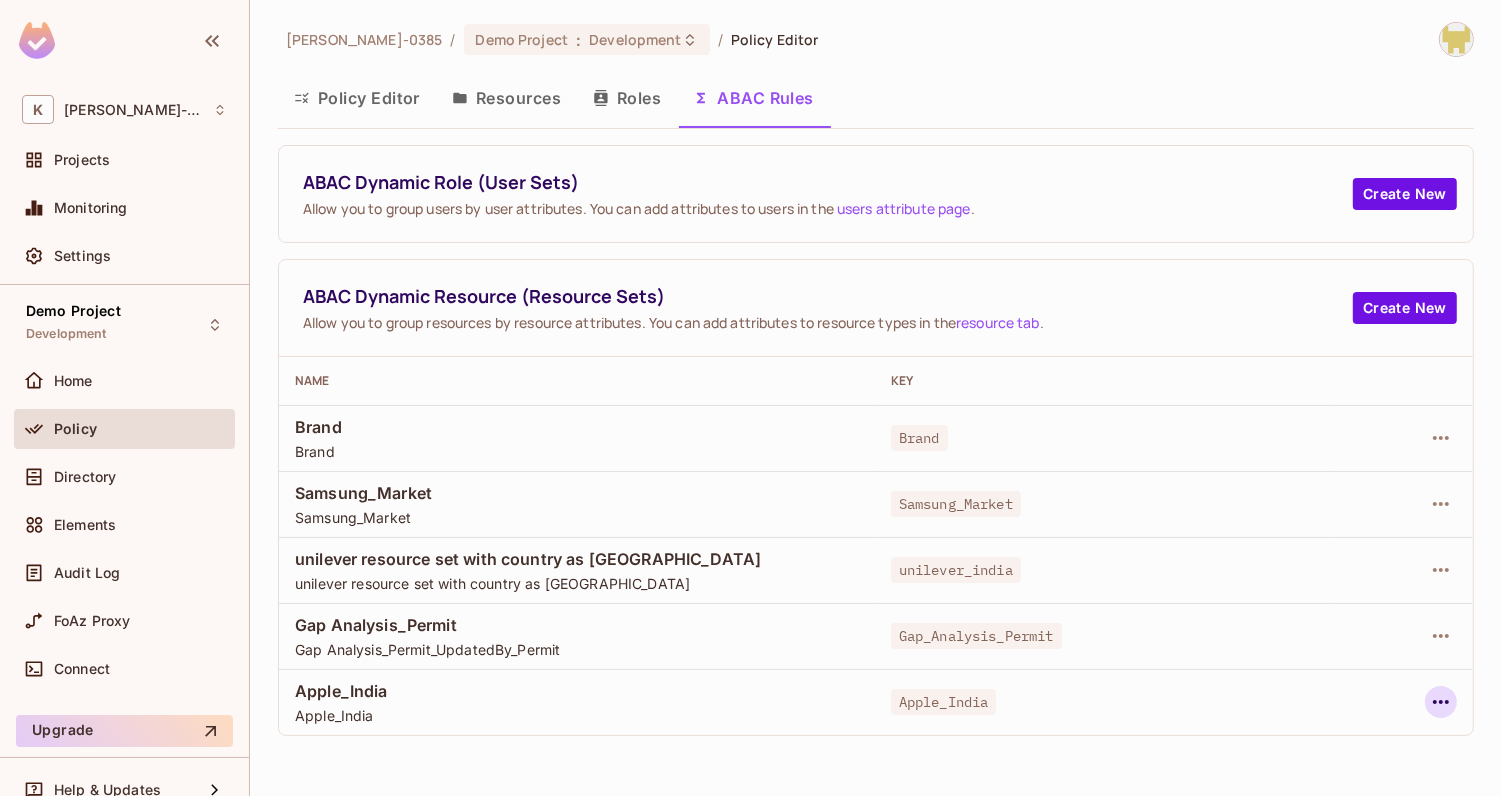 click at bounding box center (1441, 702) 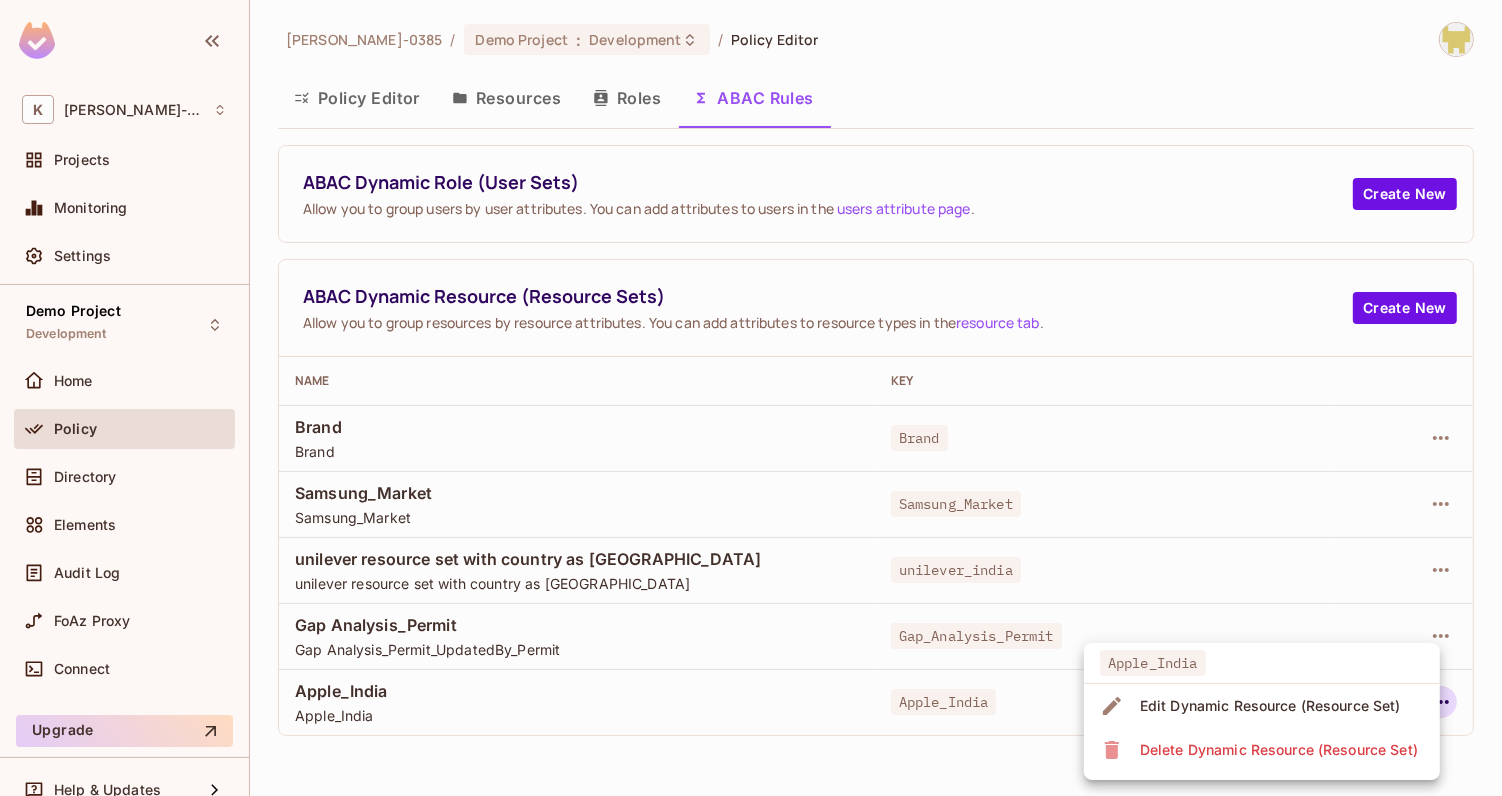 click on "Edit Dynamic Resource (Resource Set)" at bounding box center (1270, 706) 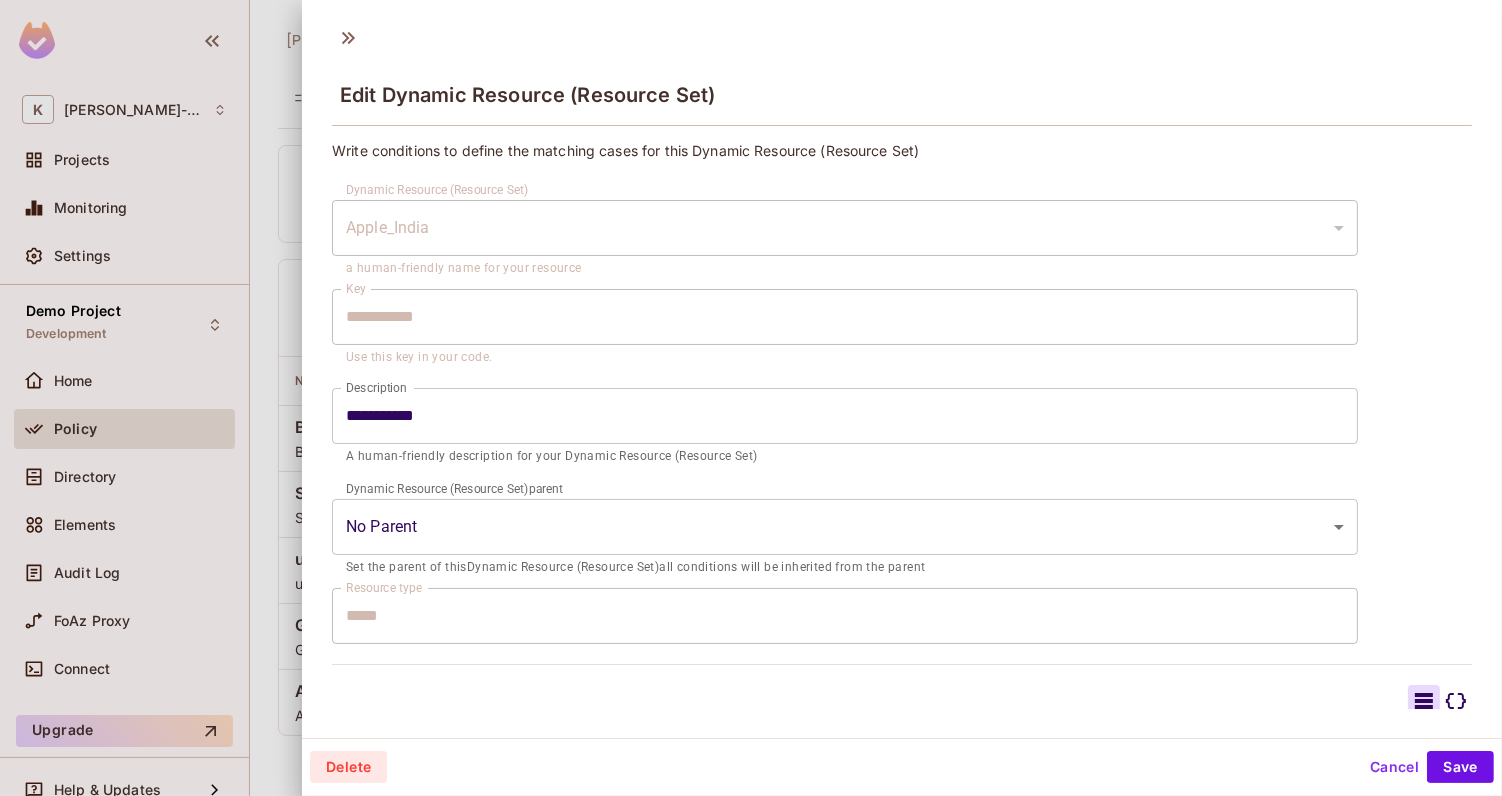 scroll, scrollTop: 212, scrollLeft: 0, axis: vertical 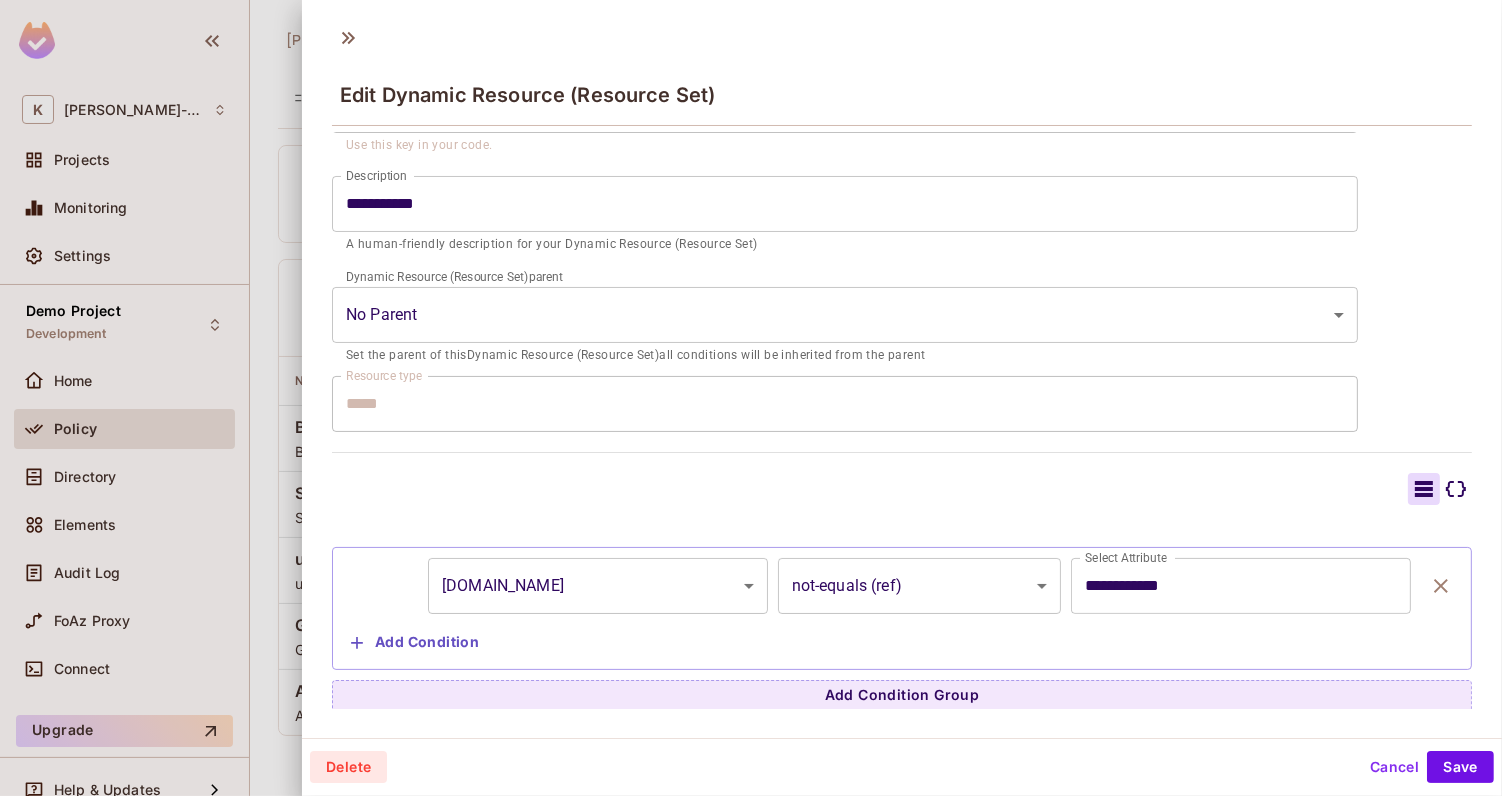 click on "**********" at bounding box center (751, 398) 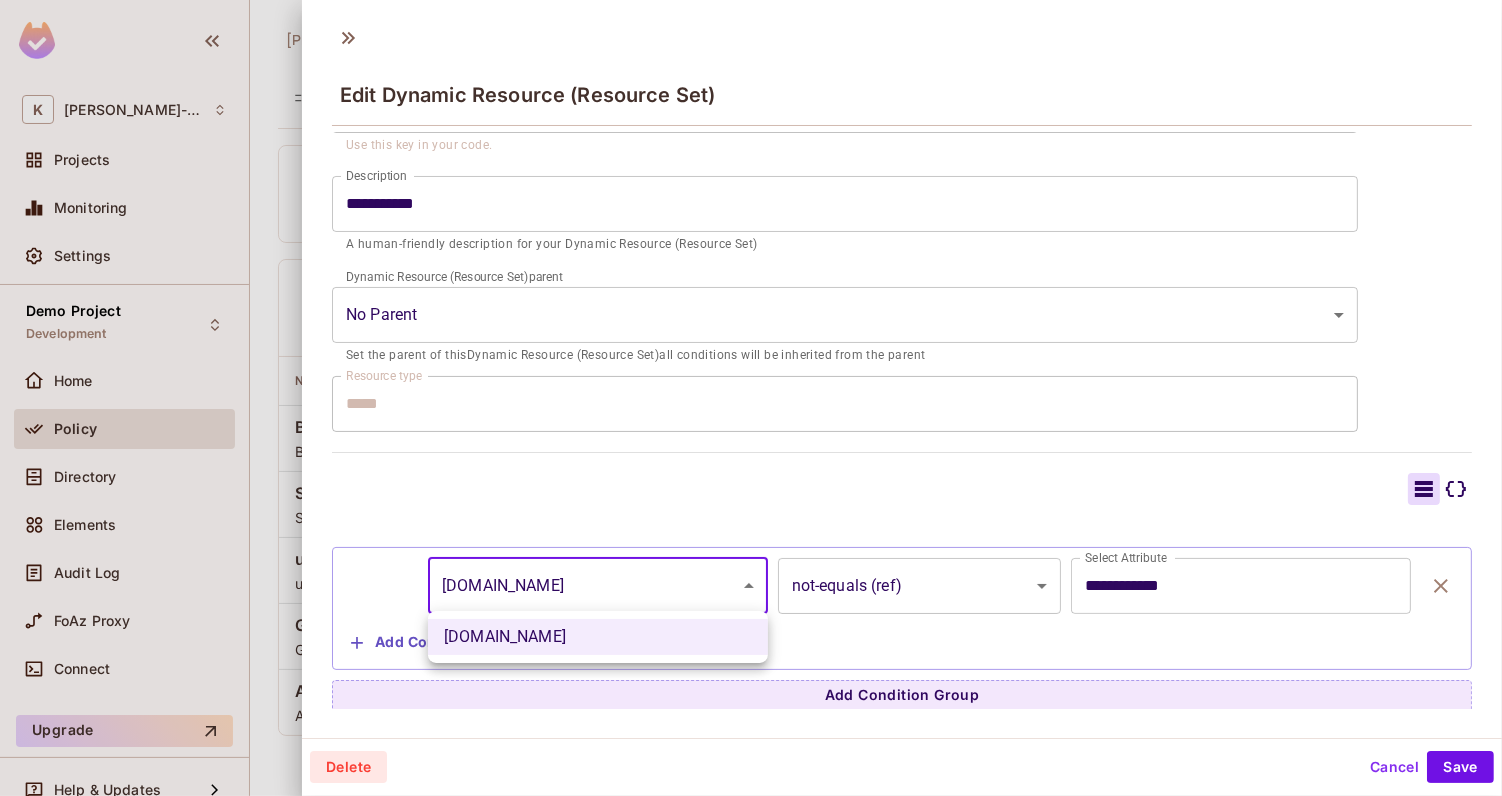click at bounding box center [751, 398] 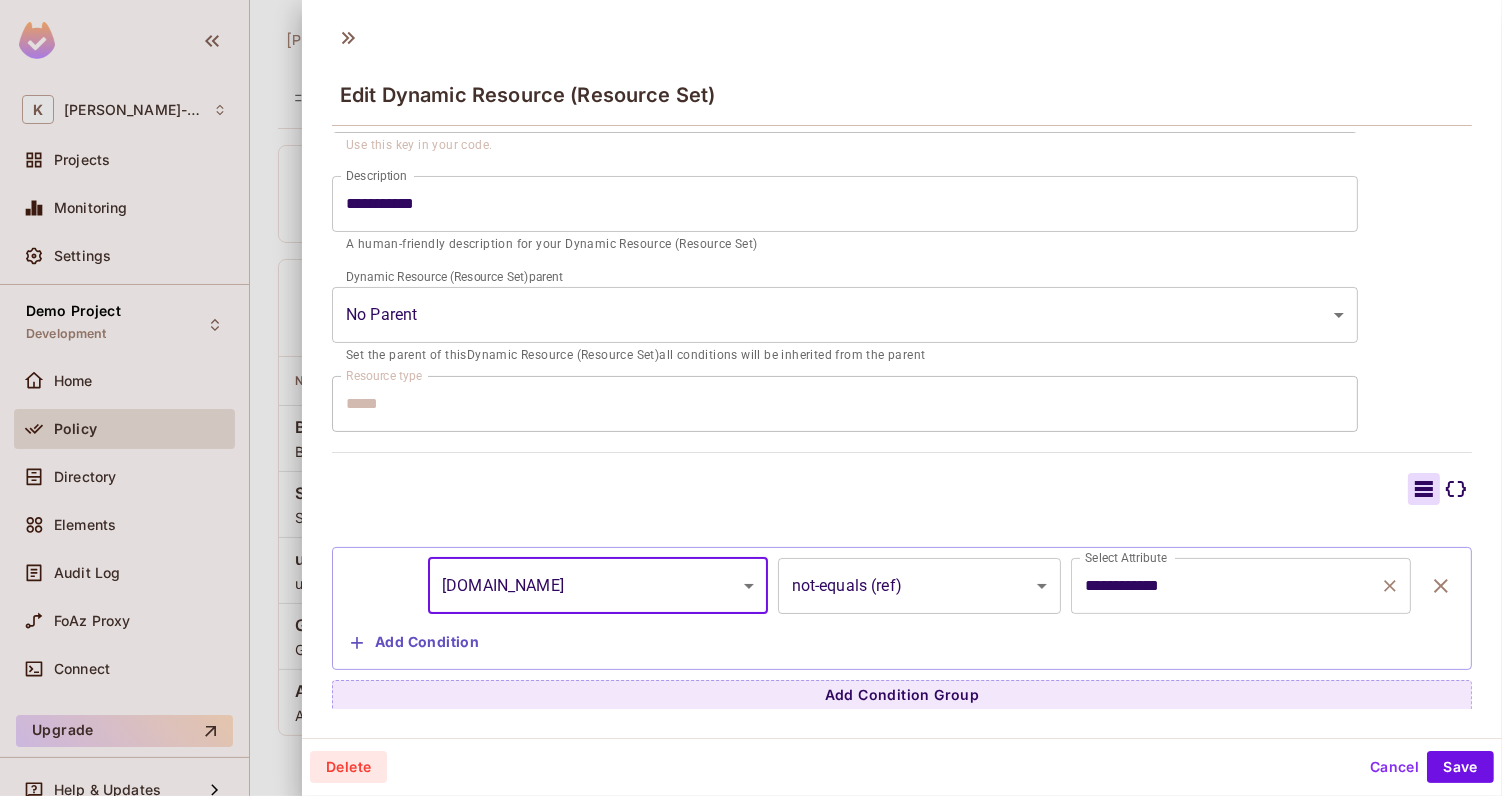 click on "**********" at bounding box center [1226, 586] 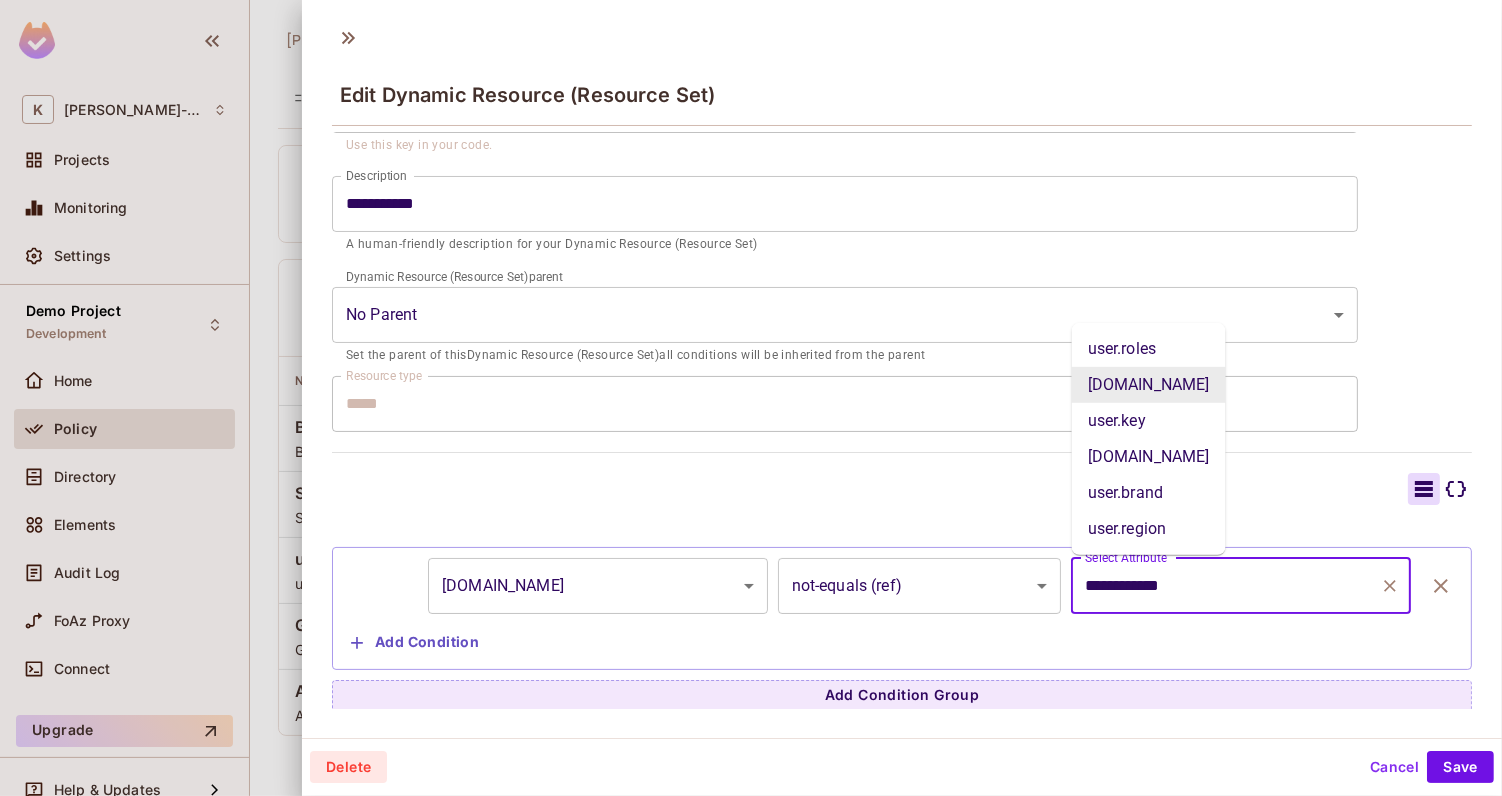 click on "**********" at bounding box center (1226, 586) 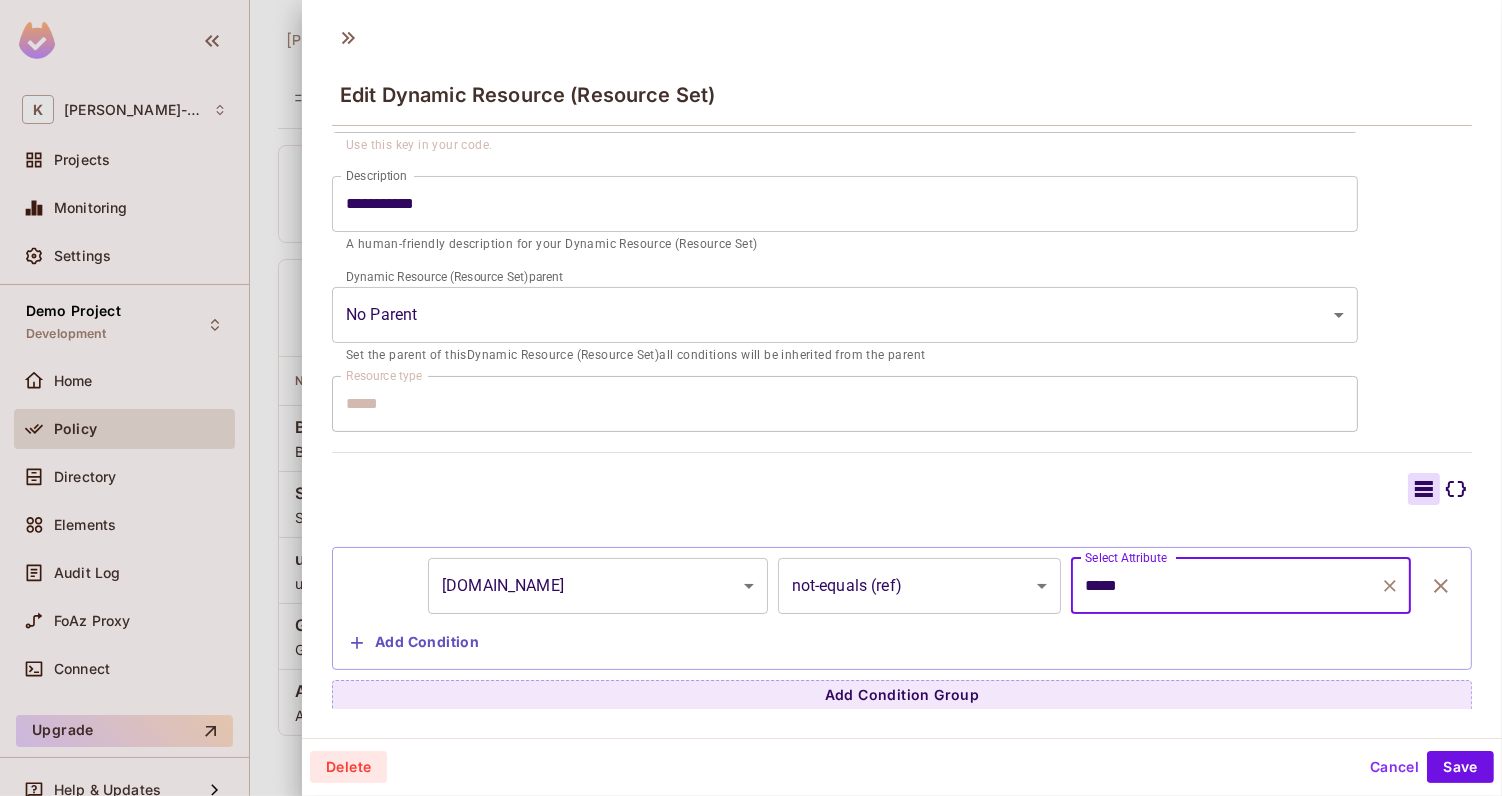type on "*****" 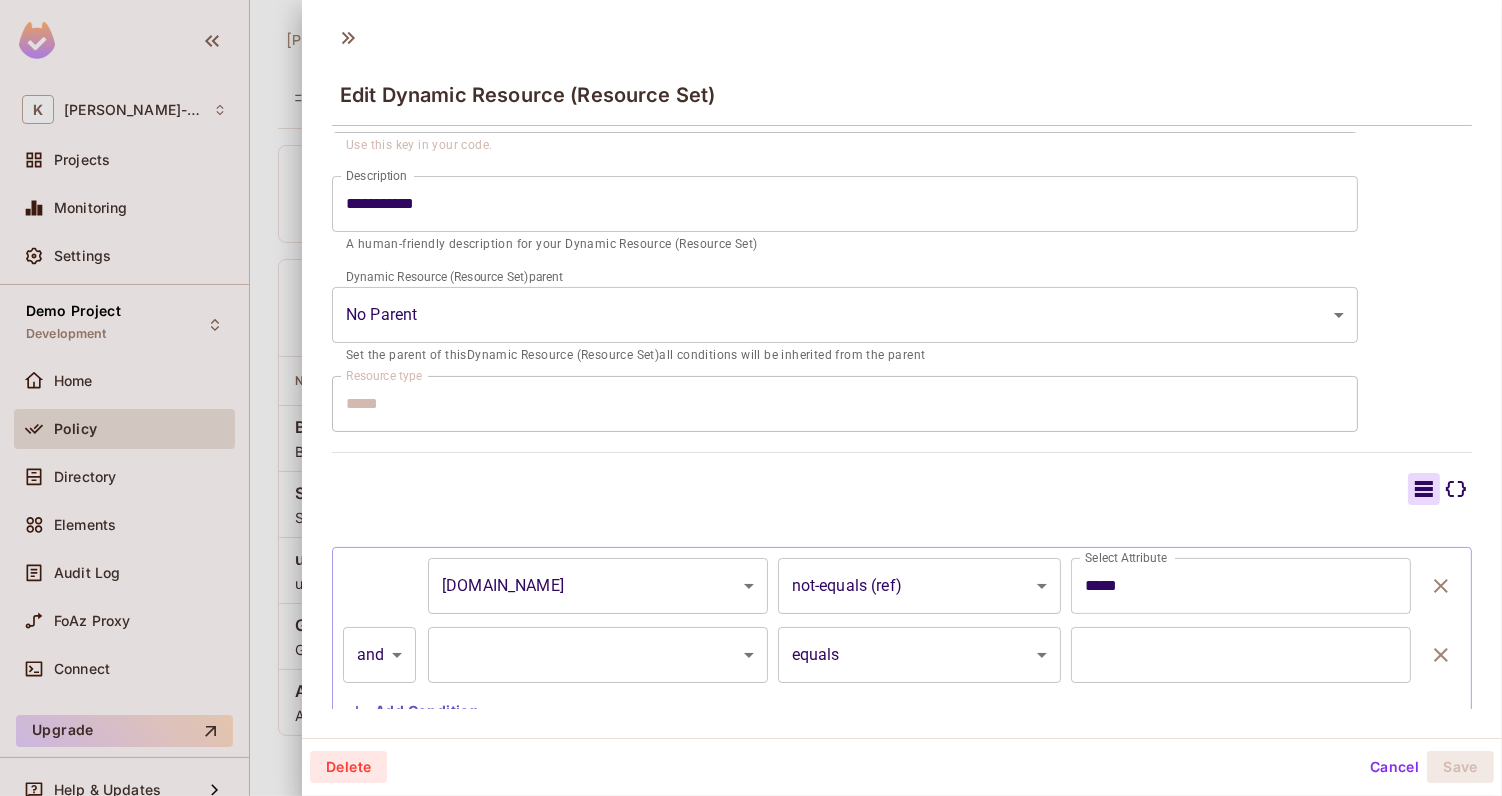 click on "**********" at bounding box center [751, 398] 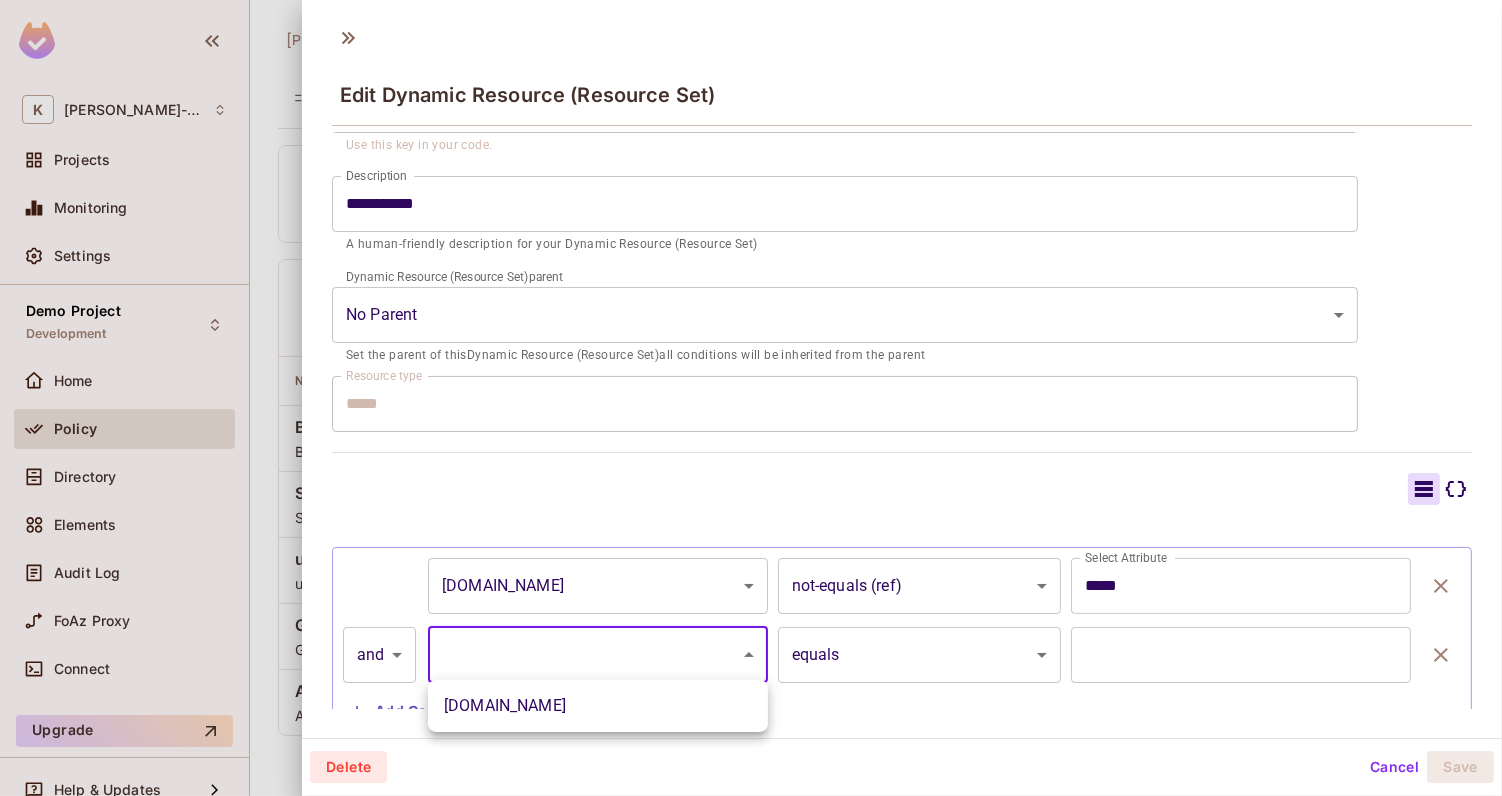 click at bounding box center (751, 398) 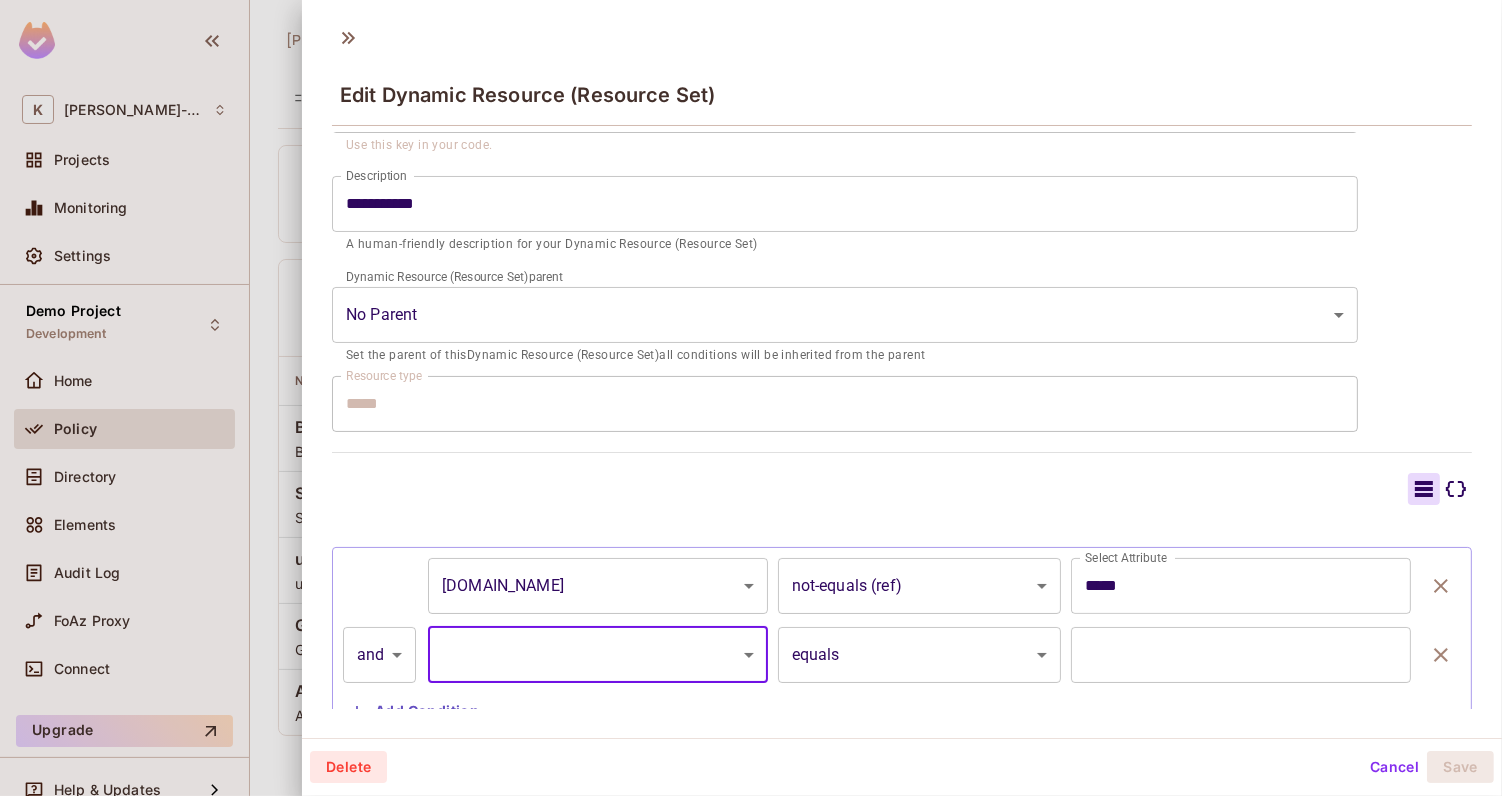 click 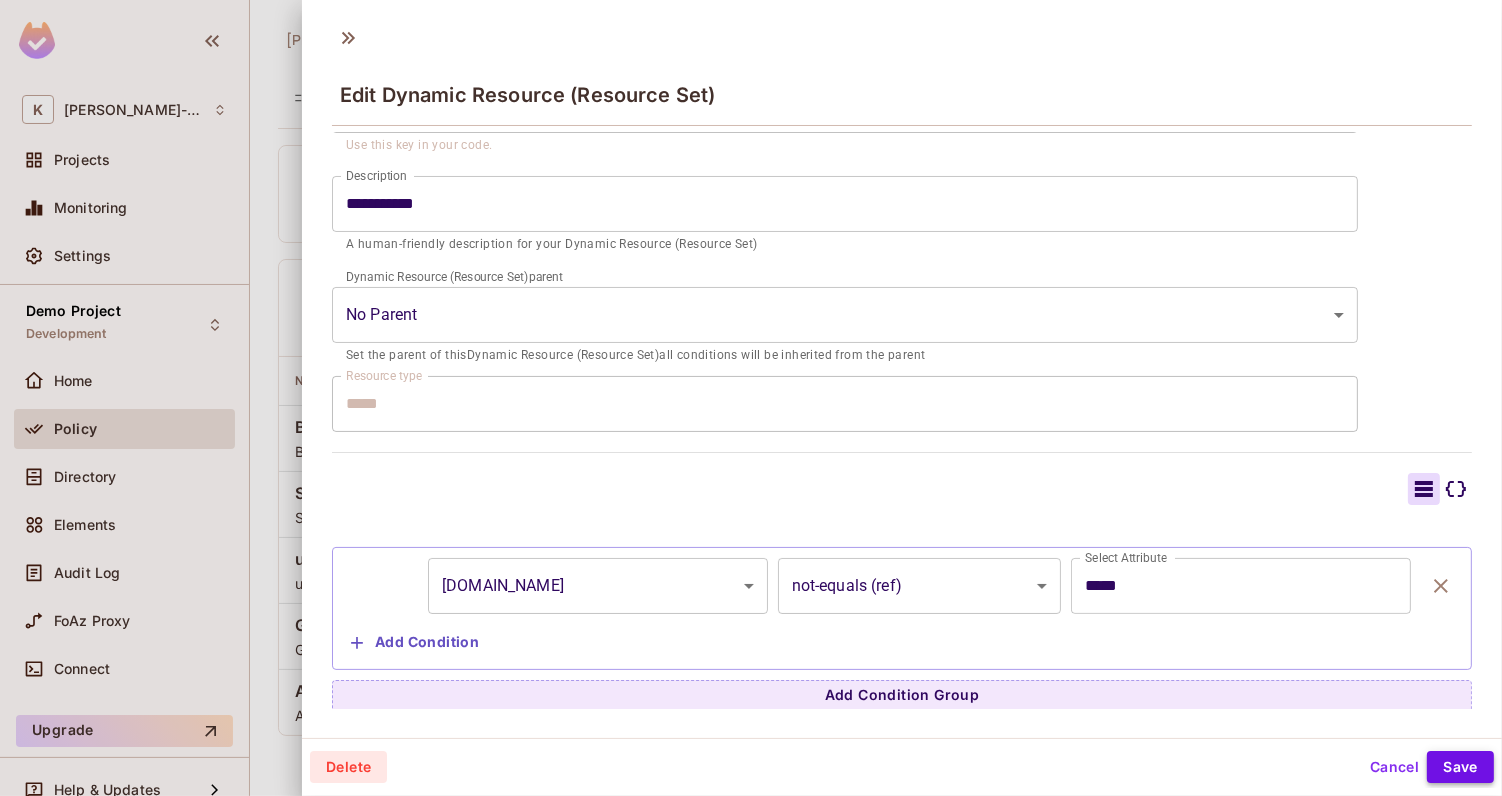 click on "Save" at bounding box center [1460, 767] 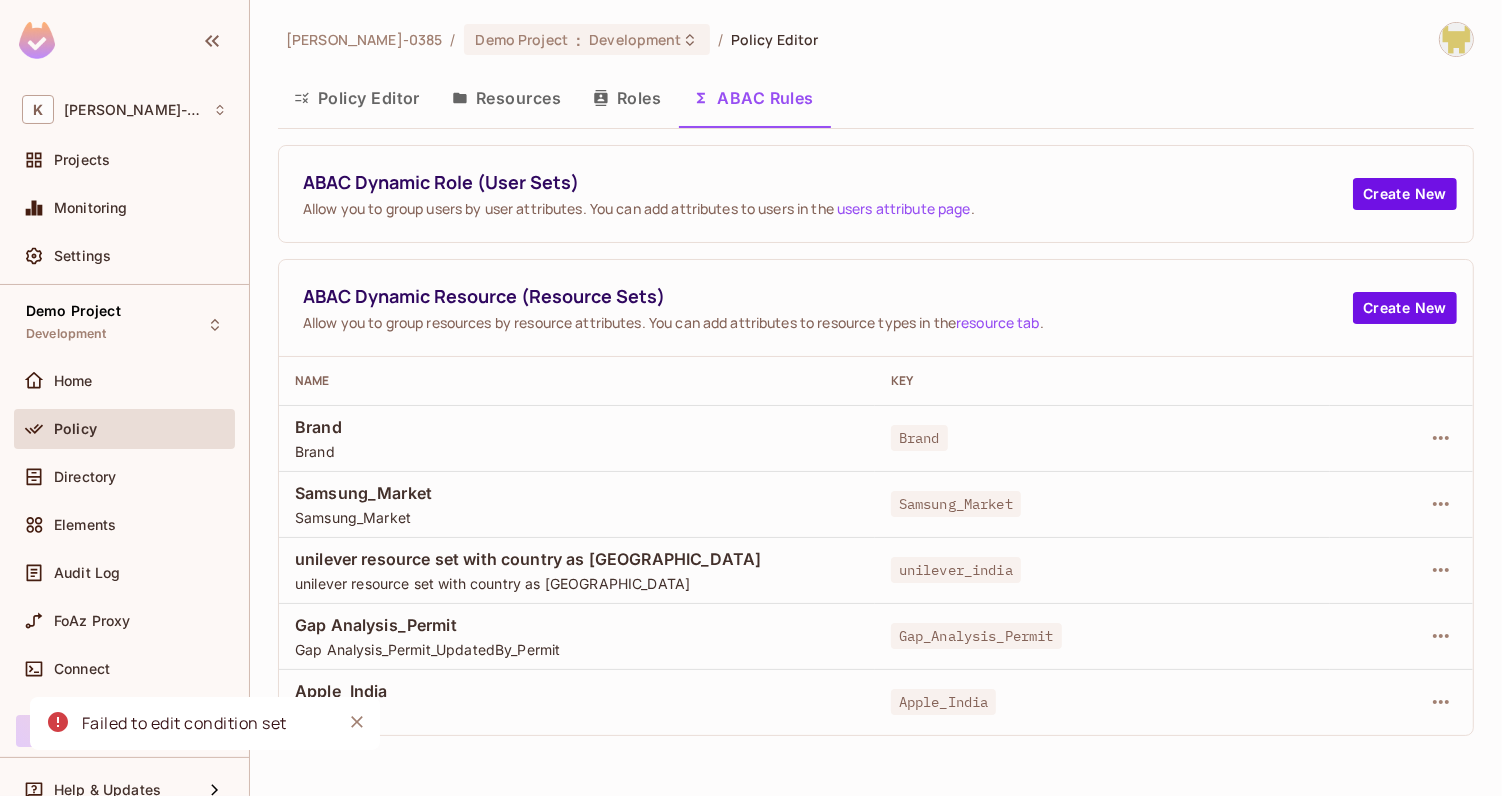 click on "Resources" at bounding box center (506, 98) 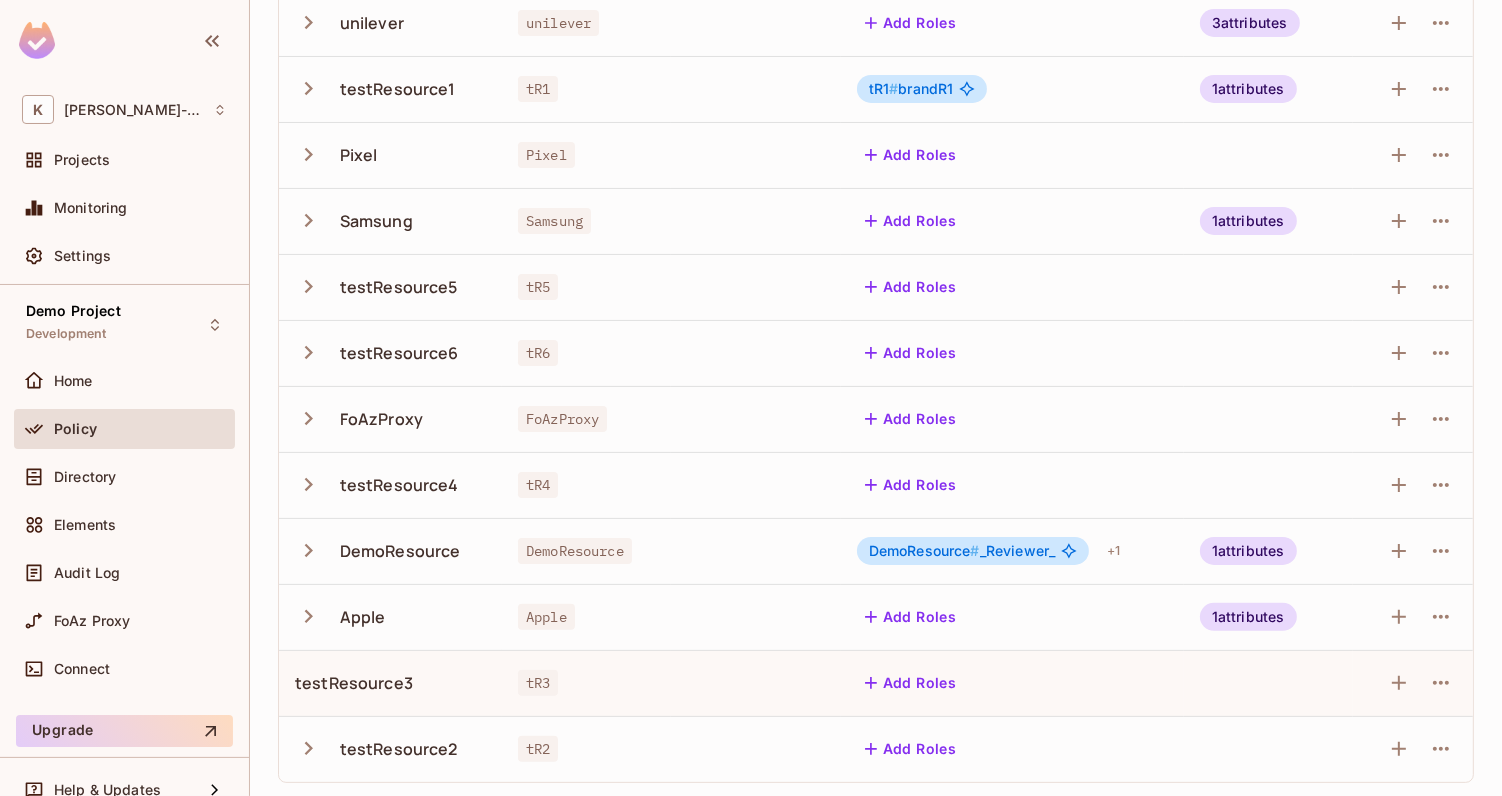 scroll, scrollTop: 250, scrollLeft: 0, axis: vertical 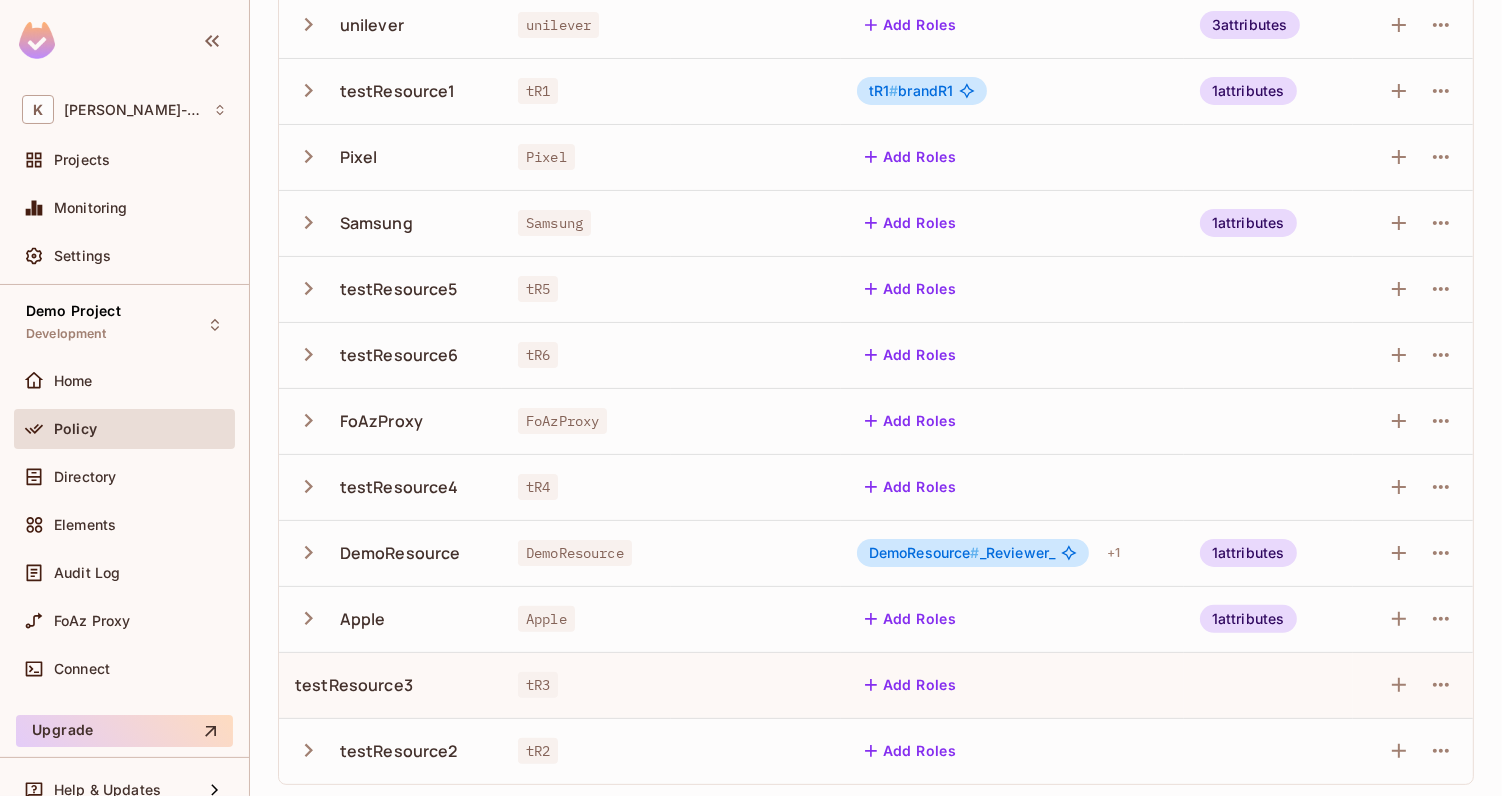 click 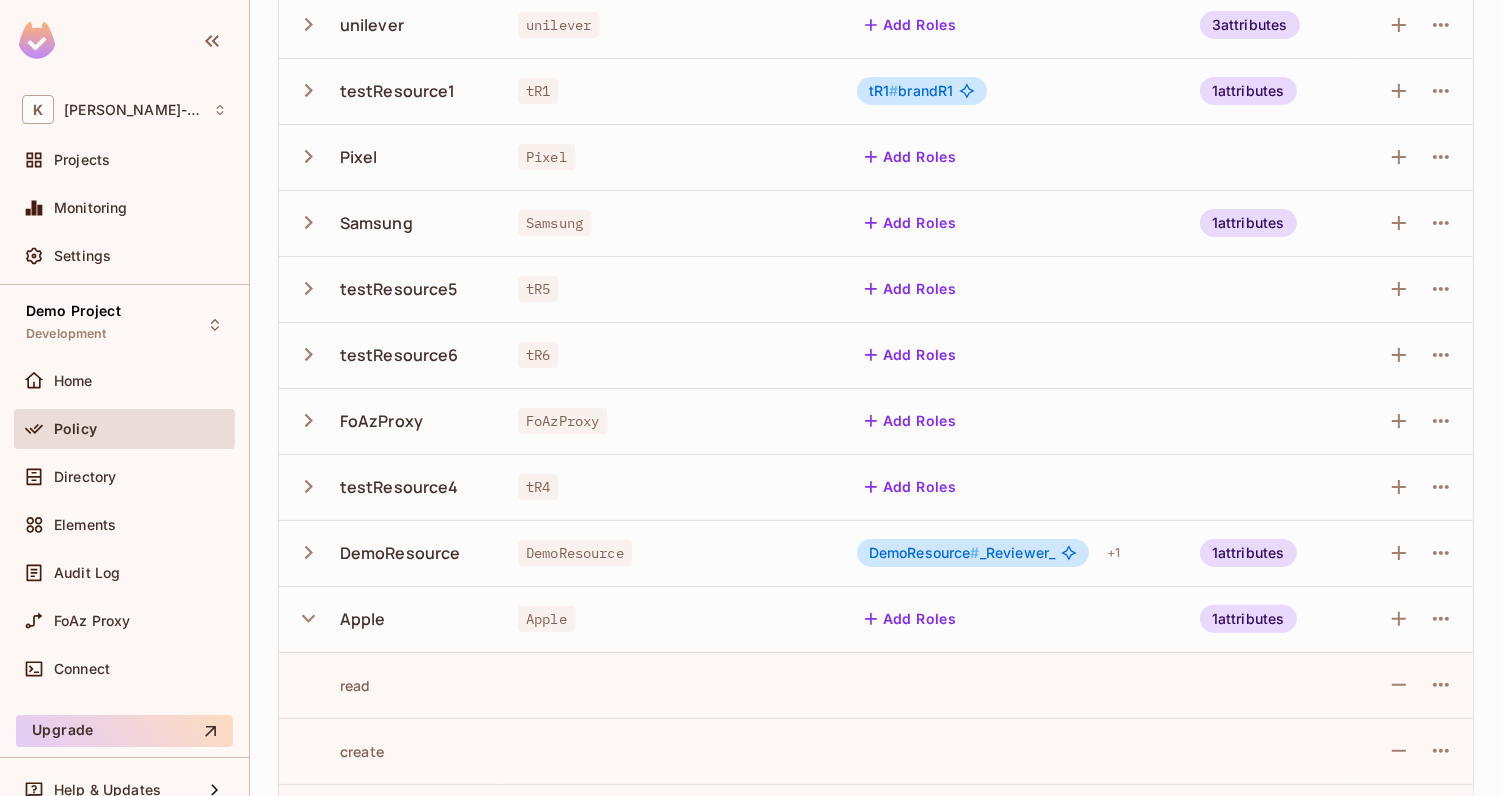 click on "1  attributes" at bounding box center (1248, 619) 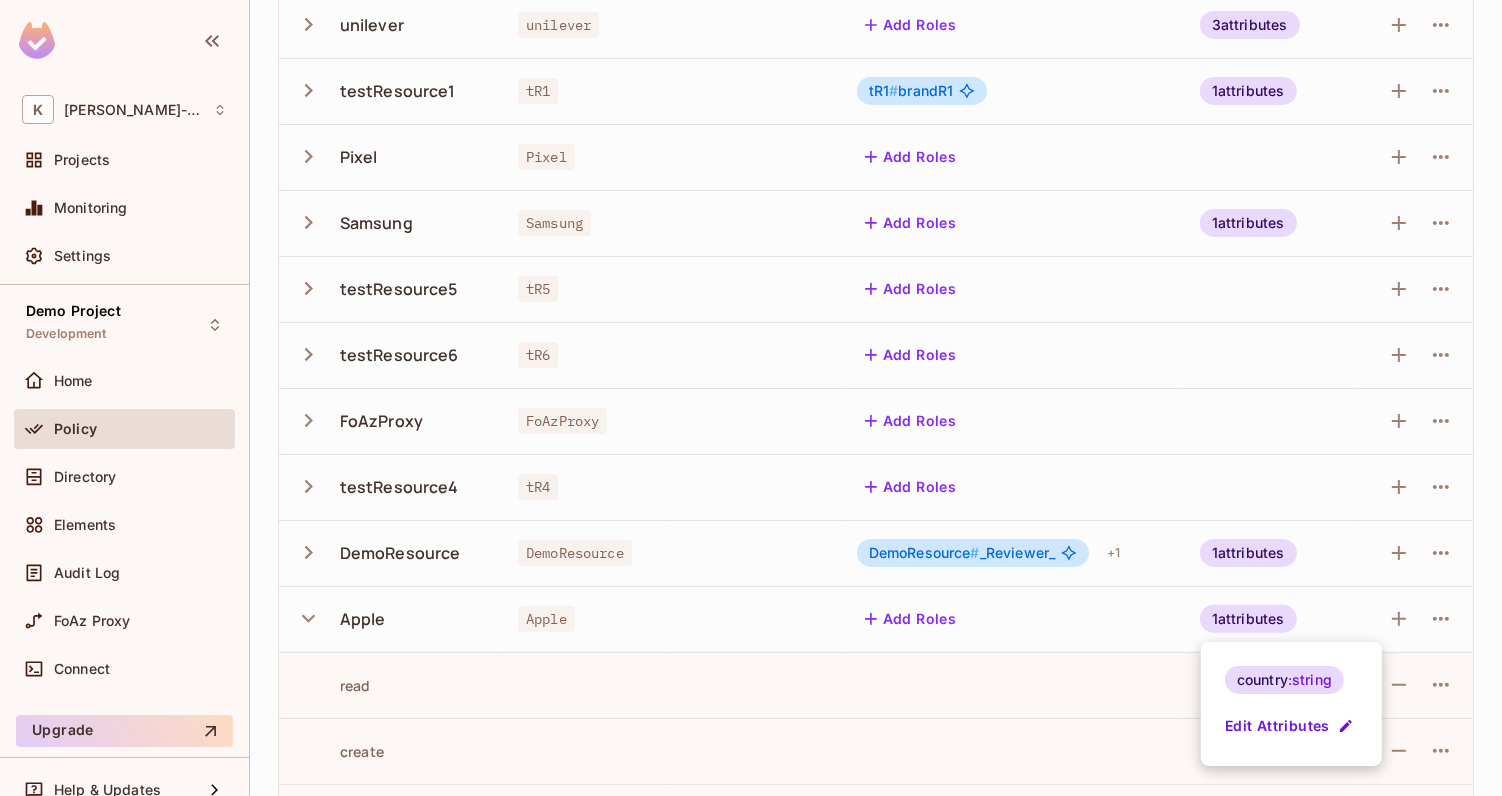 click on "Edit Attributes" at bounding box center (1291, 726) 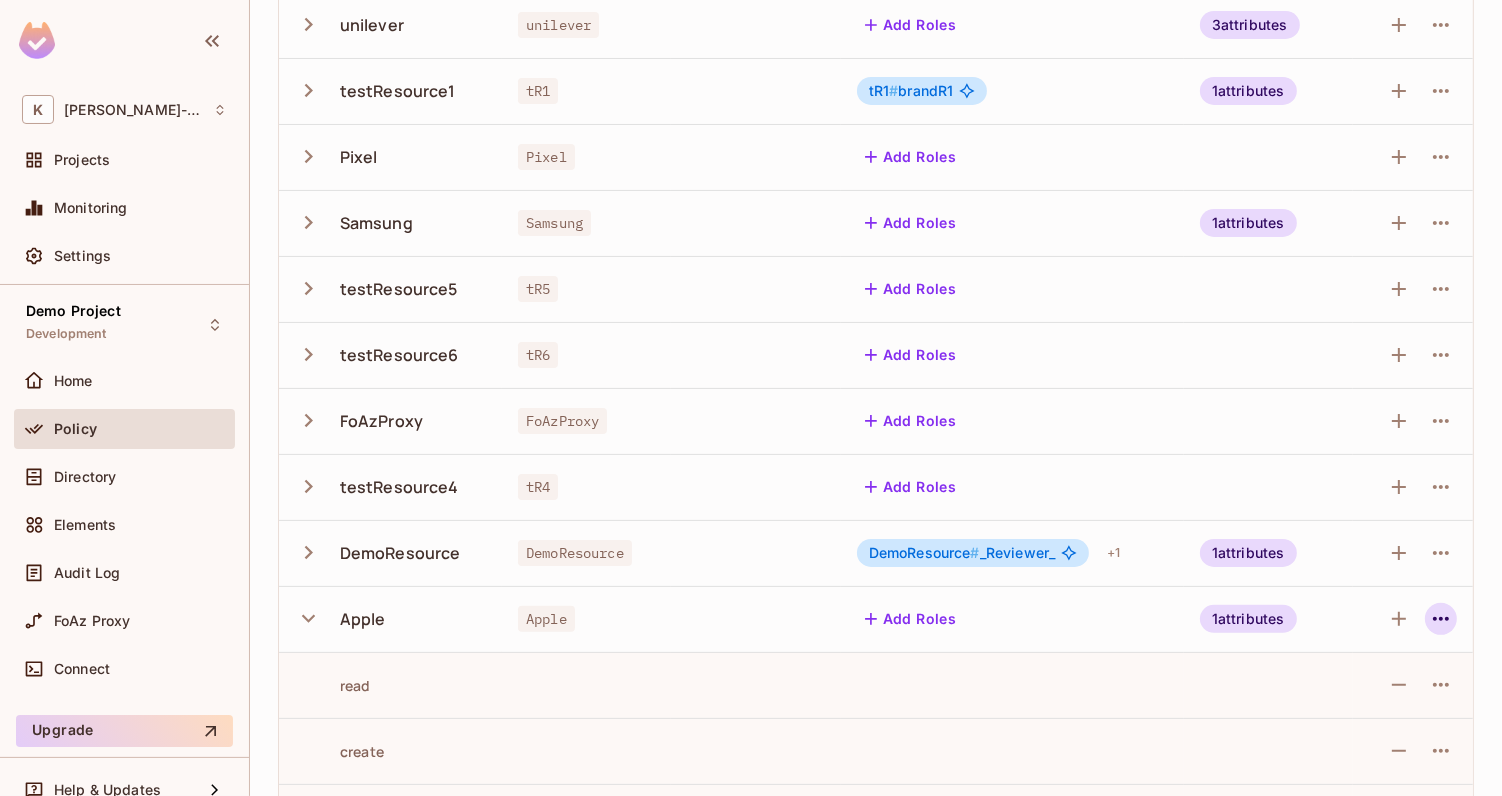 click 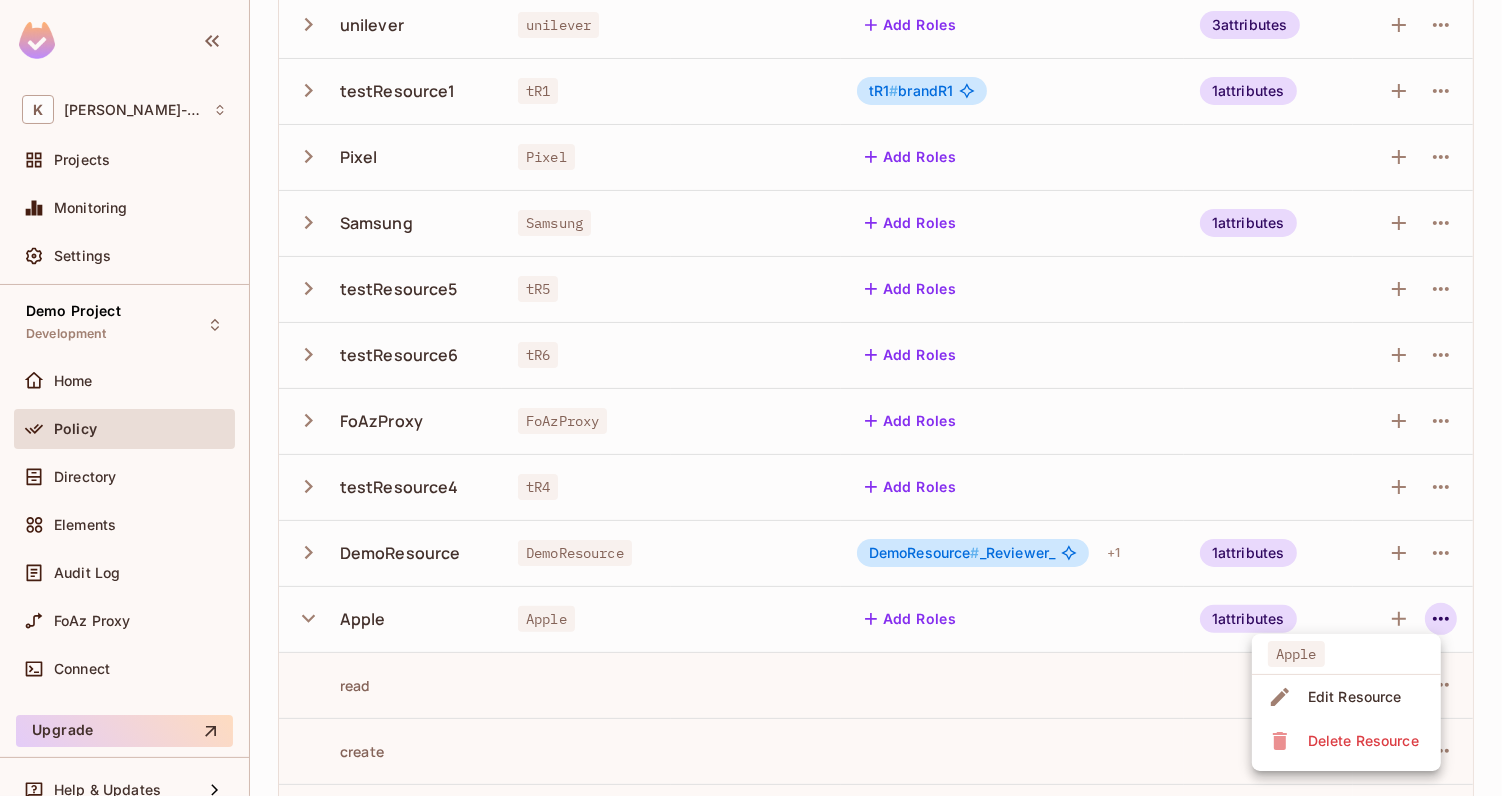 click on "Edit Resource" at bounding box center (1355, 697) 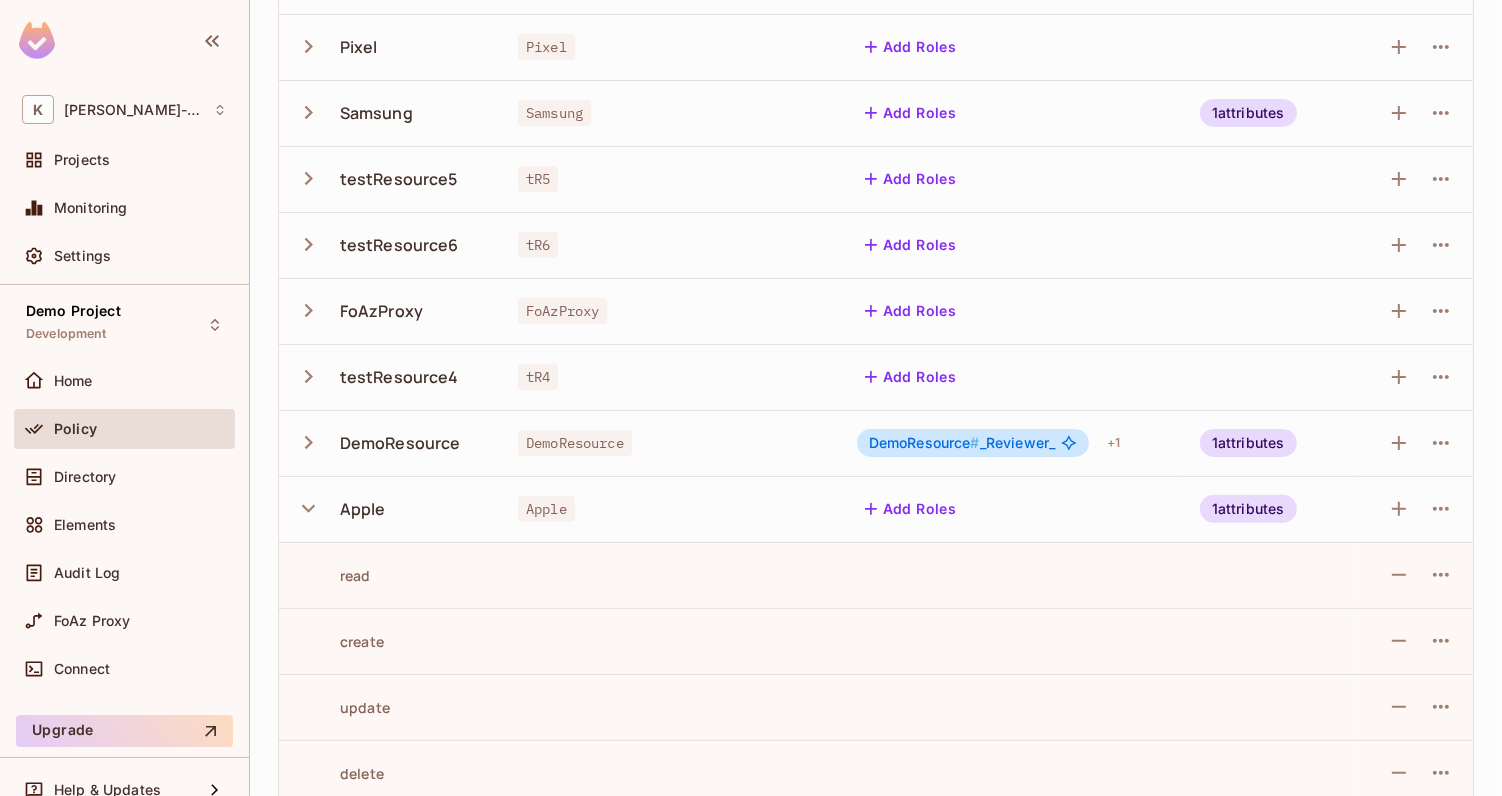 scroll, scrollTop: 517, scrollLeft: 0, axis: vertical 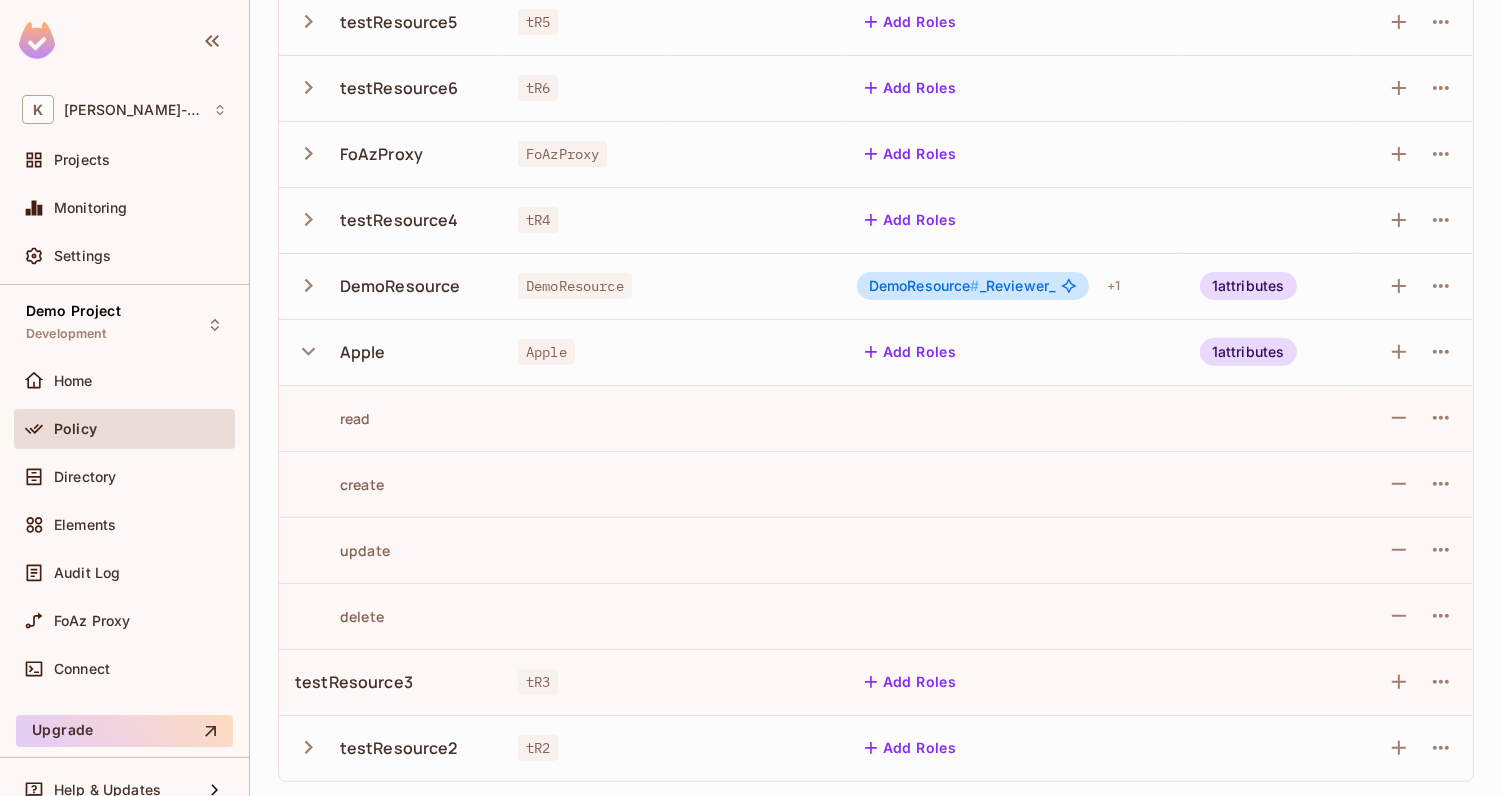 click on "1  attributes" at bounding box center (1248, 352) 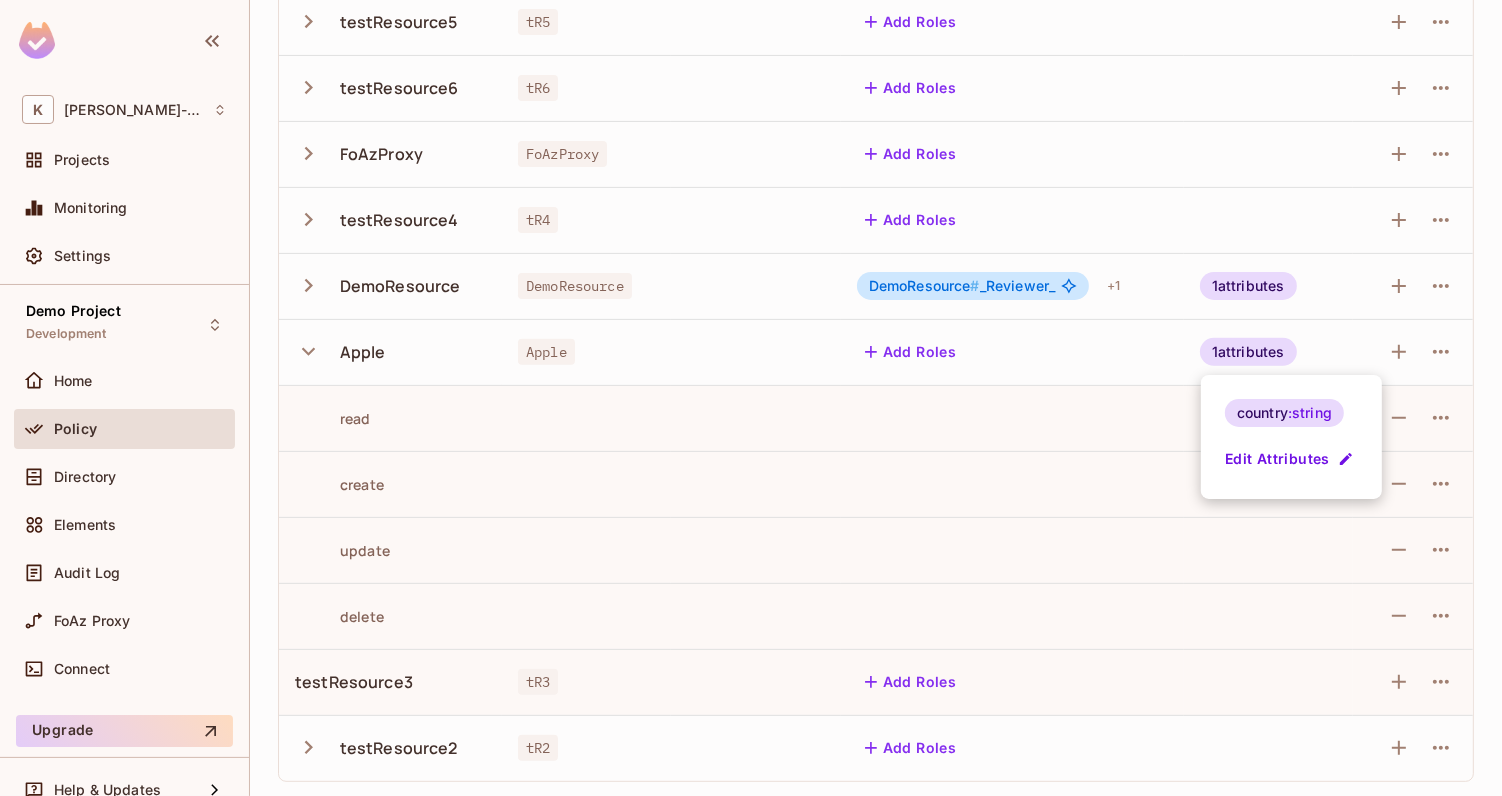 click on "Edit Attributes" at bounding box center [1291, 459] 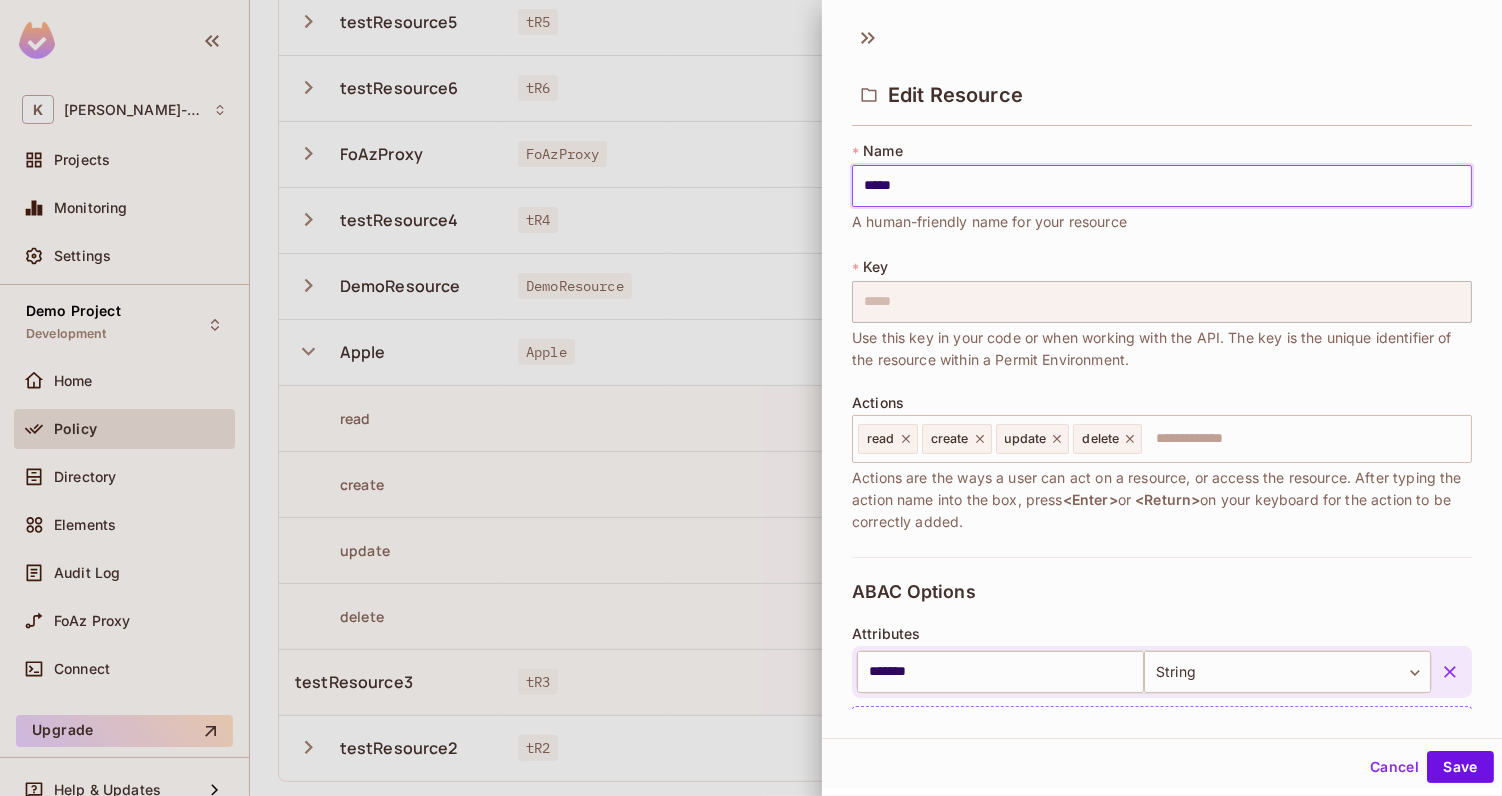 scroll, scrollTop: 361, scrollLeft: 0, axis: vertical 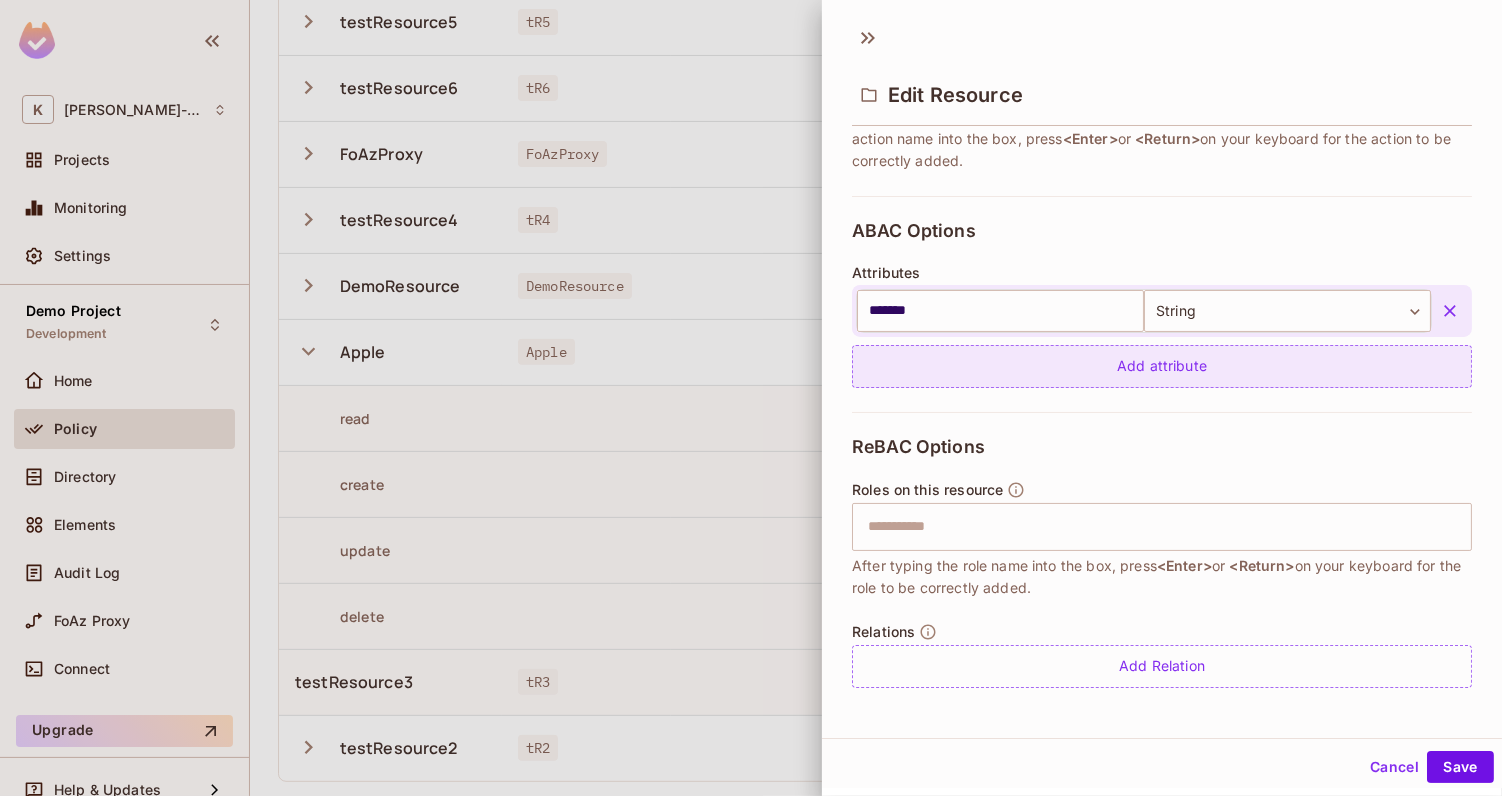 click on "Add attribute" at bounding box center (1162, 366) 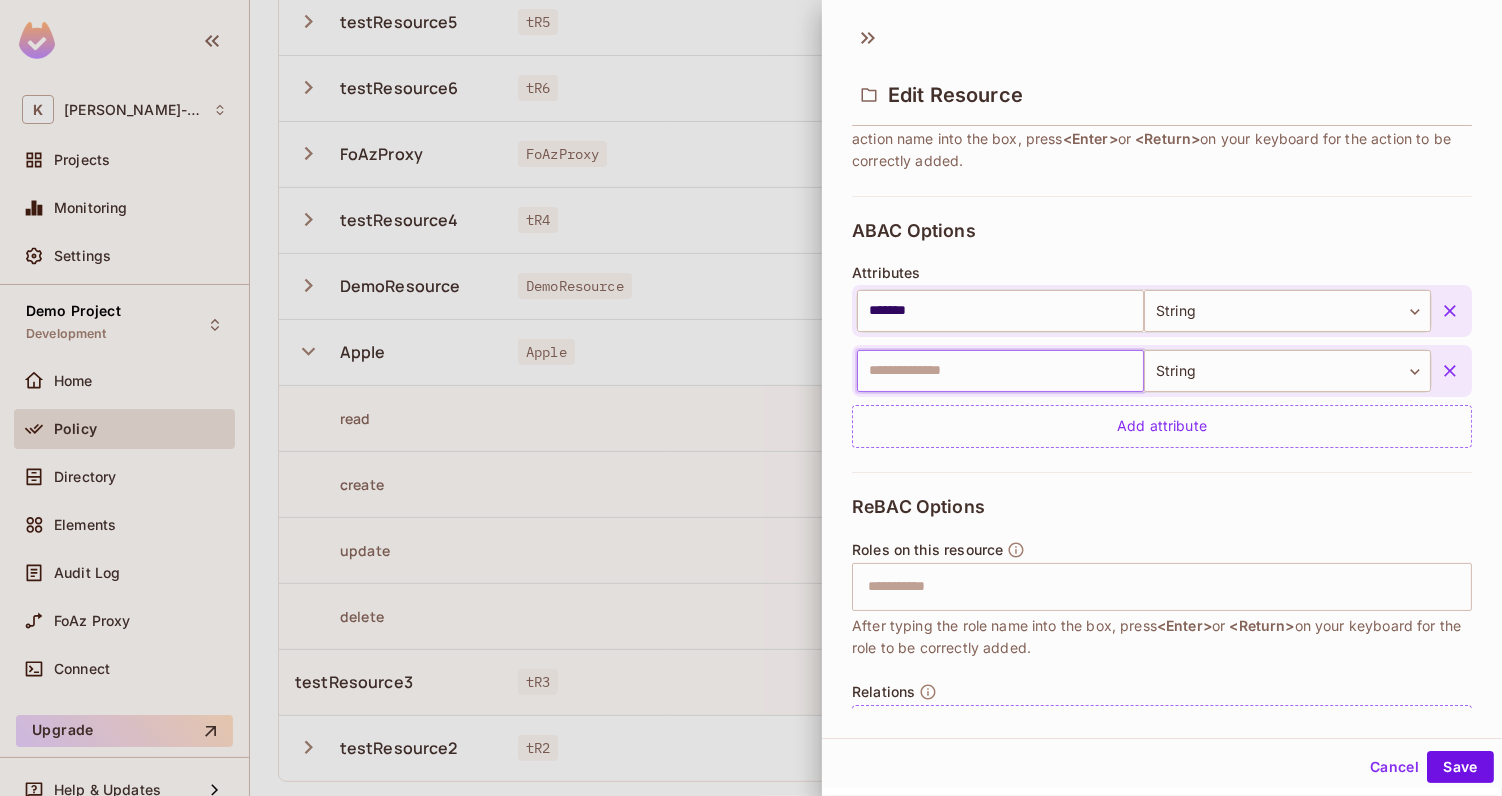 type on "*" 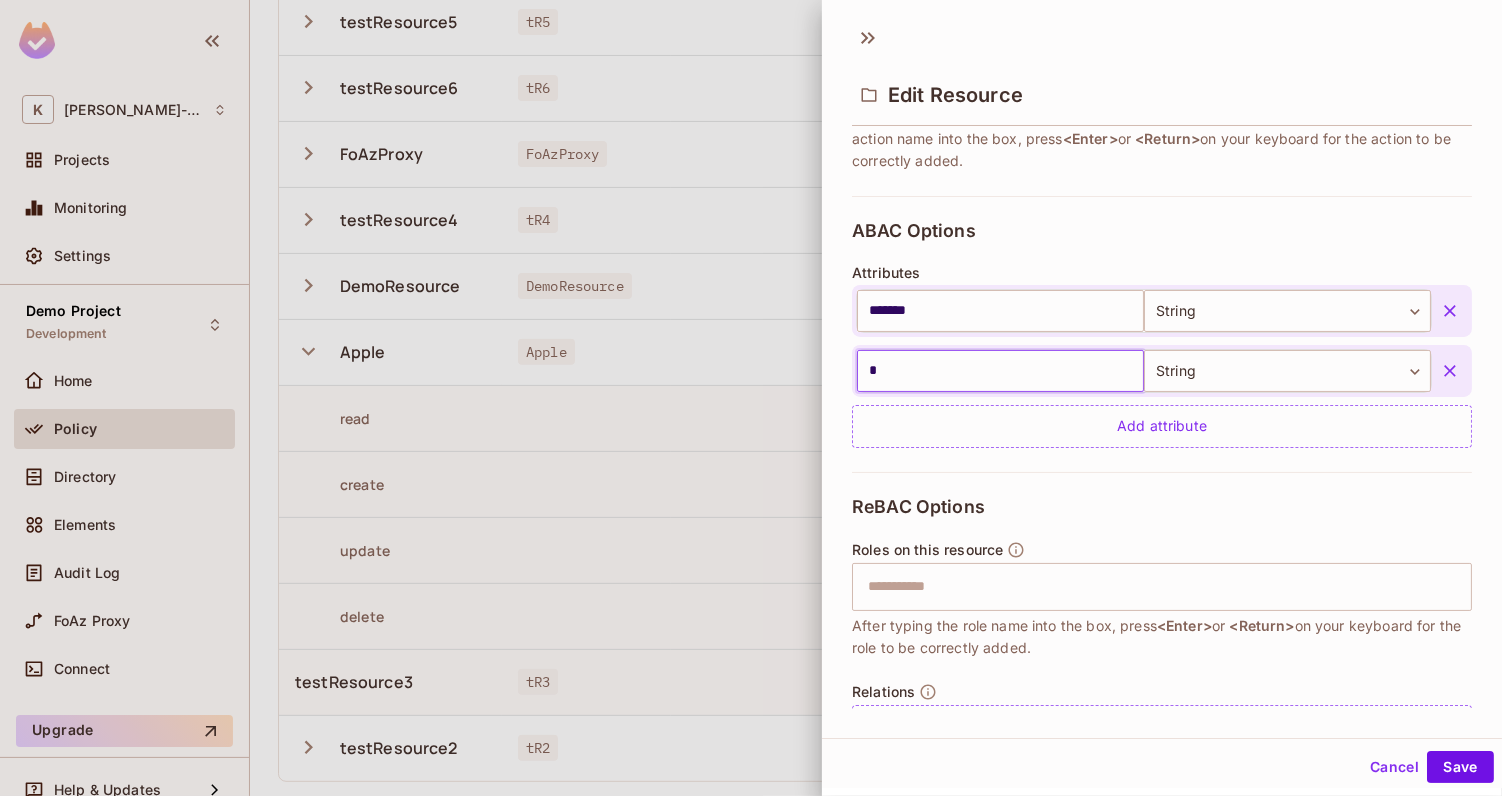 type on "*****" 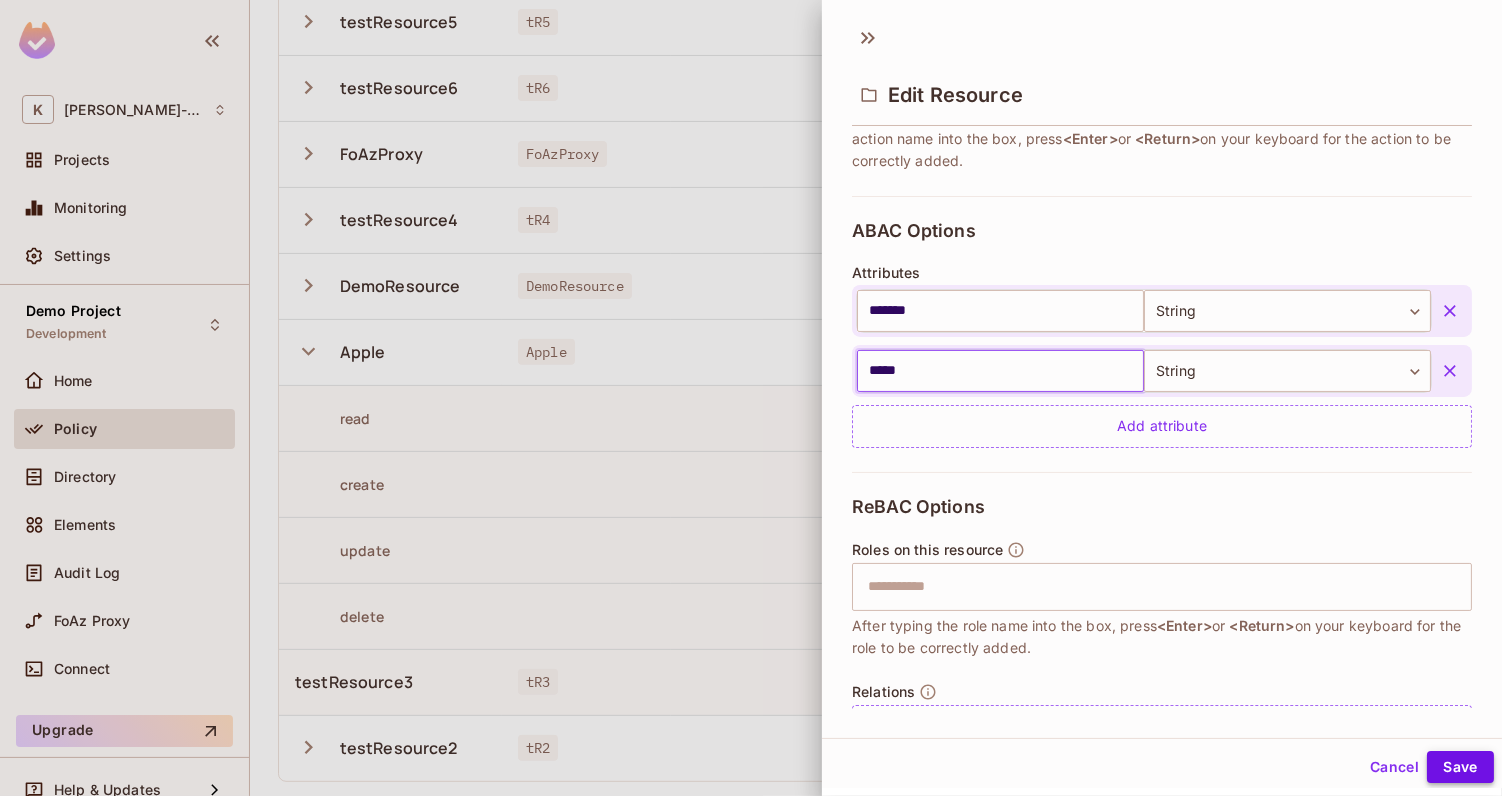click on "Save" at bounding box center [1460, 767] 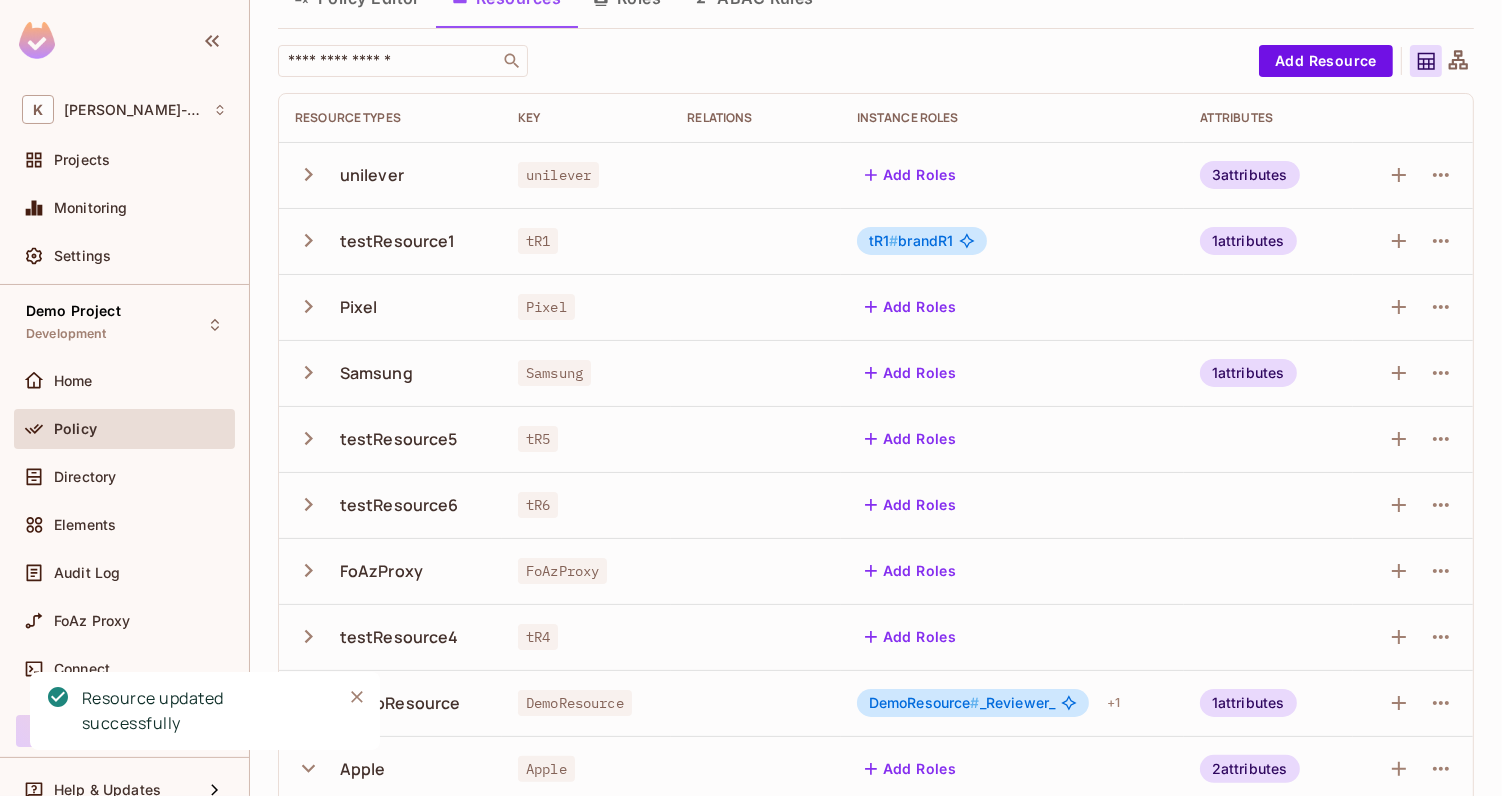scroll, scrollTop: 0, scrollLeft: 0, axis: both 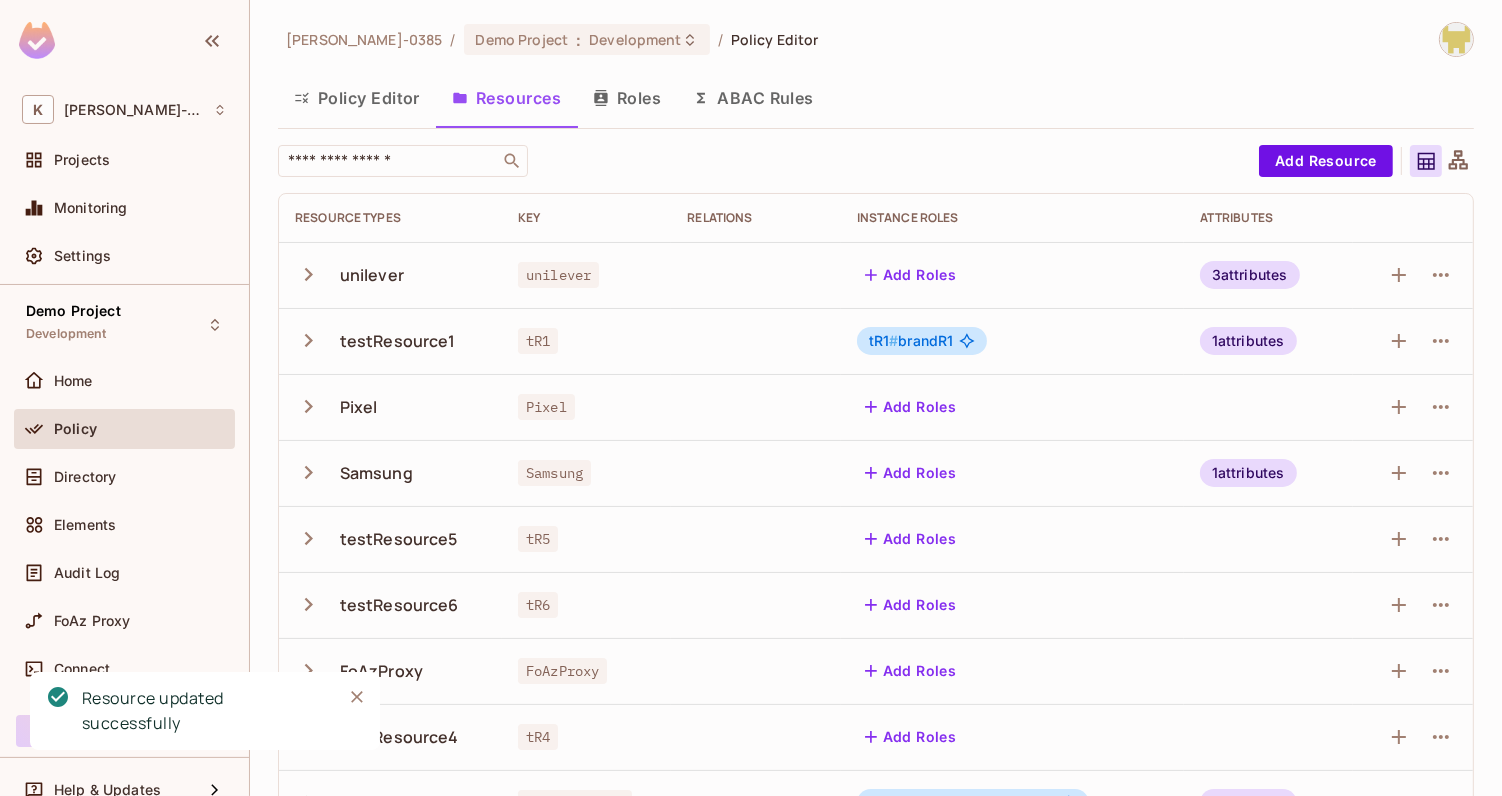 click on "ABAC Rules" at bounding box center (753, 98) 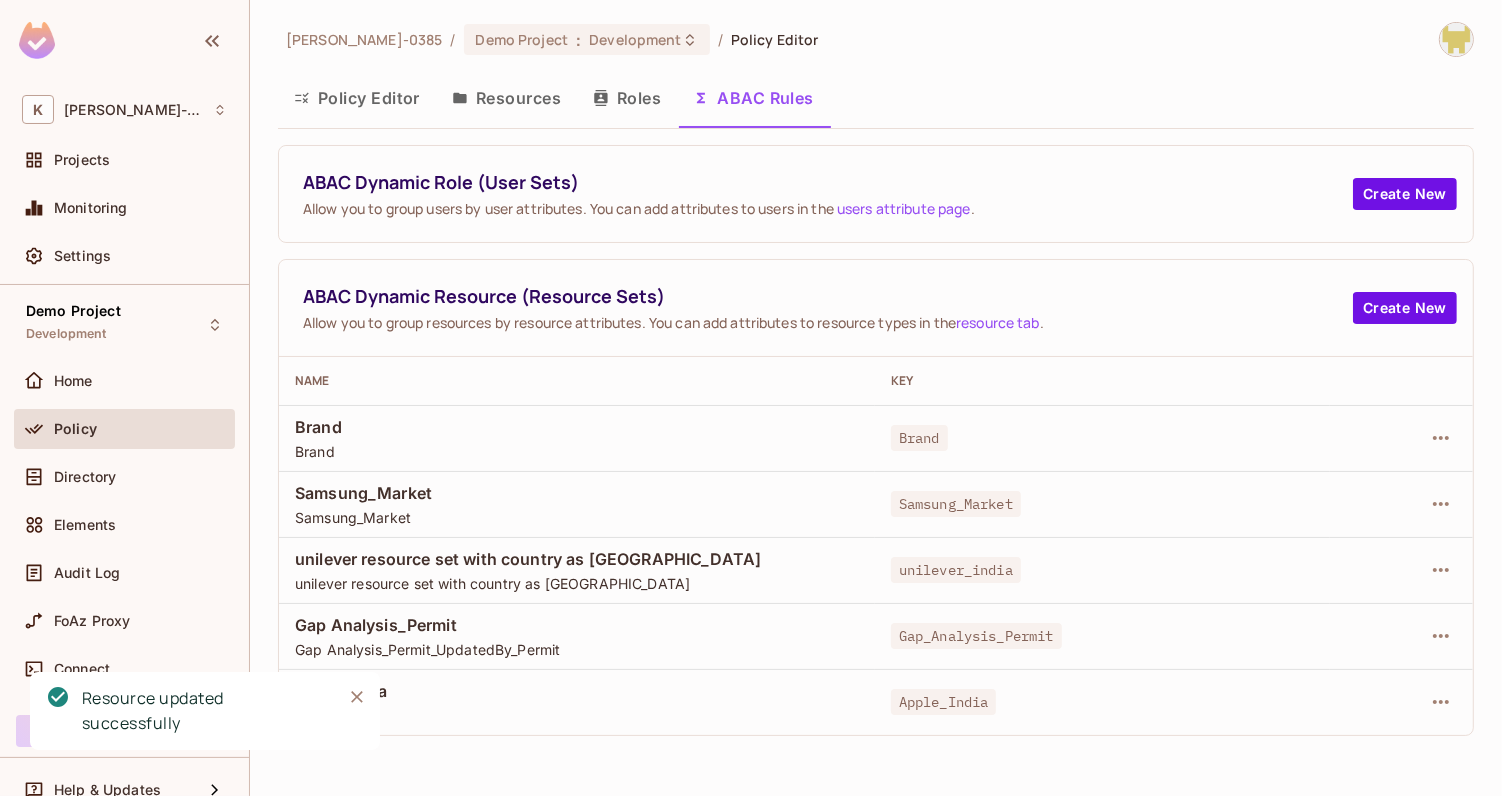 click on "Apple_India" at bounding box center (1102, 702) 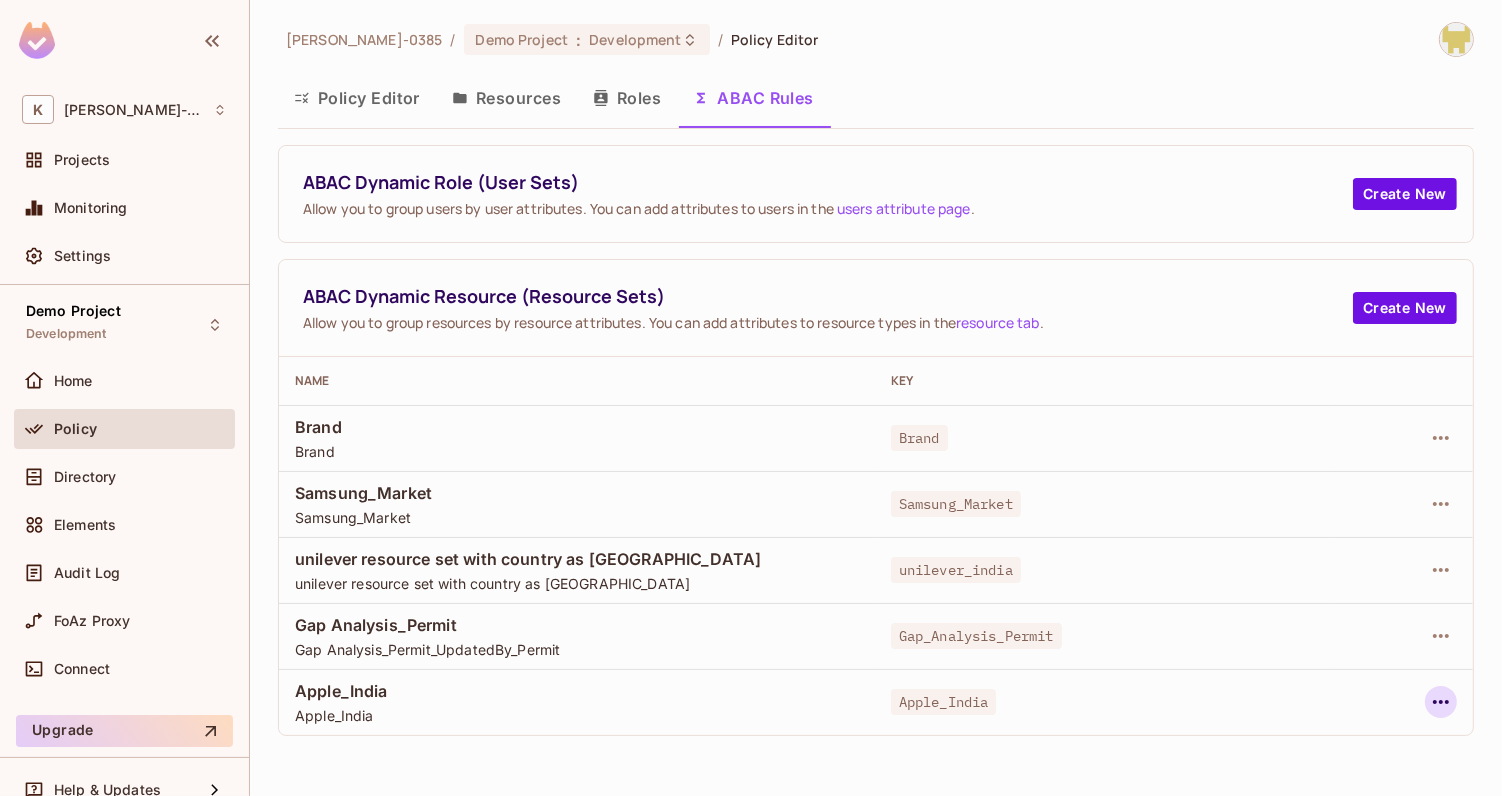 click 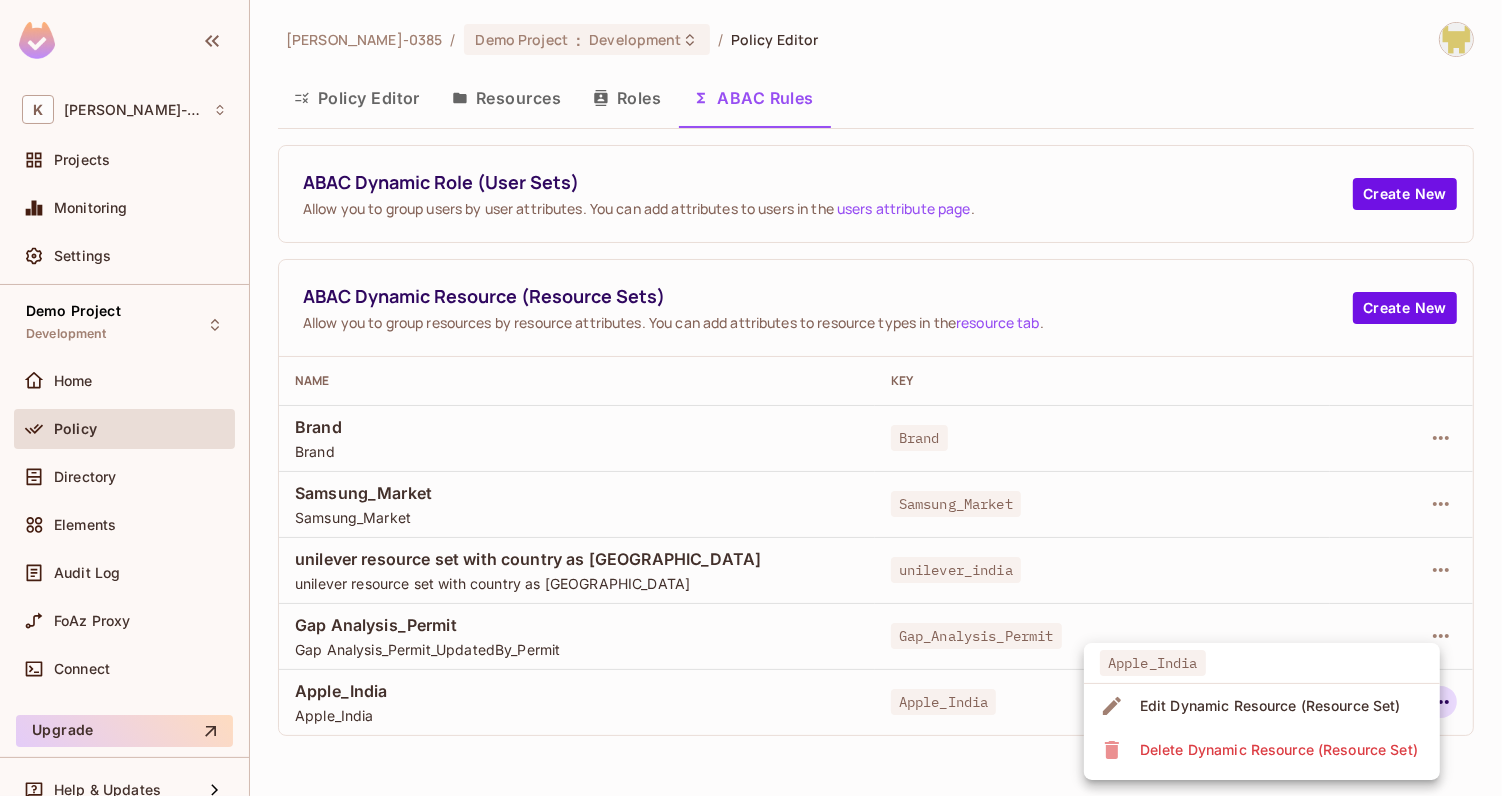 click on "Edit Dynamic Resource (Resource Set)" at bounding box center (1270, 706) 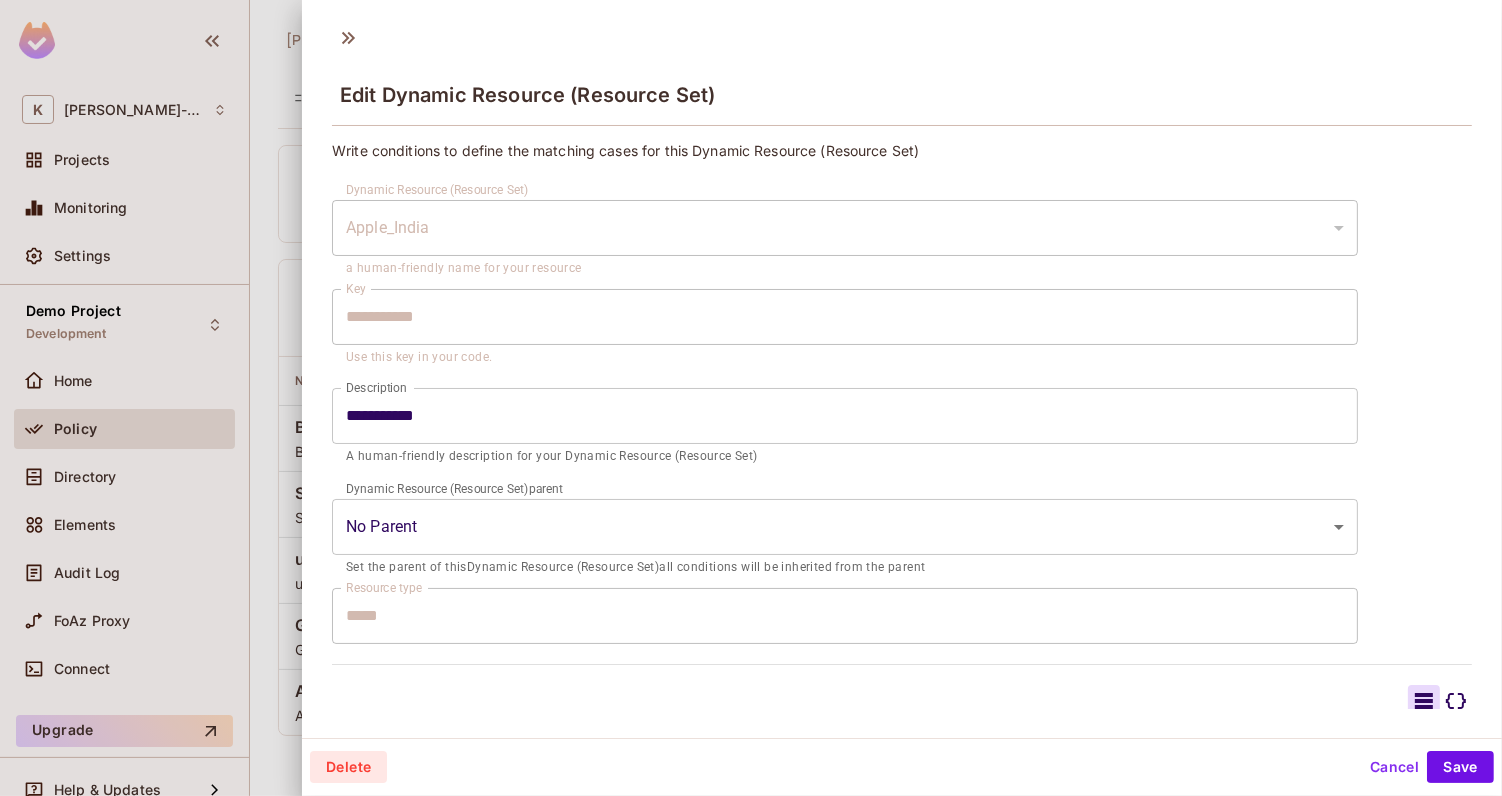 scroll, scrollTop: 212, scrollLeft: 0, axis: vertical 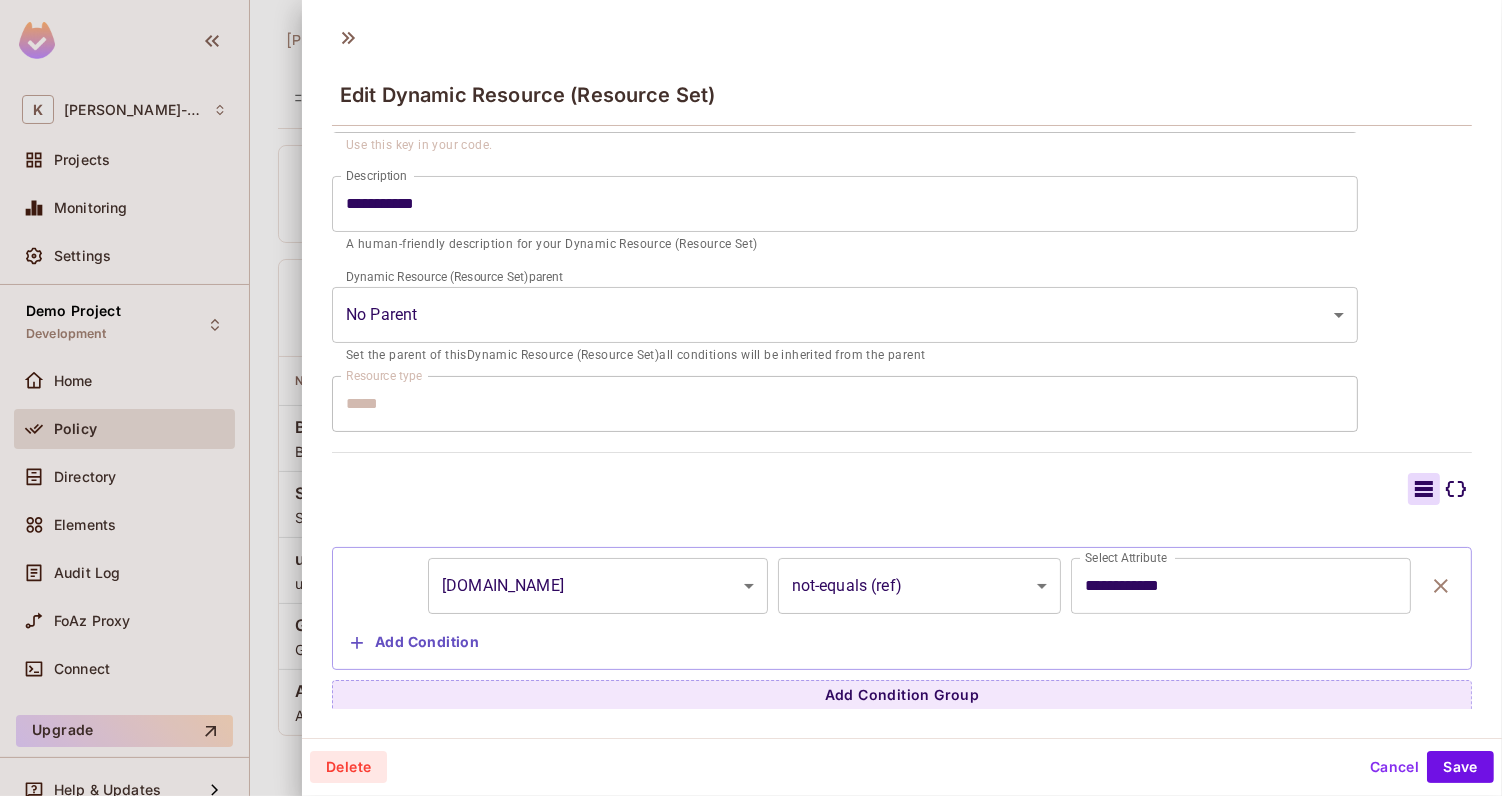 click on "Add Condition" at bounding box center (415, 643) 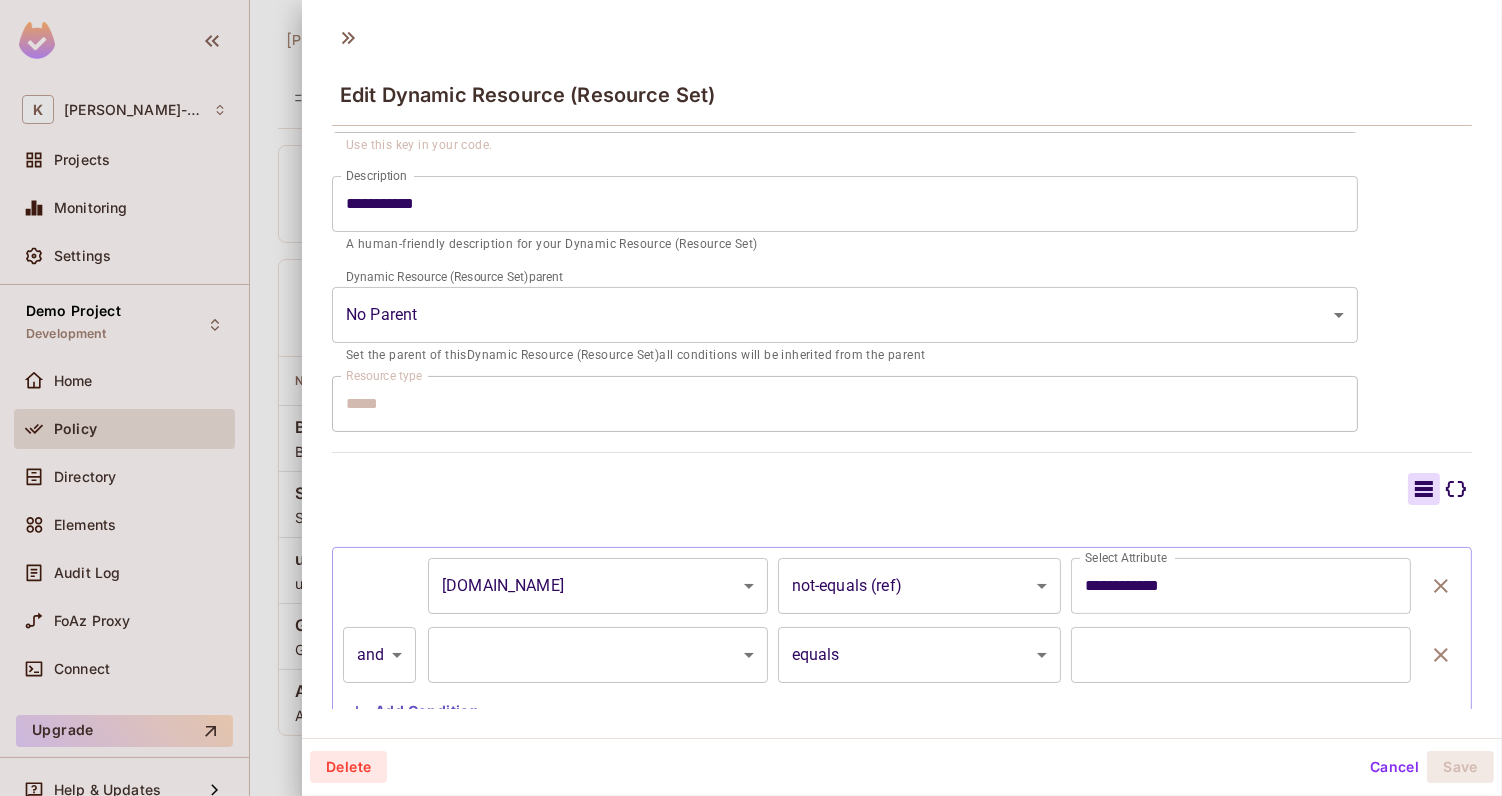 click on "**********" at bounding box center (751, 398) 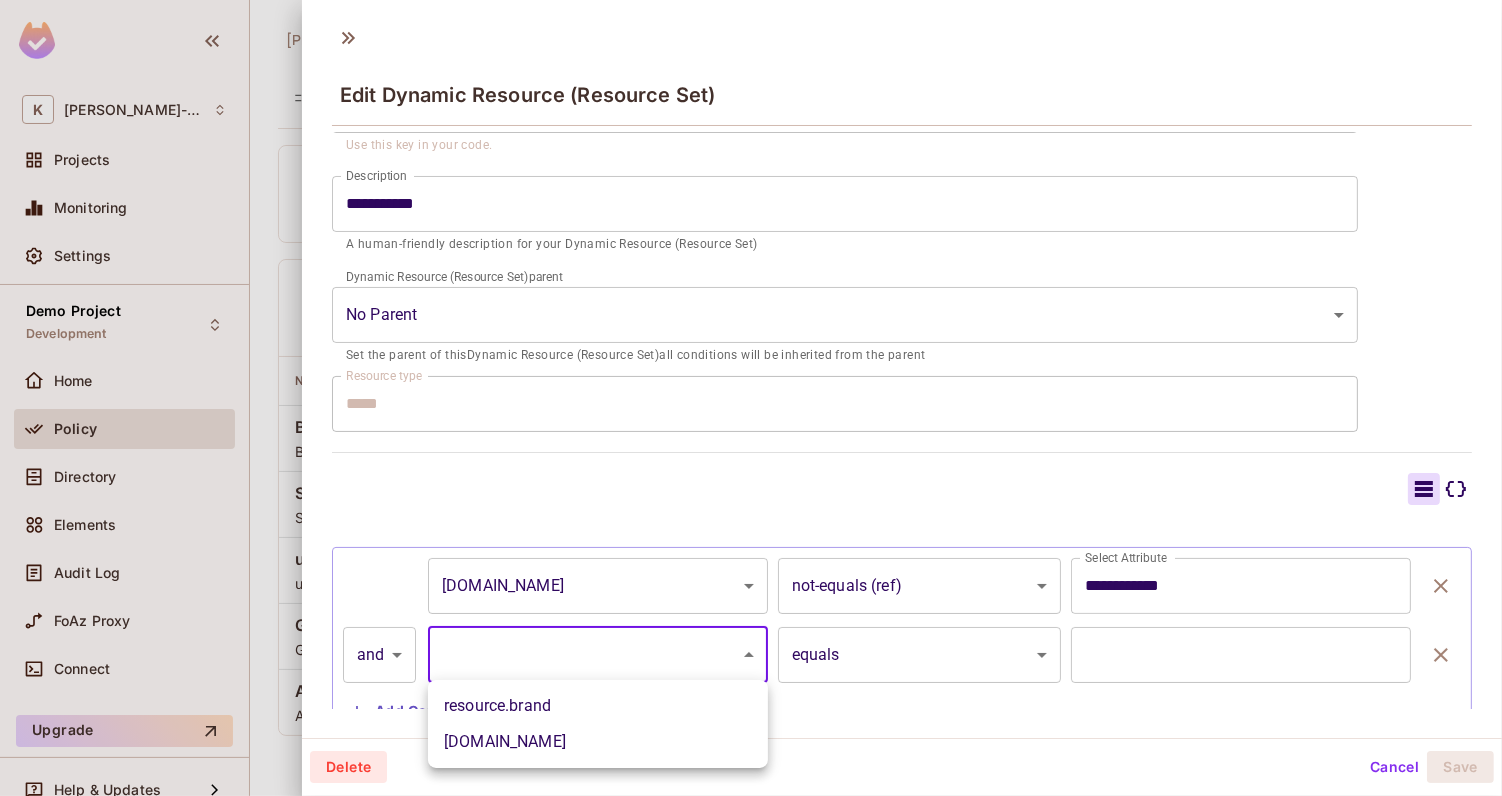 click on "resource.brand" at bounding box center (598, 706) 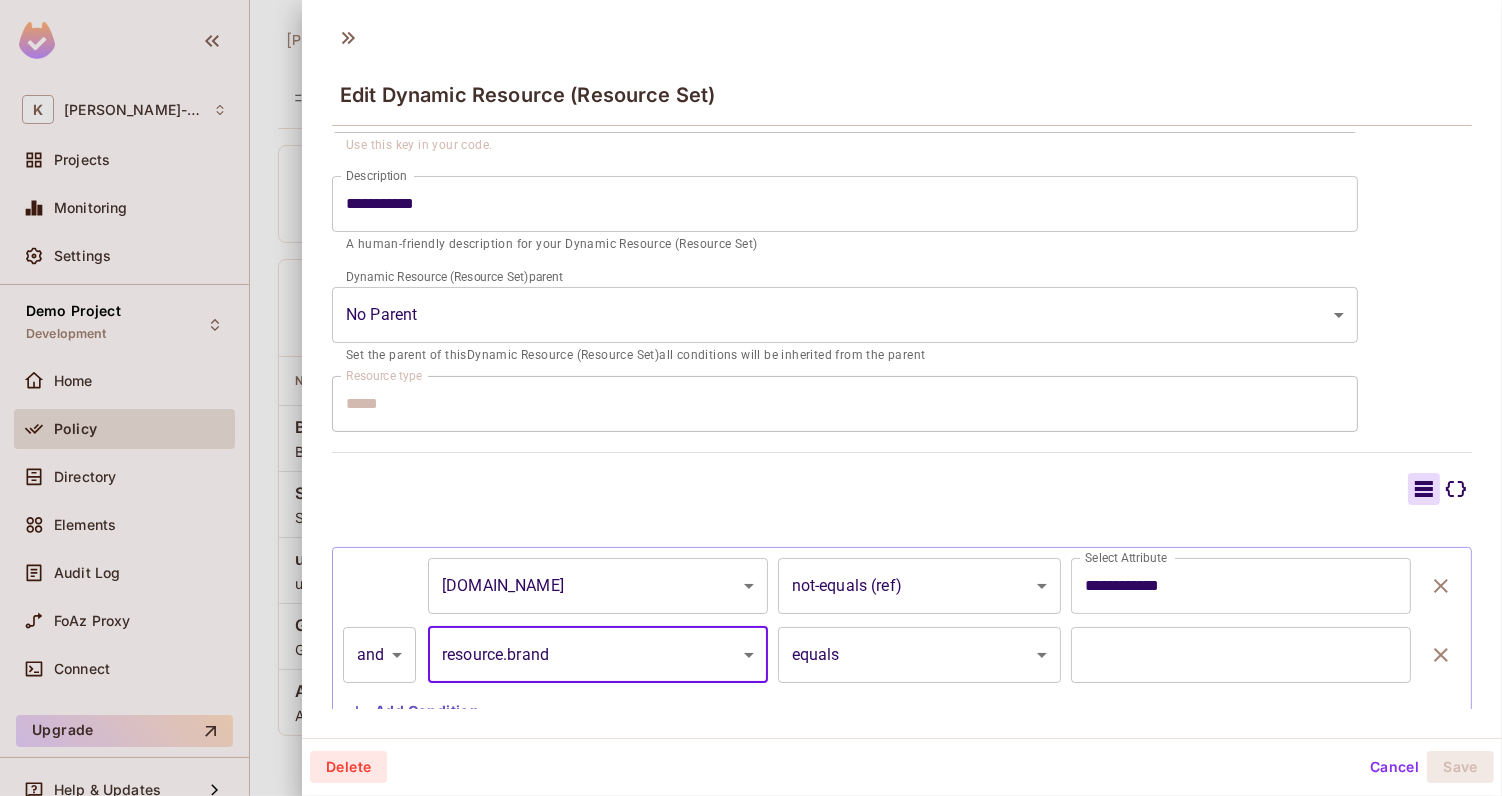 click at bounding box center (1241, 655) 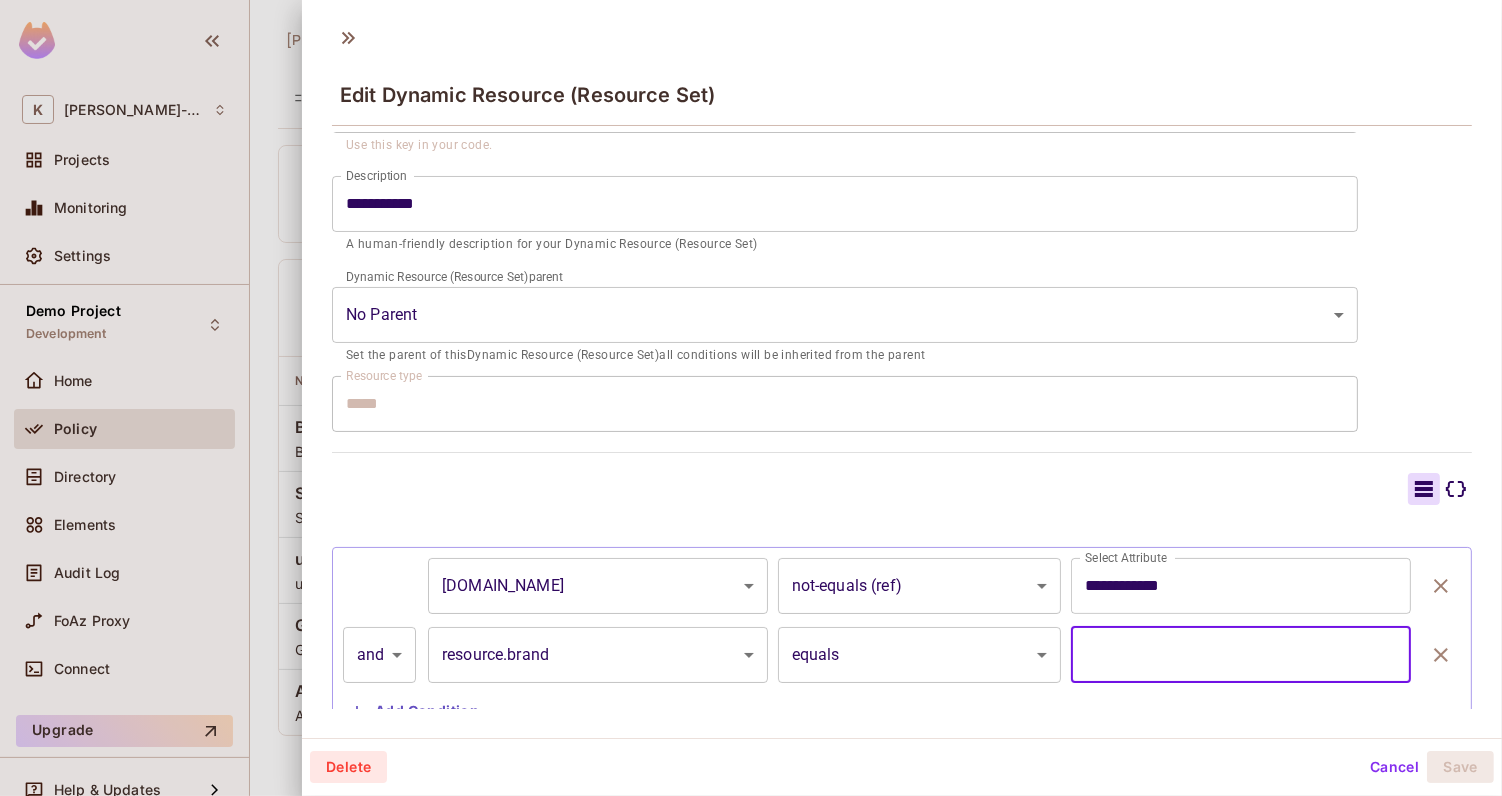 click on "**********" at bounding box center (751, 398) 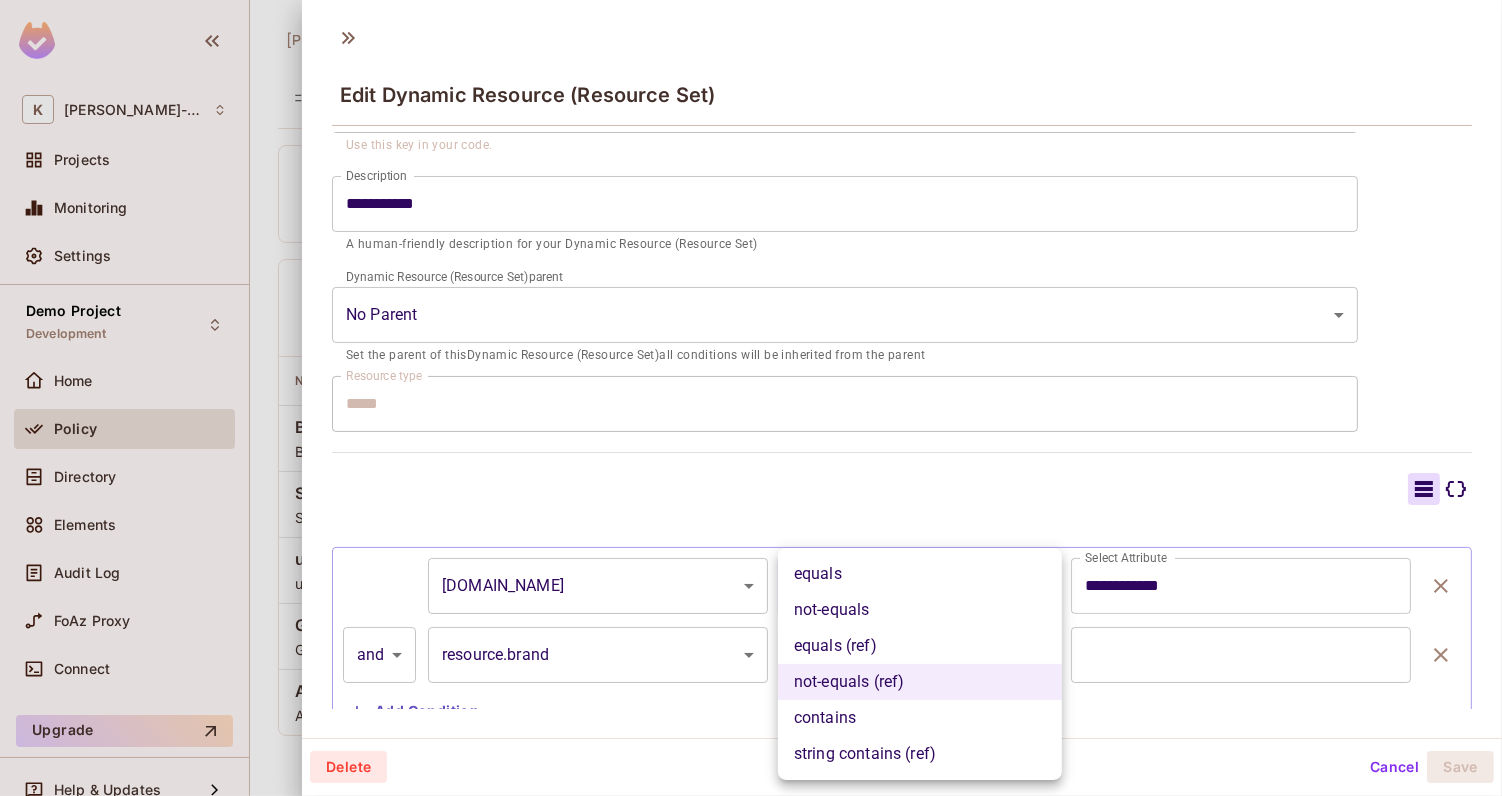click on "equals" at bounding box center [920, 574] 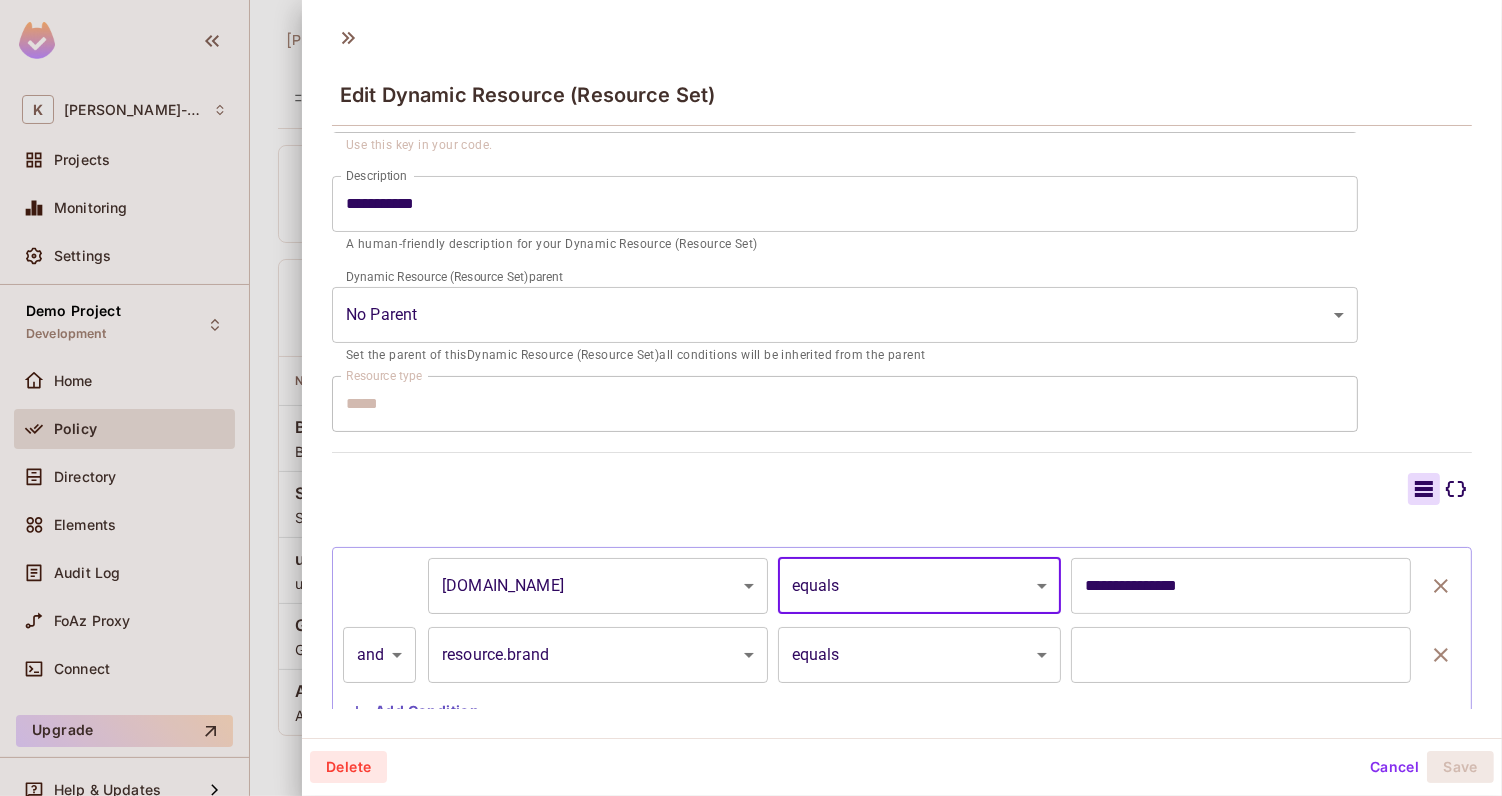 click at bounding box center [1241, 655] 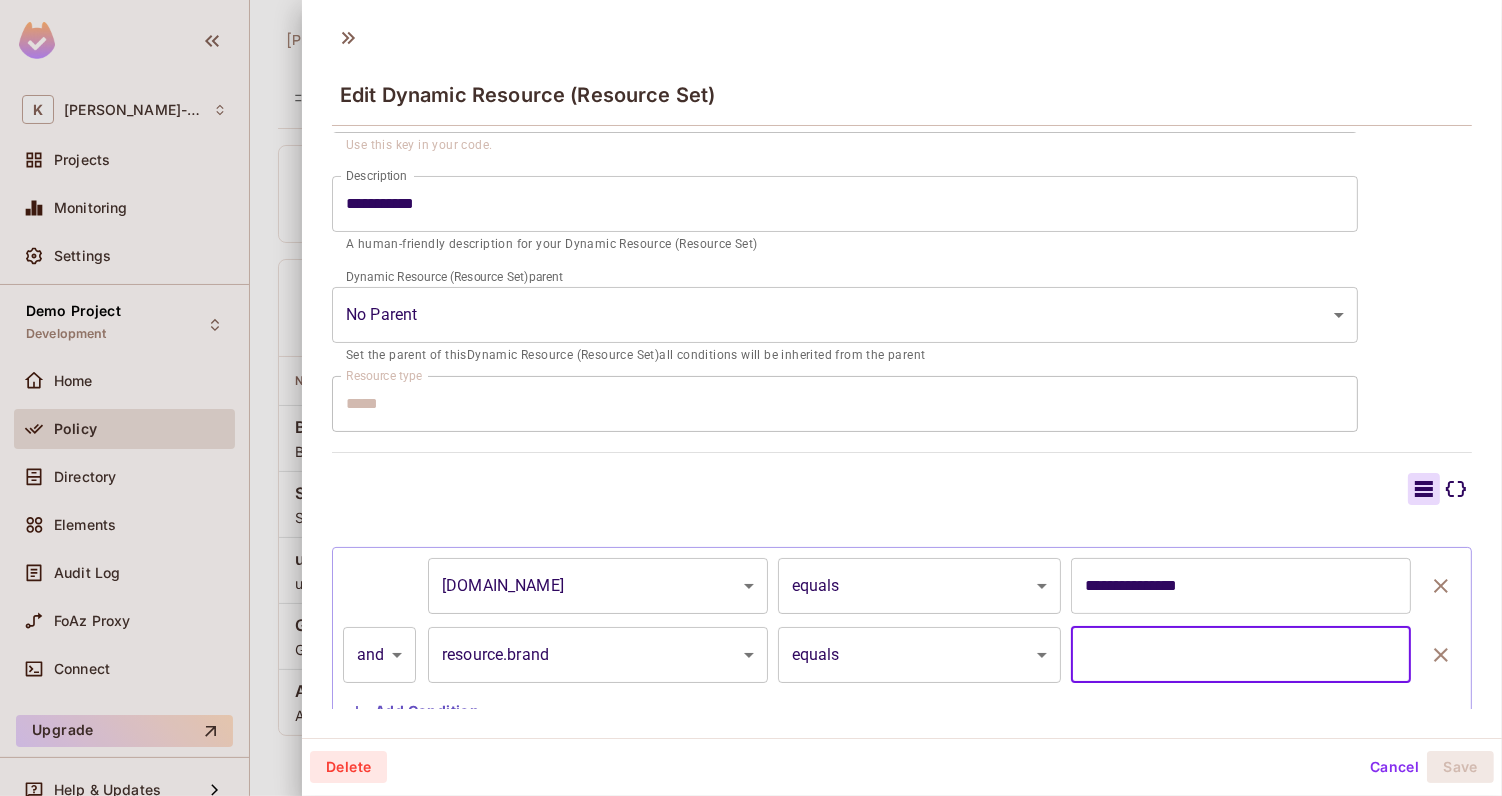 click on "**********" at bounding box center (1241, 586) 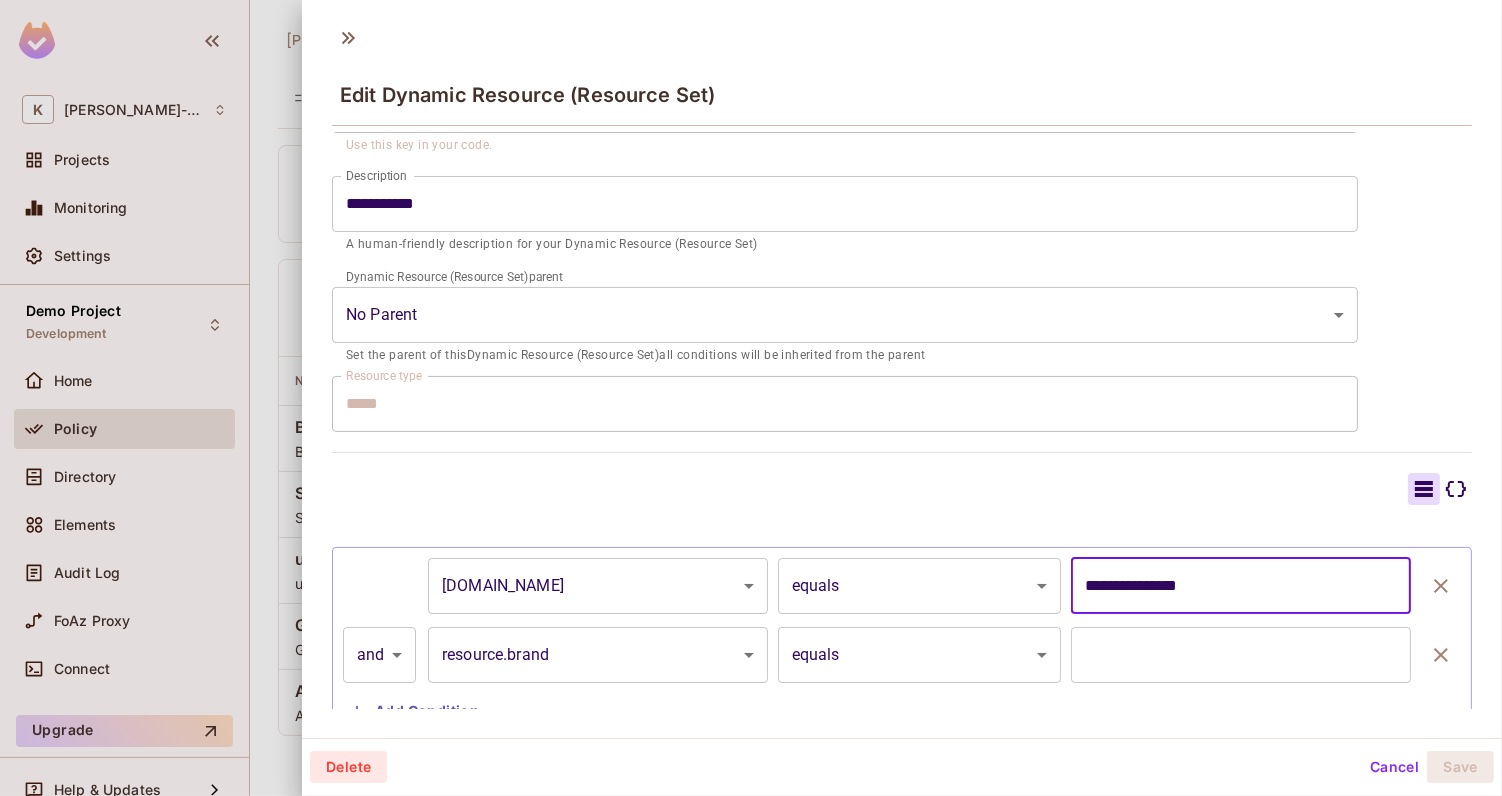 click on "**********" at bounding box center [1241, 586] 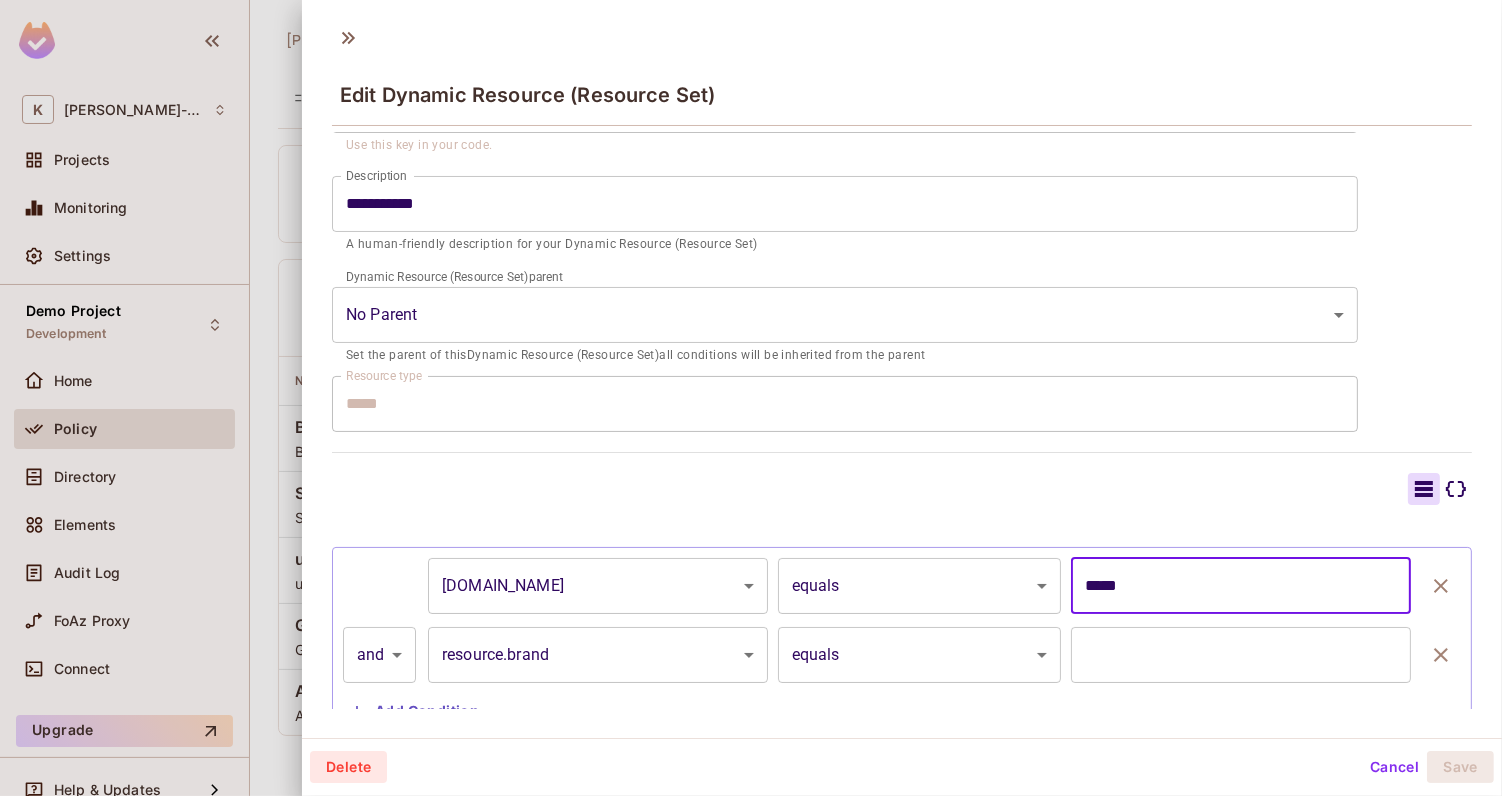 type on "*****" 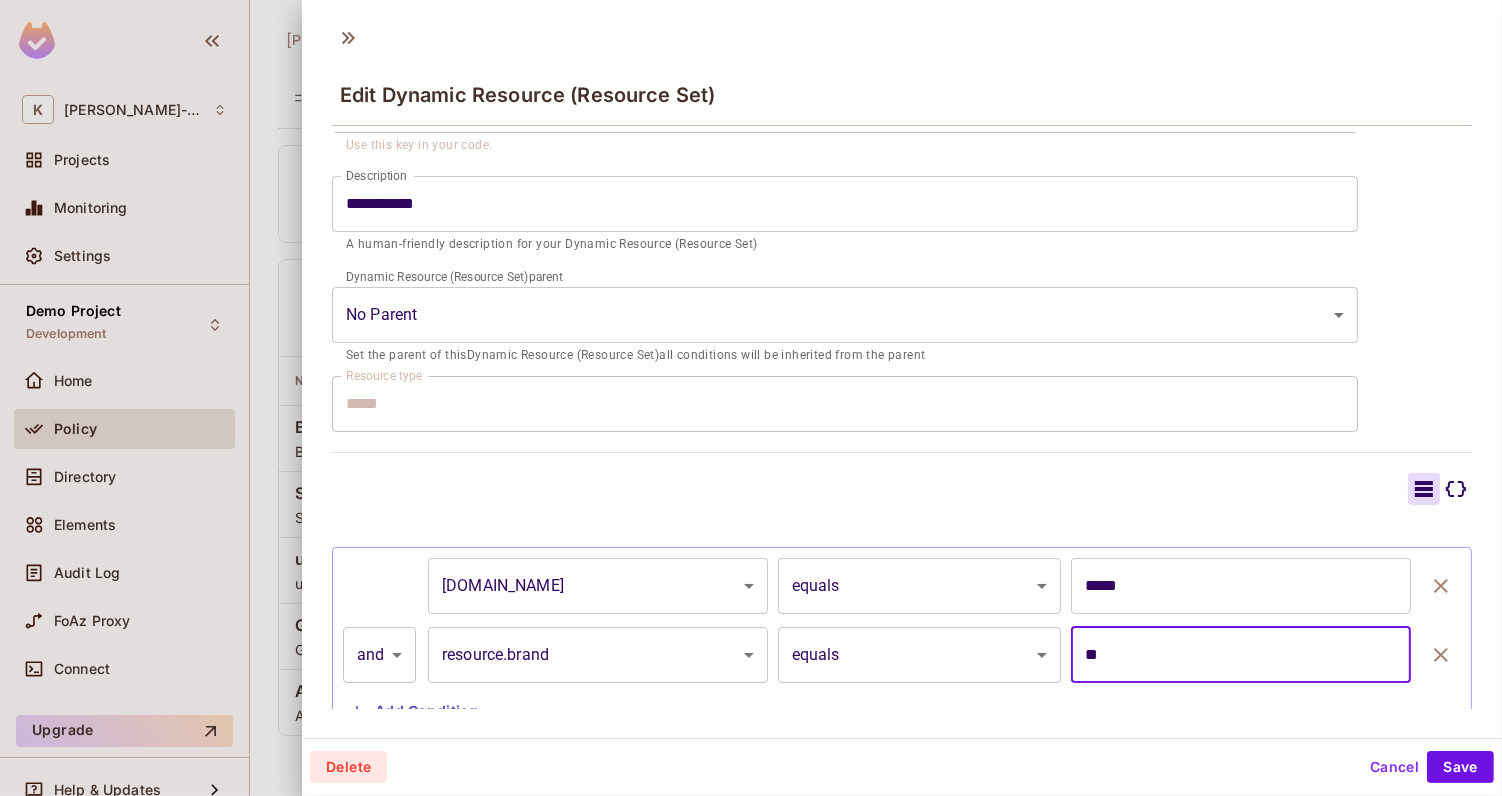 type on "***" 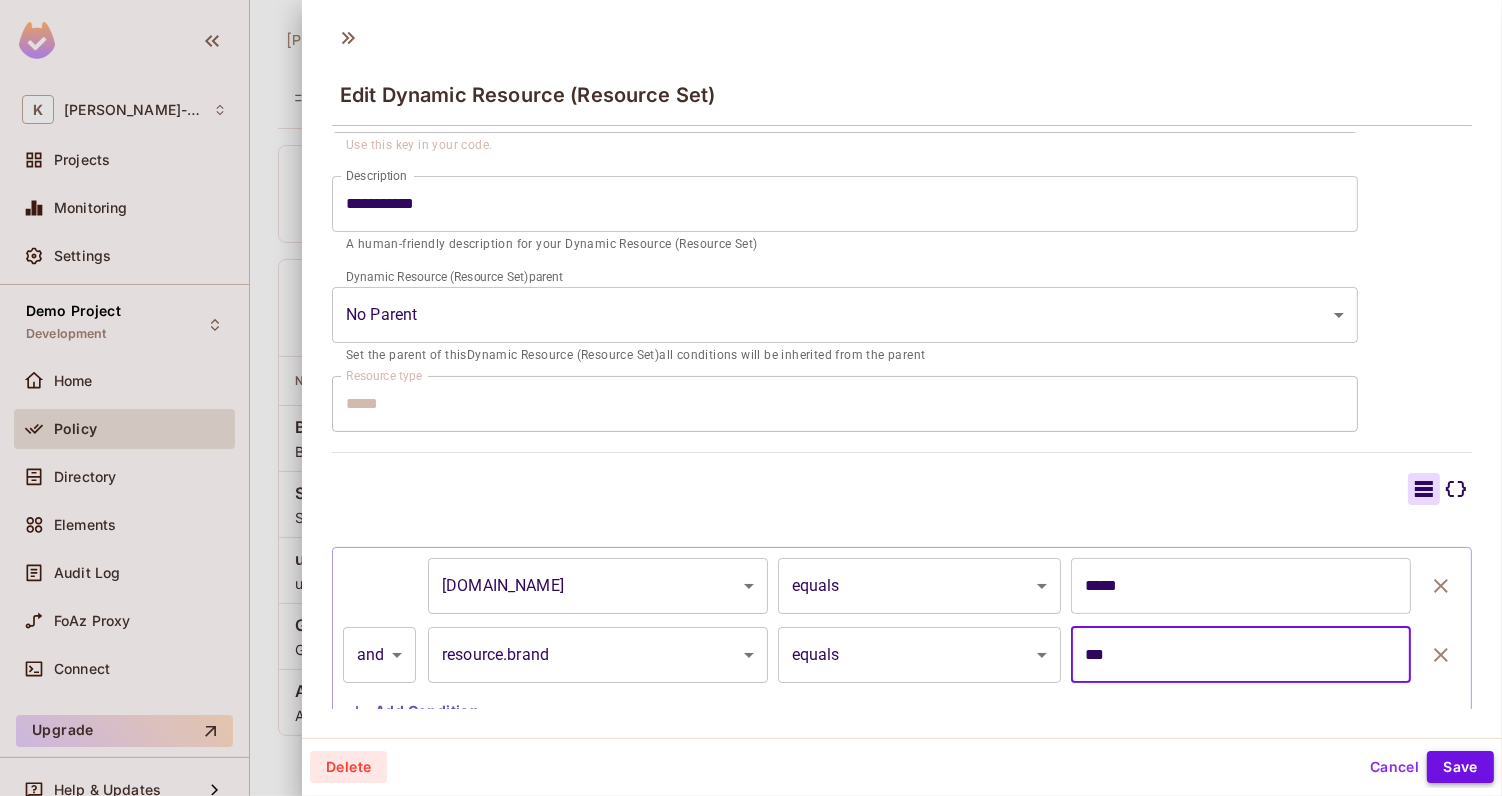click on "Save" at bounding box center (1460, 767) 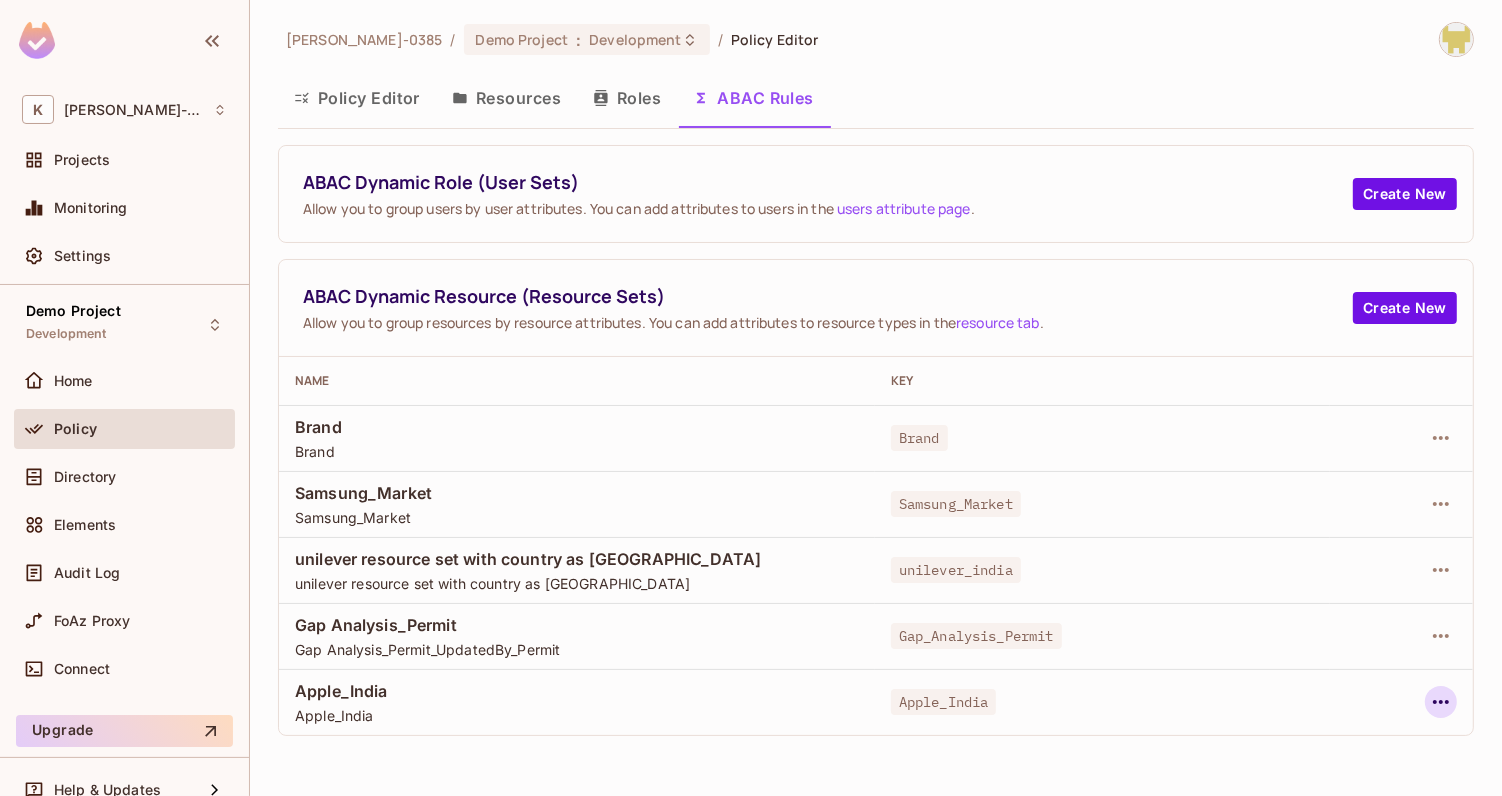 click 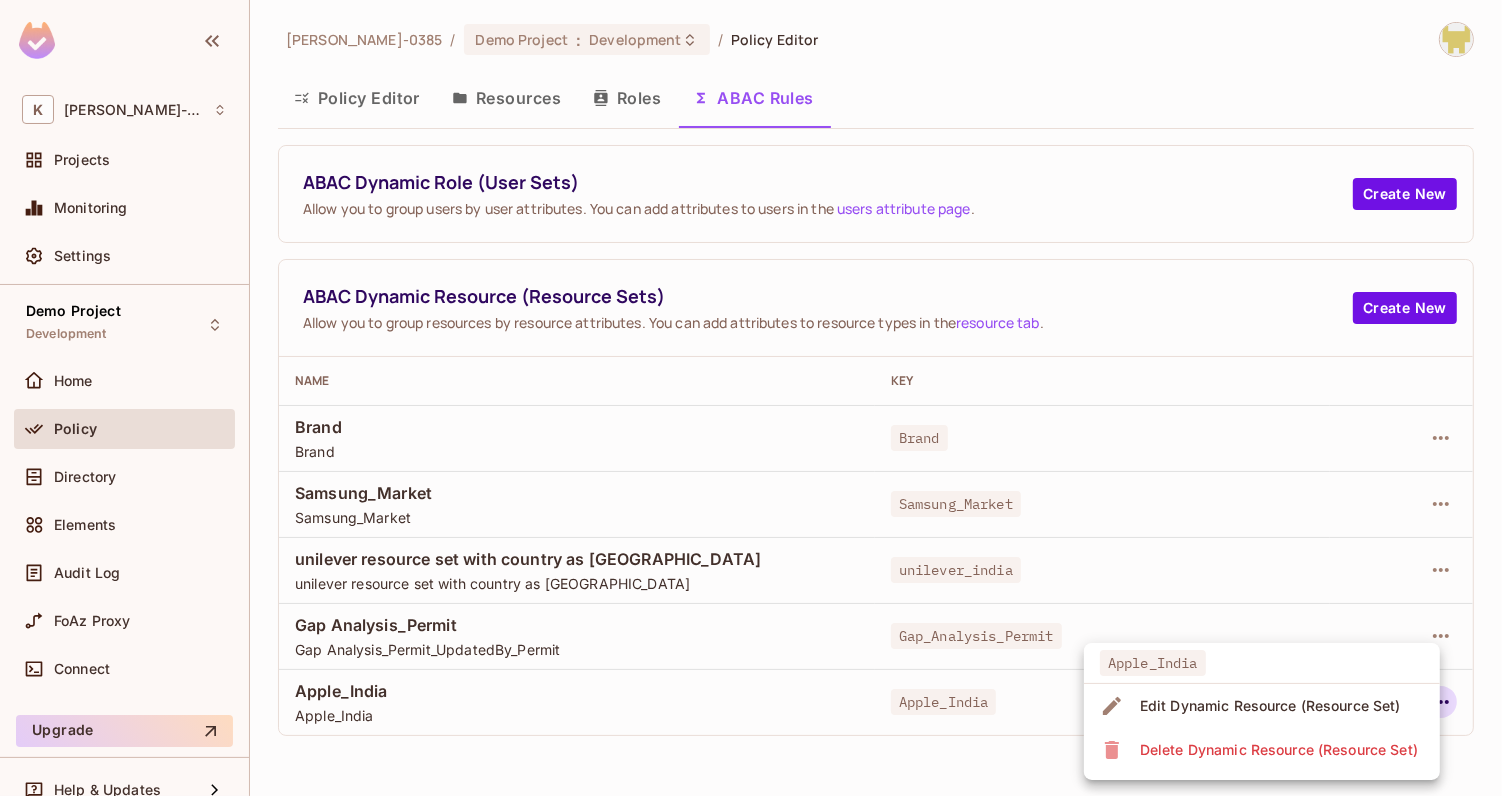 click on "Edit Dynamic Resource (Resource Set)" at bounding box center (1270, 706) 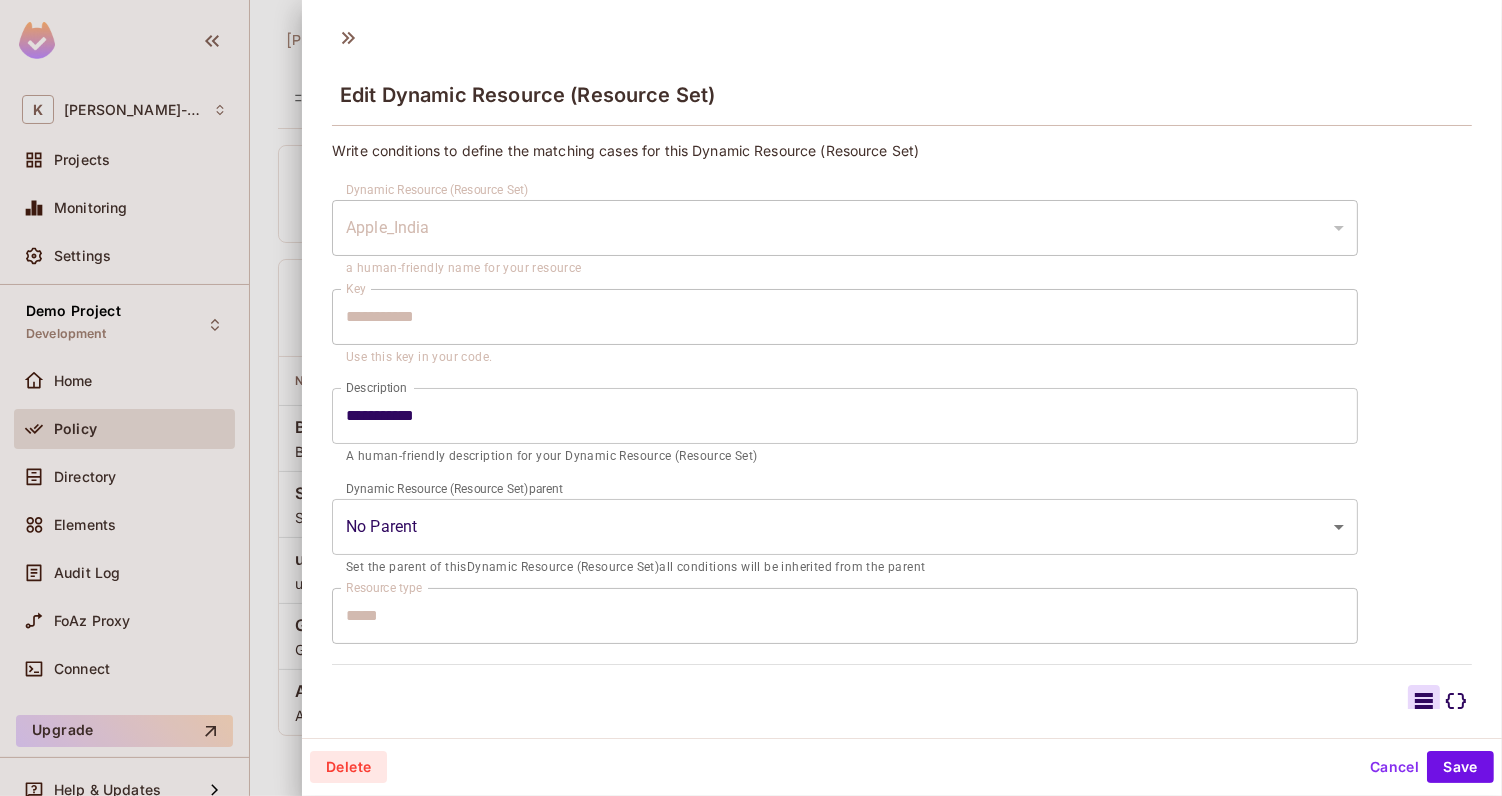 scroll, scrollTop: 281, scrollLeft: 0, axis: vertical 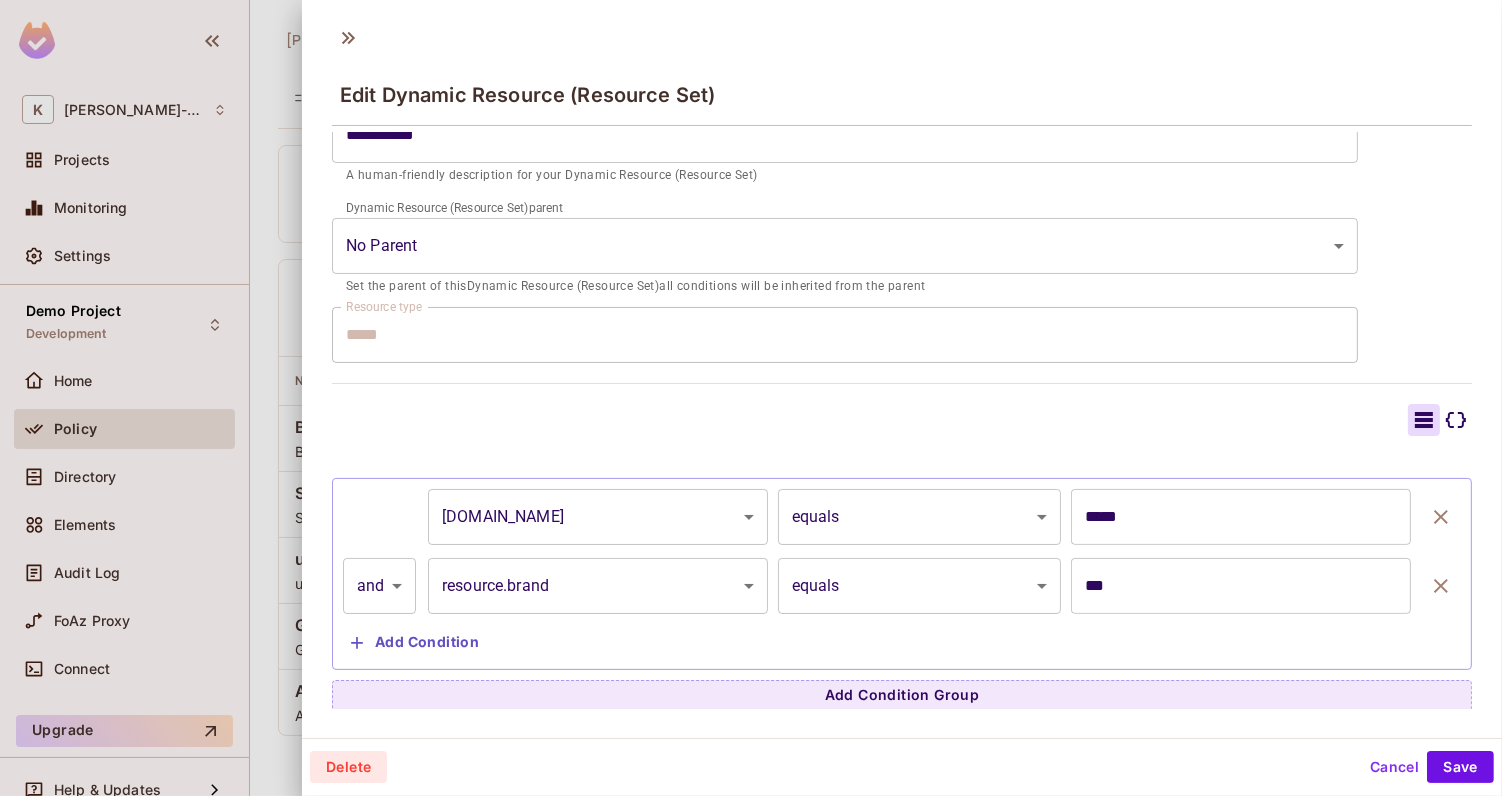 click on "**********" at bounding box center [751, 398] 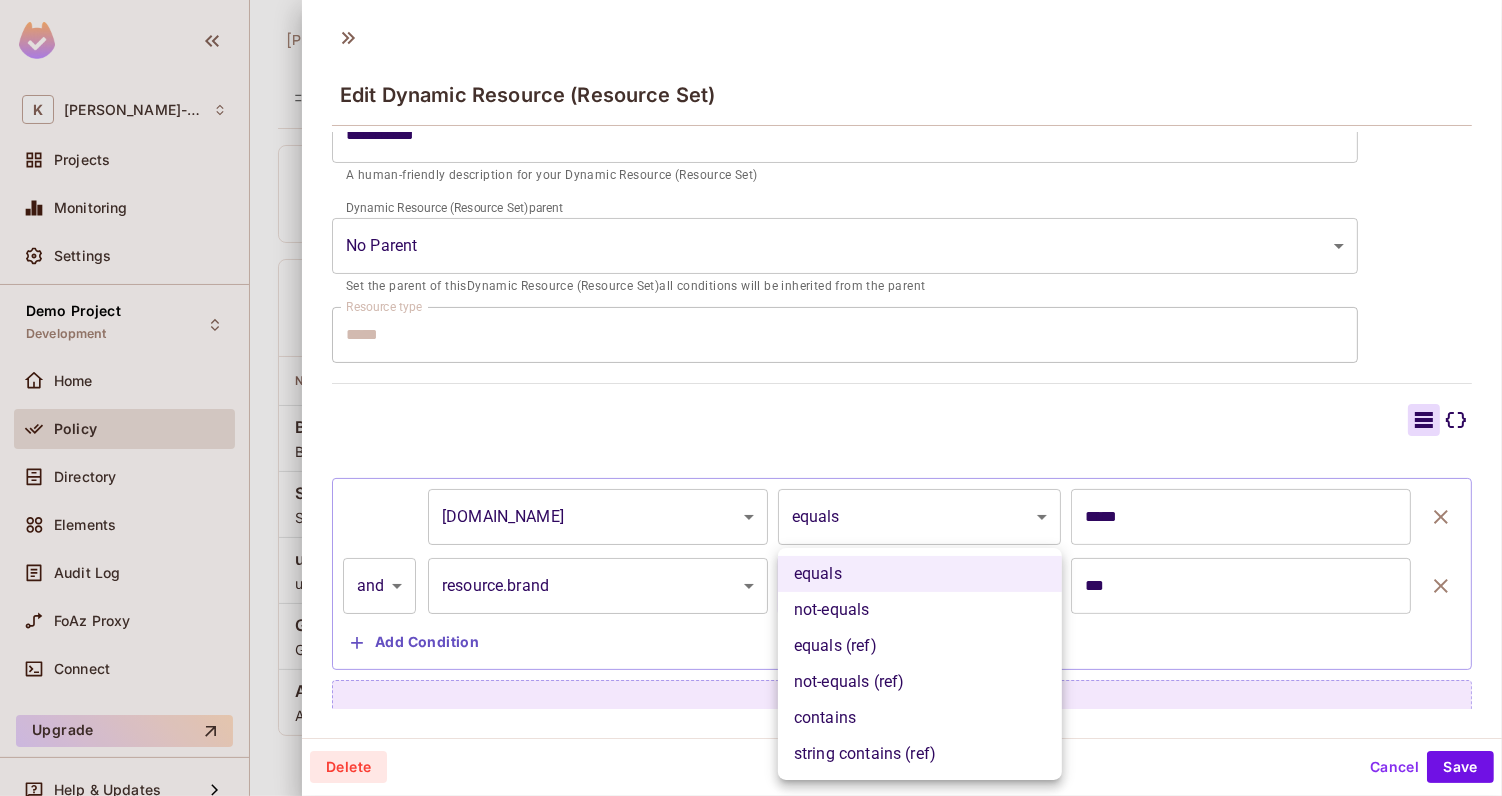 click on "not-equals" at bounding box center (920, 610) 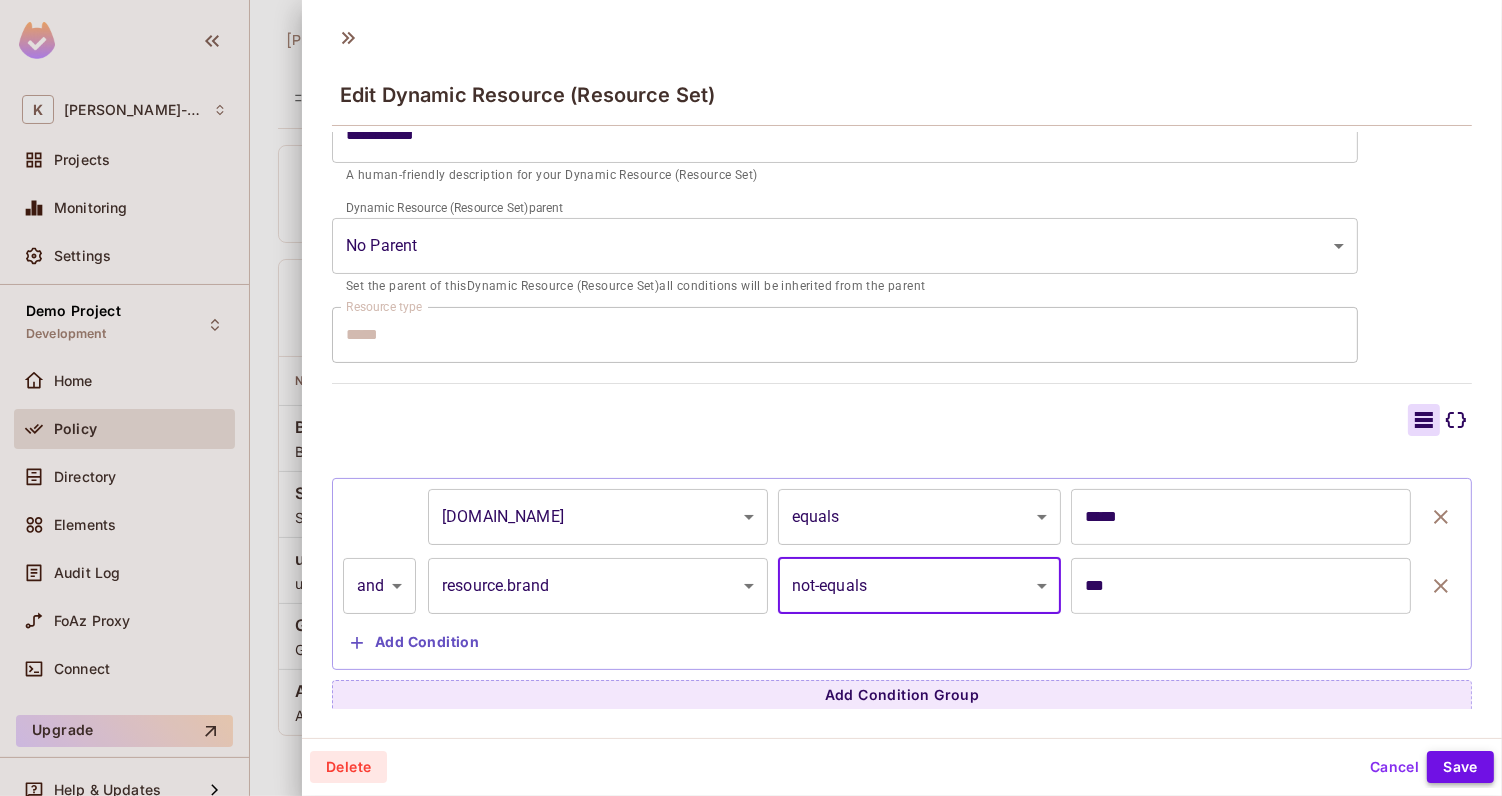 click on "Save" at bounding box center (1460, 767) 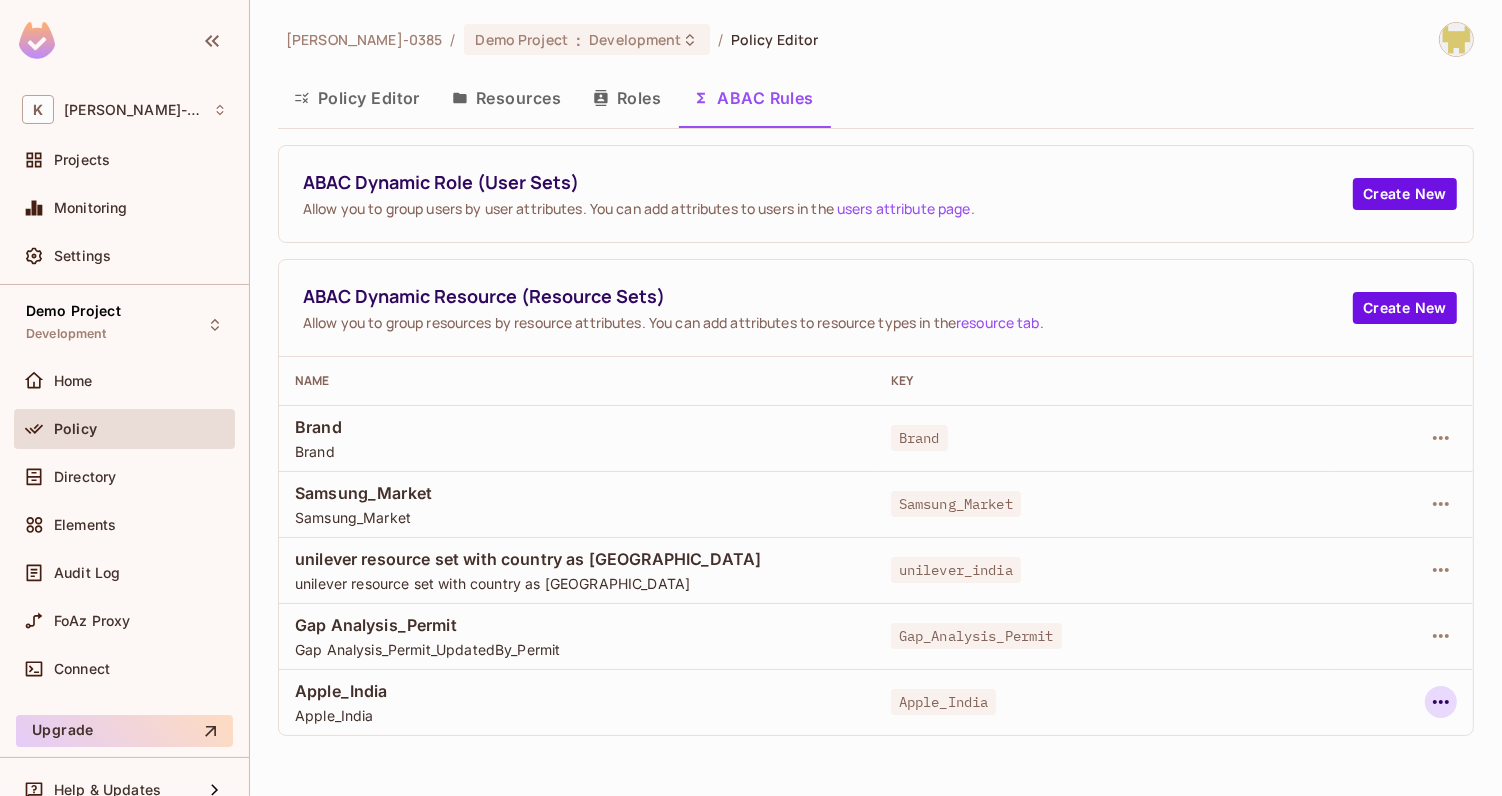 click 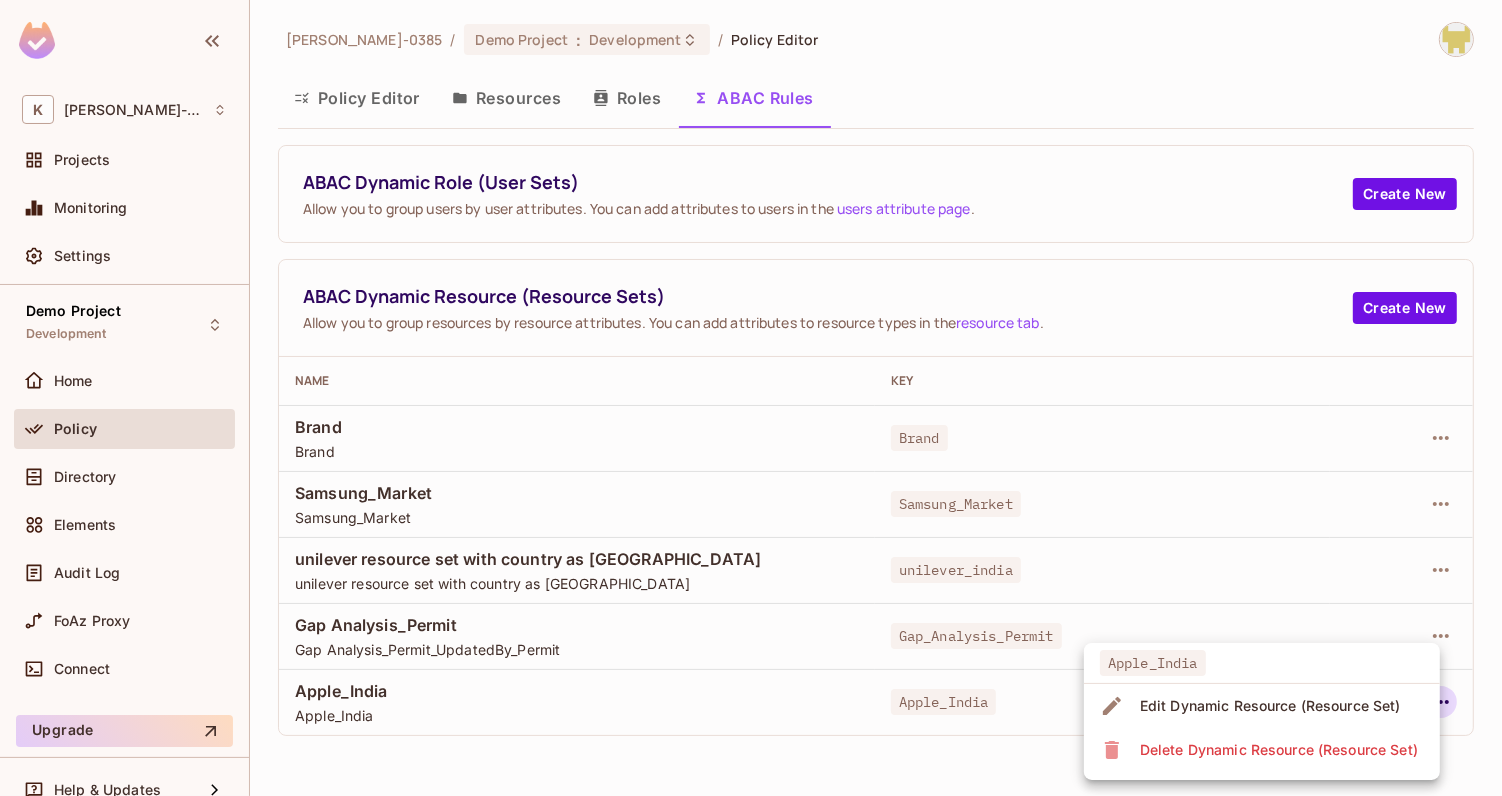 click on "Edit Dynamic Resource (Resource Set)" at bounding box center (1270, 706) 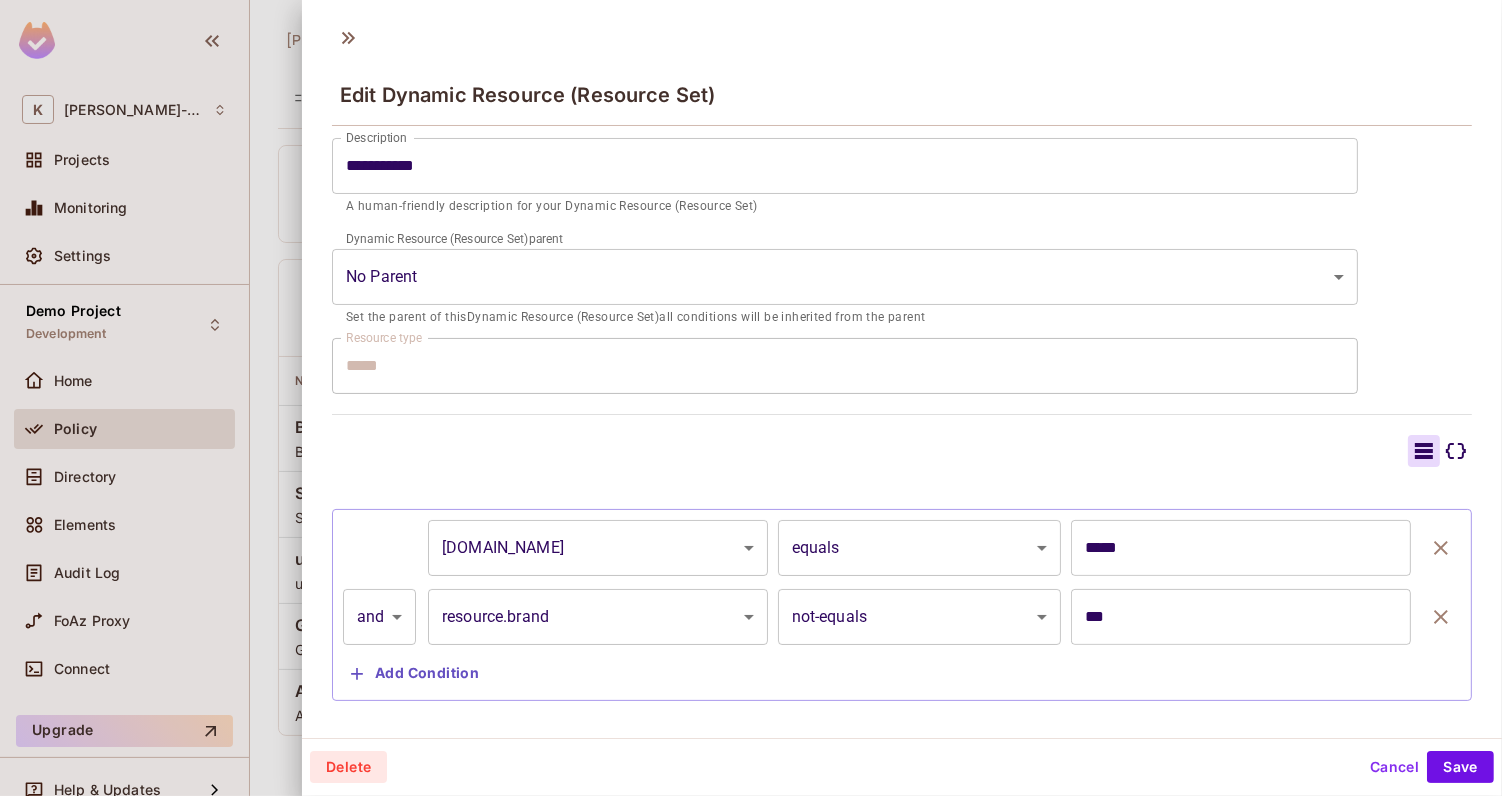 scroll, scrollTop: 281, scrollLeft: 0, axis: vertical 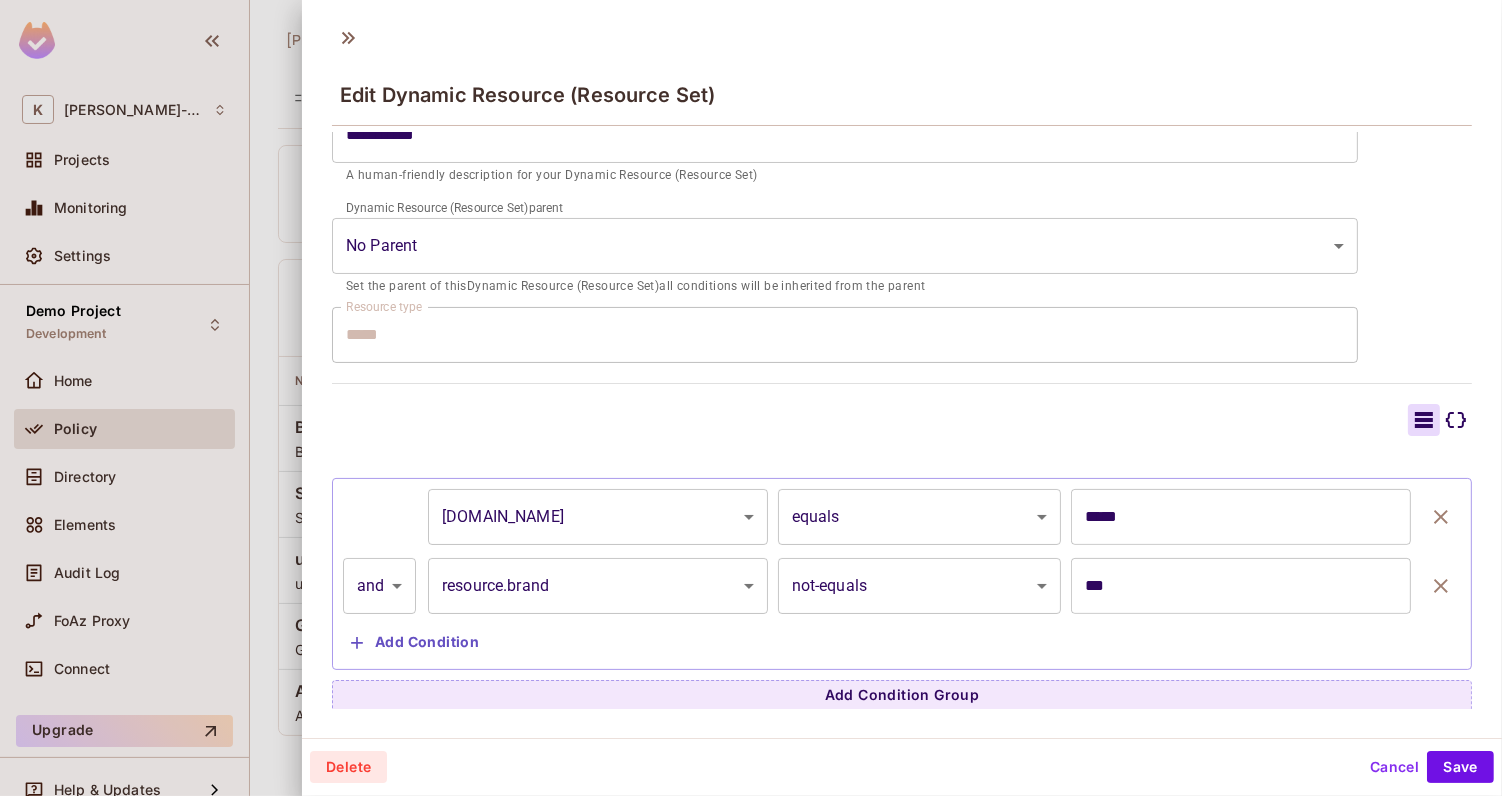 click on "**********" at bounding box center [751, 398] 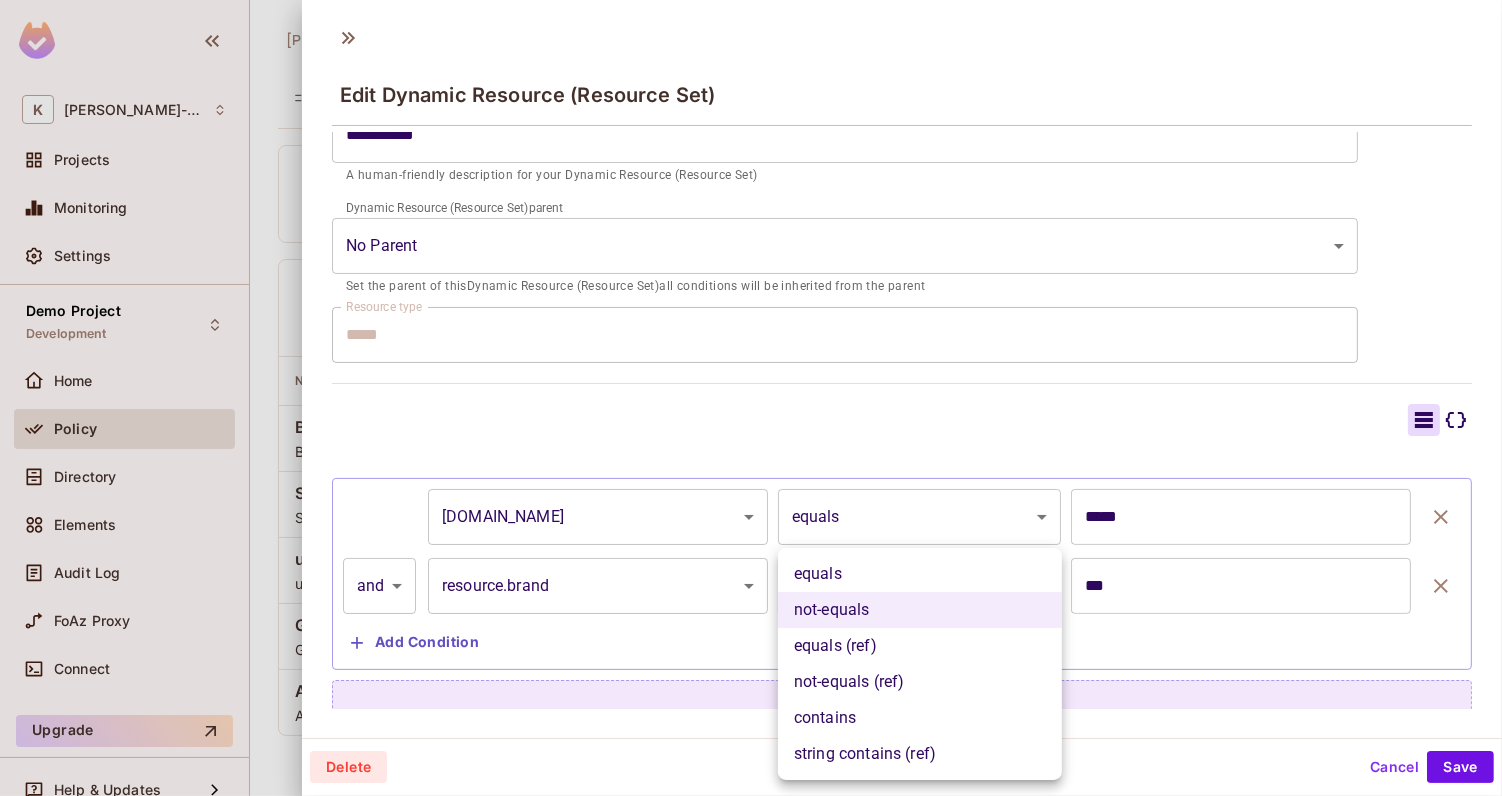 click on "equals" at bounding box center [920, 574] 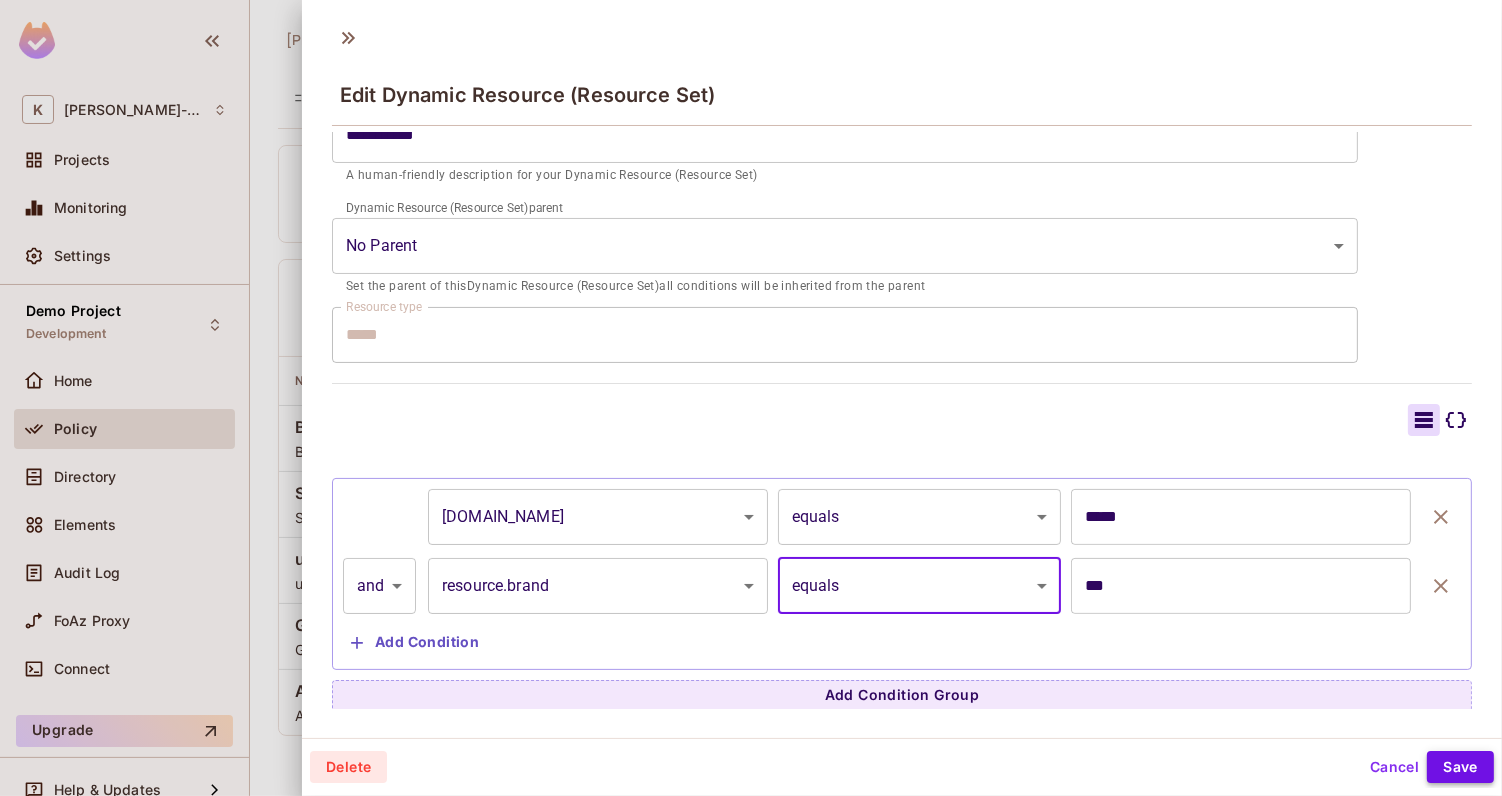 click on "Save" at bounding box center (1460, 767) 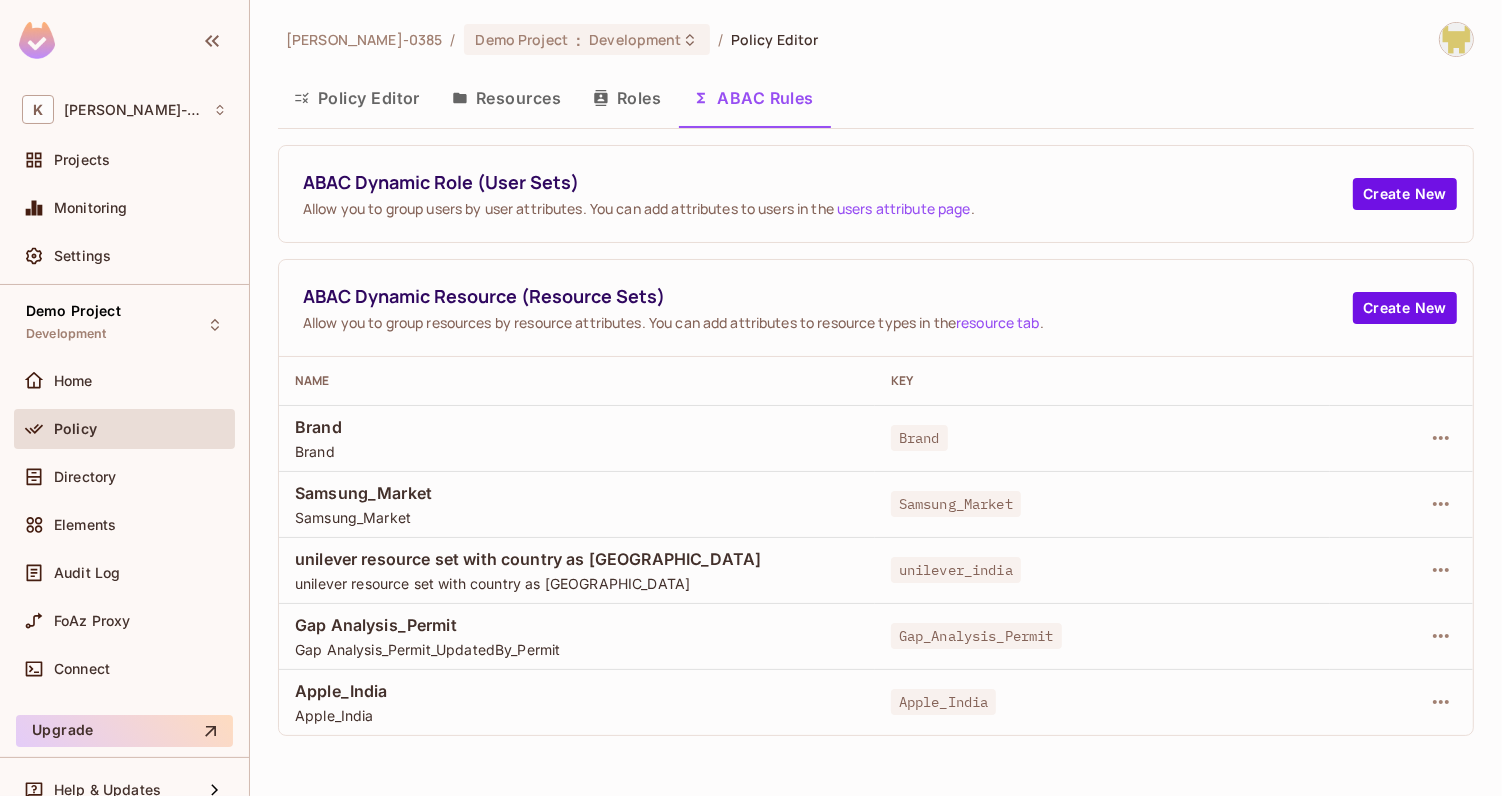 click on "Policy Editor" at bounding box center [357, 98] 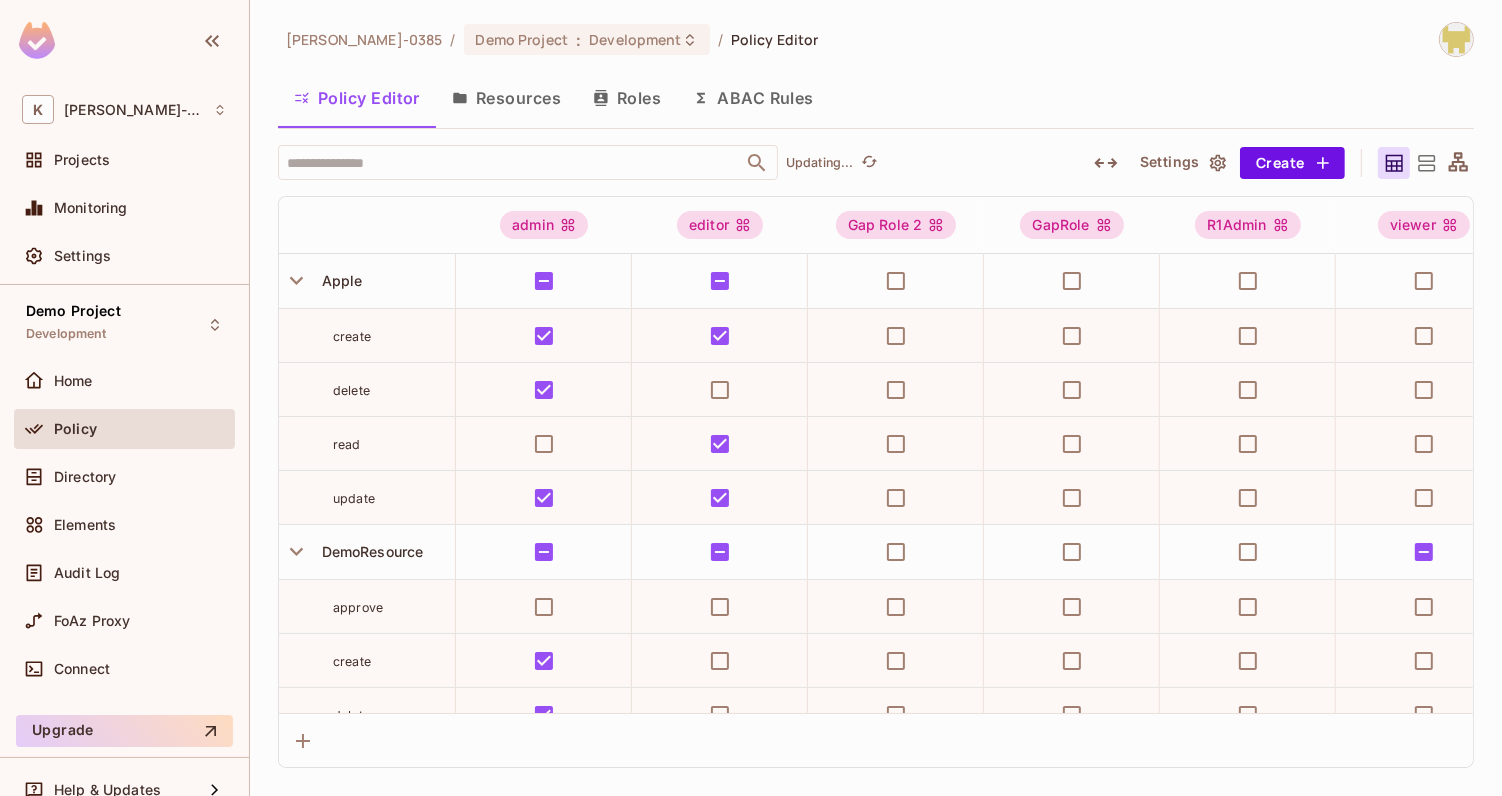 click on "ABAC Rules" at bounding box center [753, 98] 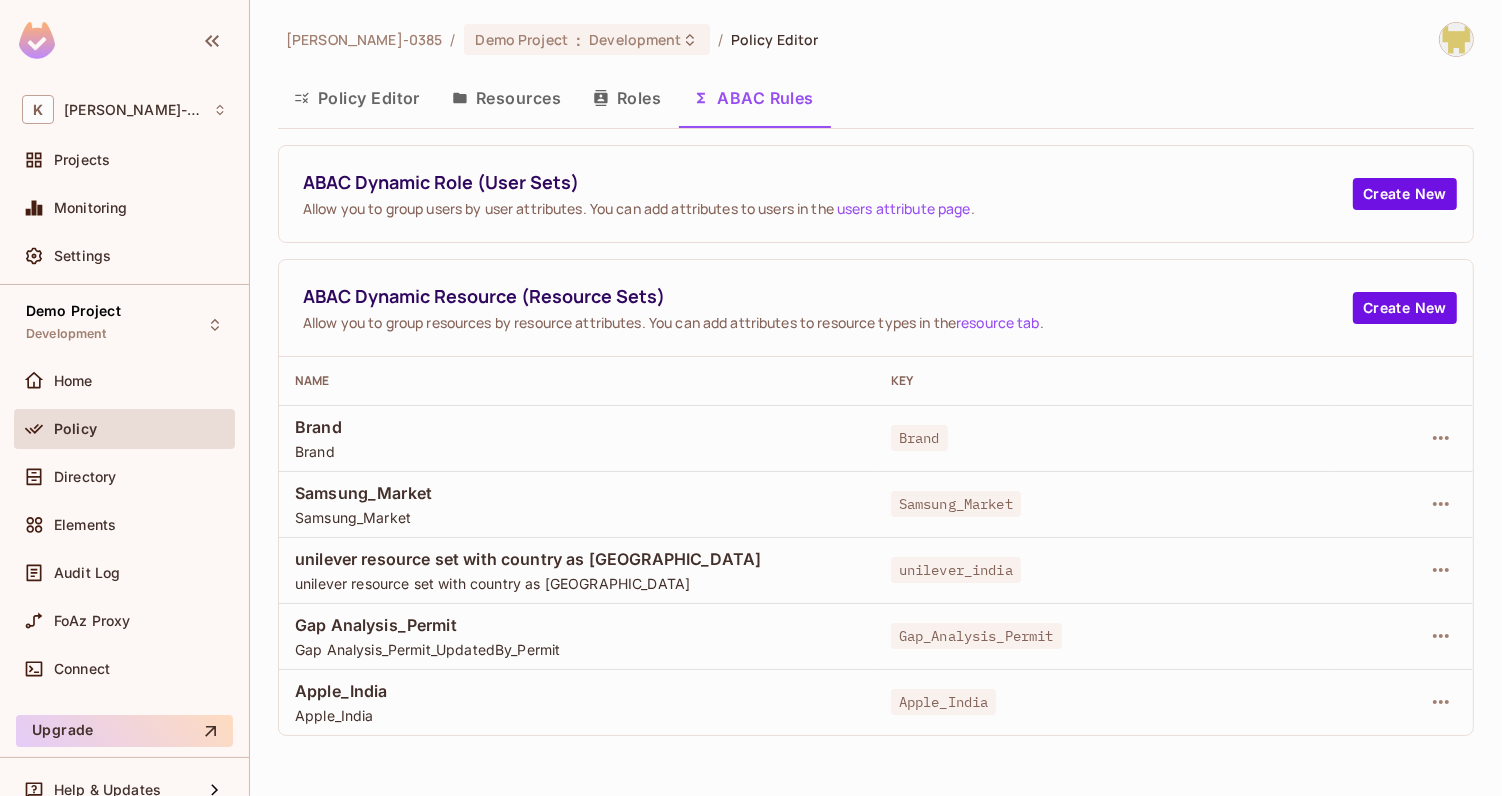 click on "Apple_India" at bounding box center (577, 691) 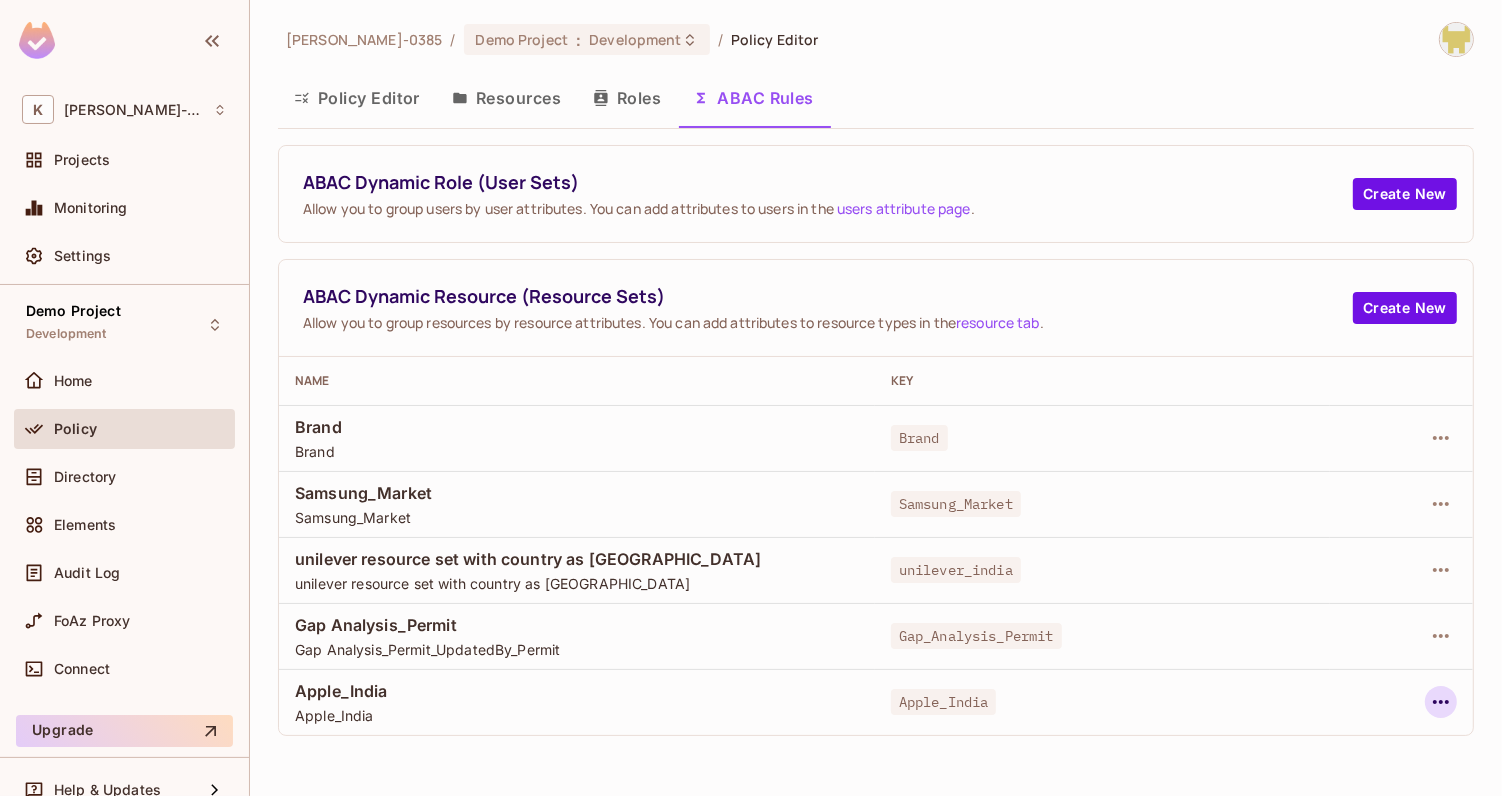 click 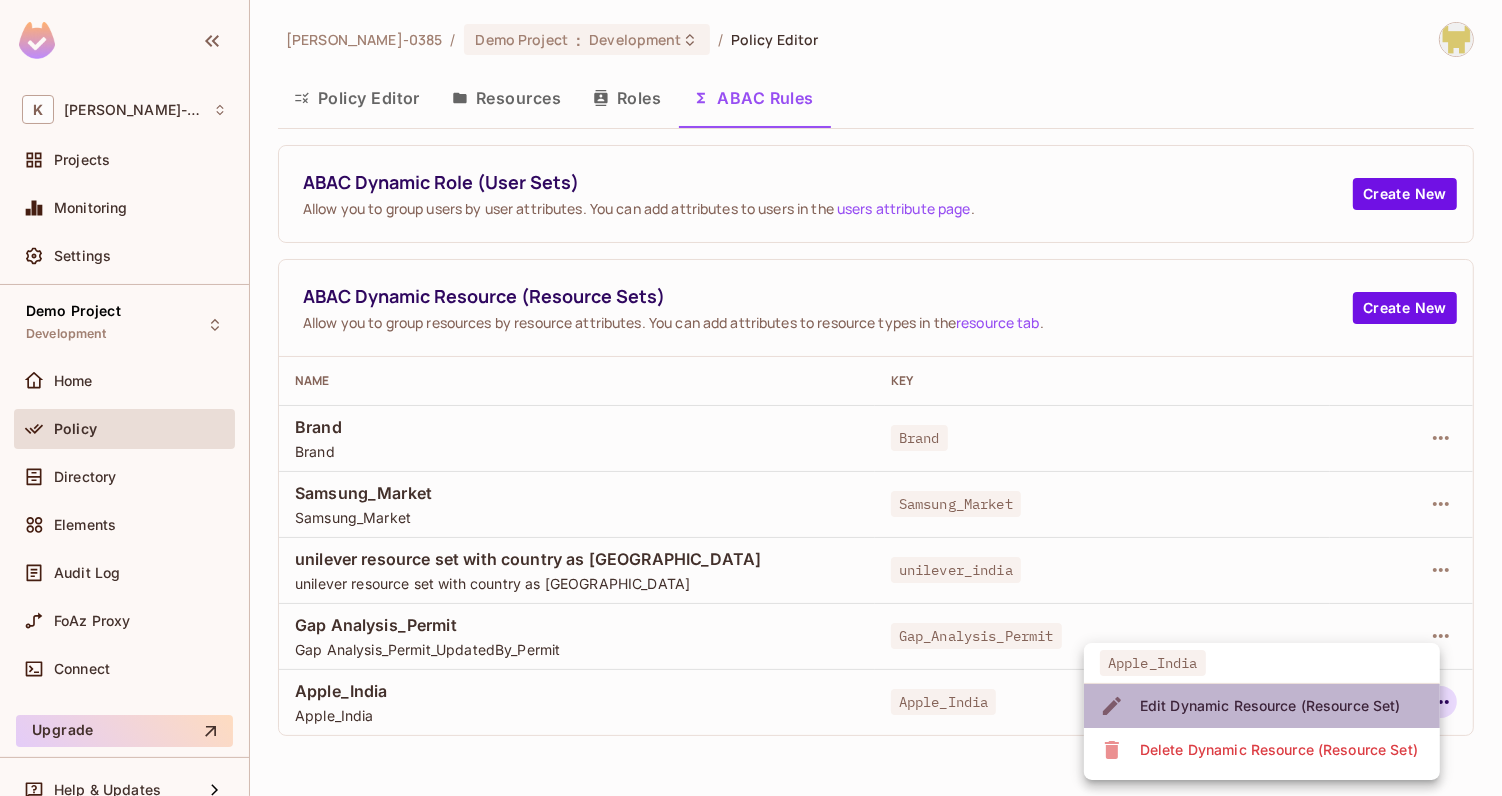 click on "Edit Dynamic Resource (Resource Set)" at bounding box center [1270, 706] 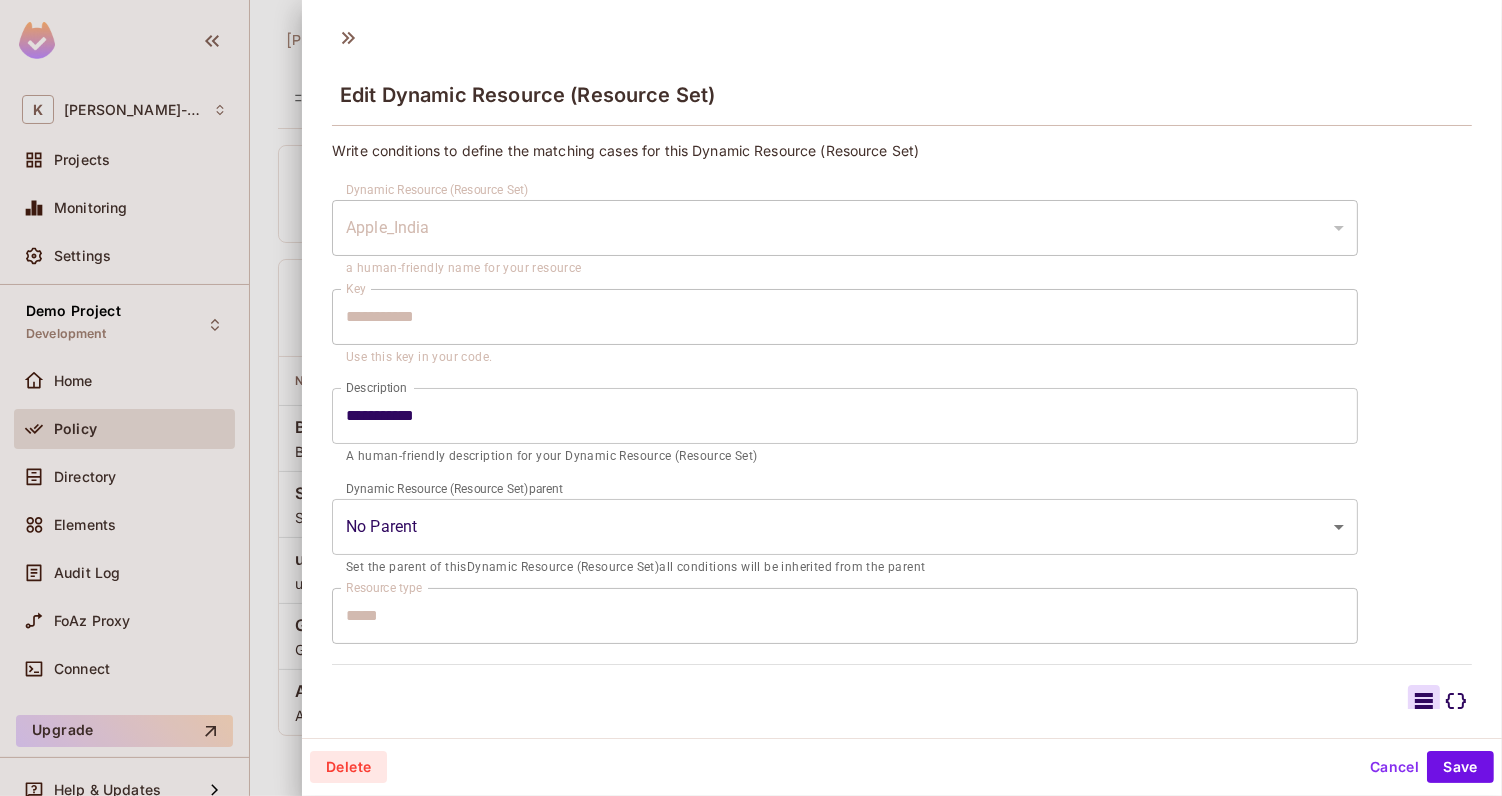 scroll, scrollTop: 281, scrollLeft: 0, axis: vertical 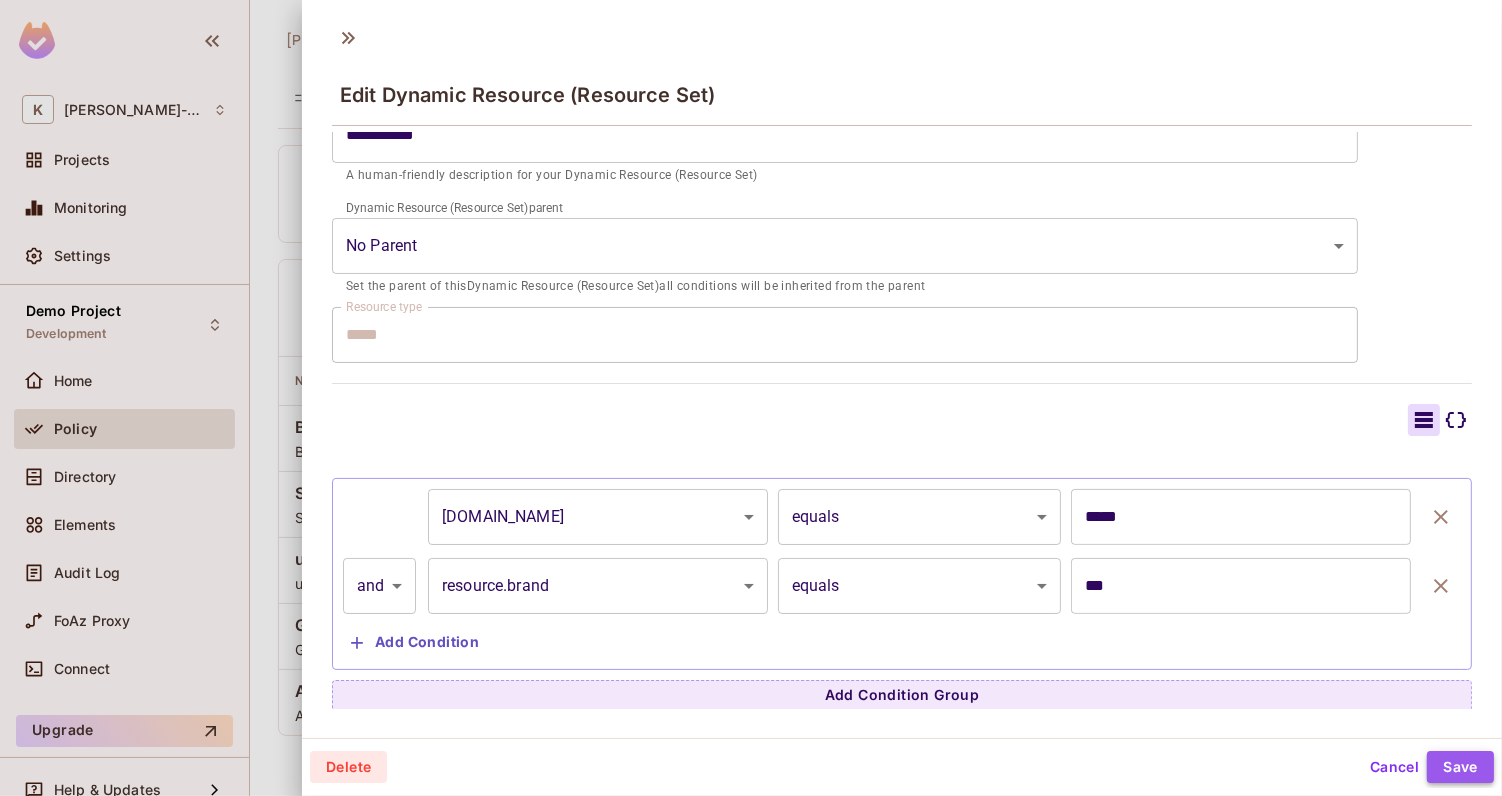 click on "Save" at bounding box center (1460, 767) 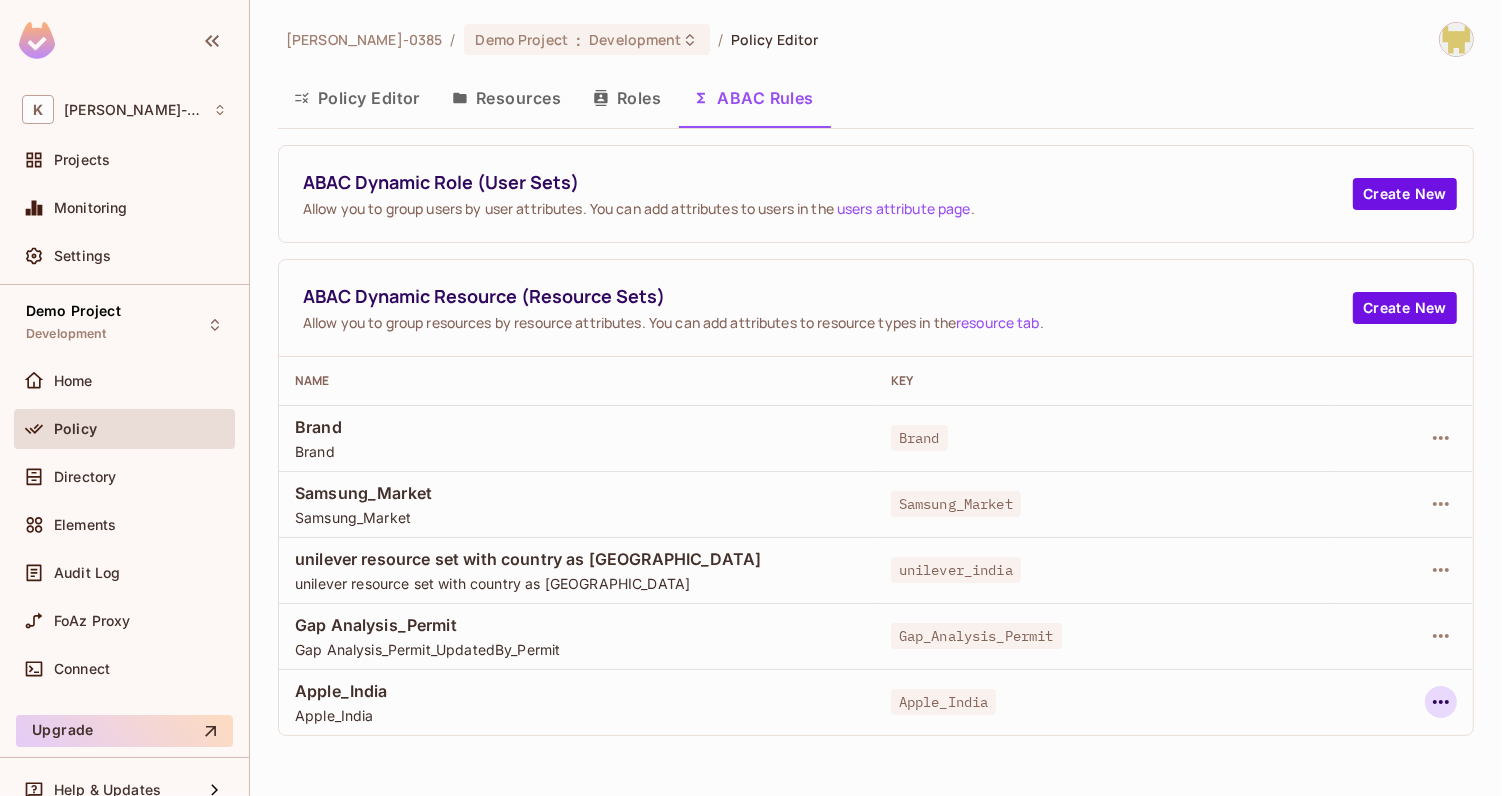 click 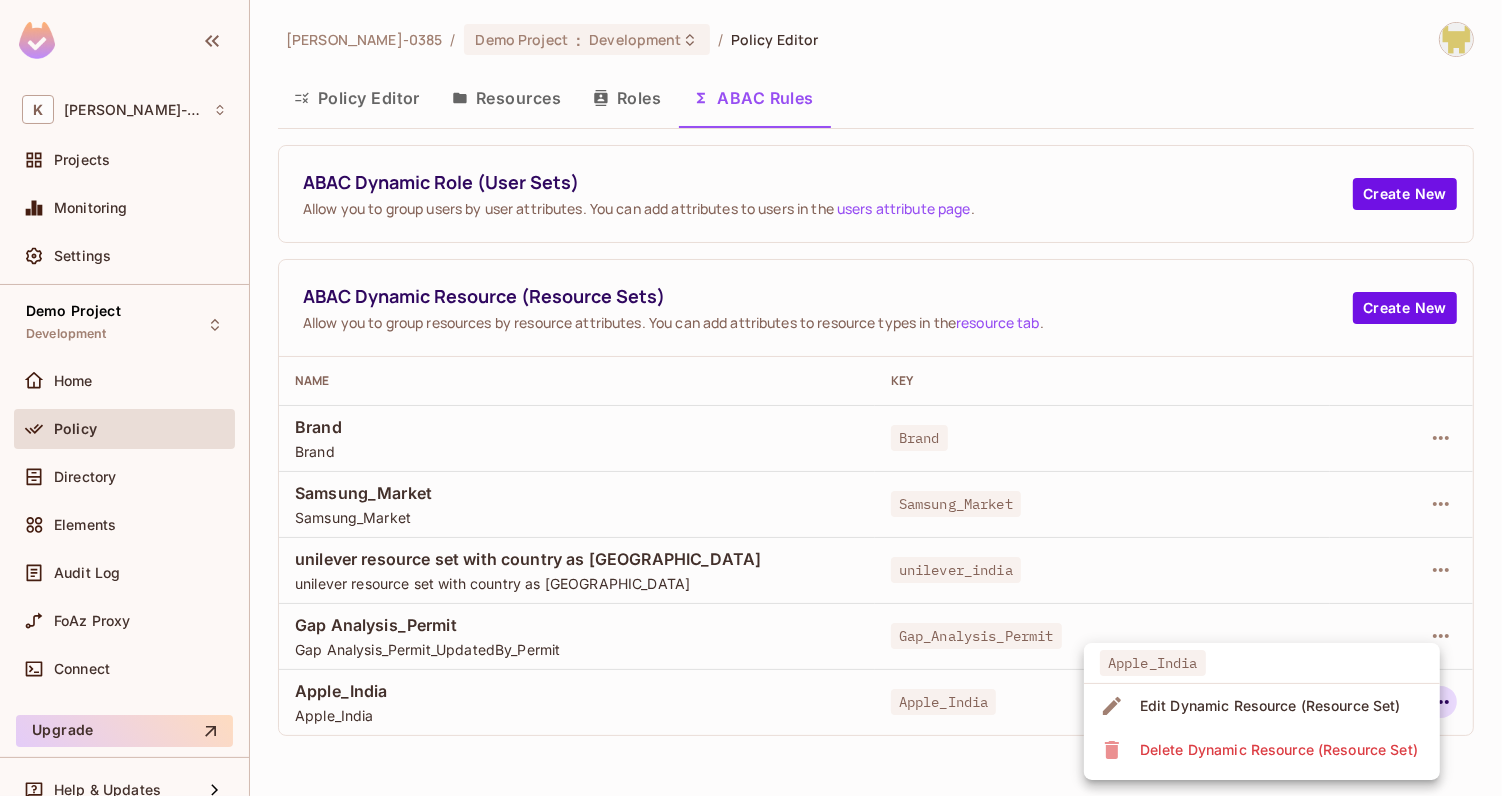 click on "Edit Dynamic Resource (Resource Set)" at bounding box center (1270, 706) 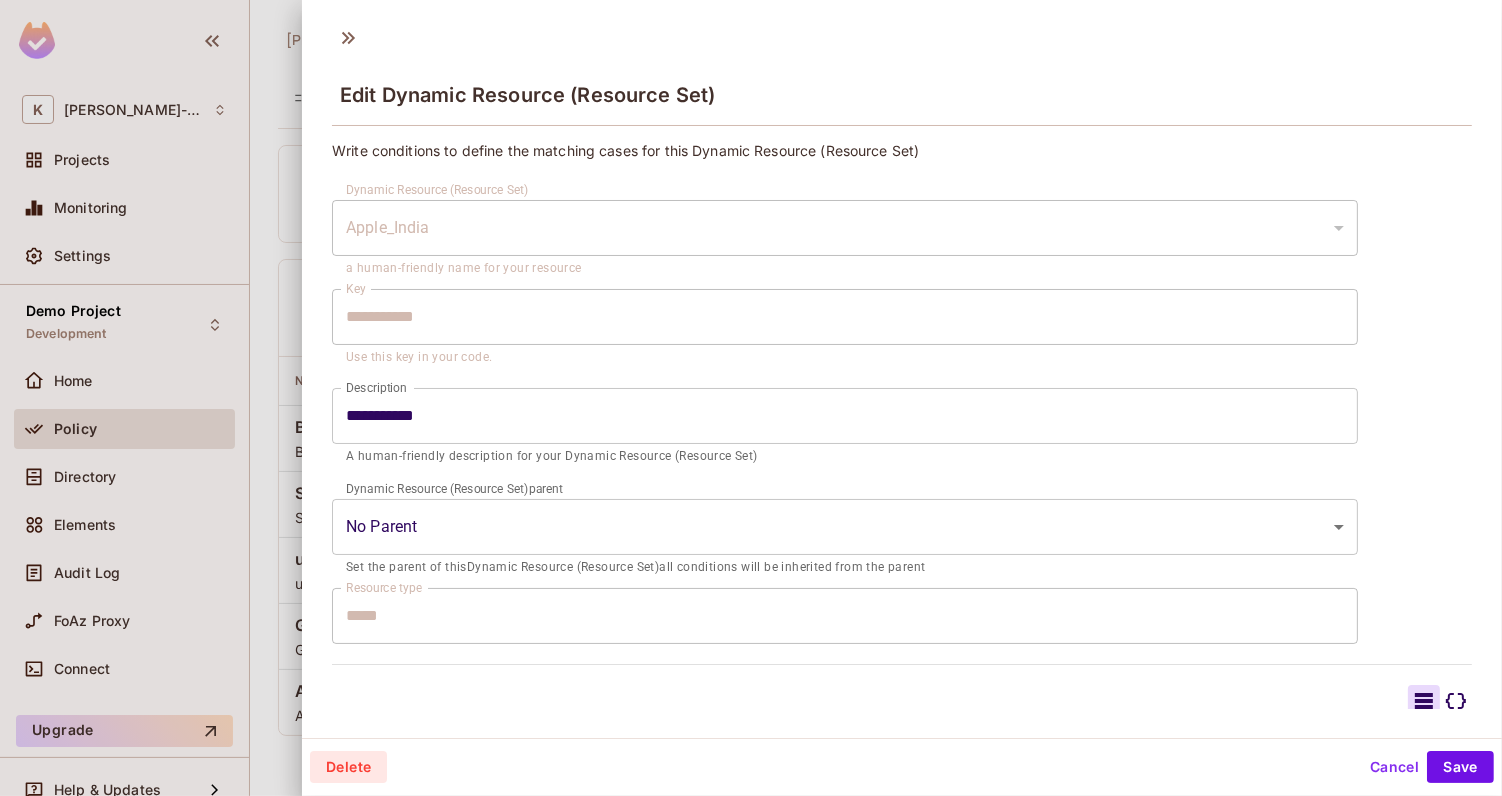 scroll, scrollTop: 281, scrollLeft: 0, axis: vertical 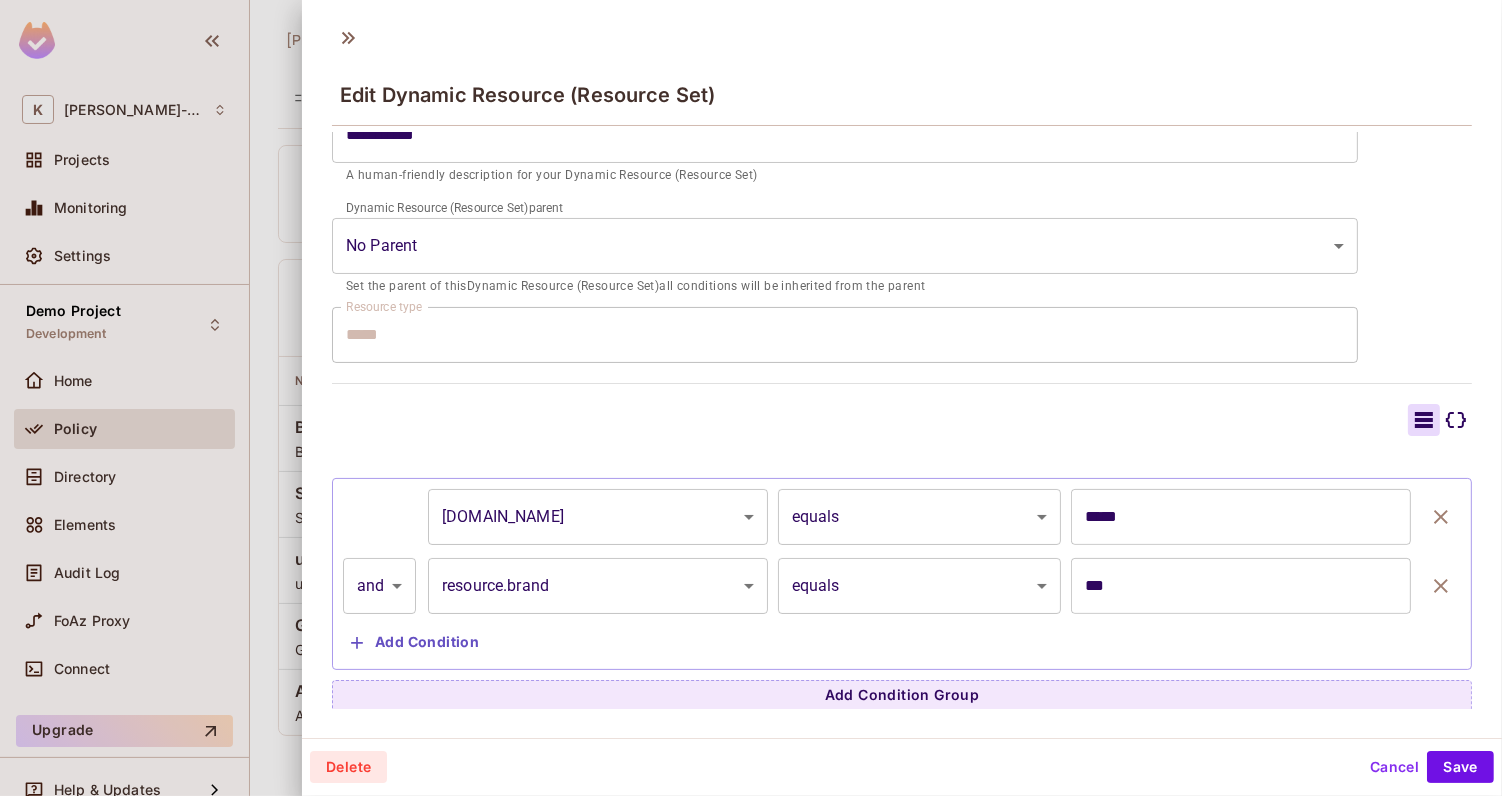 click on "**********" at bounding box center (751, 398) 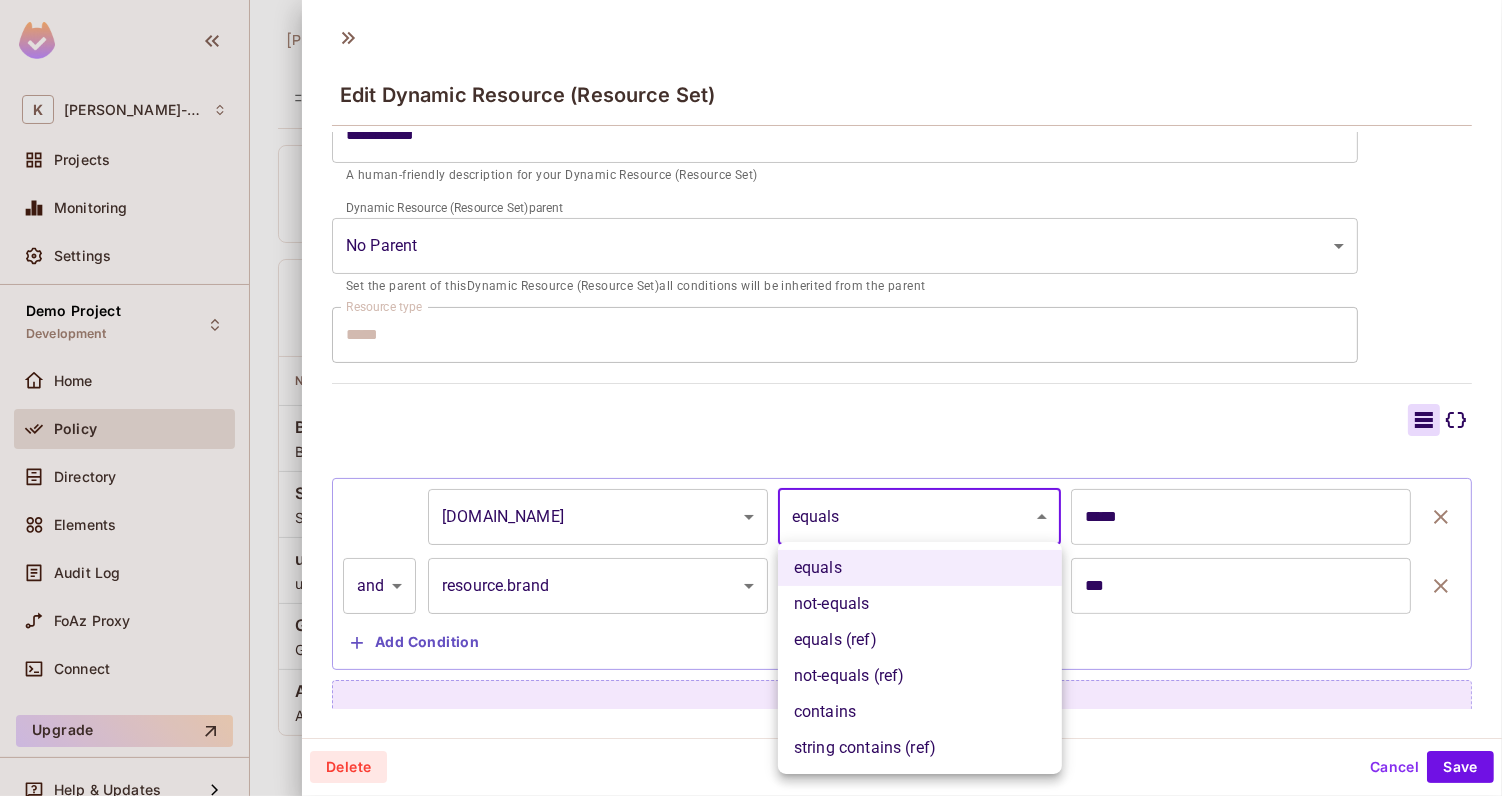 click on "equals (ref)" at bounding box center [920, 640] 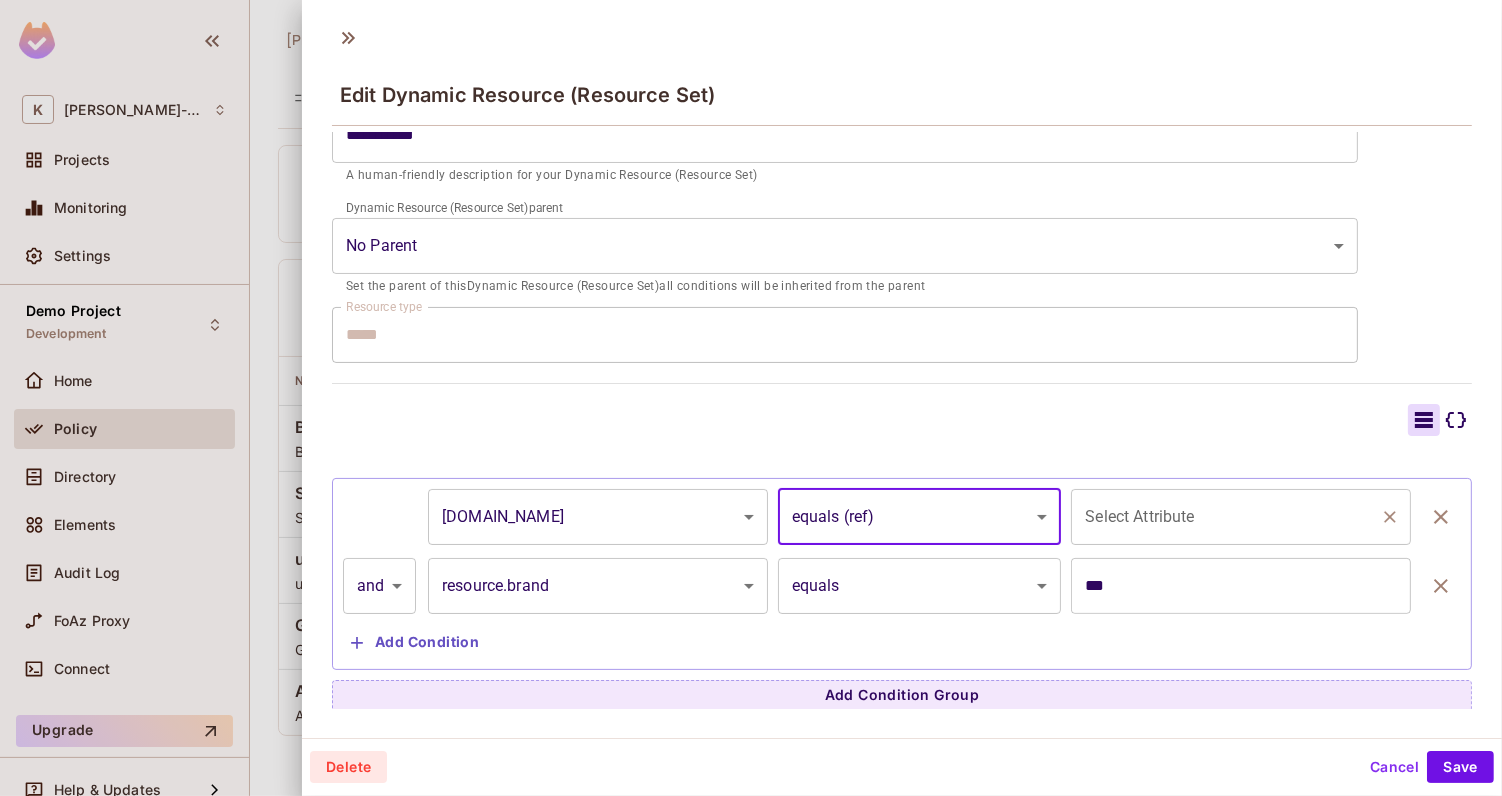 click on "Select Attribute" at bounding box center (1226, 517) 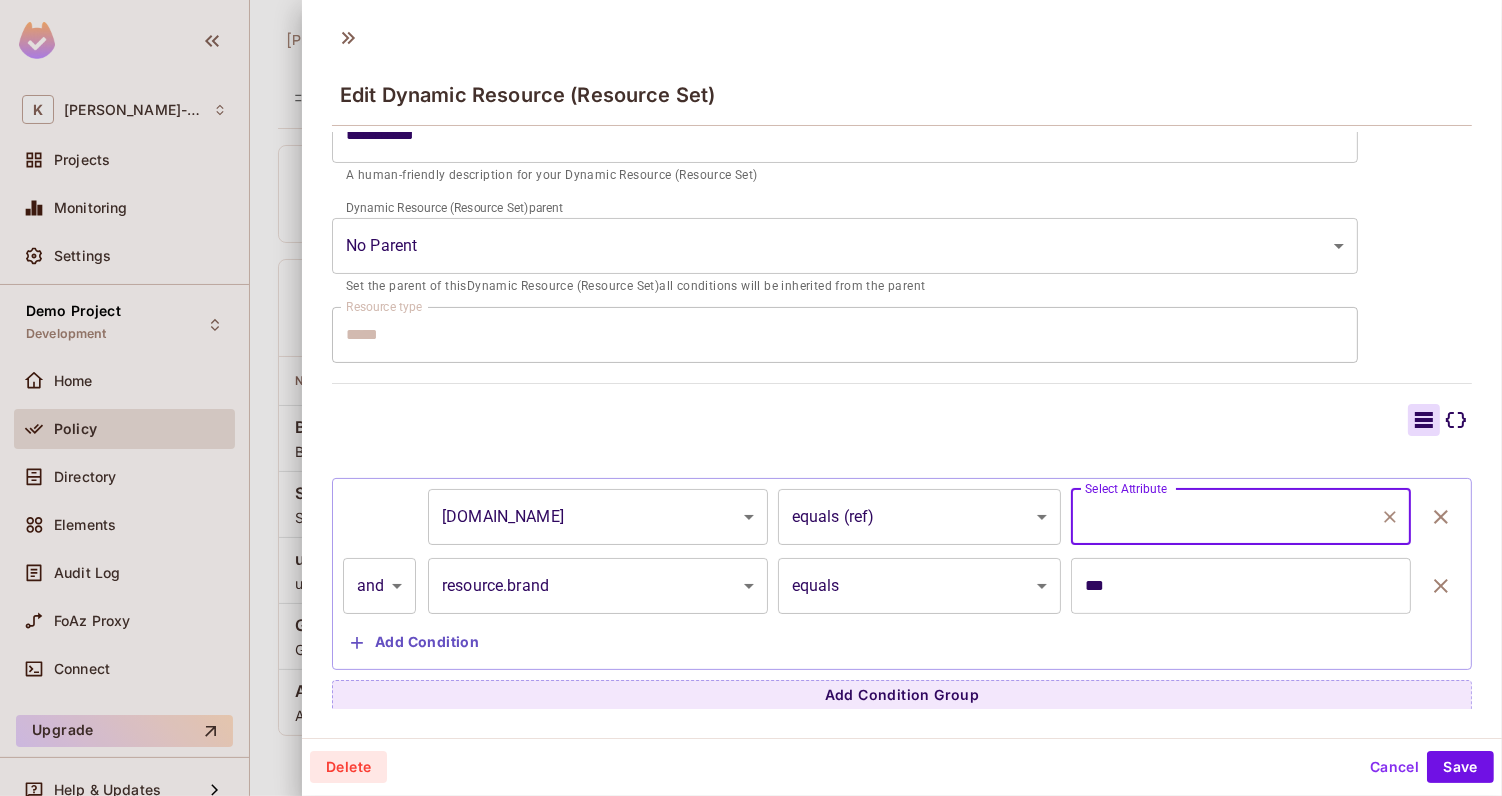 click on "Cancel" at bounding box center [1394, 767] 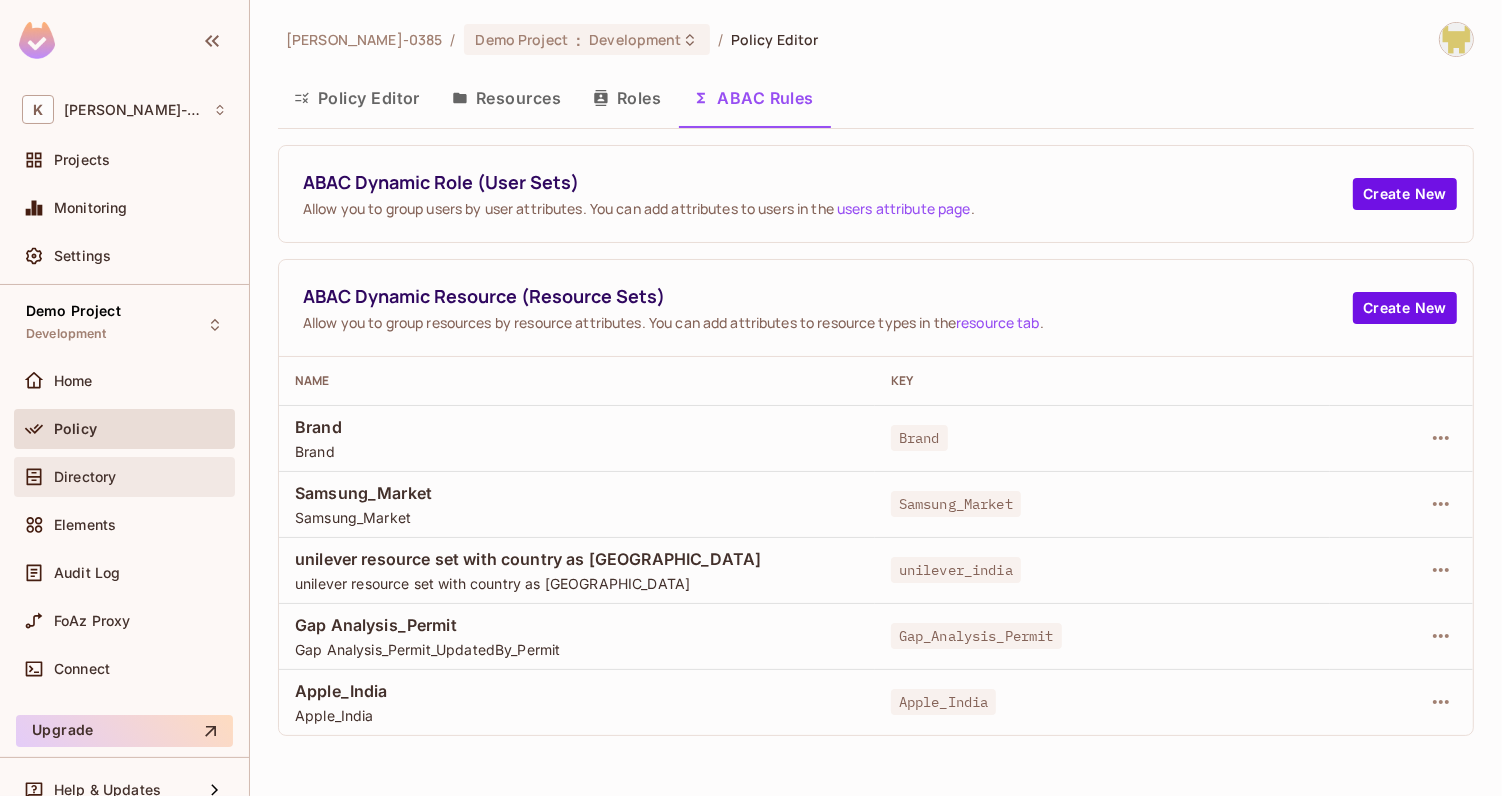 click on "Directory" at bounding box center [85, 477] 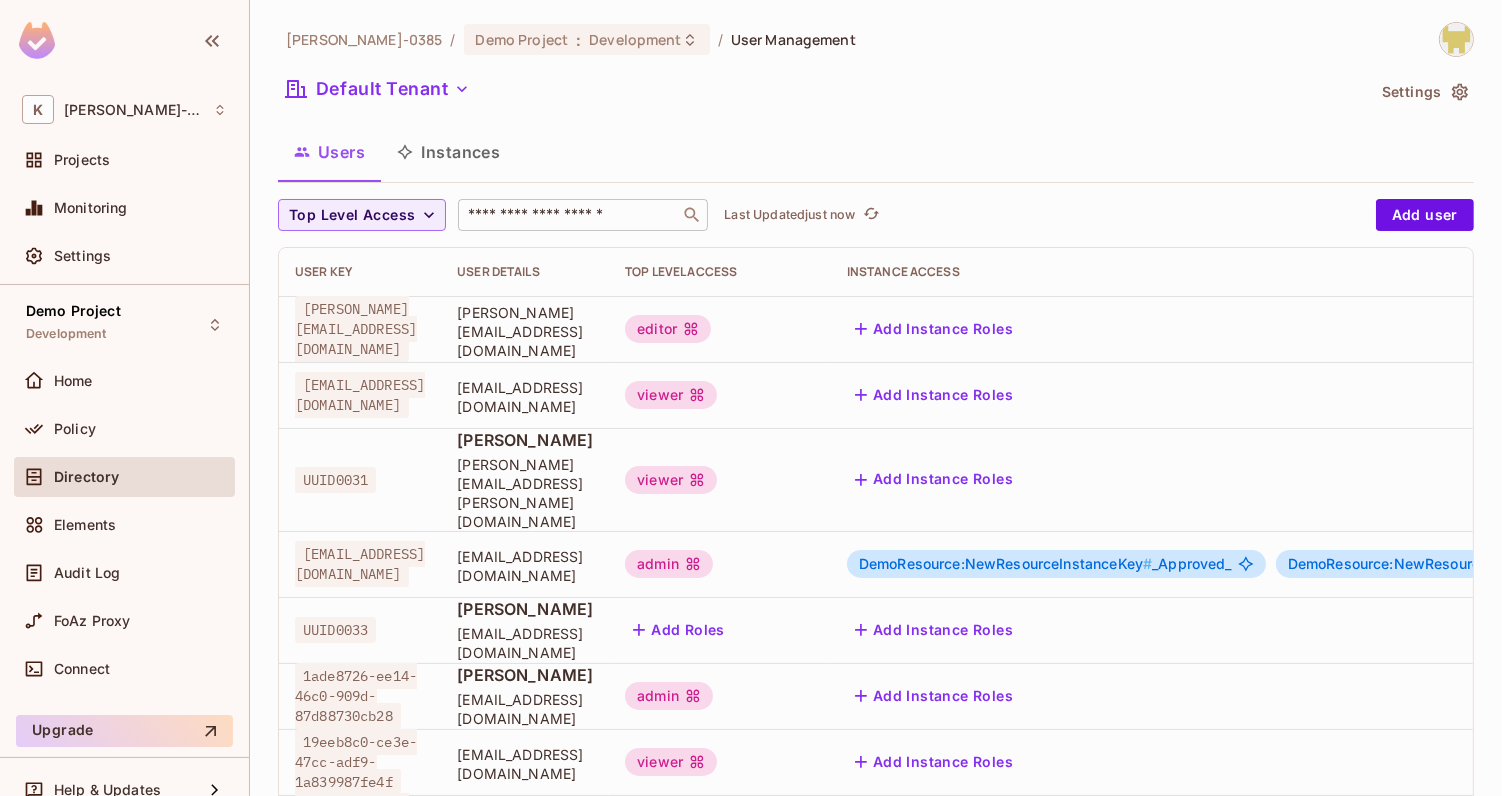 click at bounding box center [569, 215] 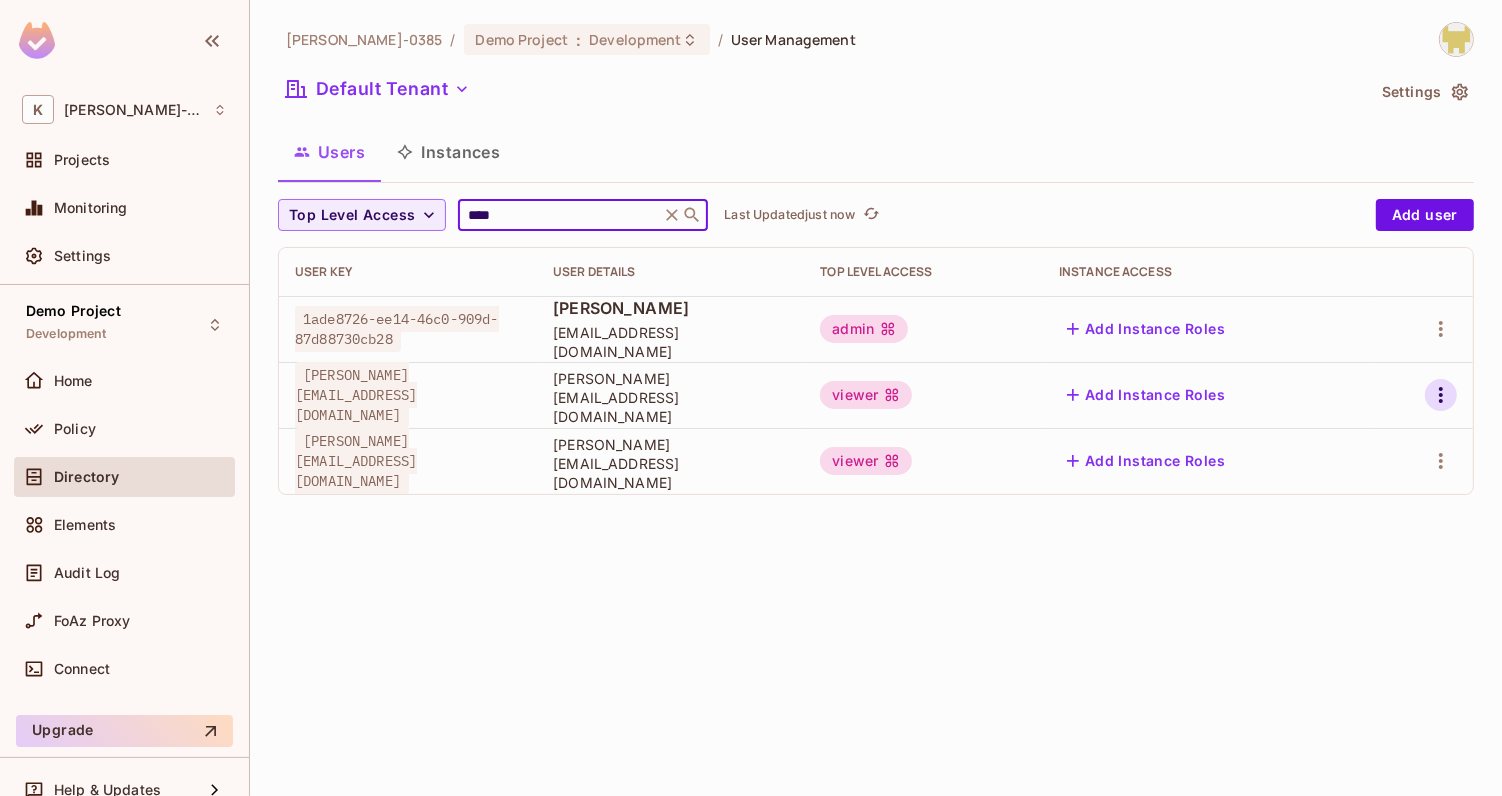 type on "****" 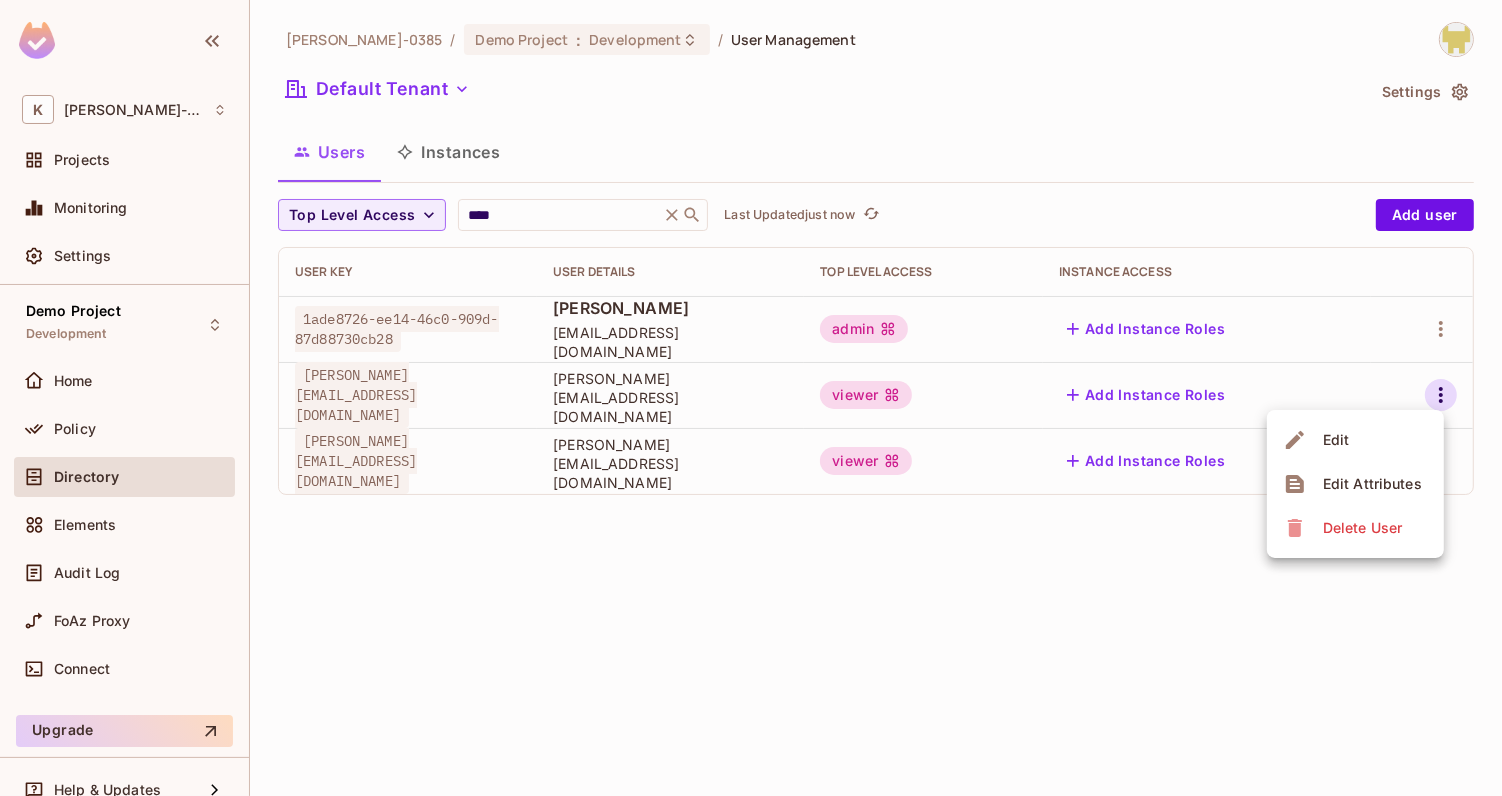 click on "Edit Attributes" at bounding box center (1372, 484) 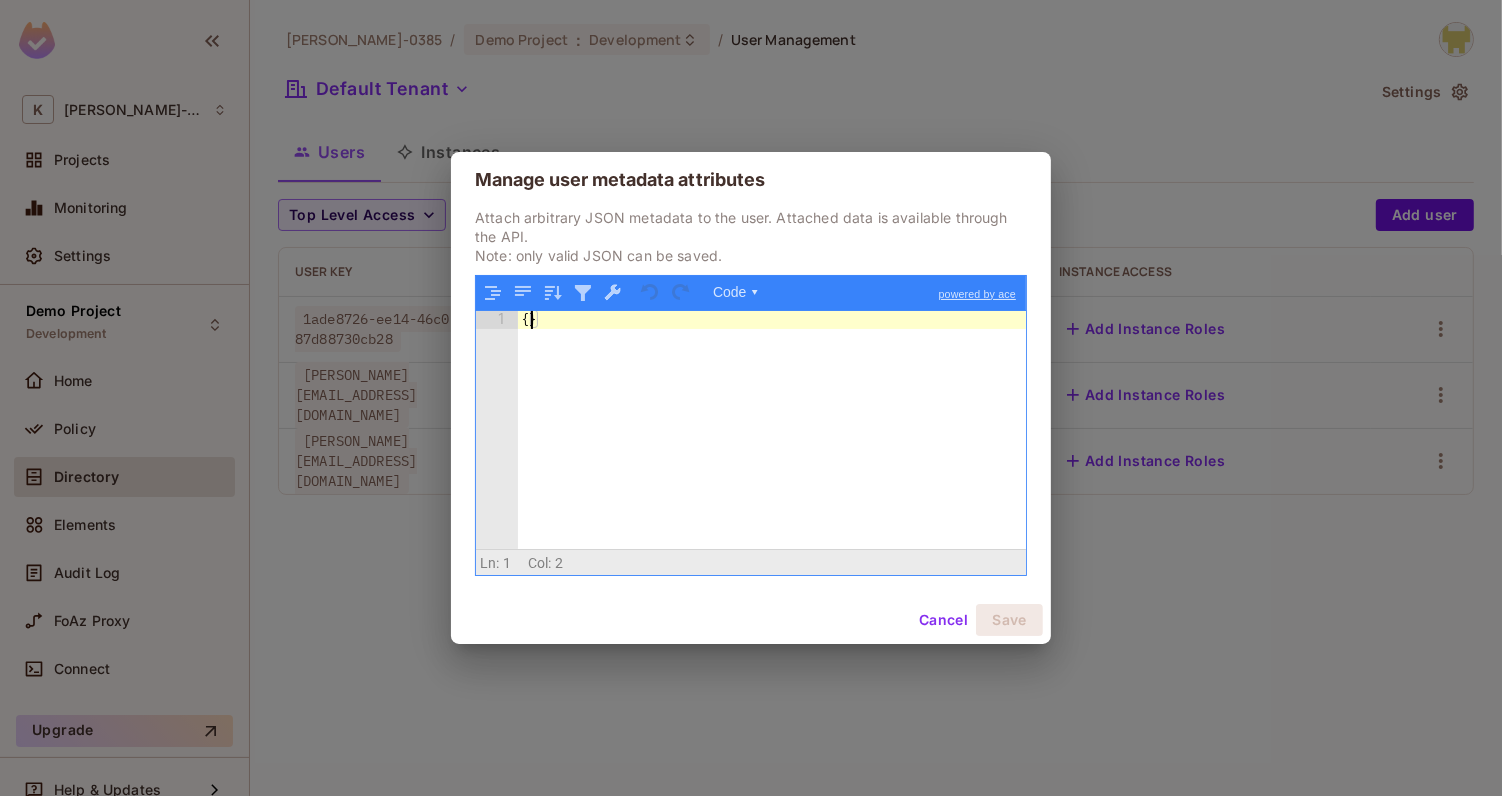click on "{ }" at bounding box center (772, 449) 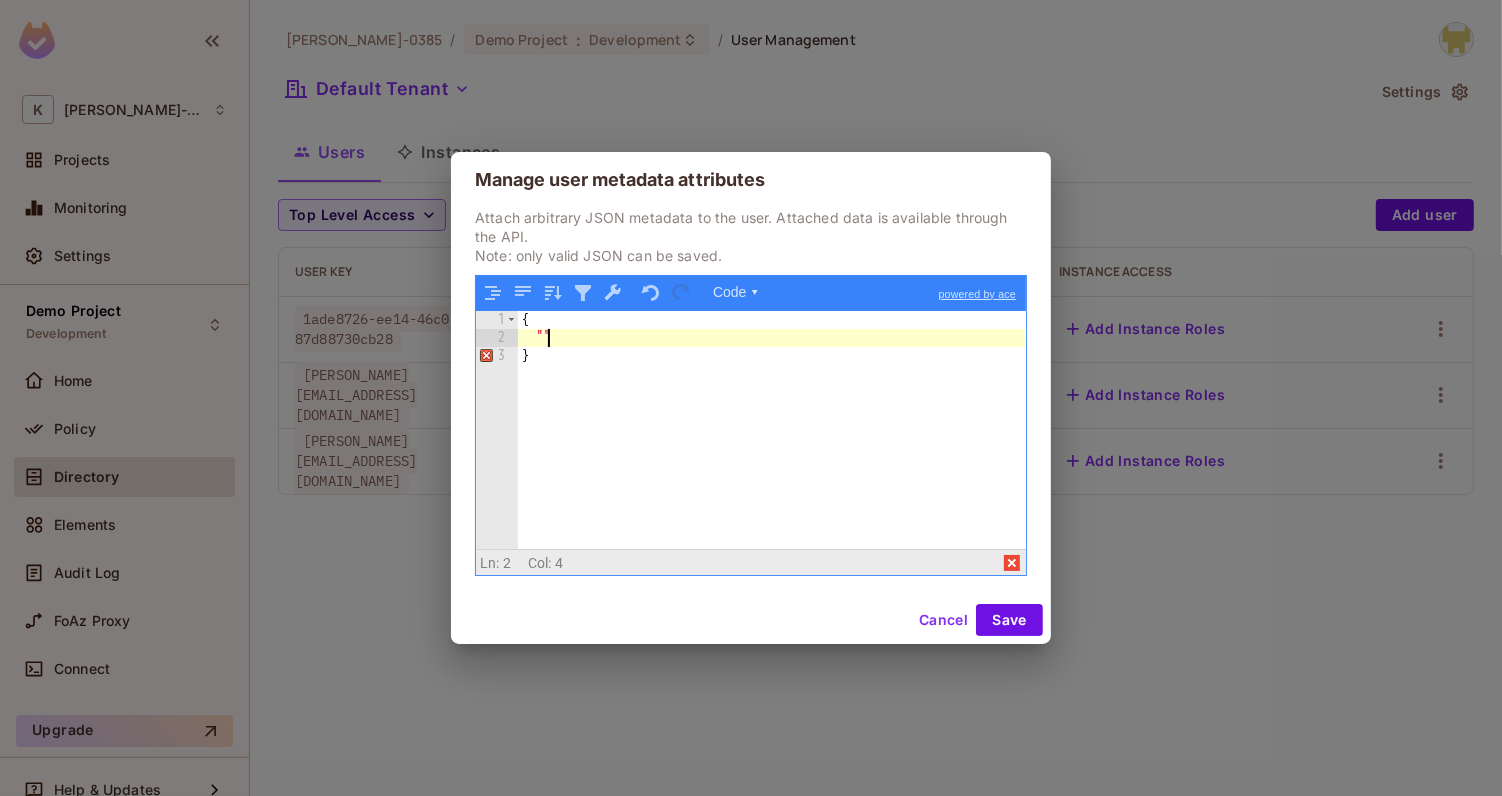 paste 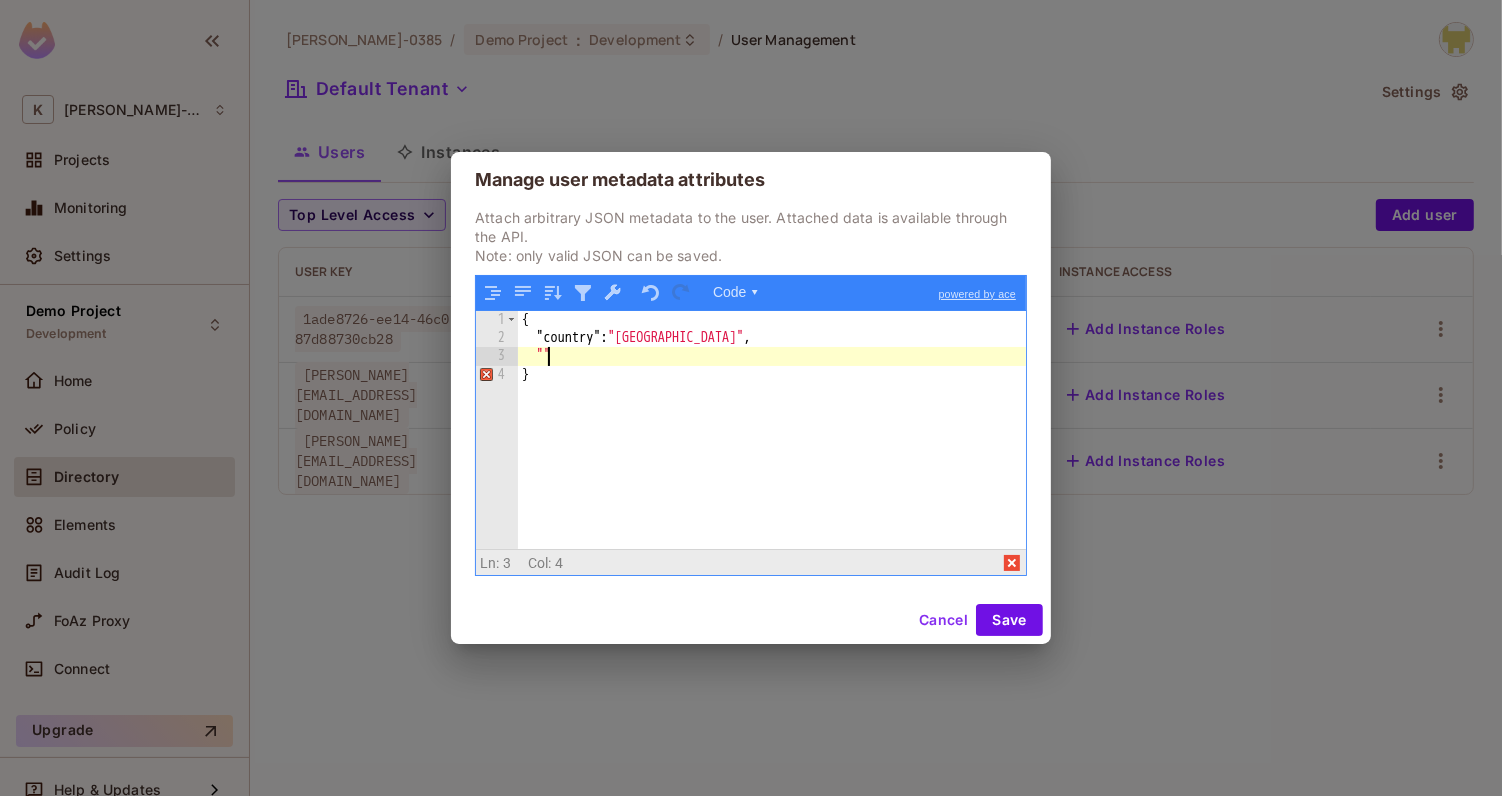 paste 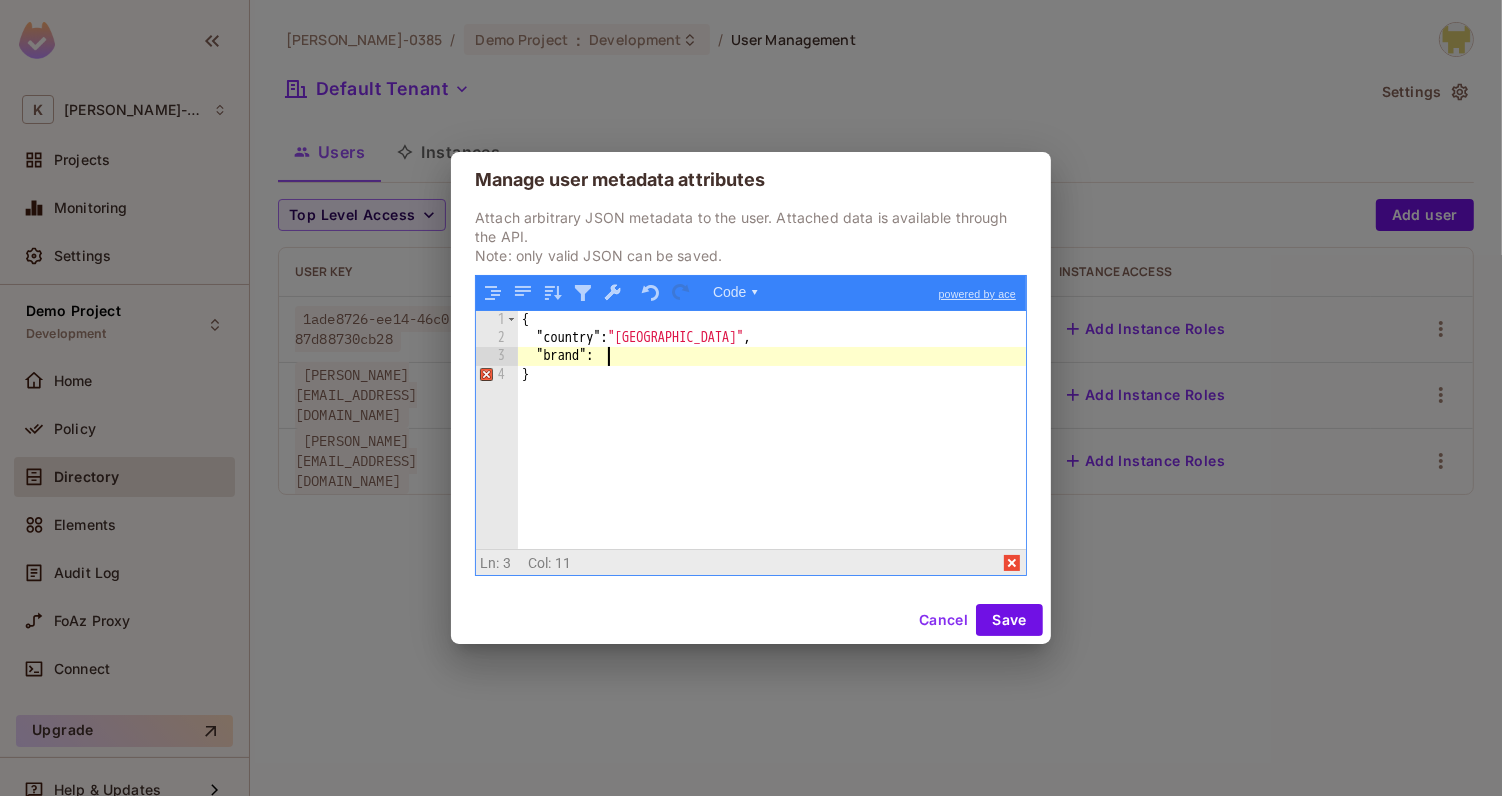 type 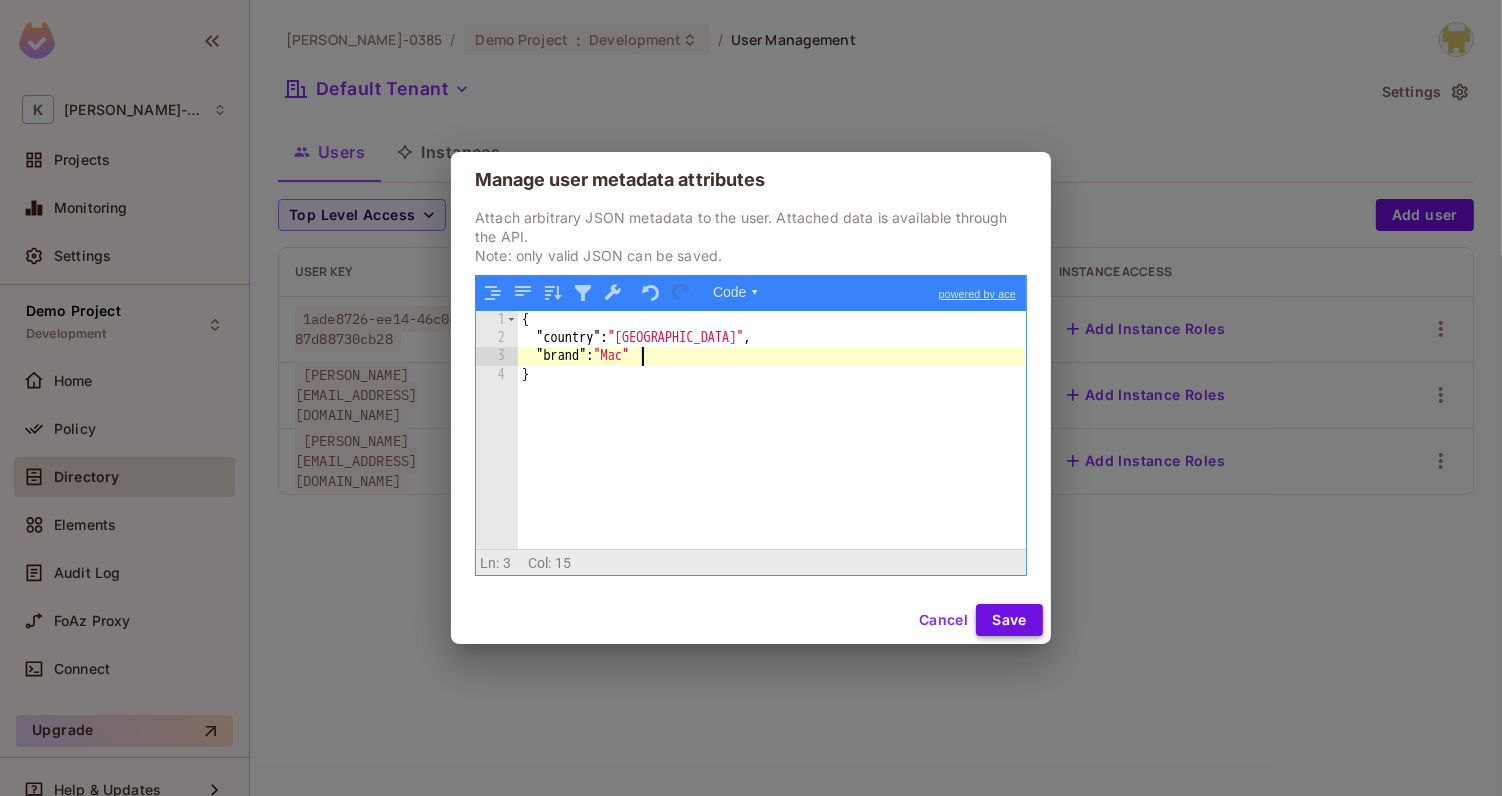 click on "Save" at bounding box center (1009, 620) 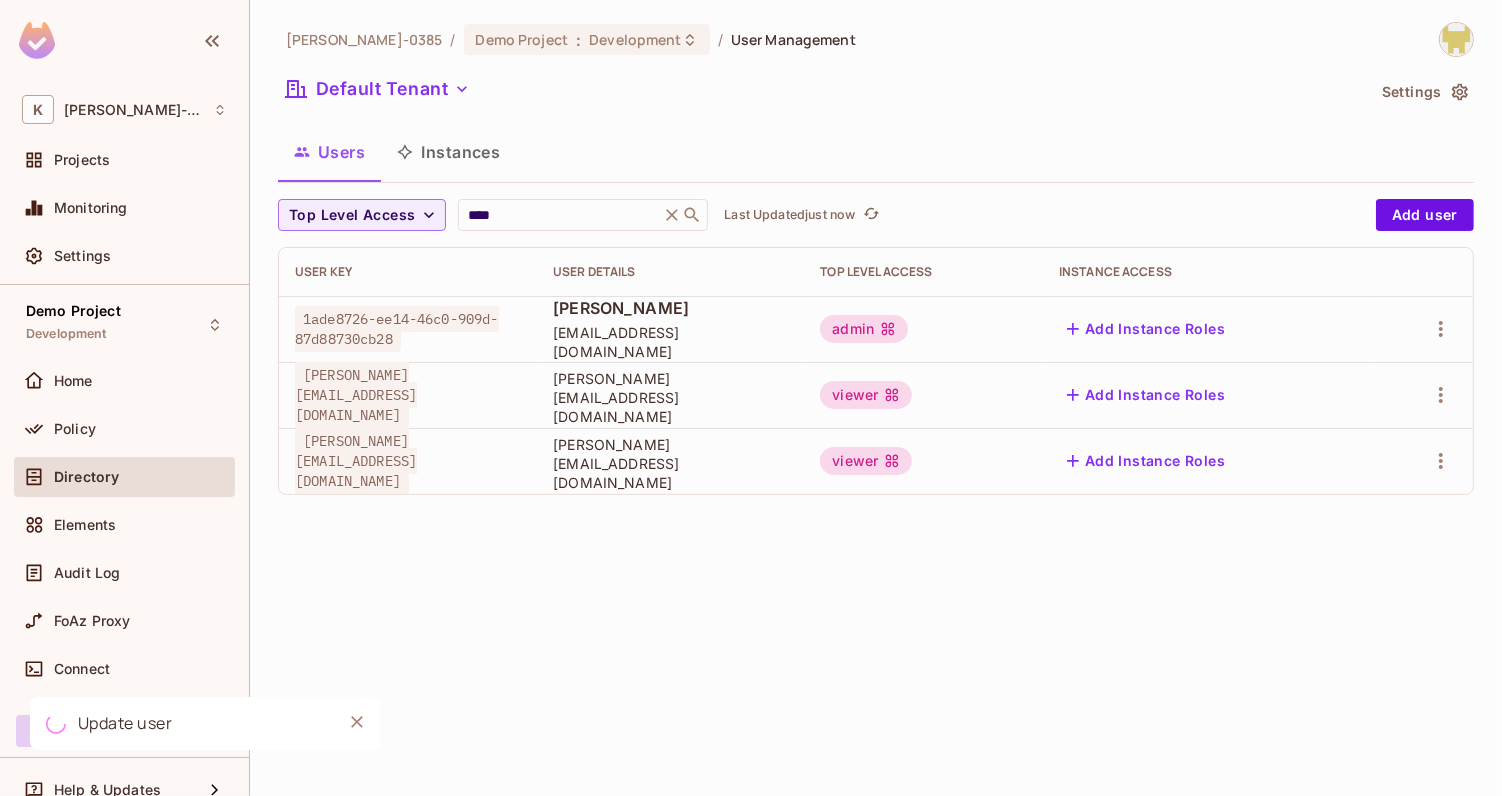 type 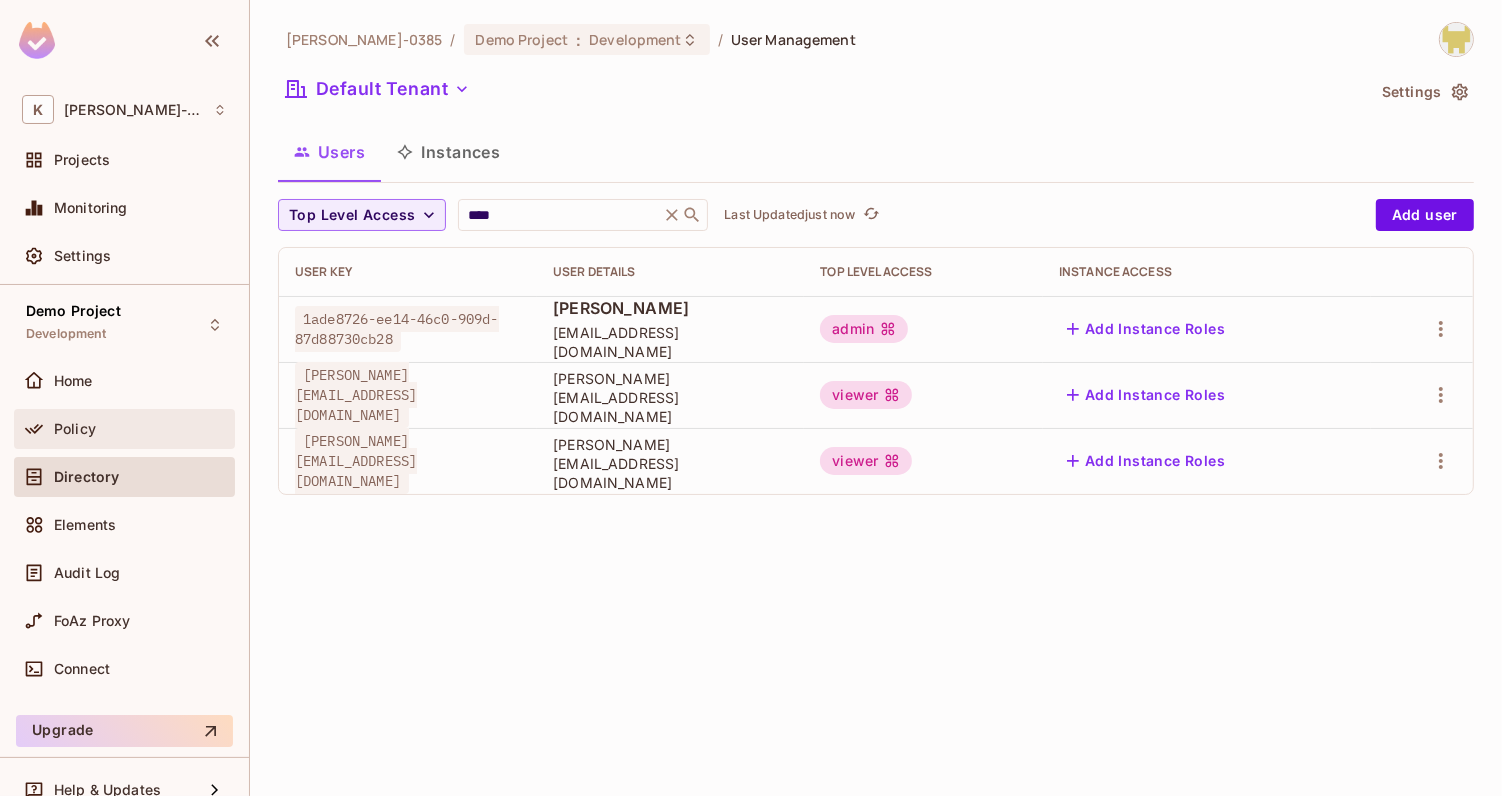 click on "Policy" at bounding box center [140, 429] 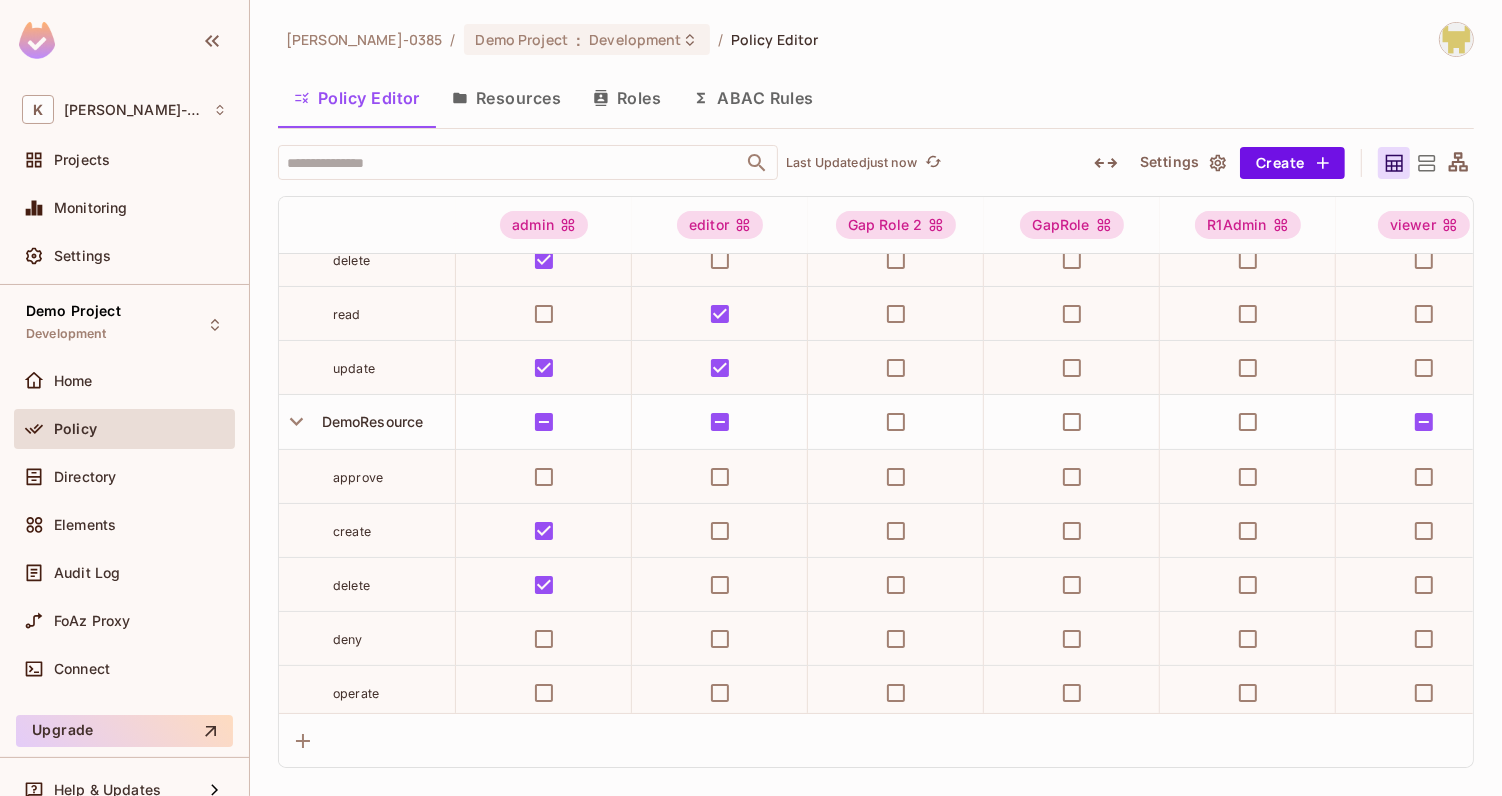 scroll, scrollTop: 112, scrollLeft: 0, axis: vertical 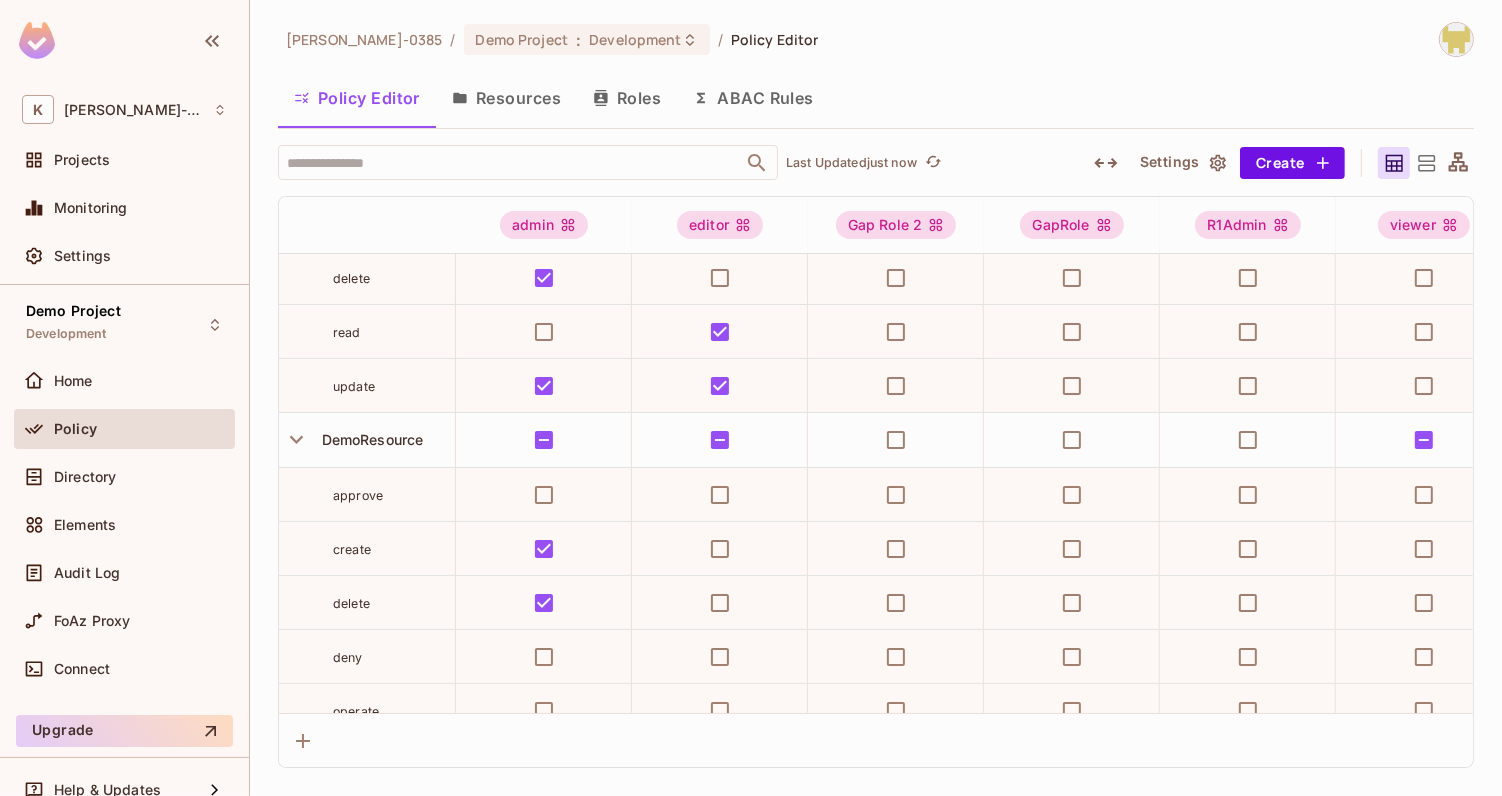 click on "ABAC Rules" at bounding box center (753, 98) 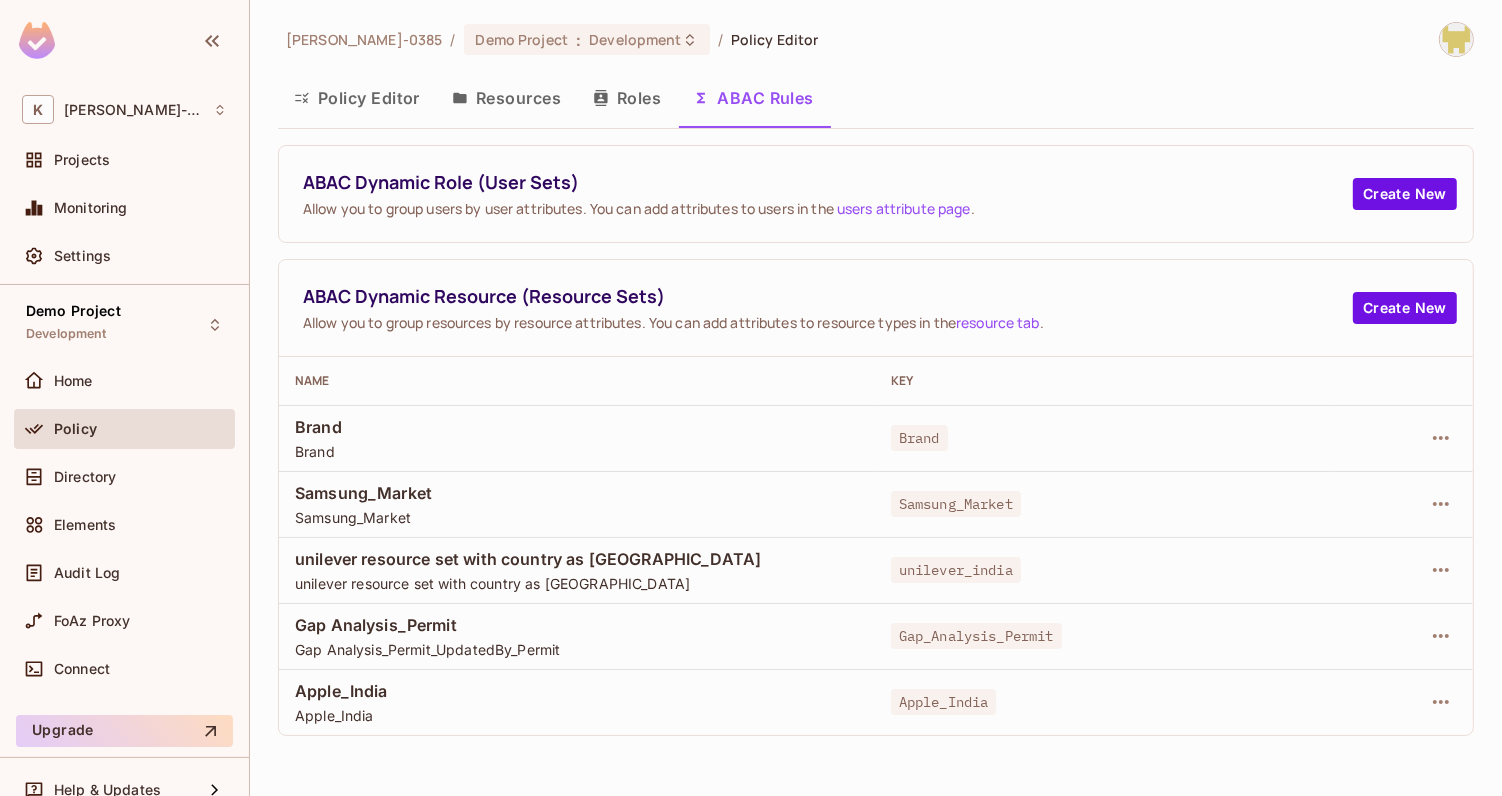 click on "Apple_India" at bounding box center [577, 691] 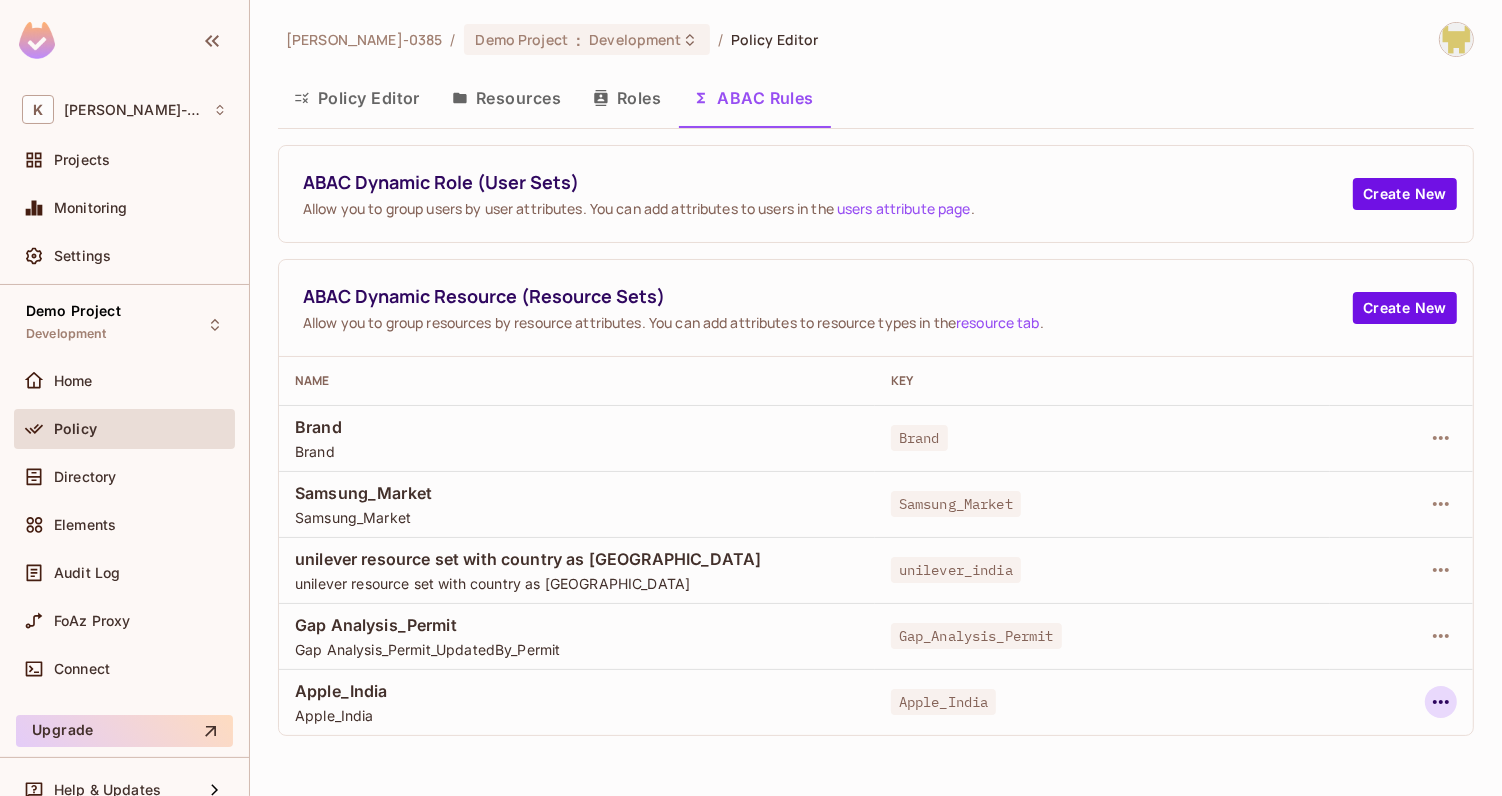 click 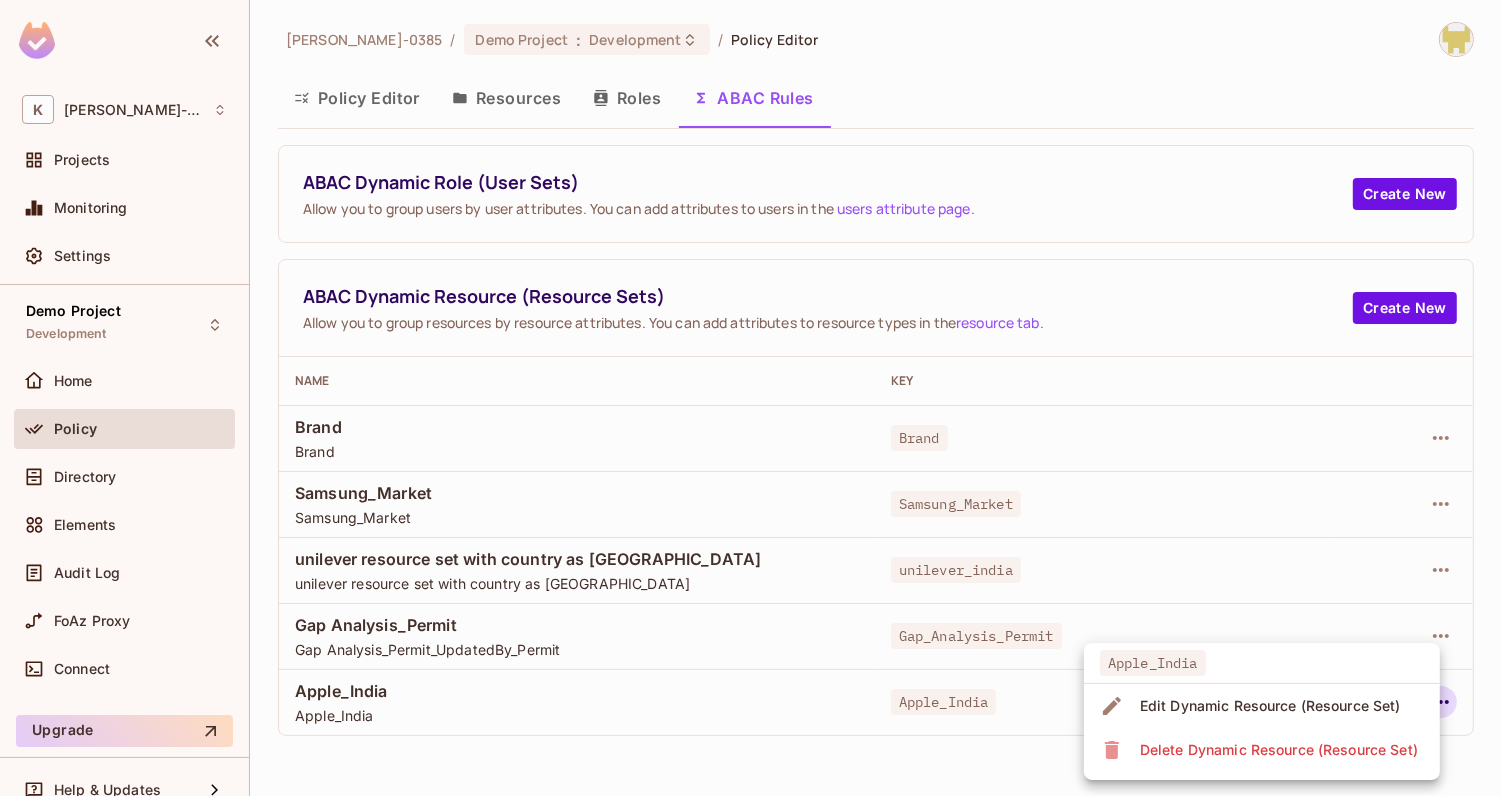 click on "Edit Dynamic Resource (Resource Set)" at bounding box center [1270, 706] 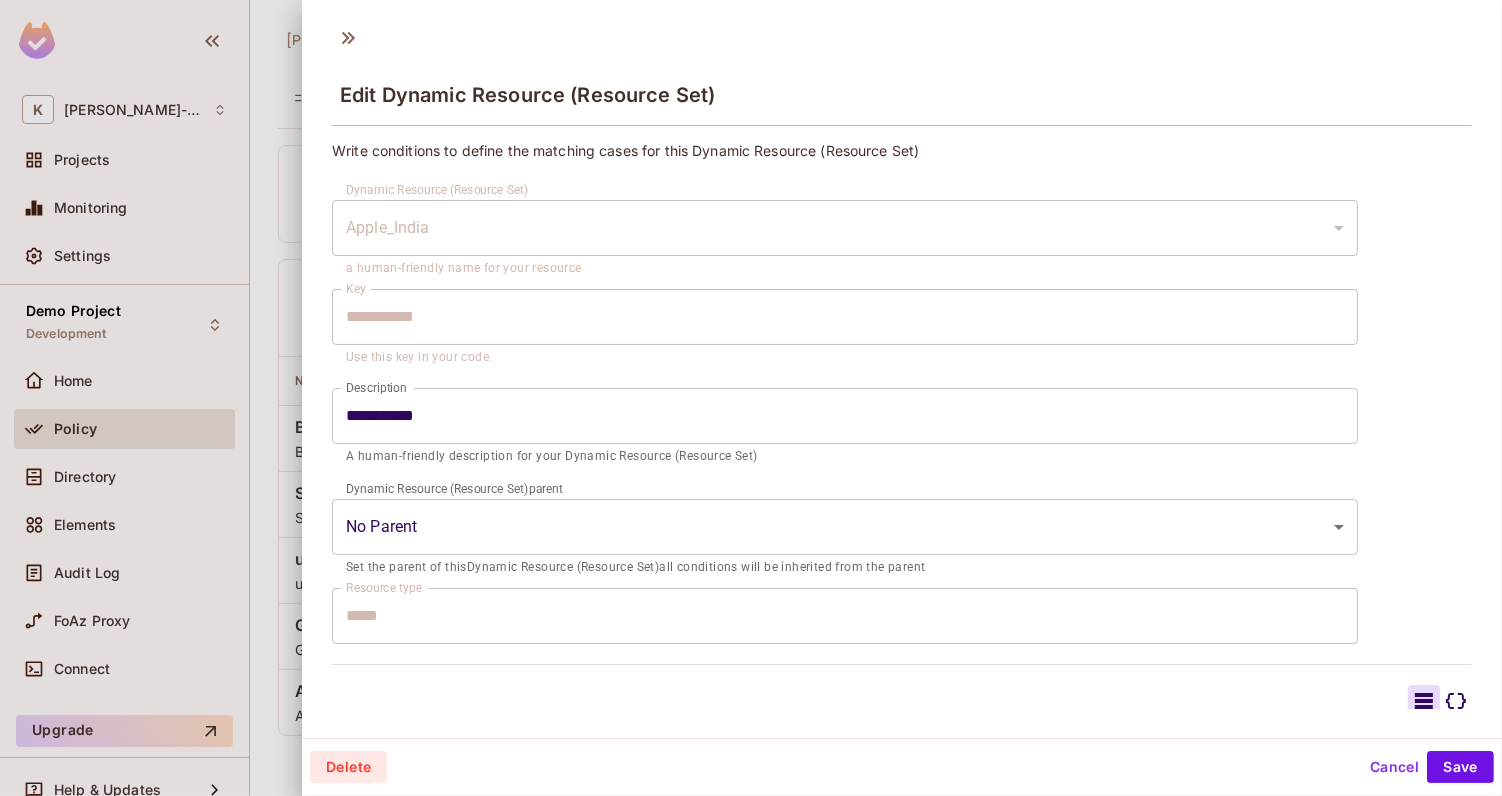 scroll, scrollTop: 281, scrollLeft: 0, axis: vertical 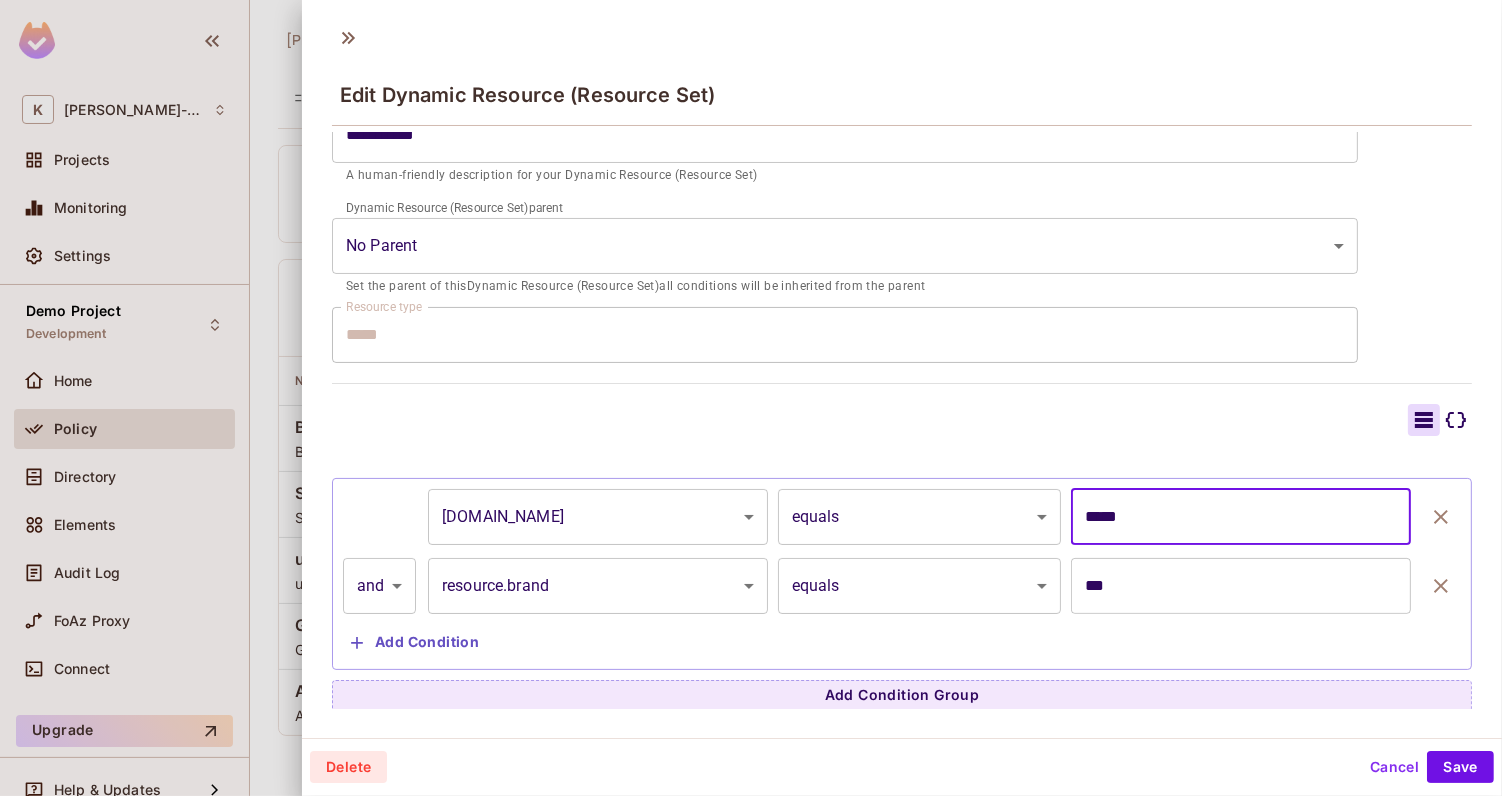 drag, startPoint x: 1143, startPoint y: 517, endPoint x: 1039, endPoint y: 517, distance: 104 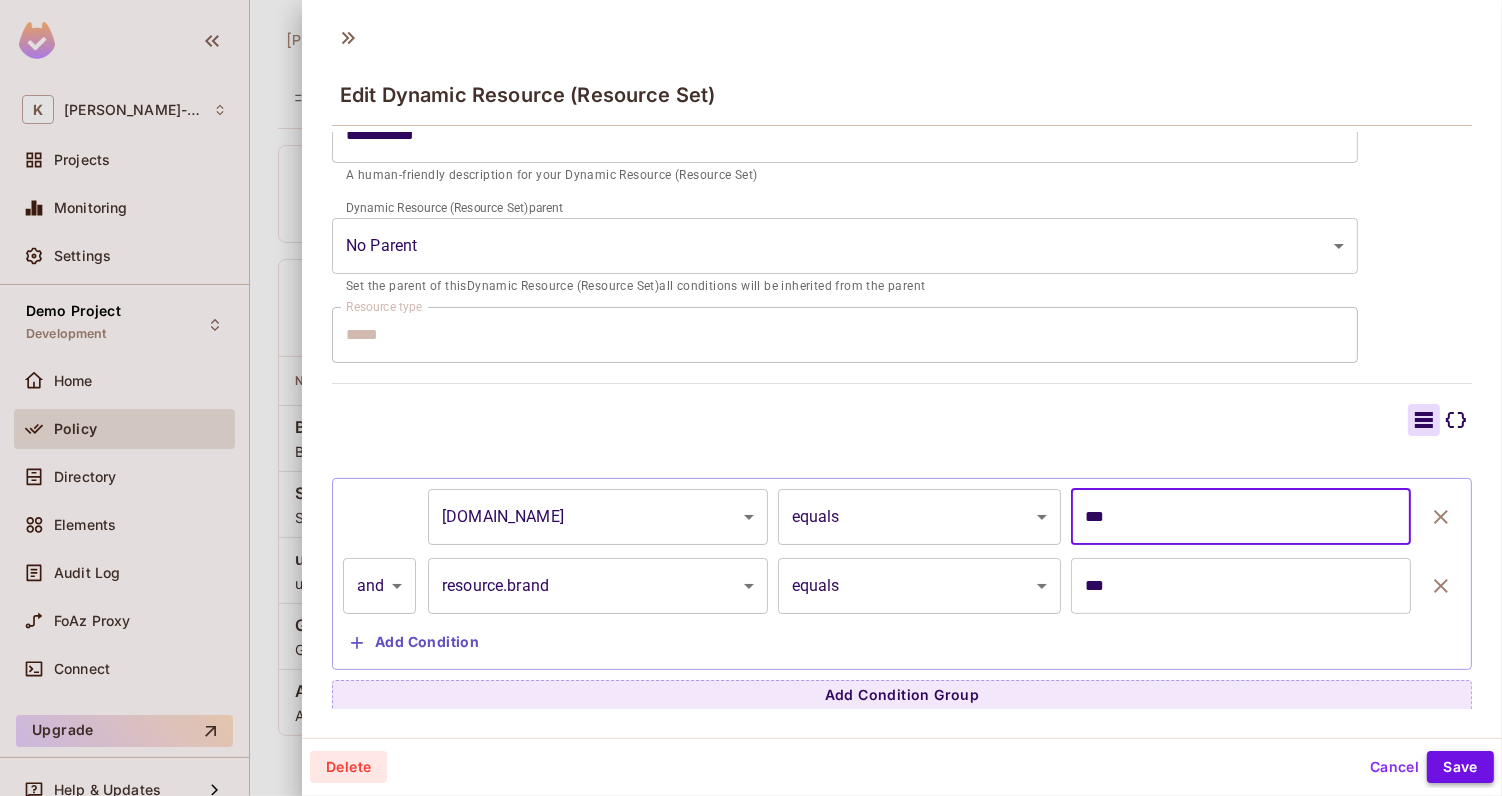 type on "***" 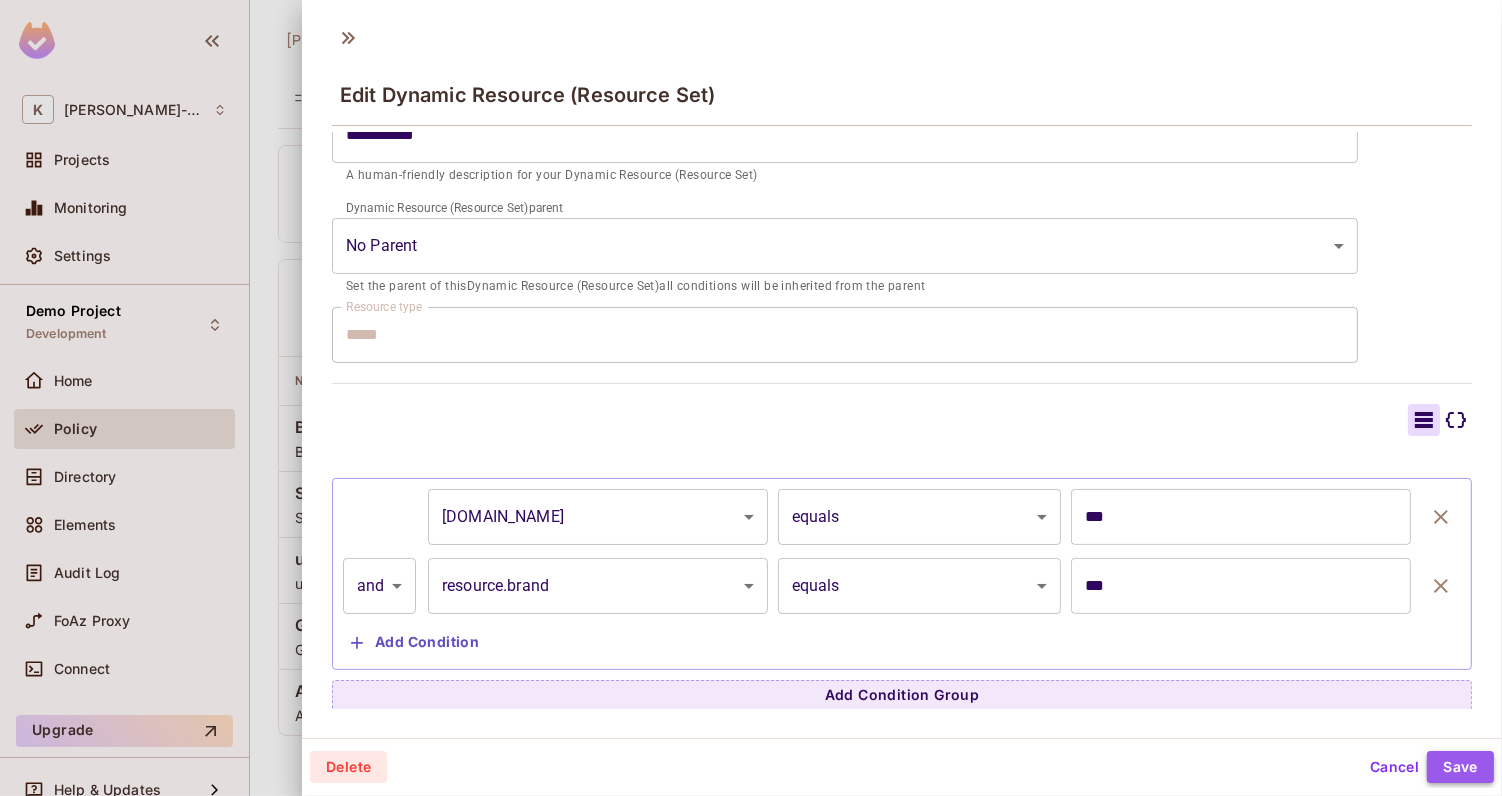 click on "Save" at bounding box center (1460, 767) 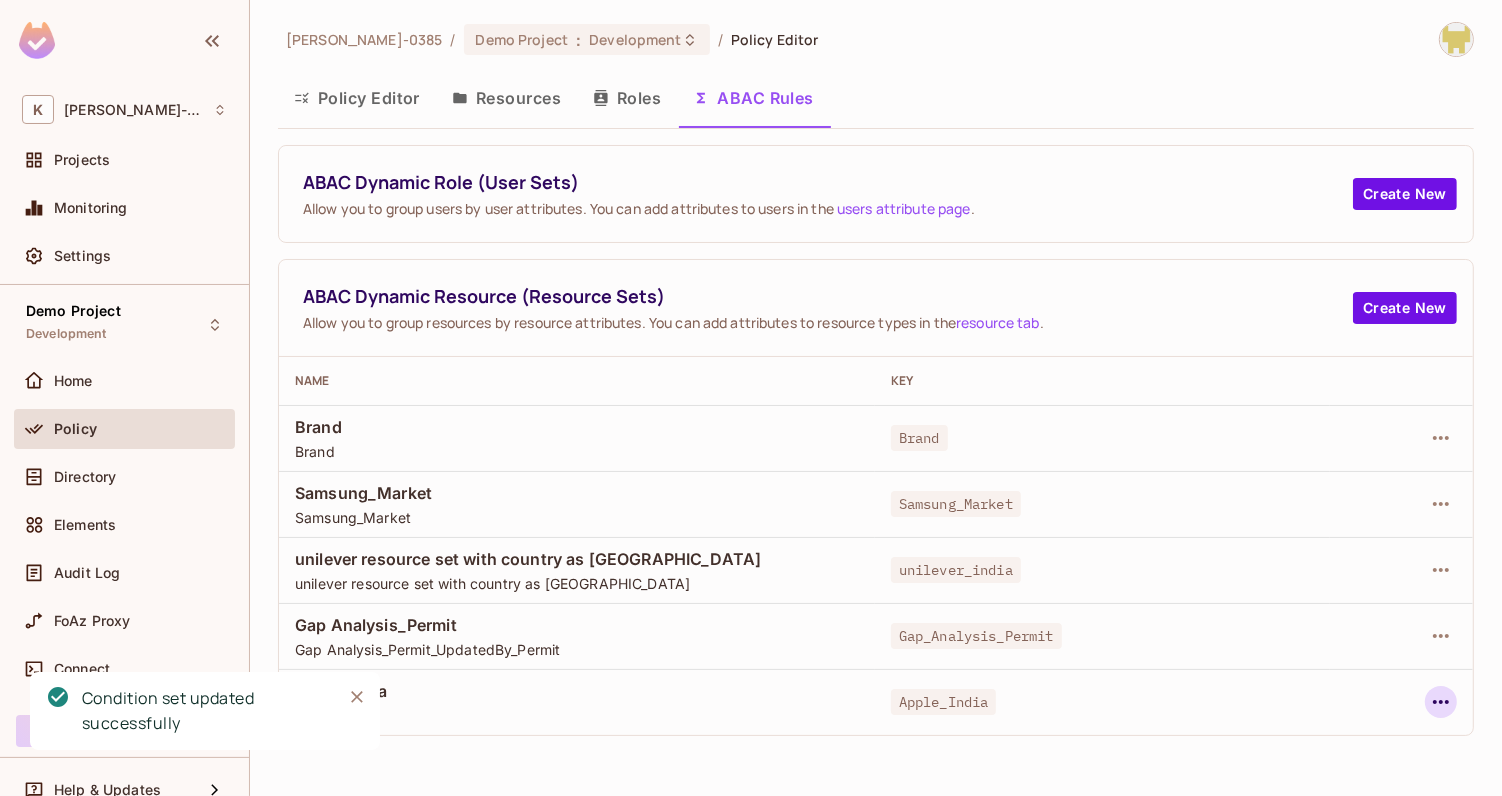 click 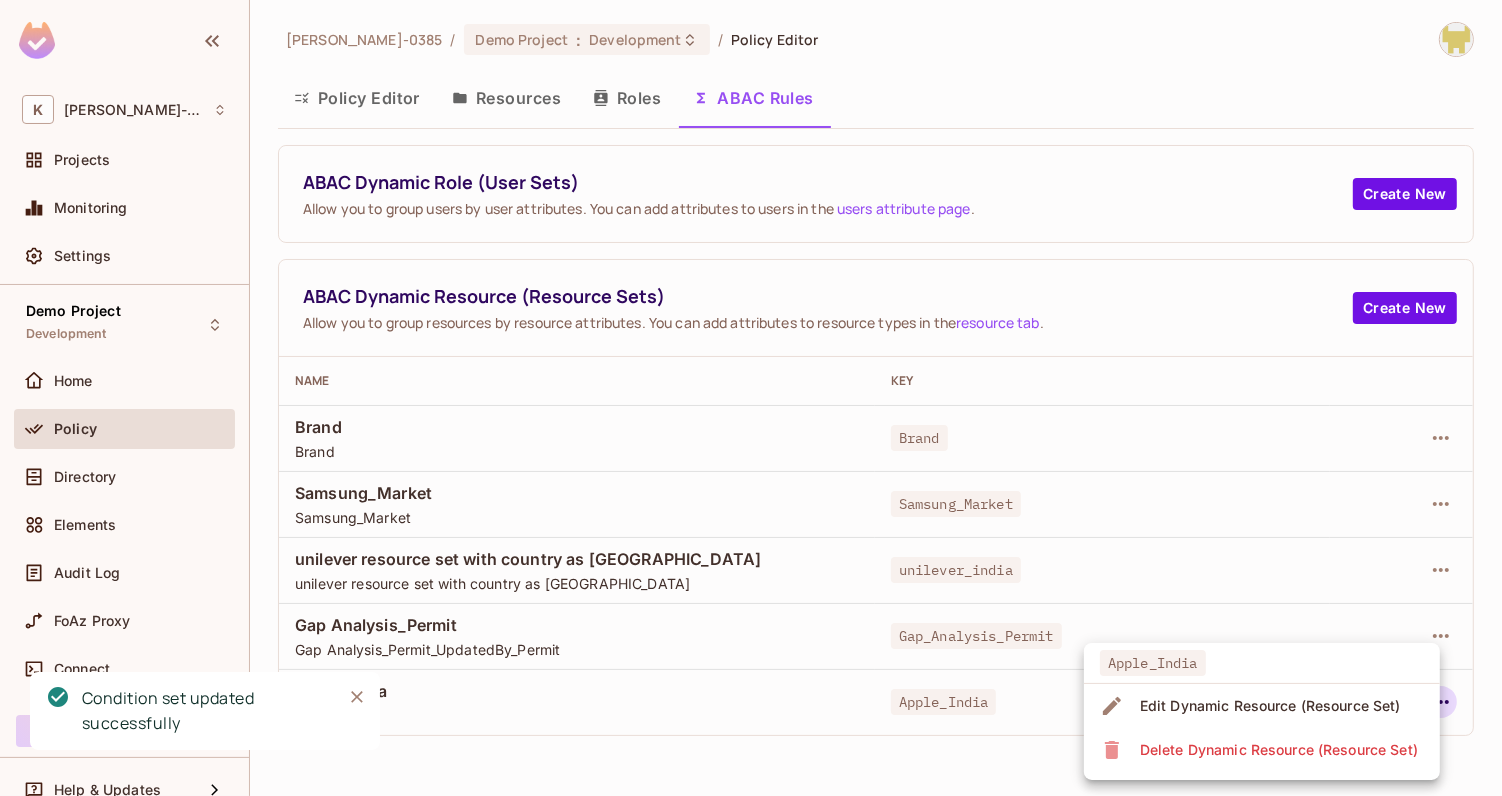 click on "Edit Dynamic Resource (Resource Set)" at bounding box center (1262, 706) 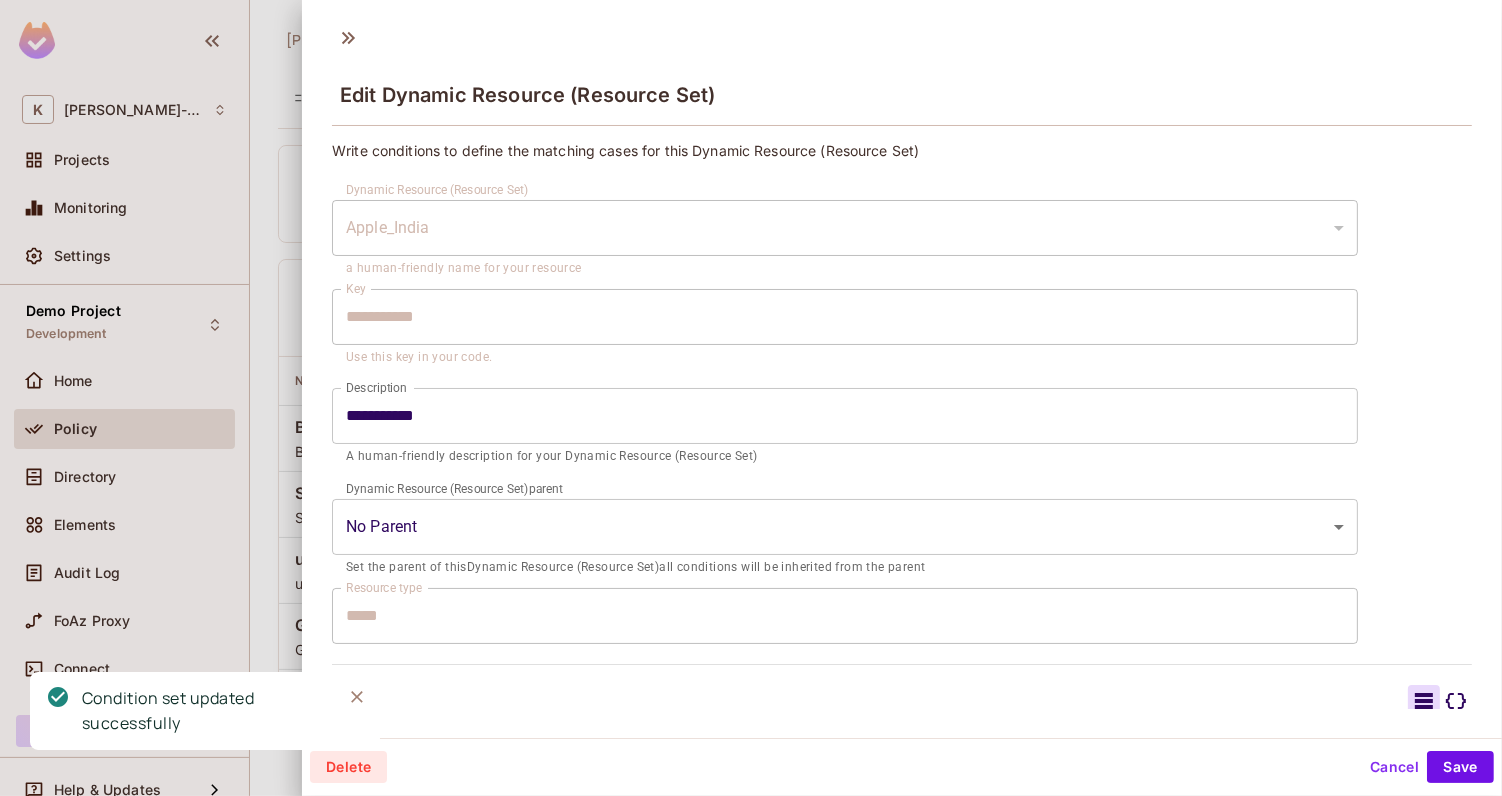 scroll, scrollTop: 281, scrollLeft: 0, axis: vertical 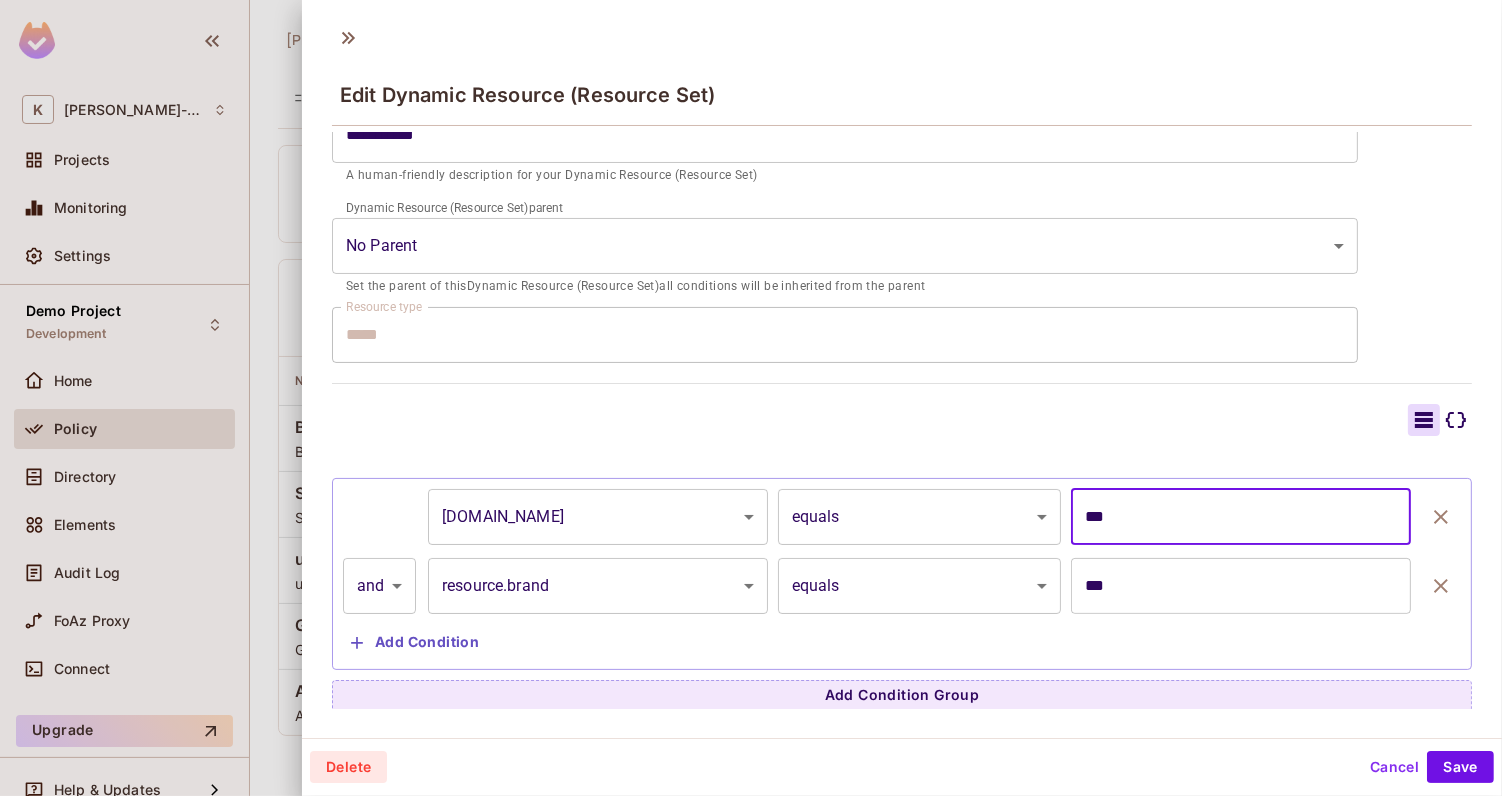 drag, startPoint x: 1156, startPoint y: 510, endPoint x: 1030, endPoint y: 511, distance: 126.00397 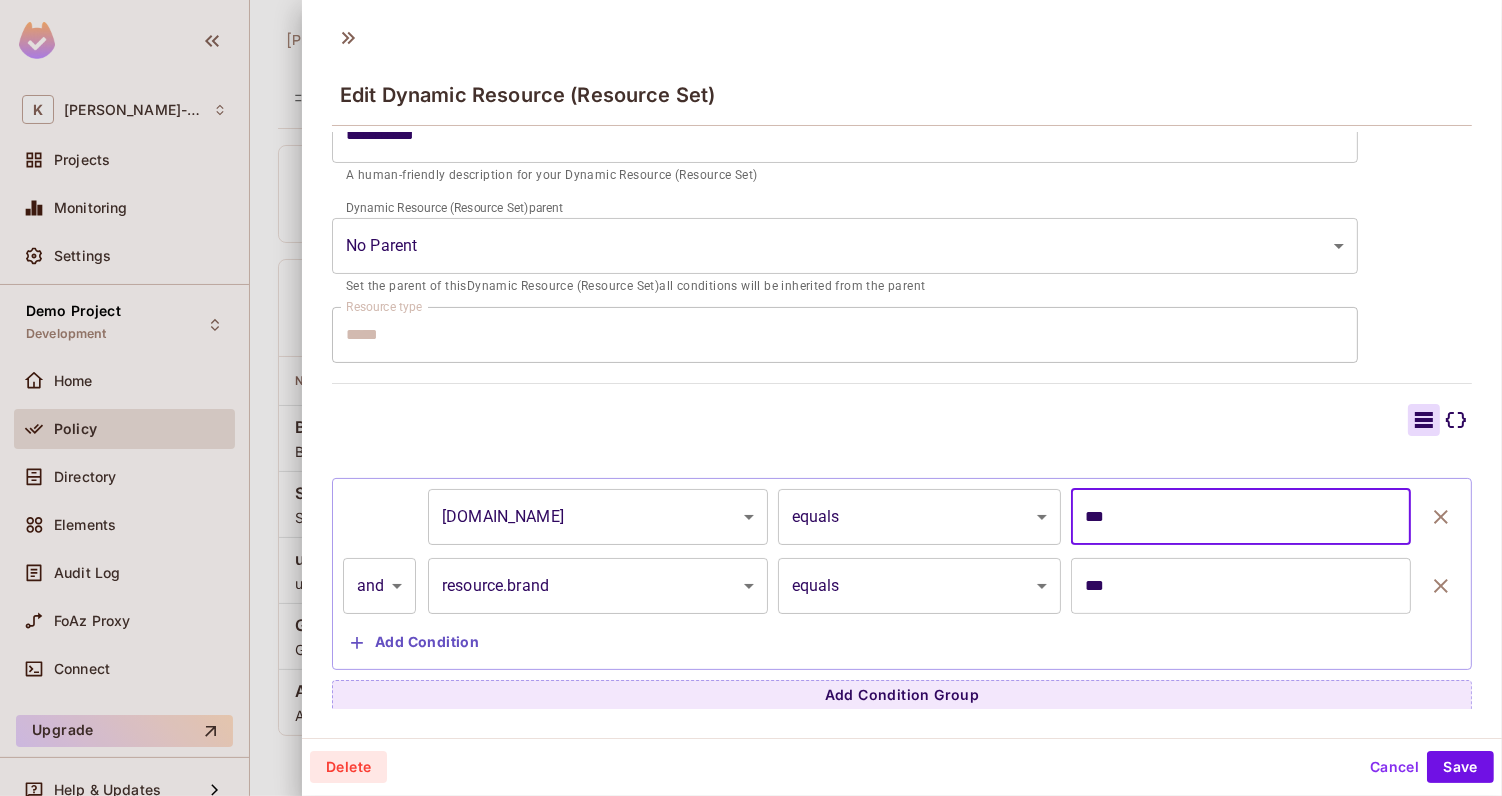 click on "**********" at bounding box center (751, 398) 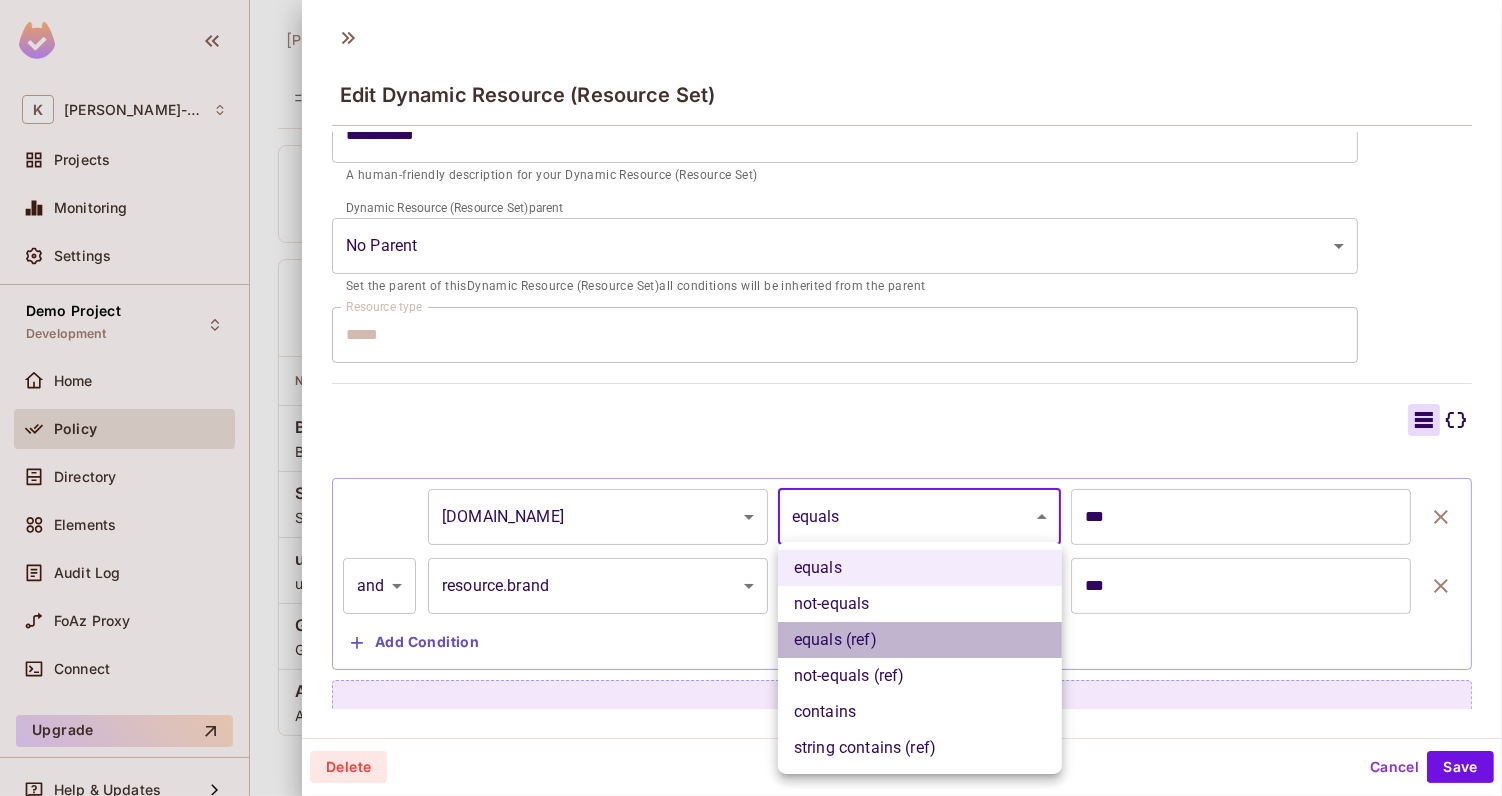 click on "equals (ref)" at bounding box center (920, 640) 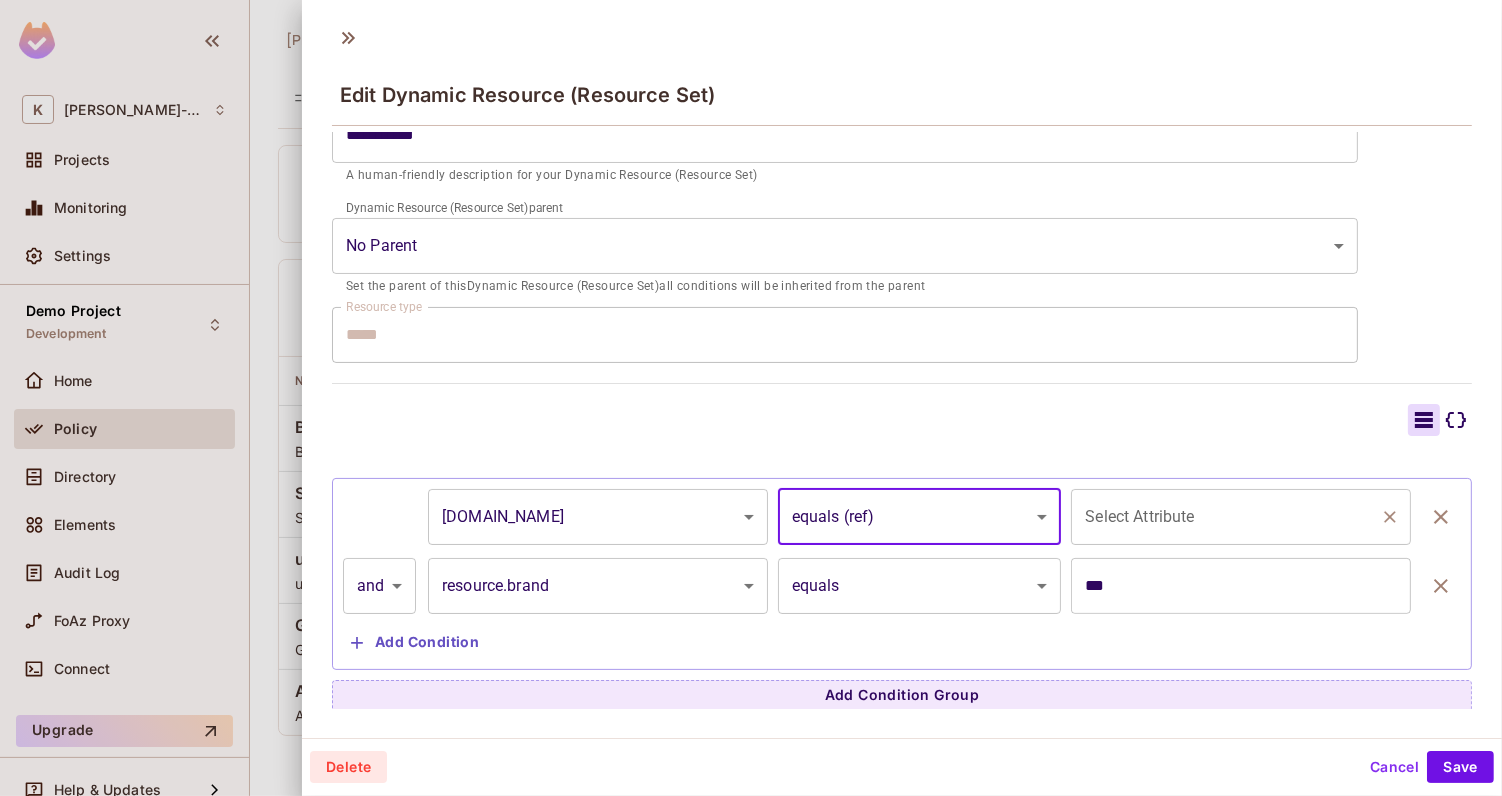 click on "Select Attribute" at bounding box center [1226, 517] 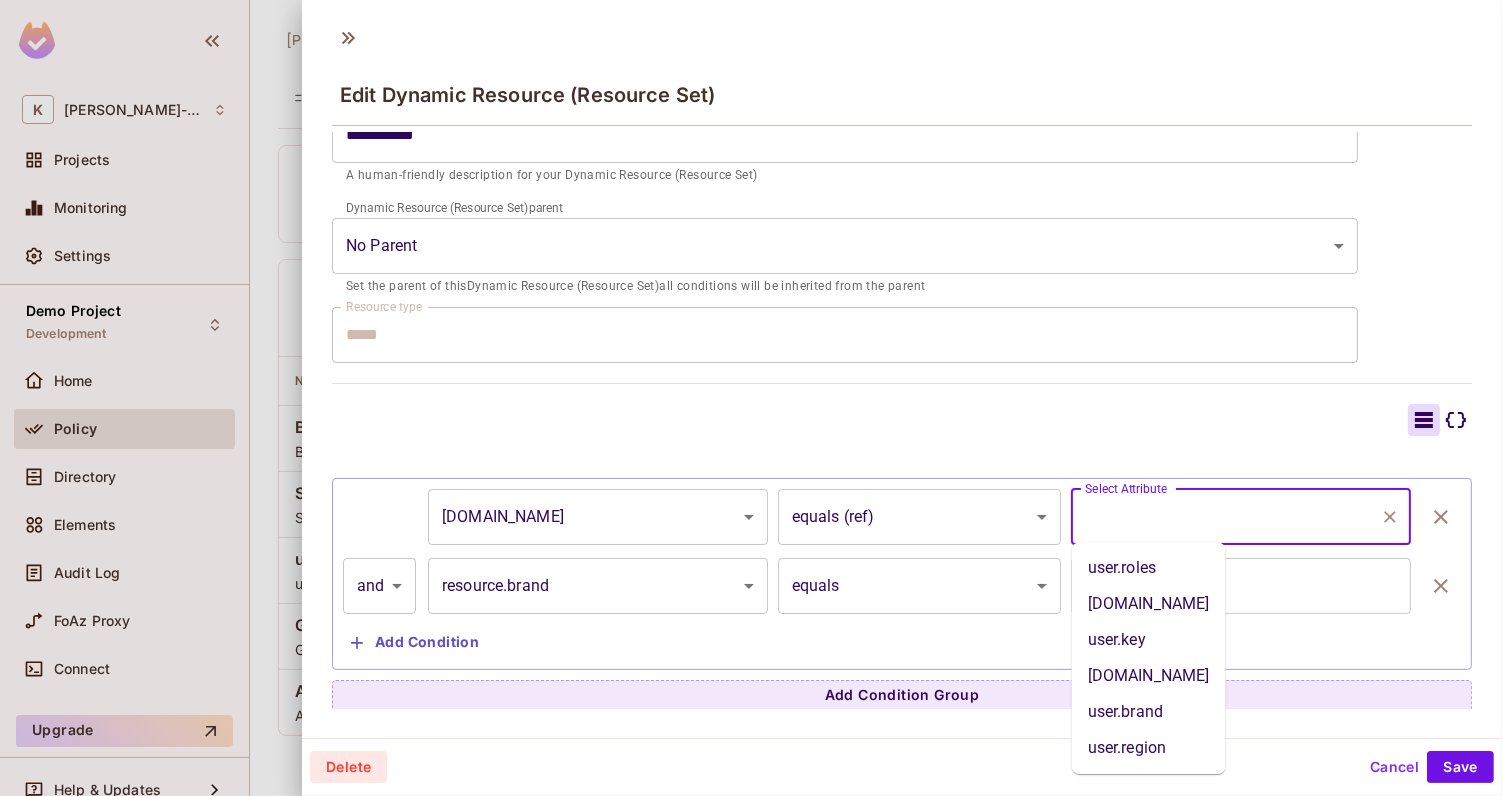 click on "[DOMAIN_NAME]" at bounding box center [1149, 604] 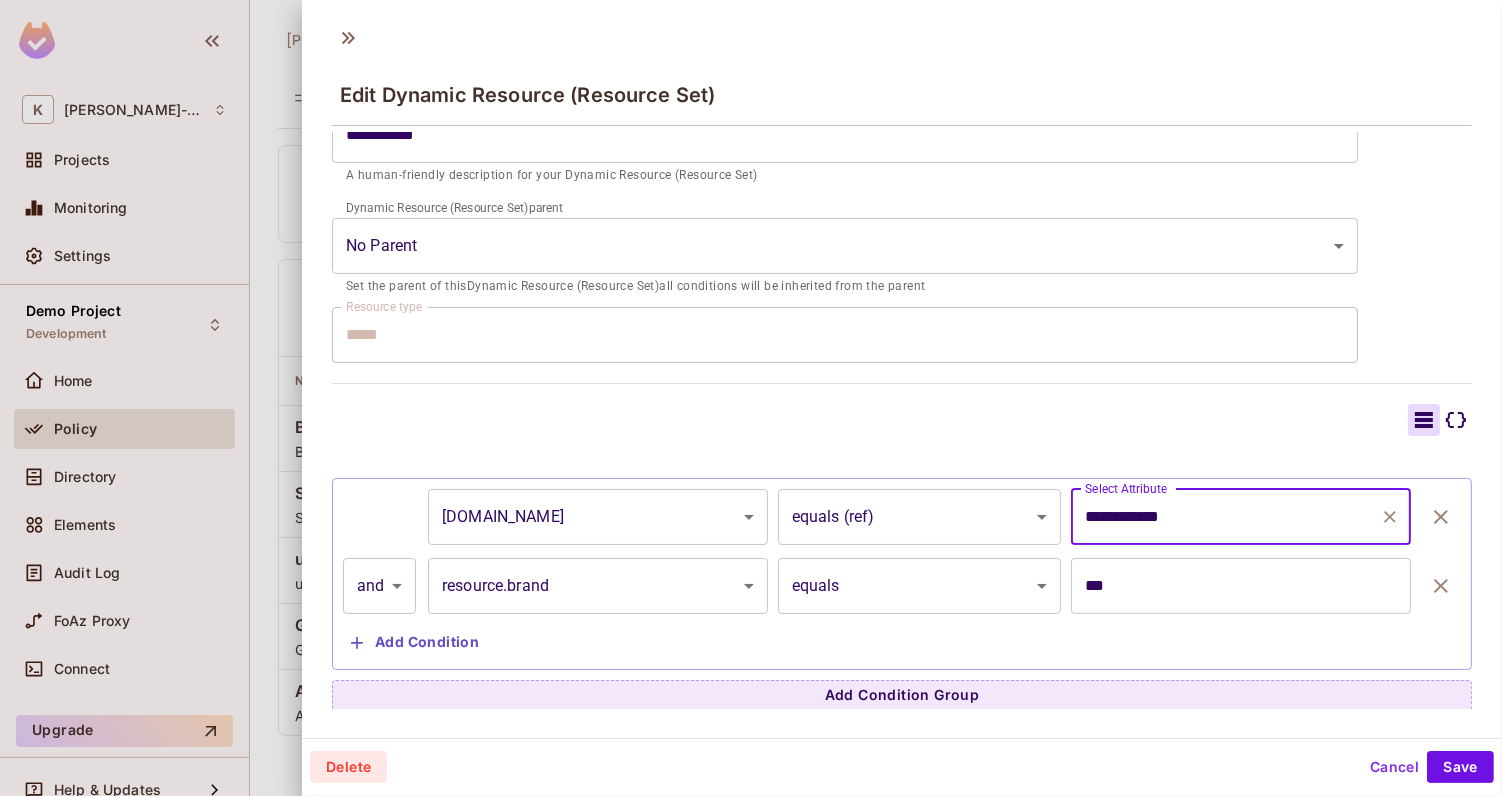 click on "**********" at bounding box center (751, 398) 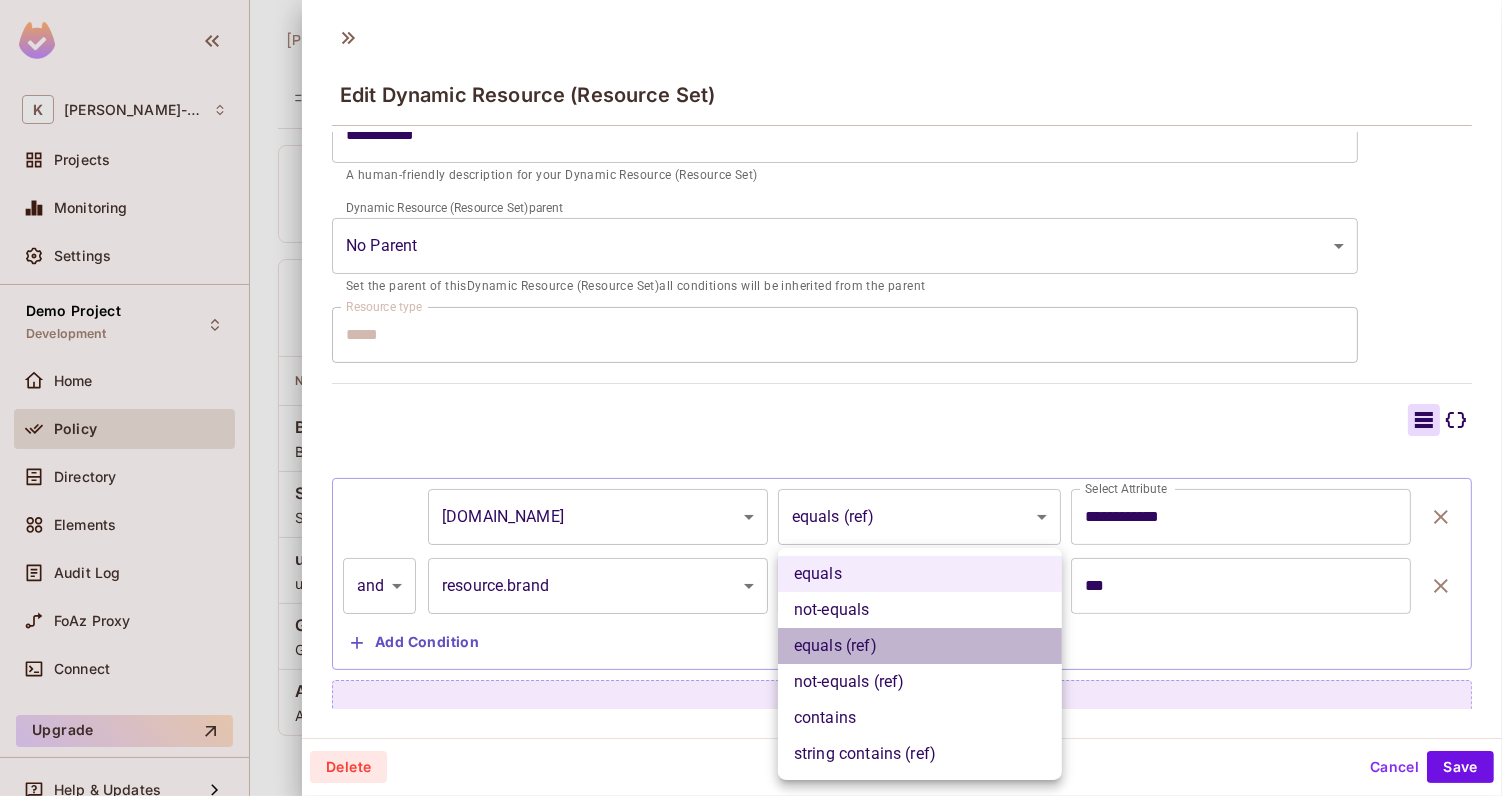 click on "equals (ref)" at bounding box center (920, 646) 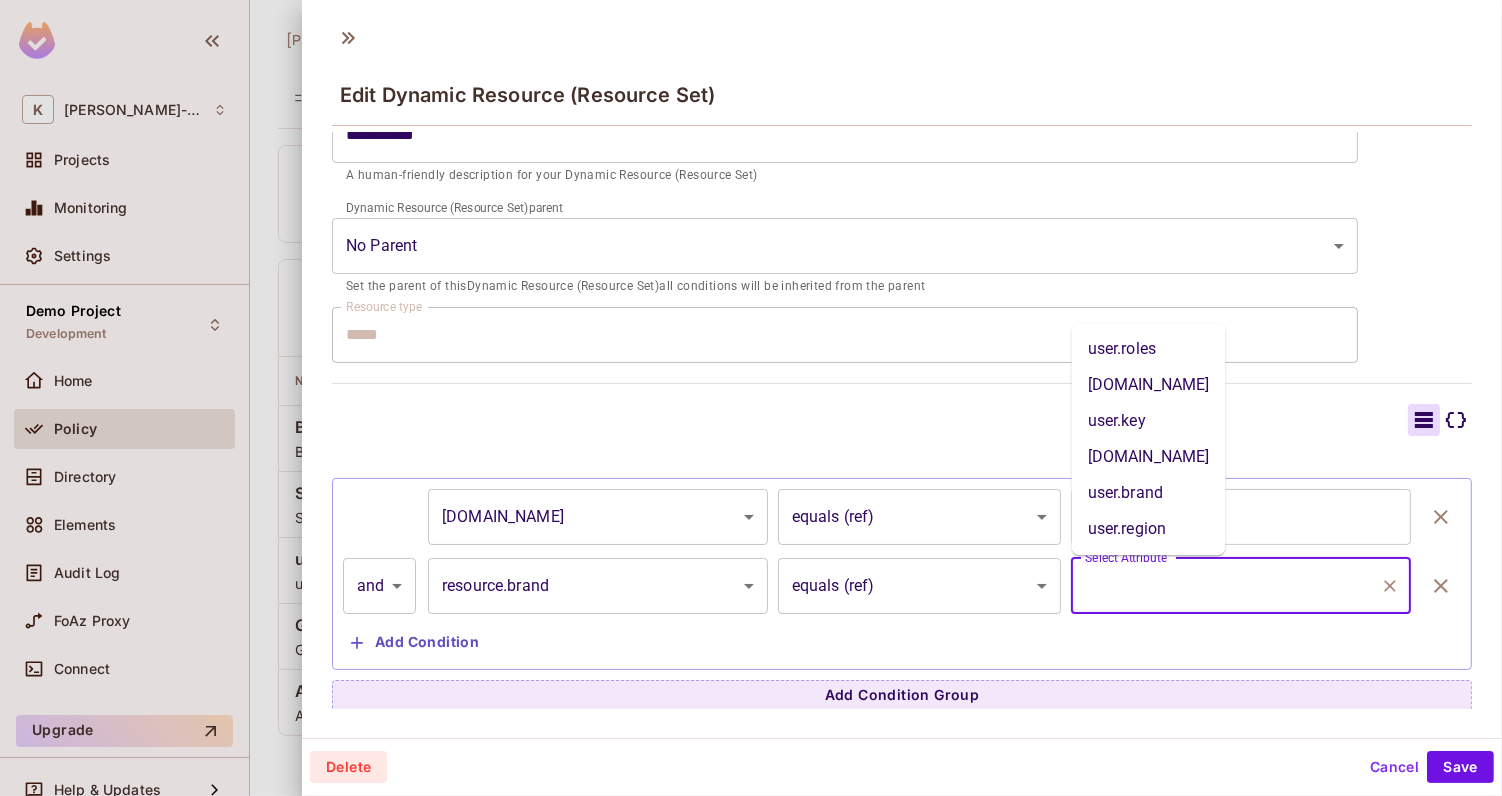 click on "Select Attribute" at bounding box center (1226, 586) 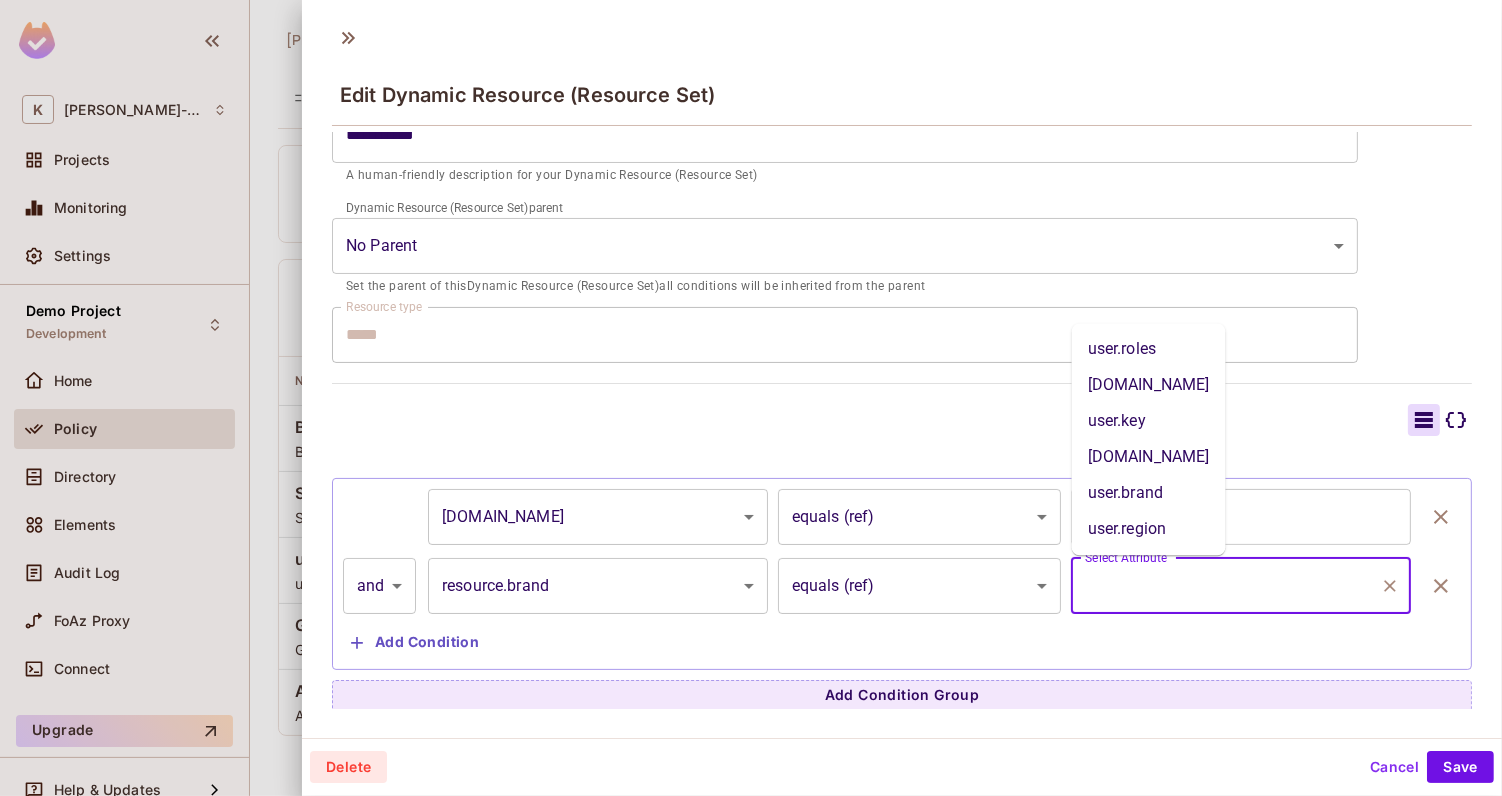 click on "user.brand" at bounding box center (1149, 493) 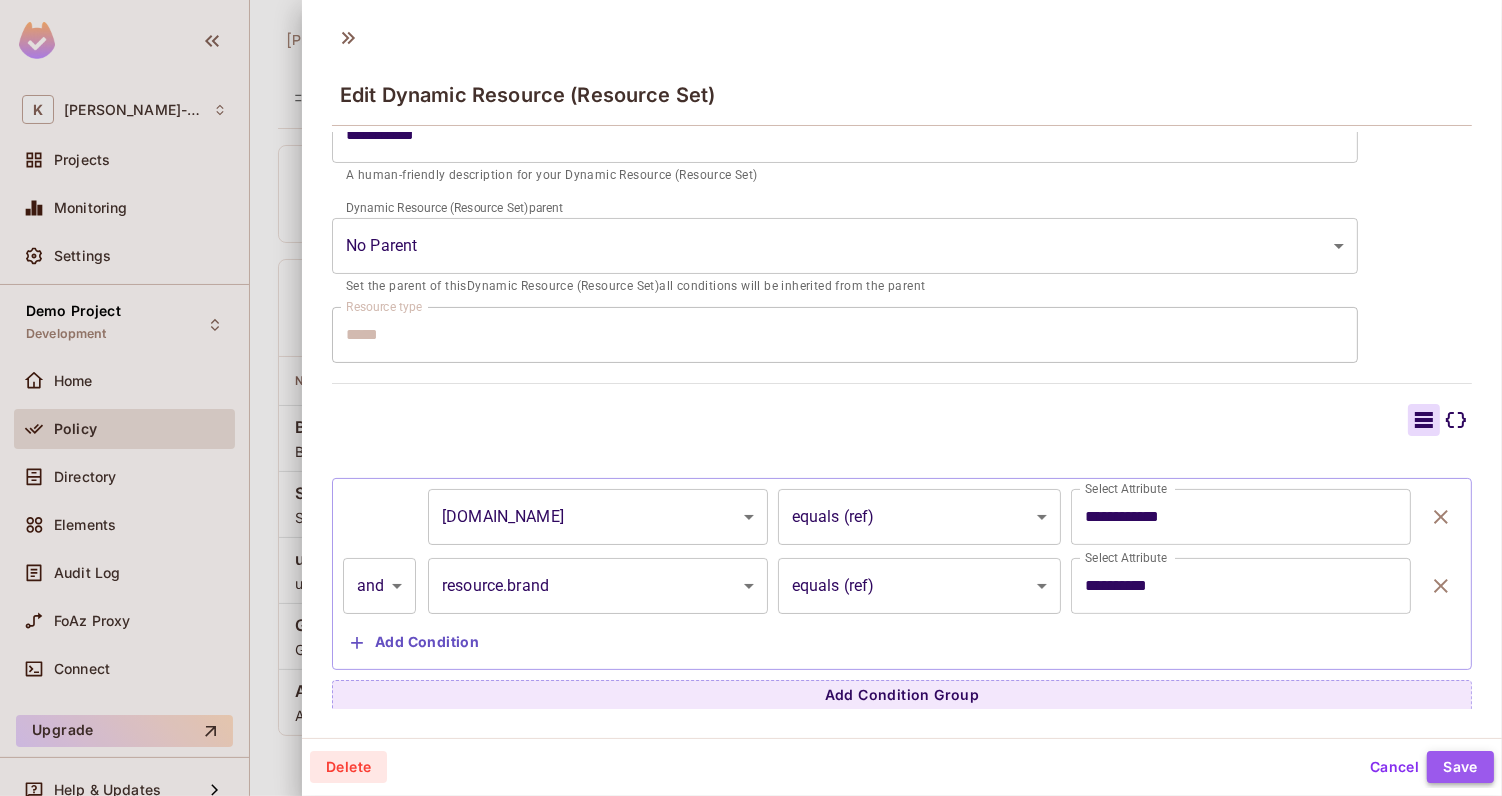 click on "Save" at bounding box center (1460, 767) 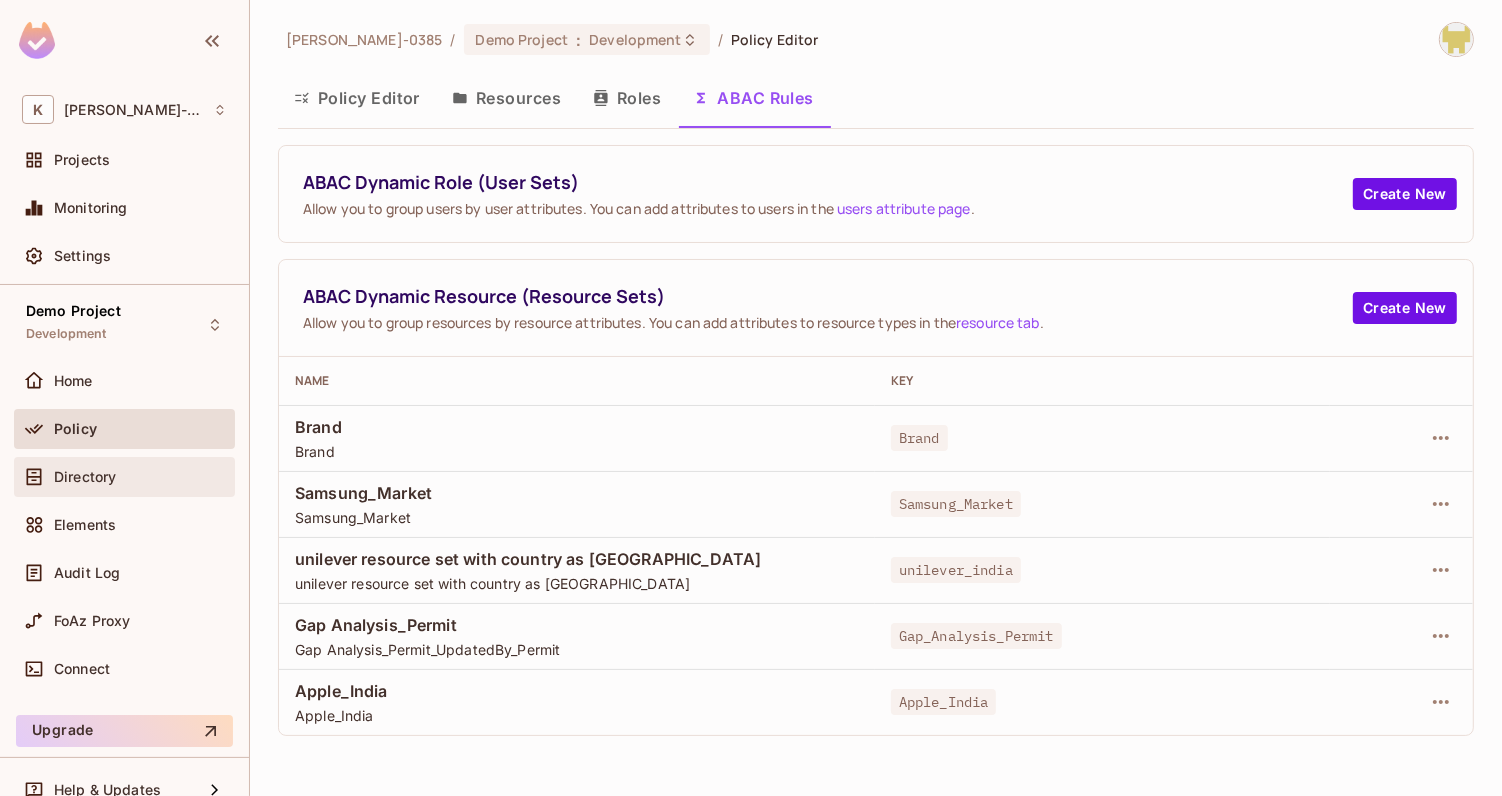 click on "Directory" at bounding box center [124, 477] 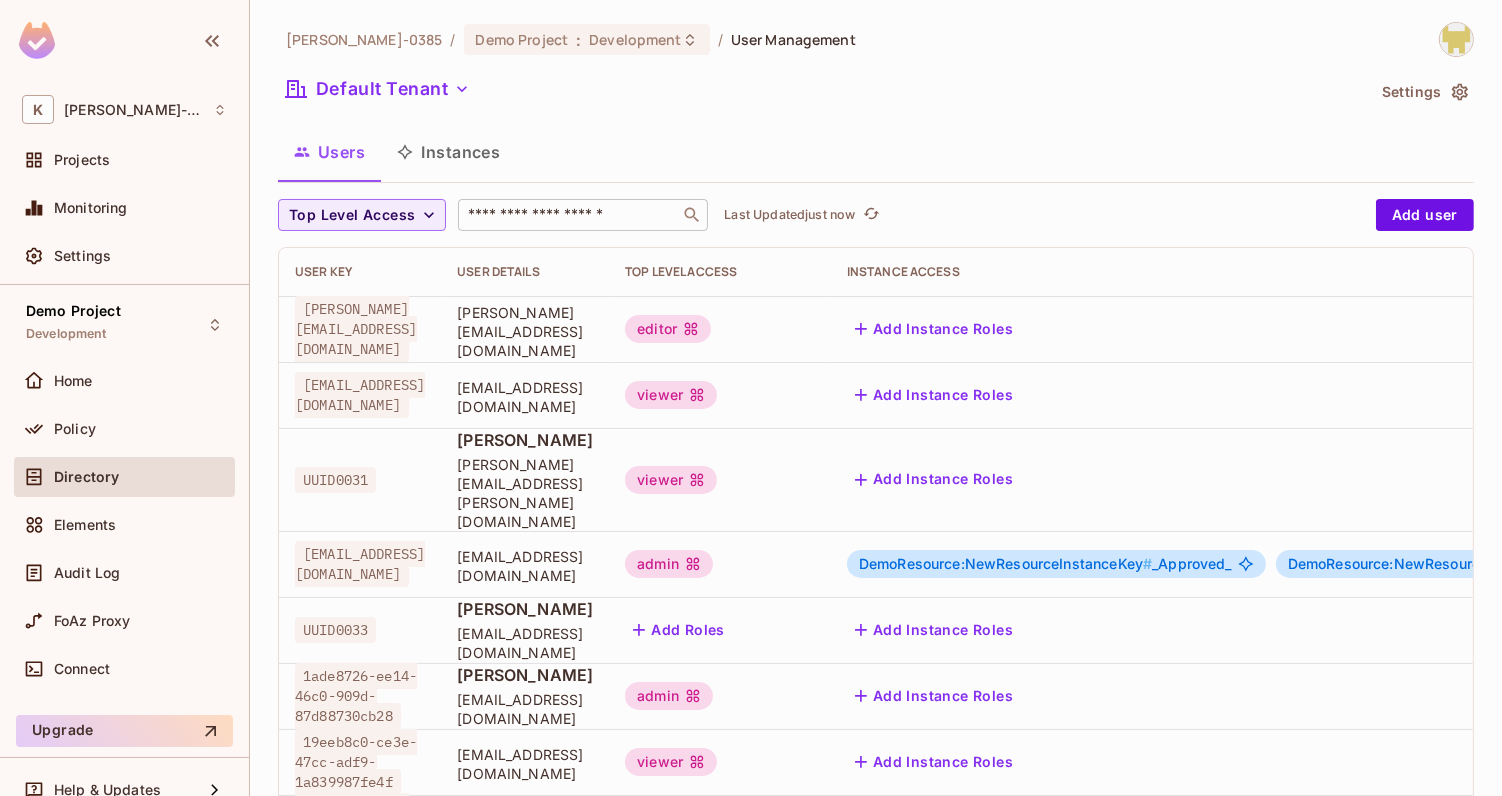 click on "​" at bounding box center [583, 215] 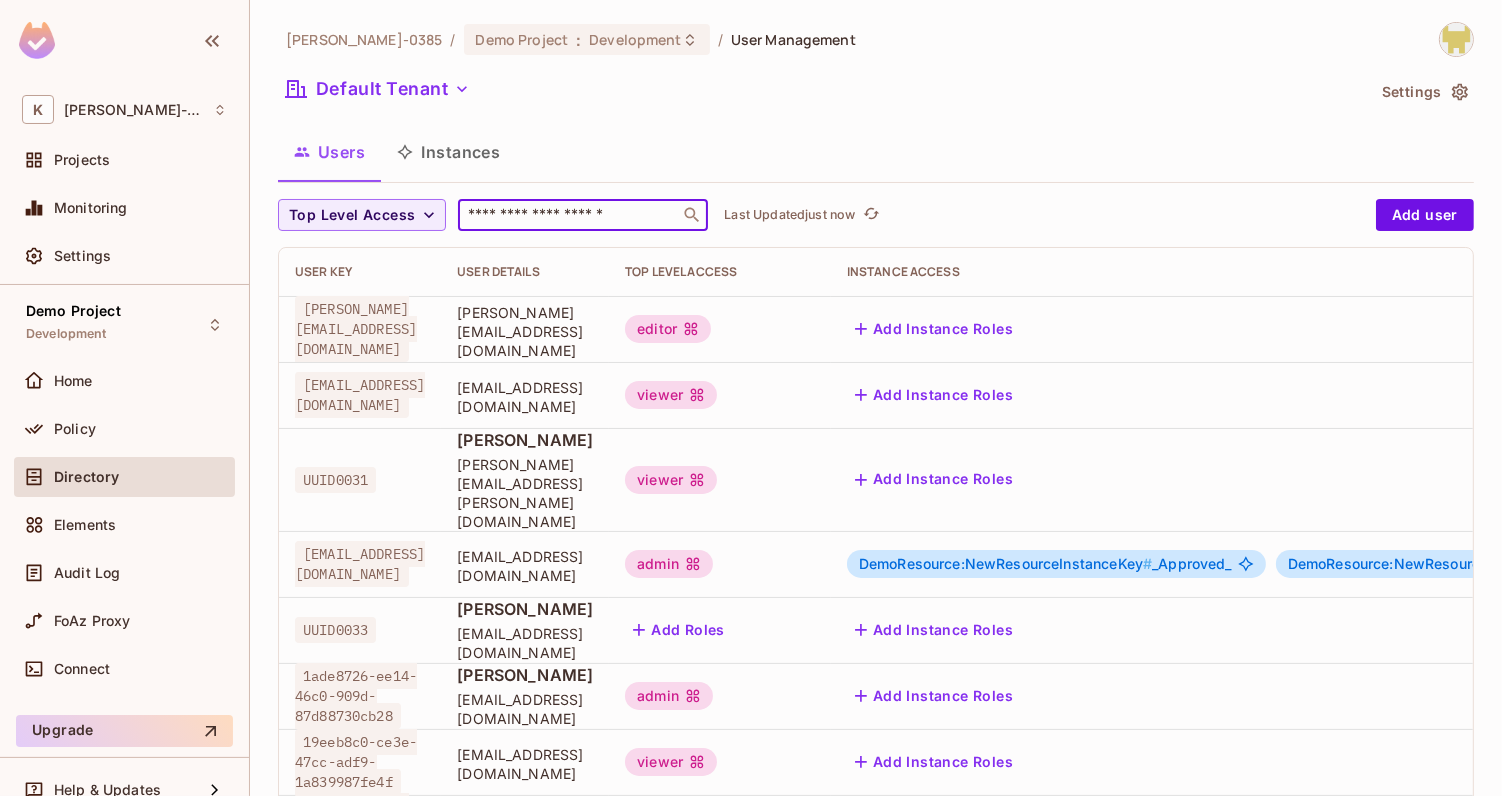 click on "​" at bounding box center [583, 215] 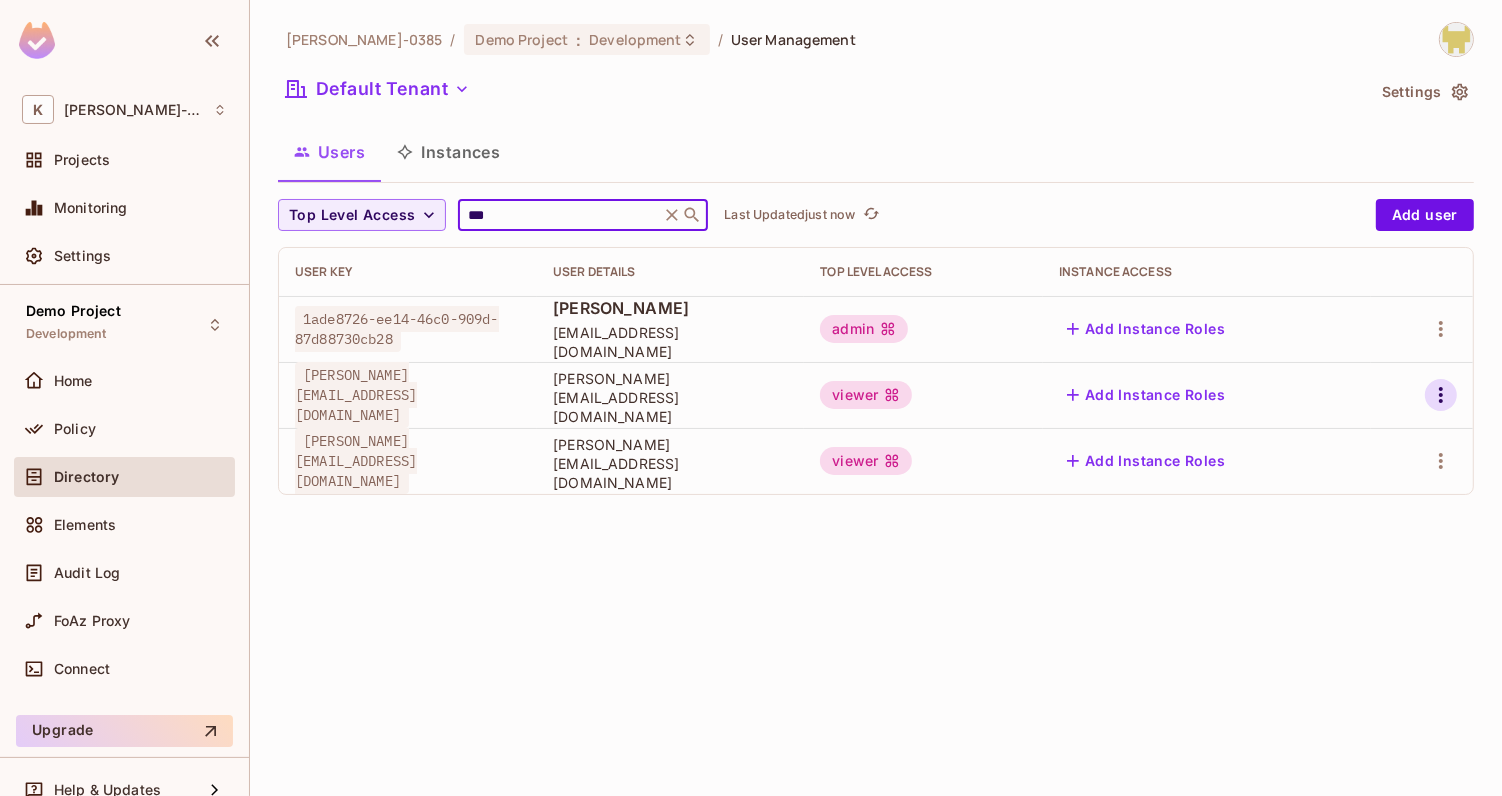 type on "***" 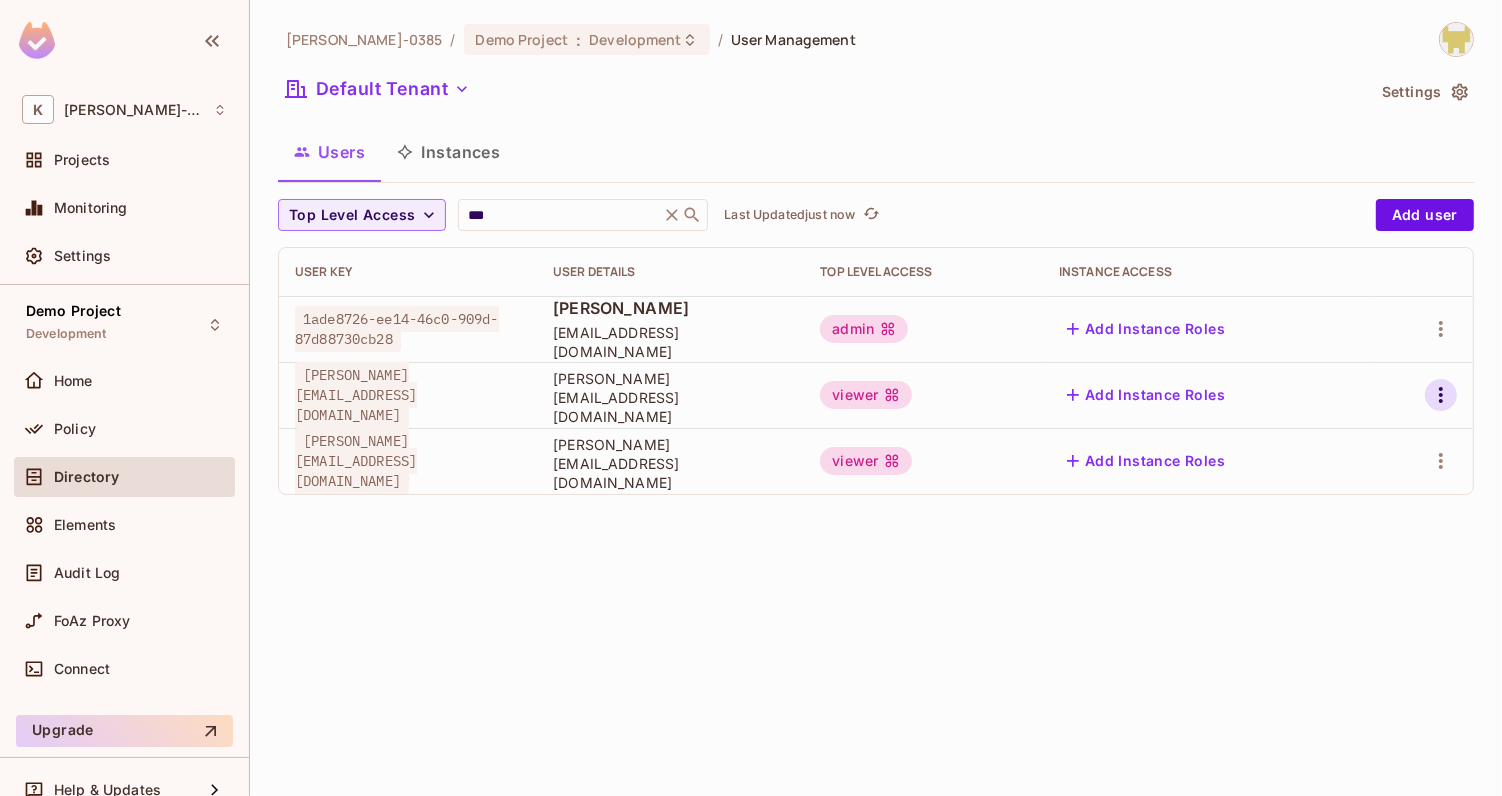 click 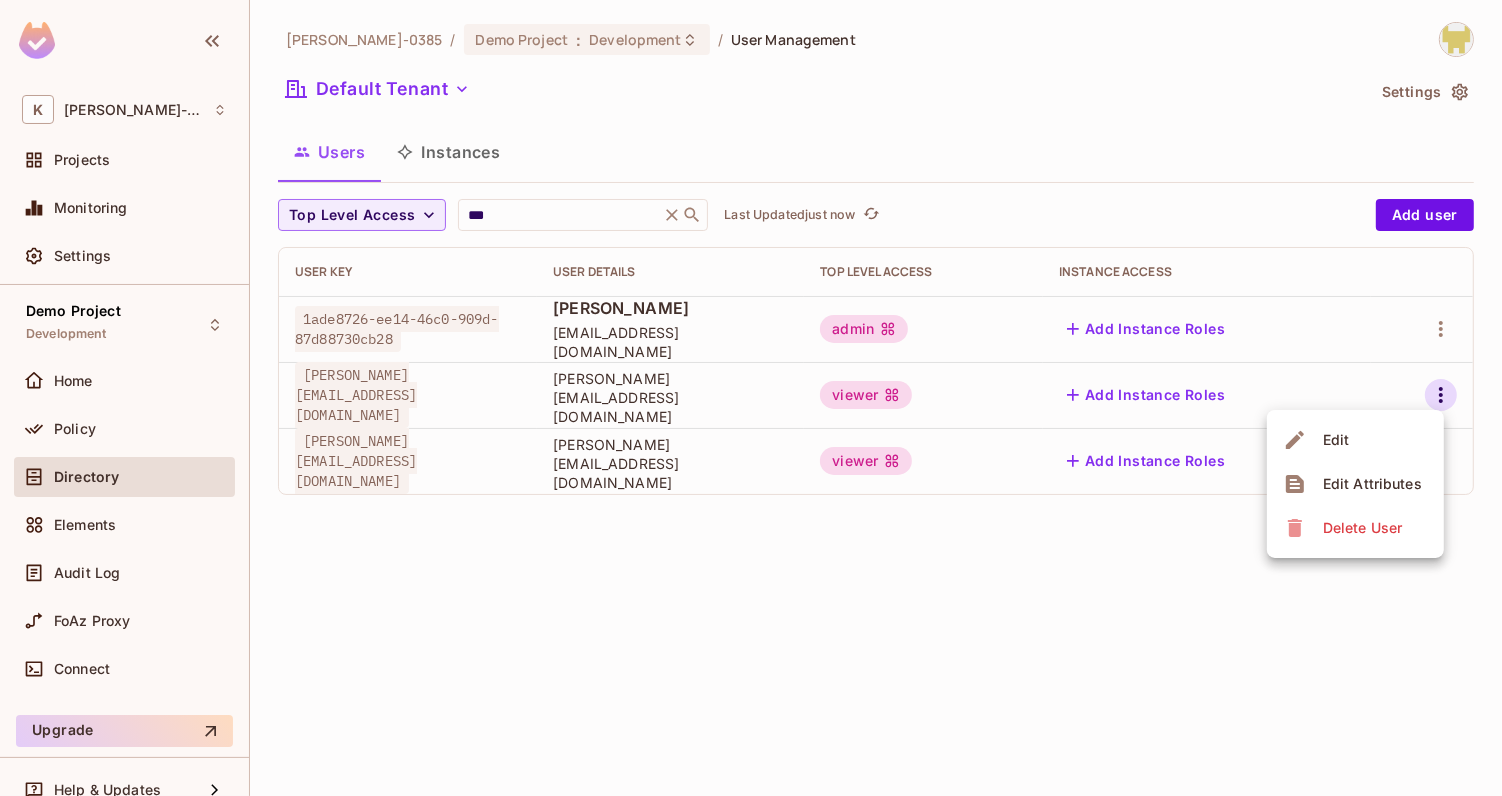 click on "Edit Attributes" at bounding box center (1372, 484) 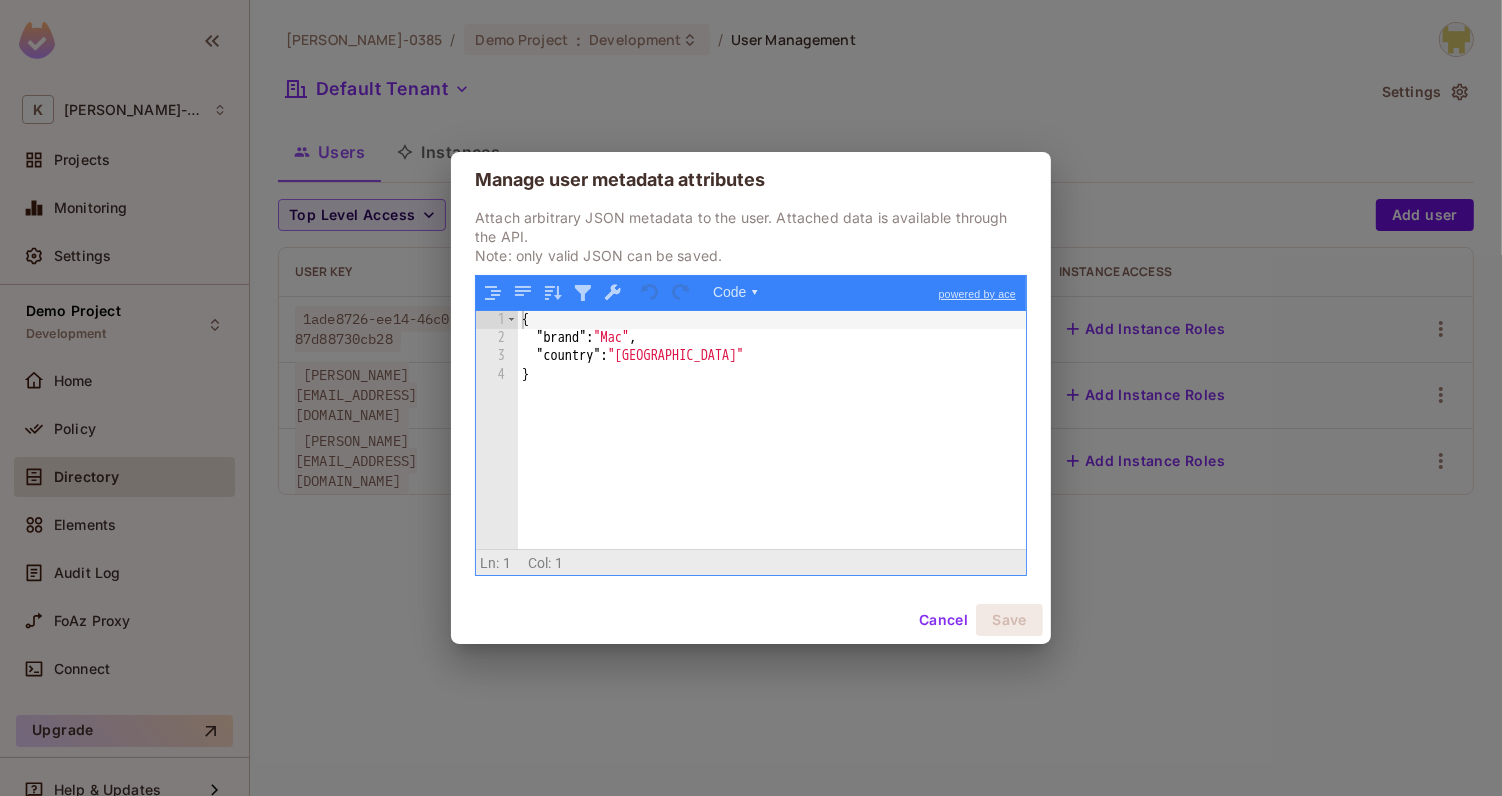 click on "{    "brand" :  "Mac" ,    "country" :  "India" }" at bounding box center [772, 449] 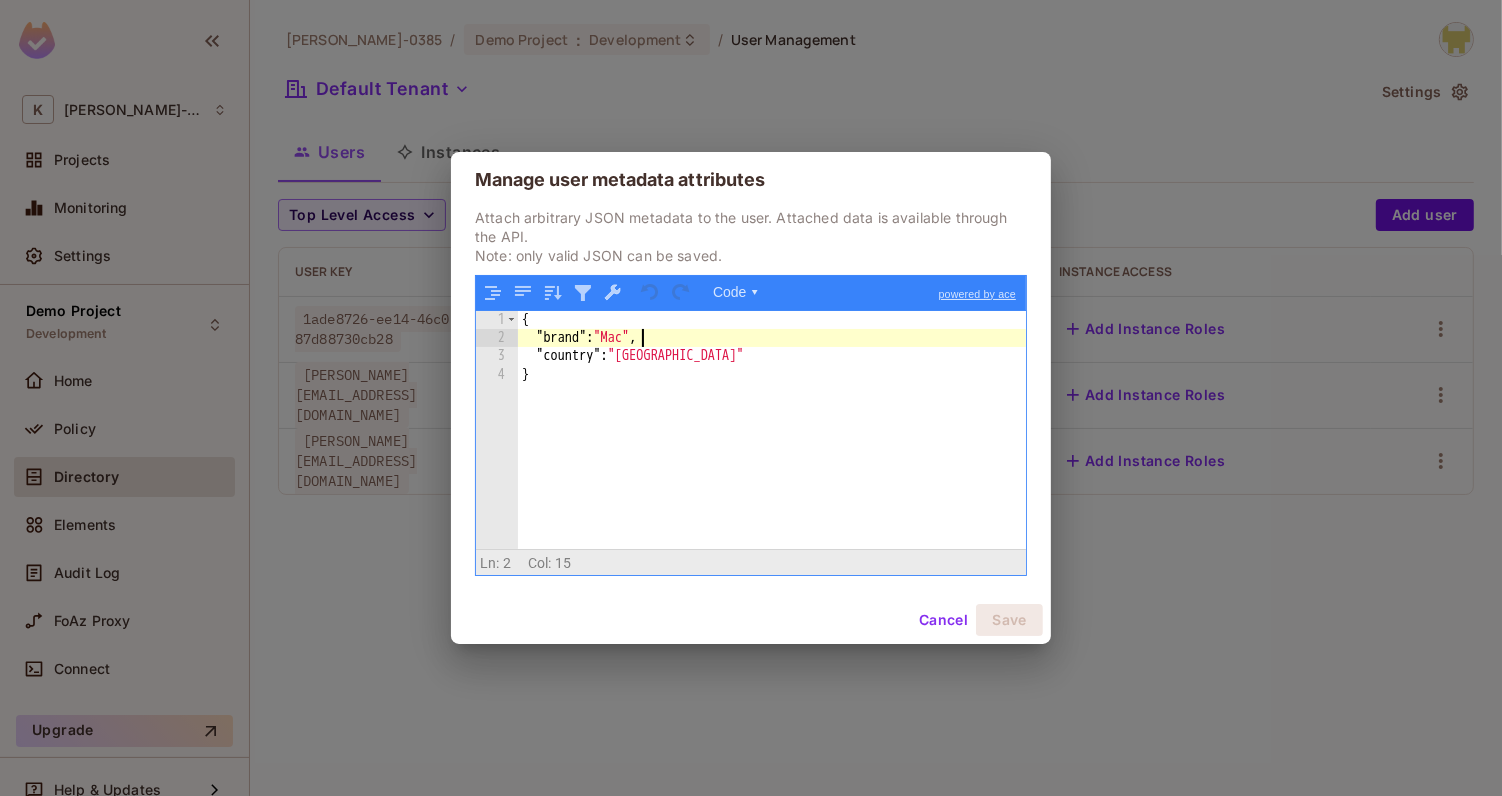 click on "{    "brand" :  "Mac" ,    "country" :  "India" }" at bounding box center (772, 449) 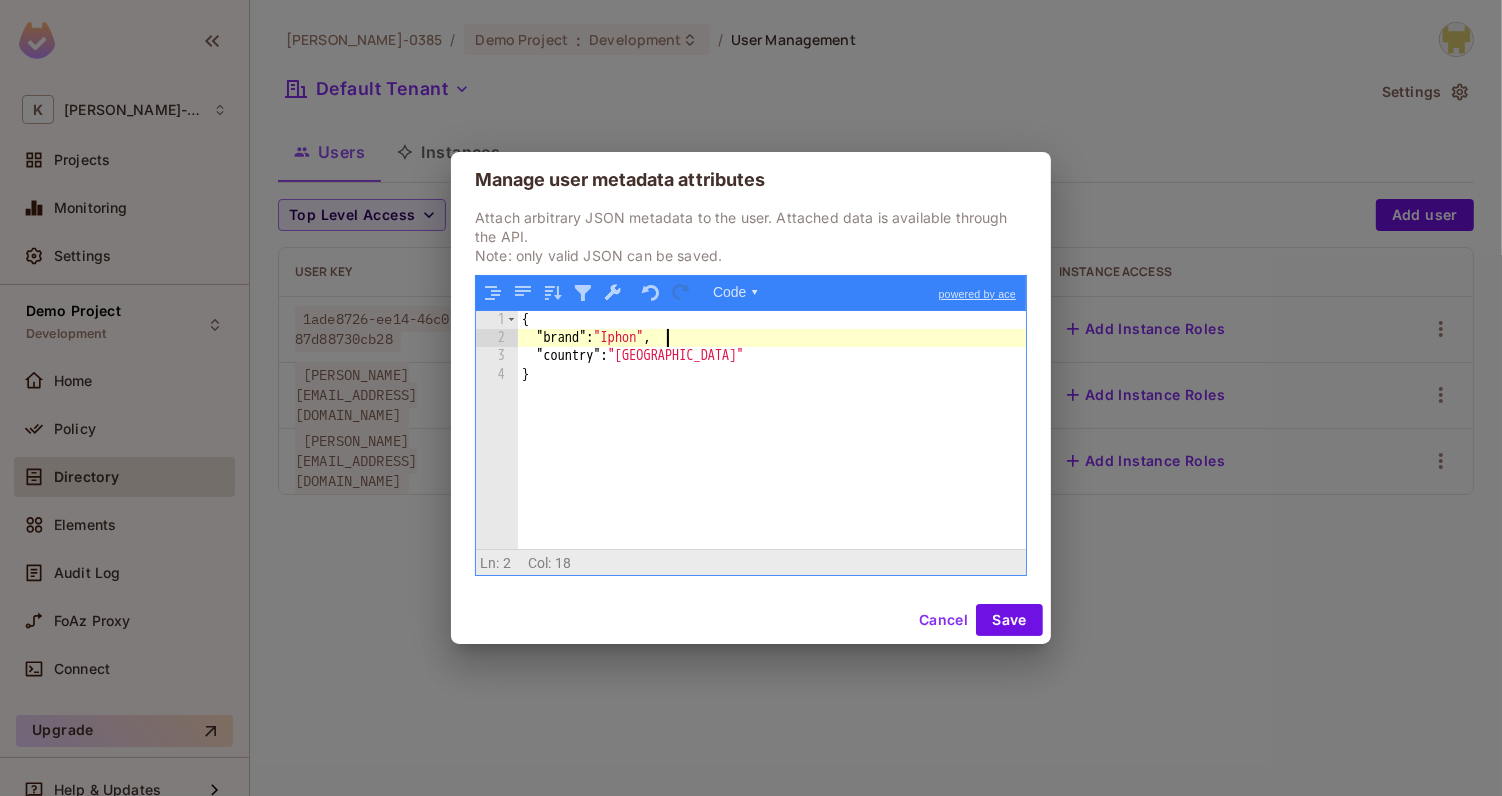 type 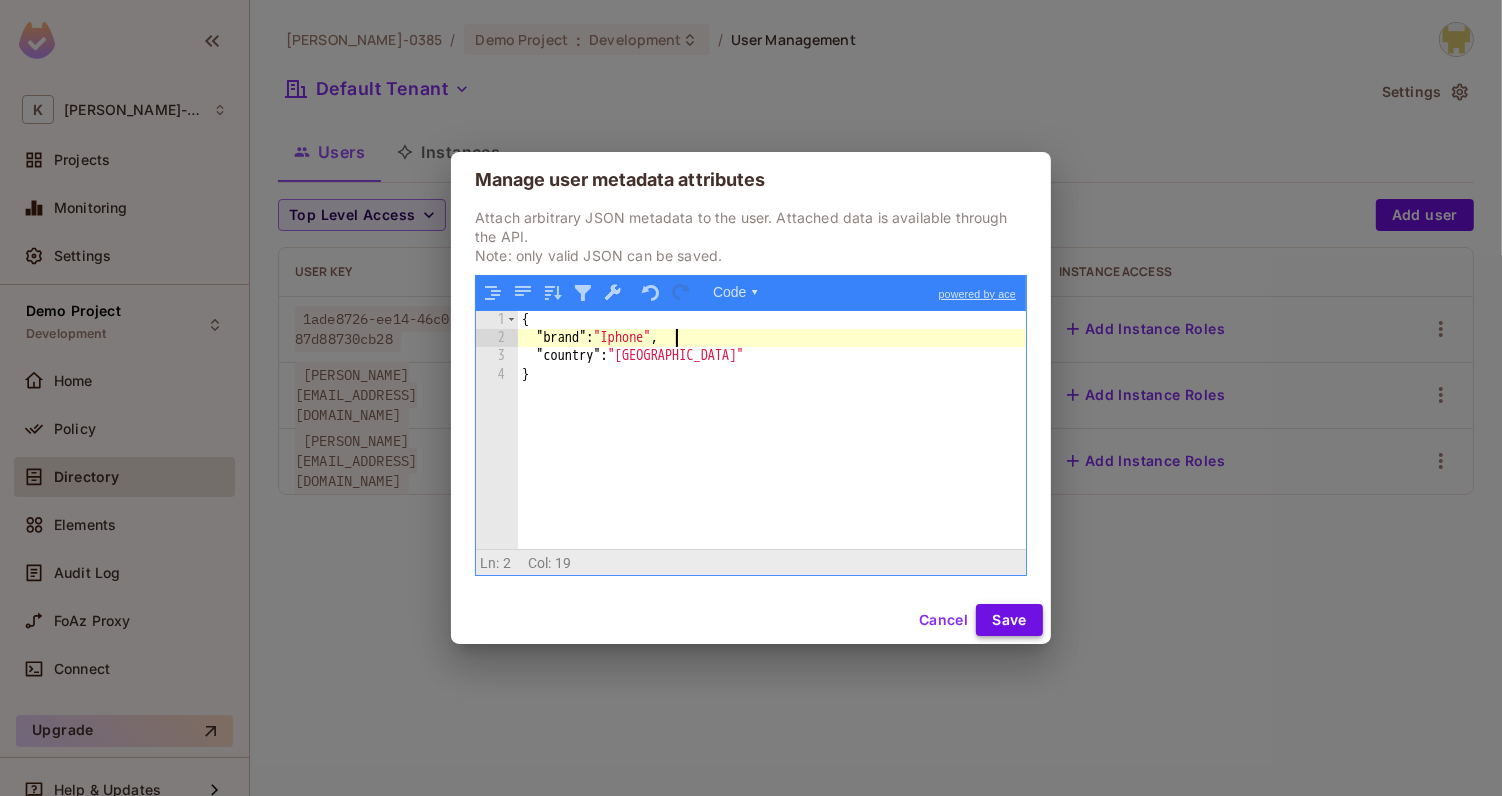 click on "Save" at bounding box center [1009, 620] 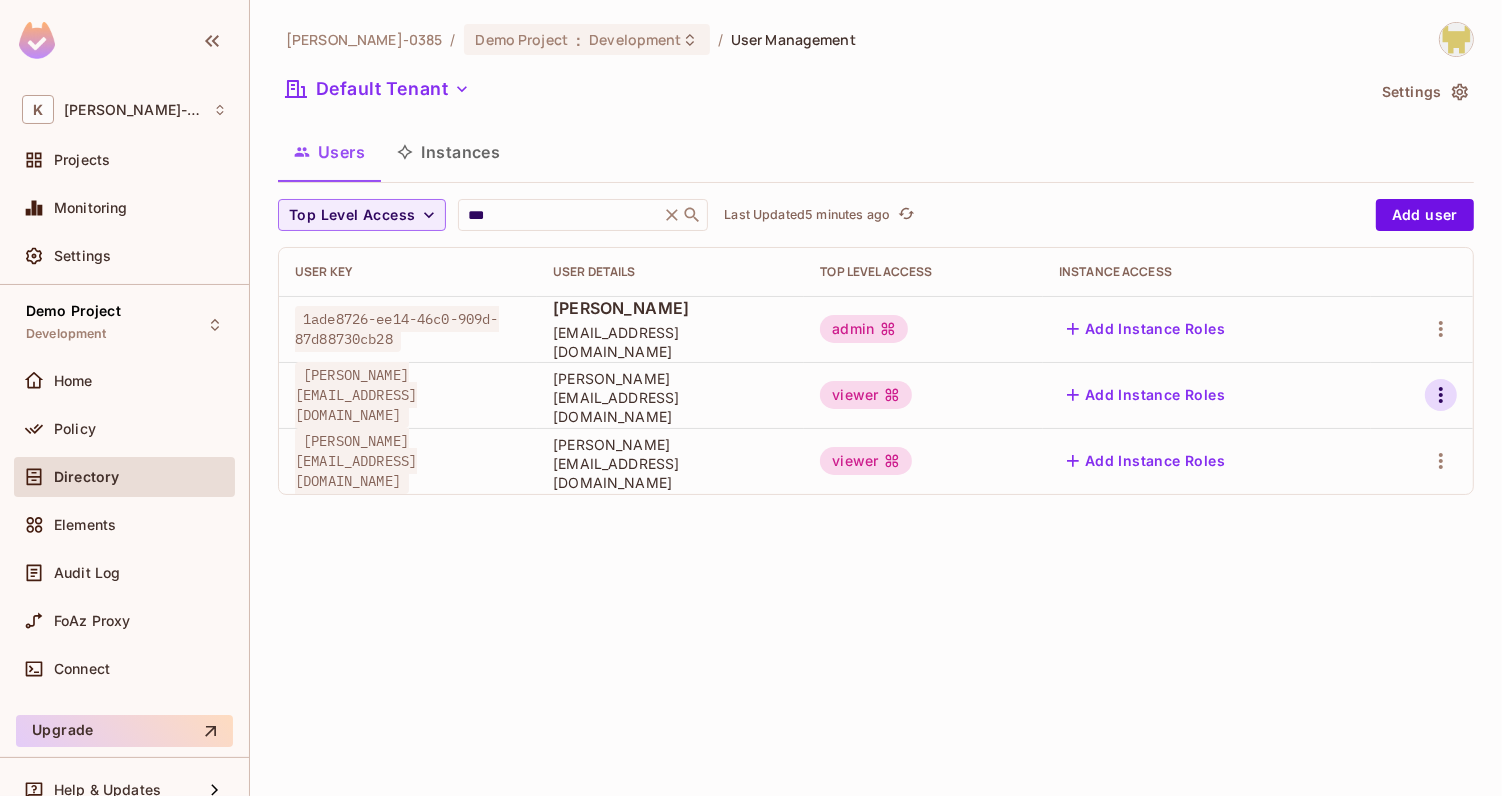 click 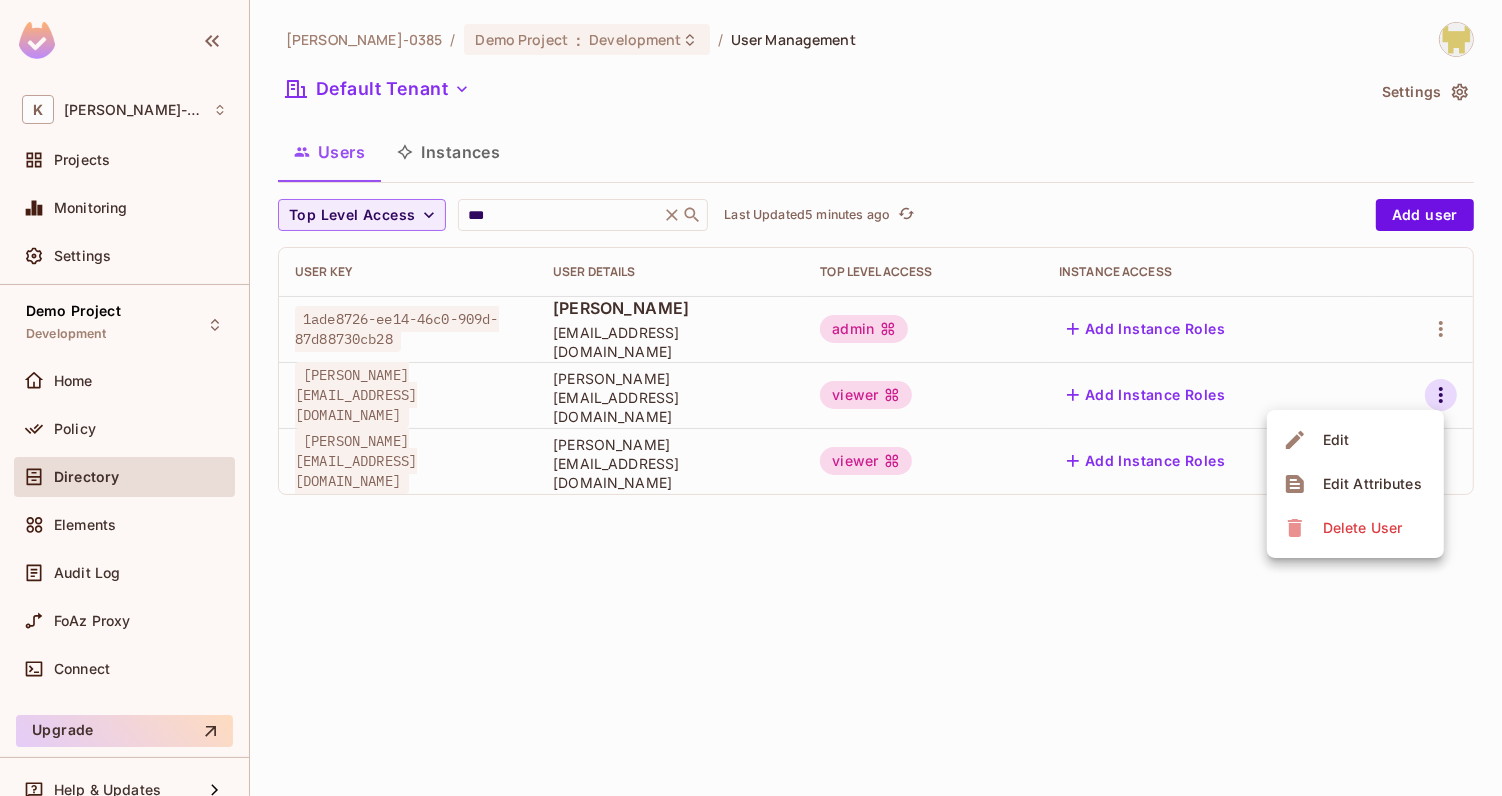click on "Edit Attributes" at bounding box center [1372, 484] 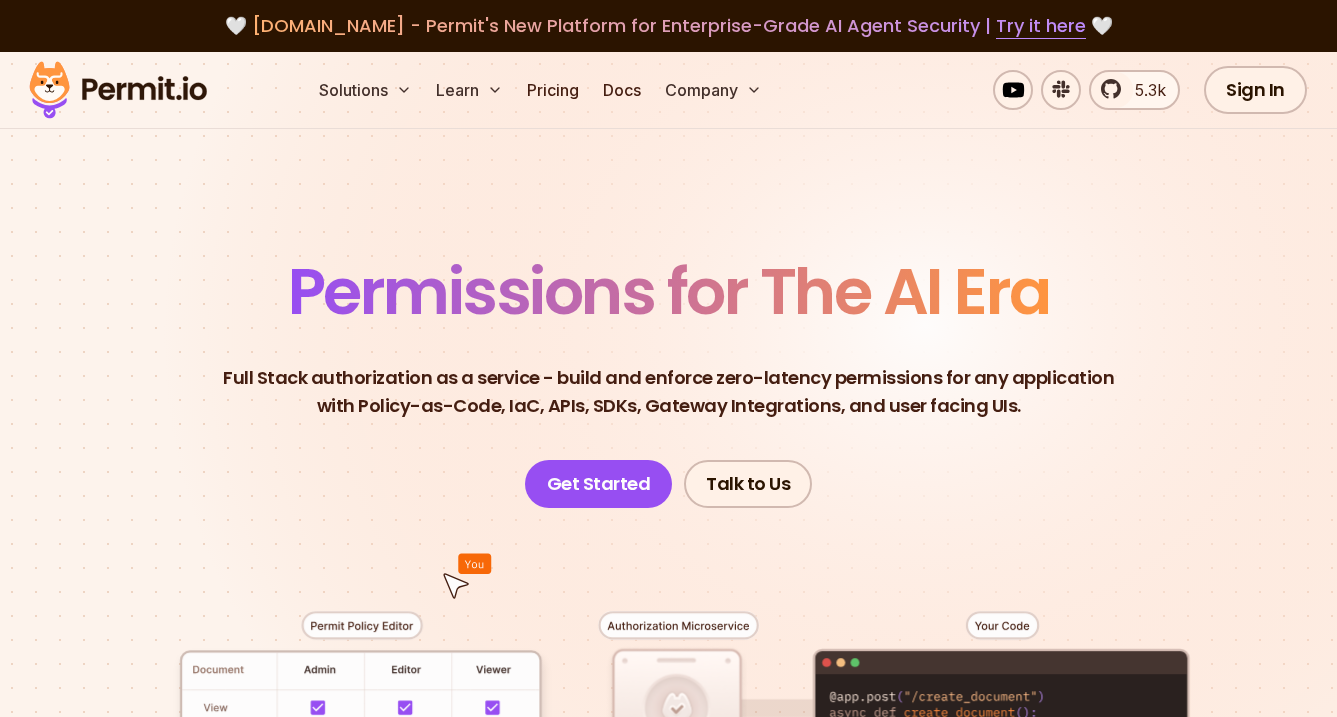 scroll, scrollTop: 0, scrollLeft: 0, axis: both 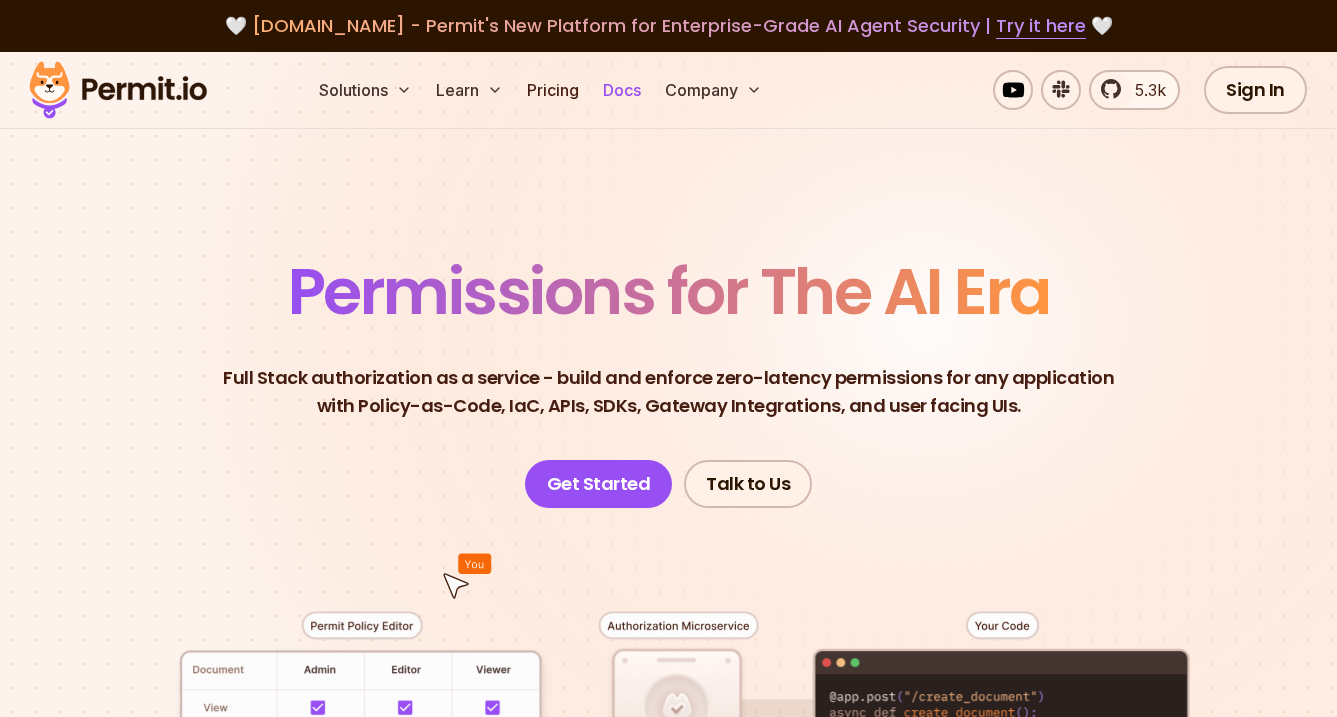 click on "Docs" at bounding box center [622, 90] 